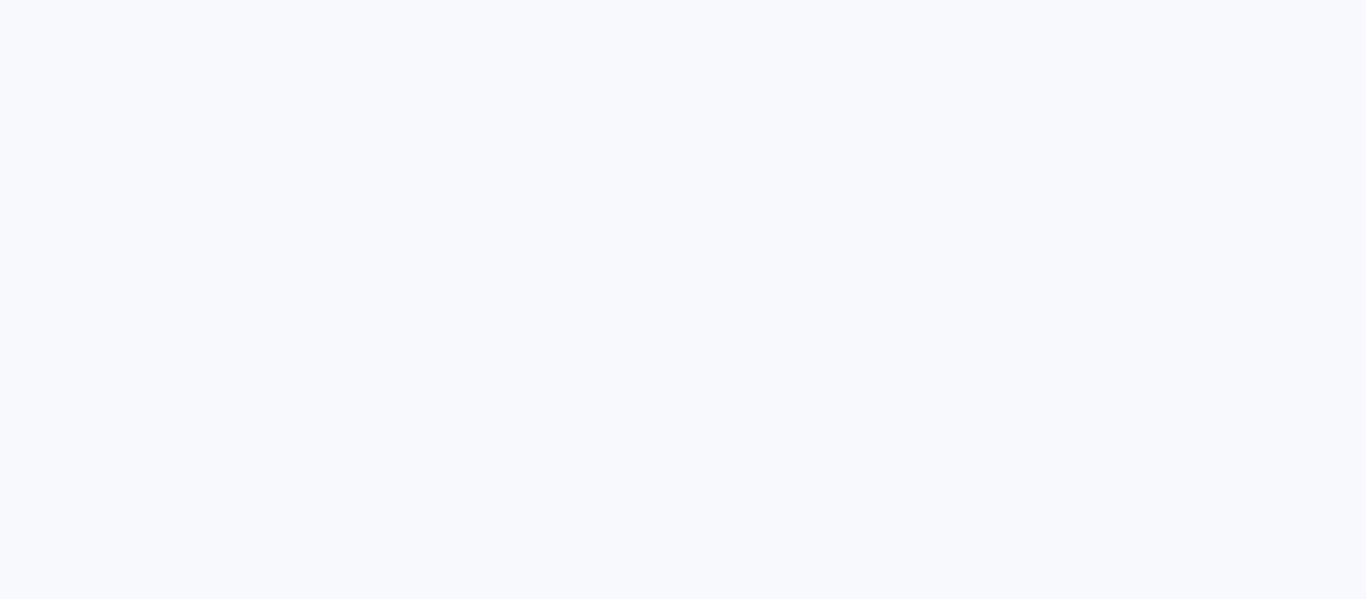 scroll, scrollTop: 0, scrollLeft: 0, axis: both 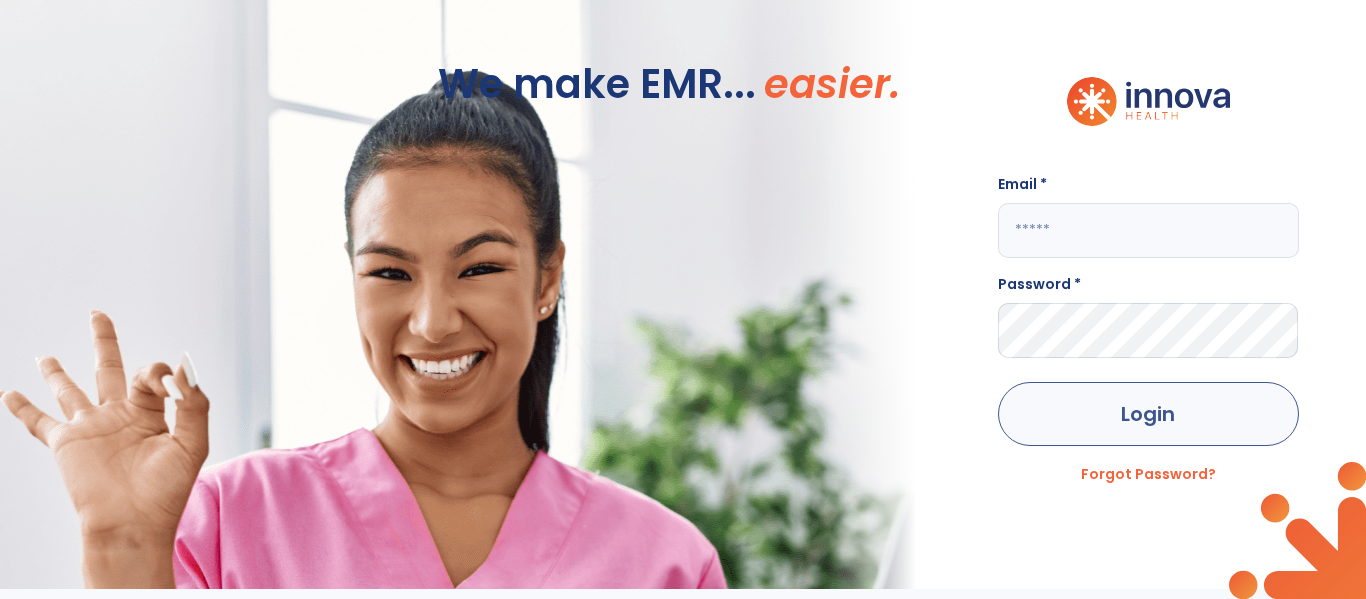 type on "**********" 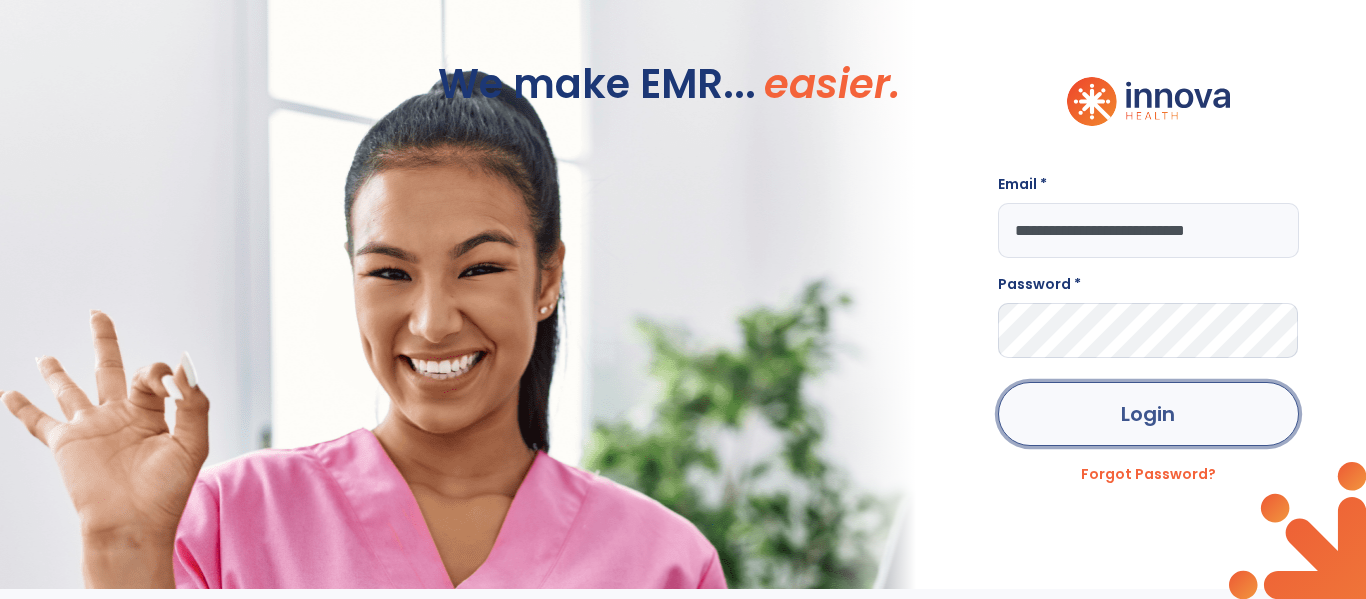 click on "Login" 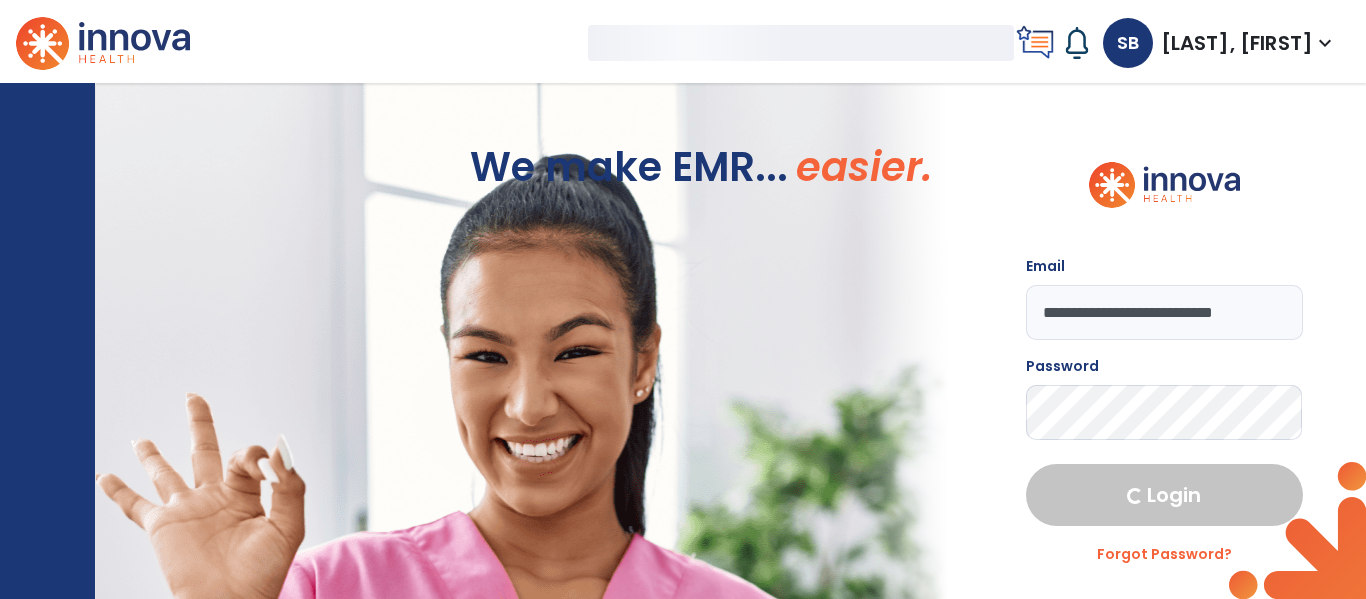 select on "****" 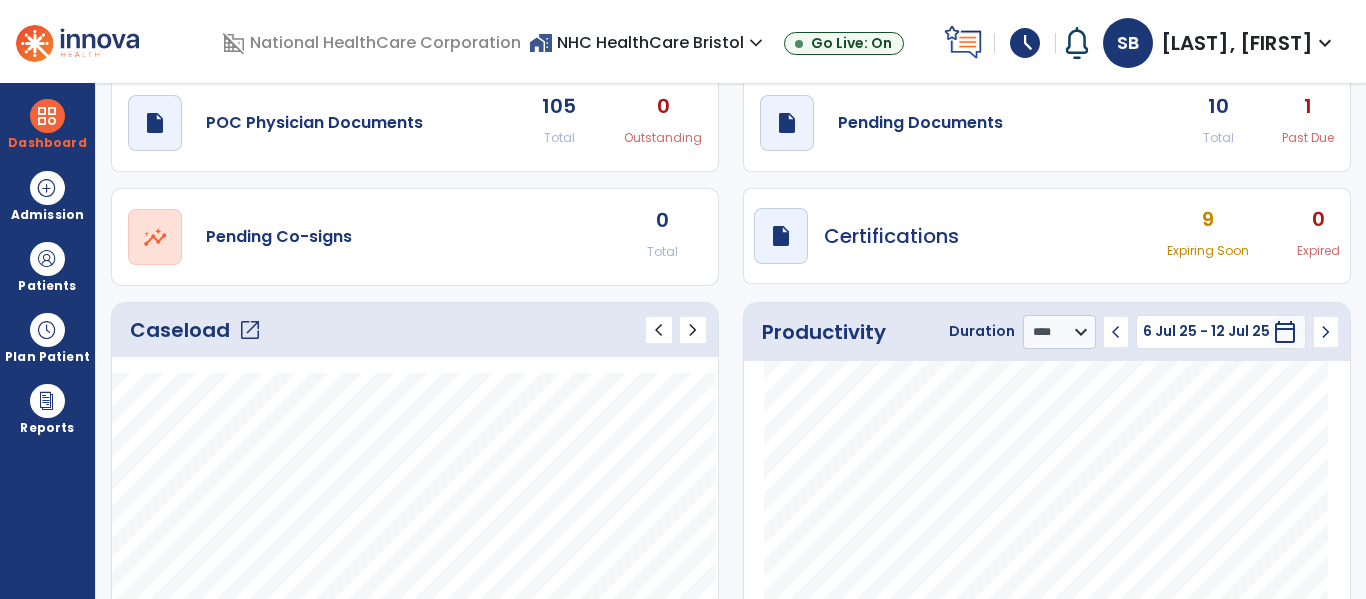 scroll, scrollTop: 100, scrollLeft: 0, axis: vertical 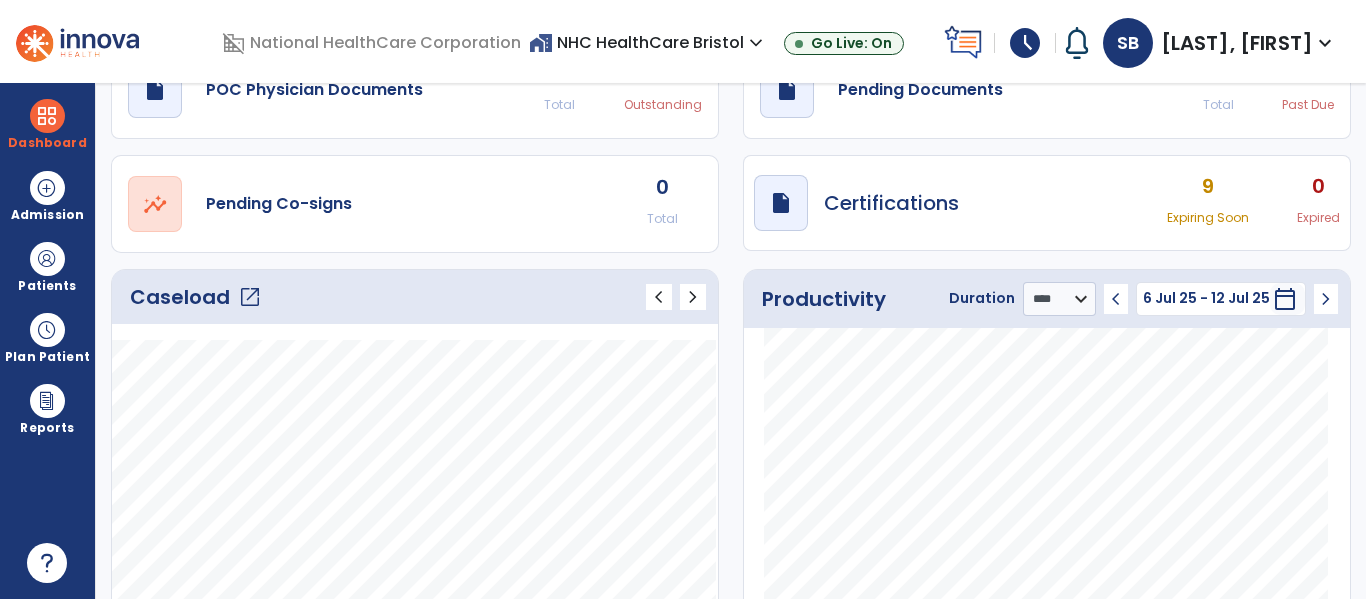 click on "Caseload   open_in_new" 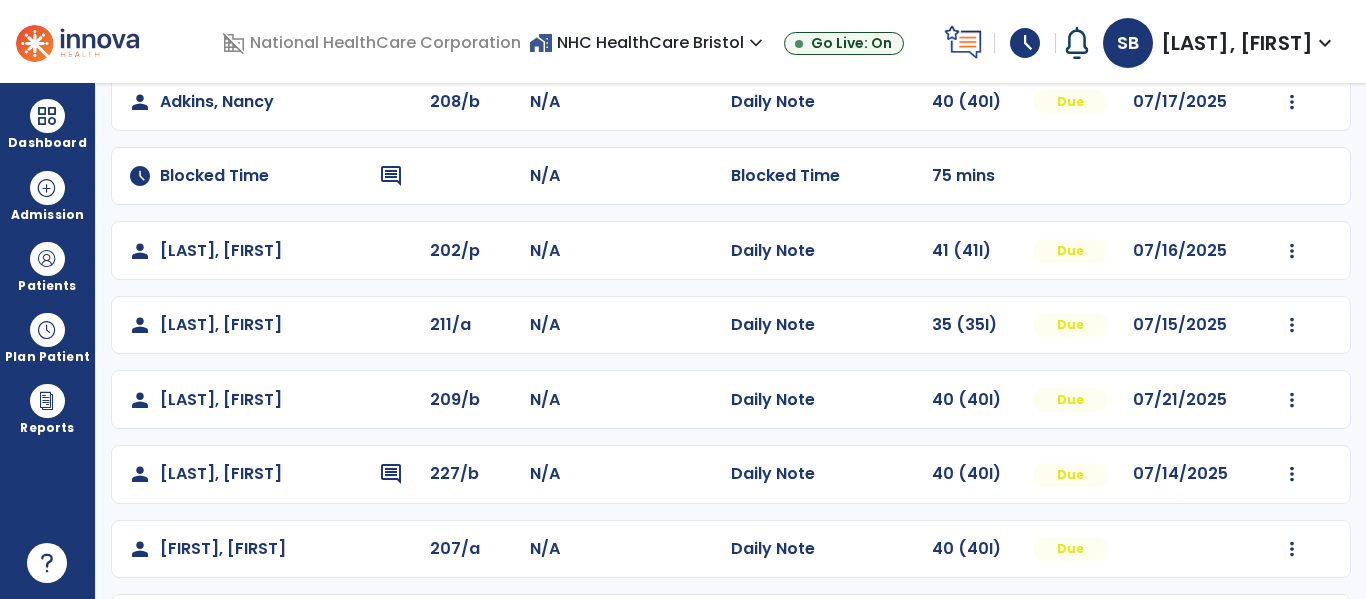scroll, scrollTop: 0, scrollLeft: 0, axis: both 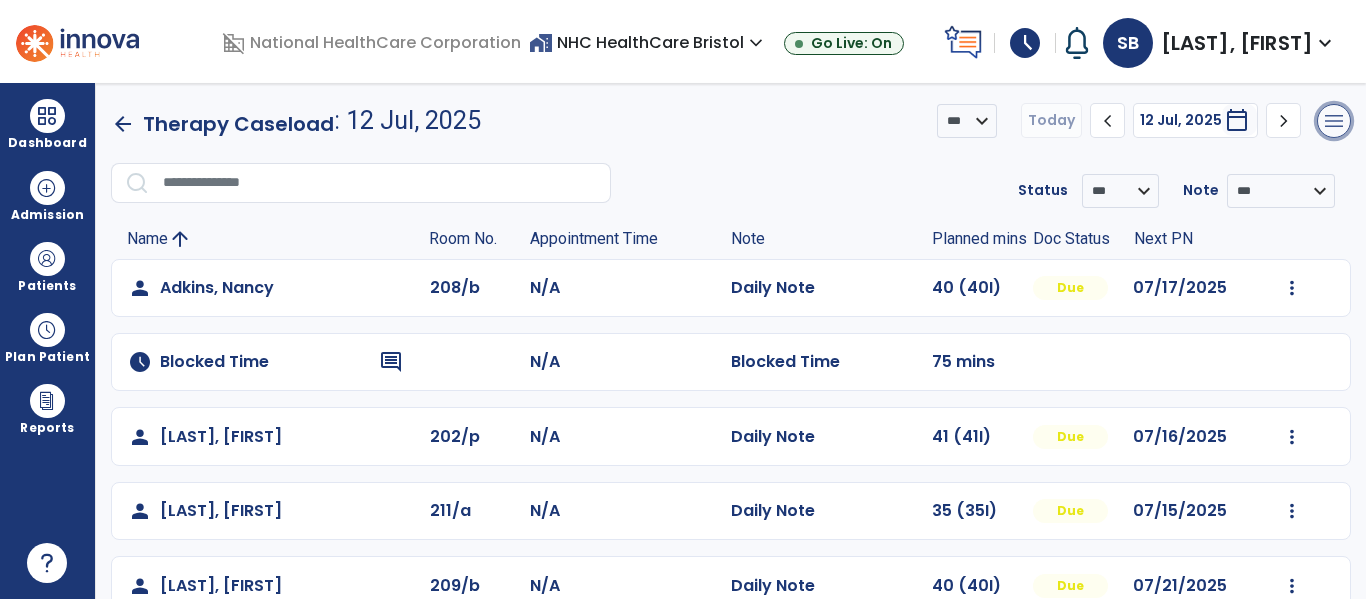 click on "menu" at bounding box center (1334, 121) 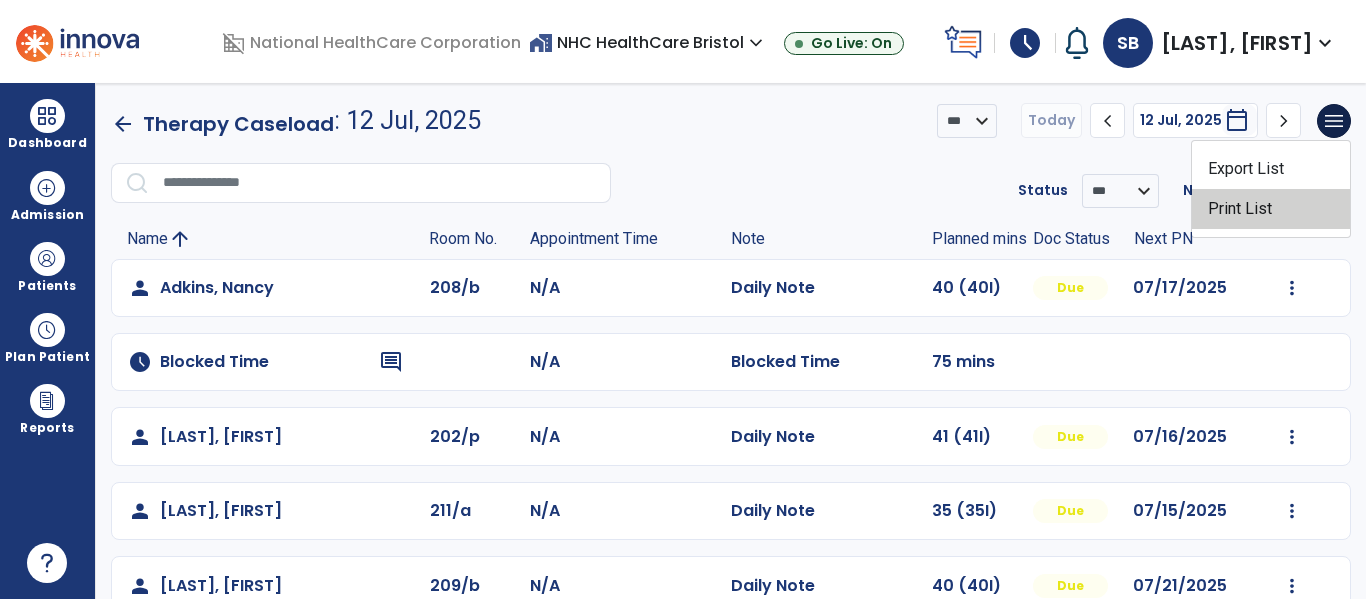 click on "Print List" 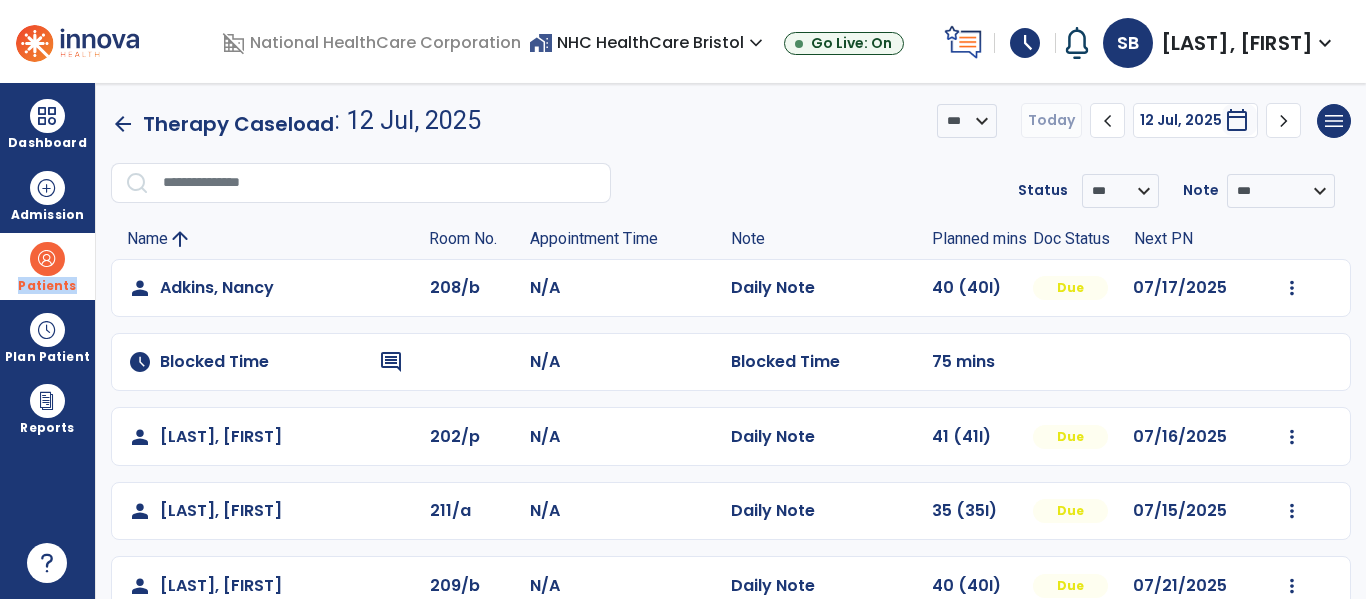 click on "Patients" at bounding box center (47, 266) 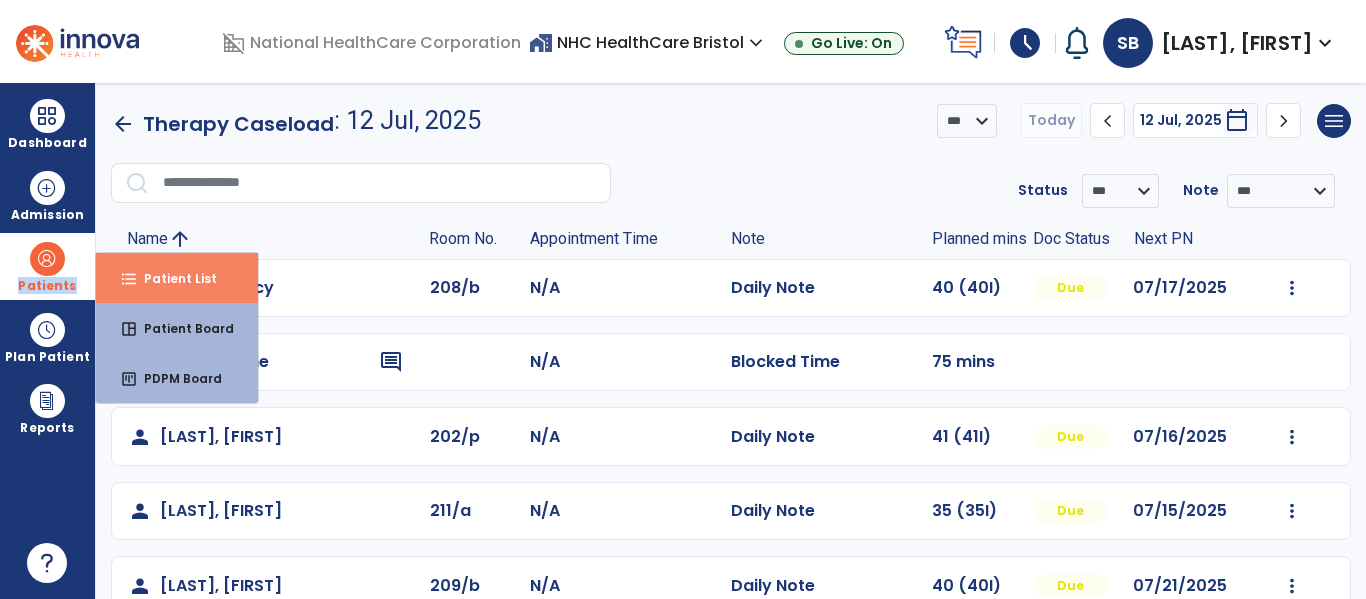 click on "format_list_bulleted  Patient List" at bounding box center (177, 278) 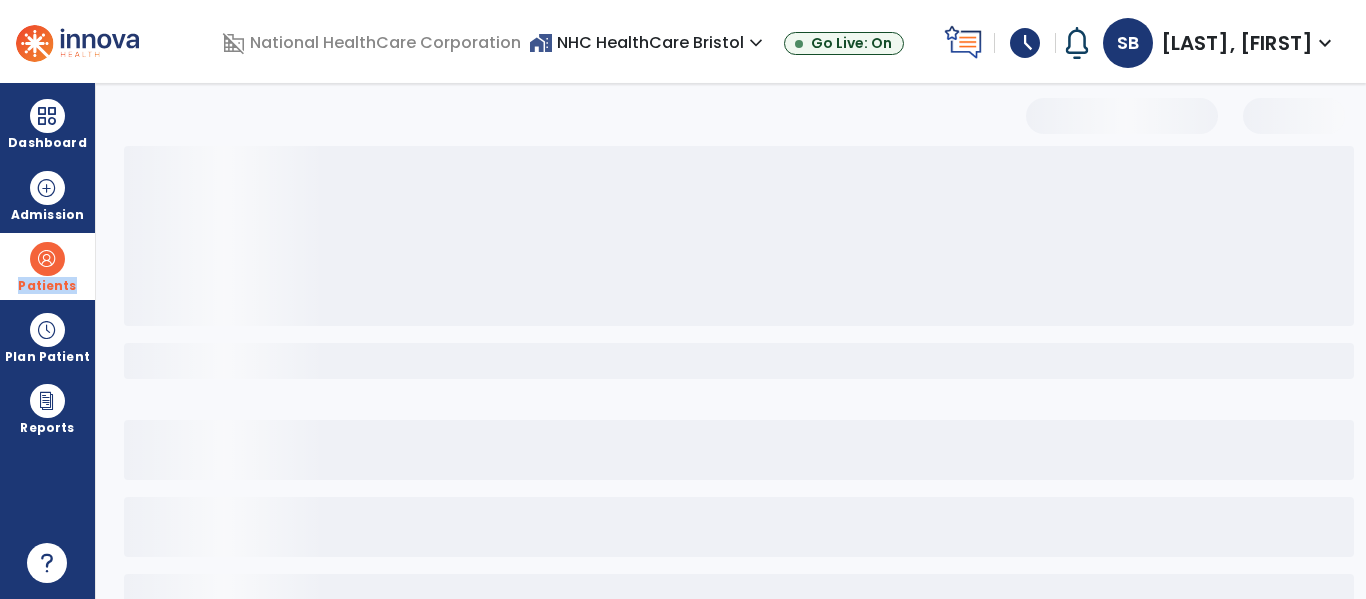 select on "***" 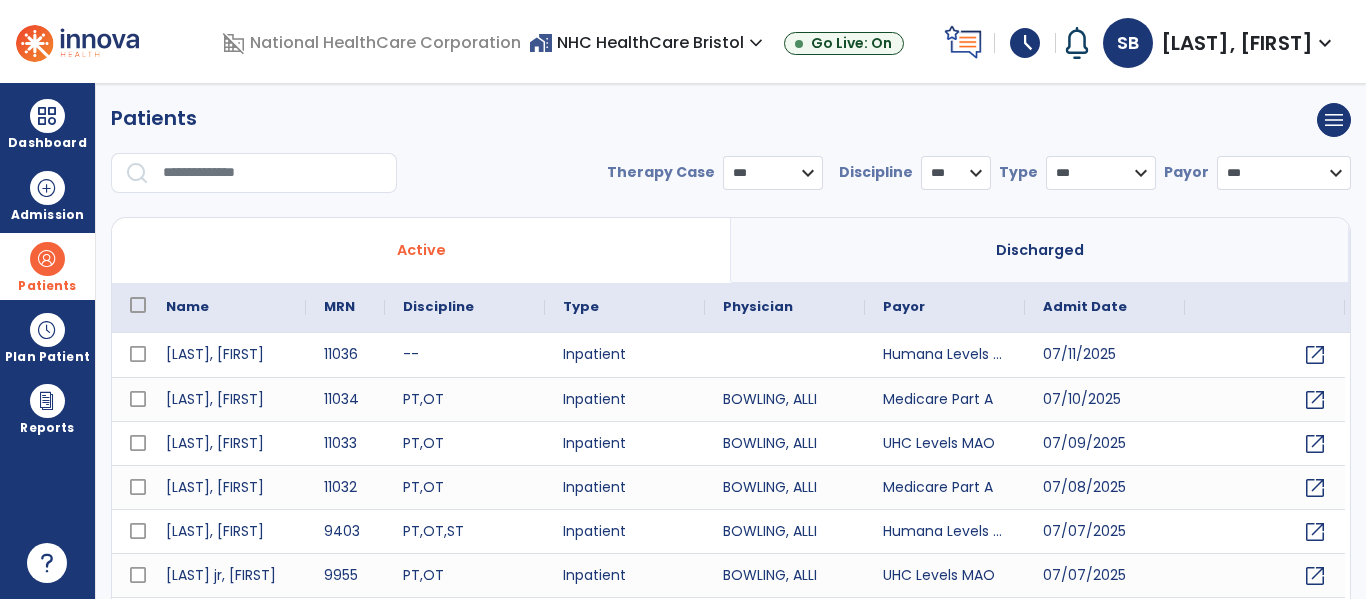 click at bounding box center (273, 173) 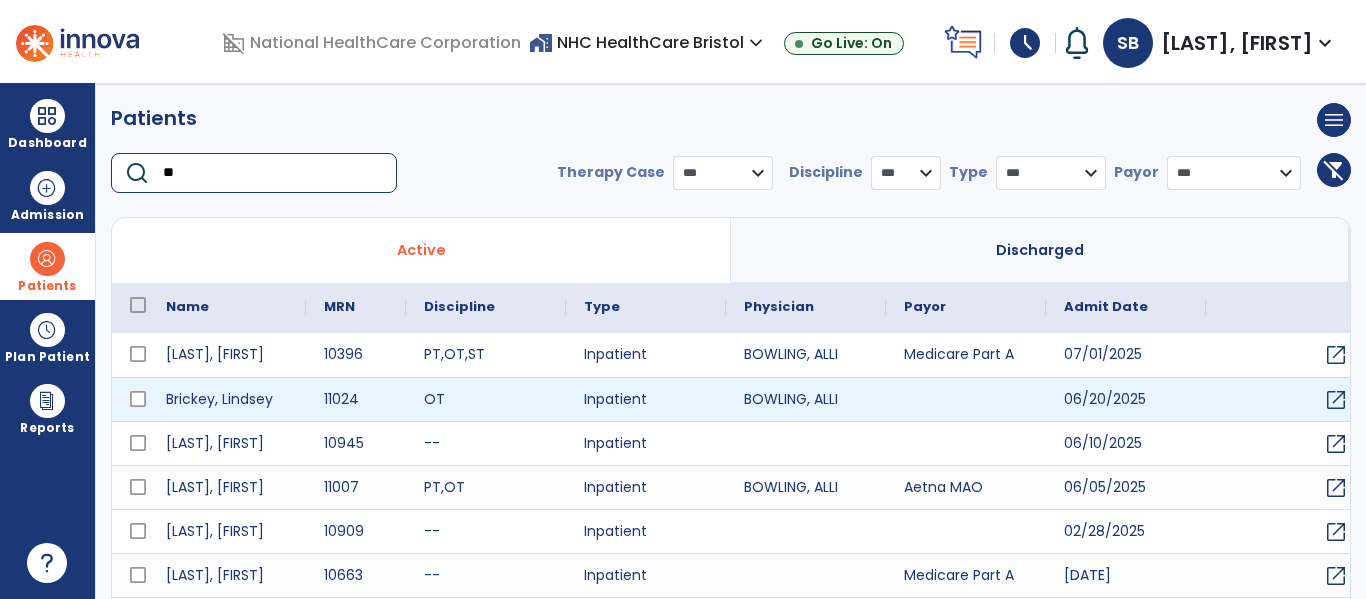 type on "**" 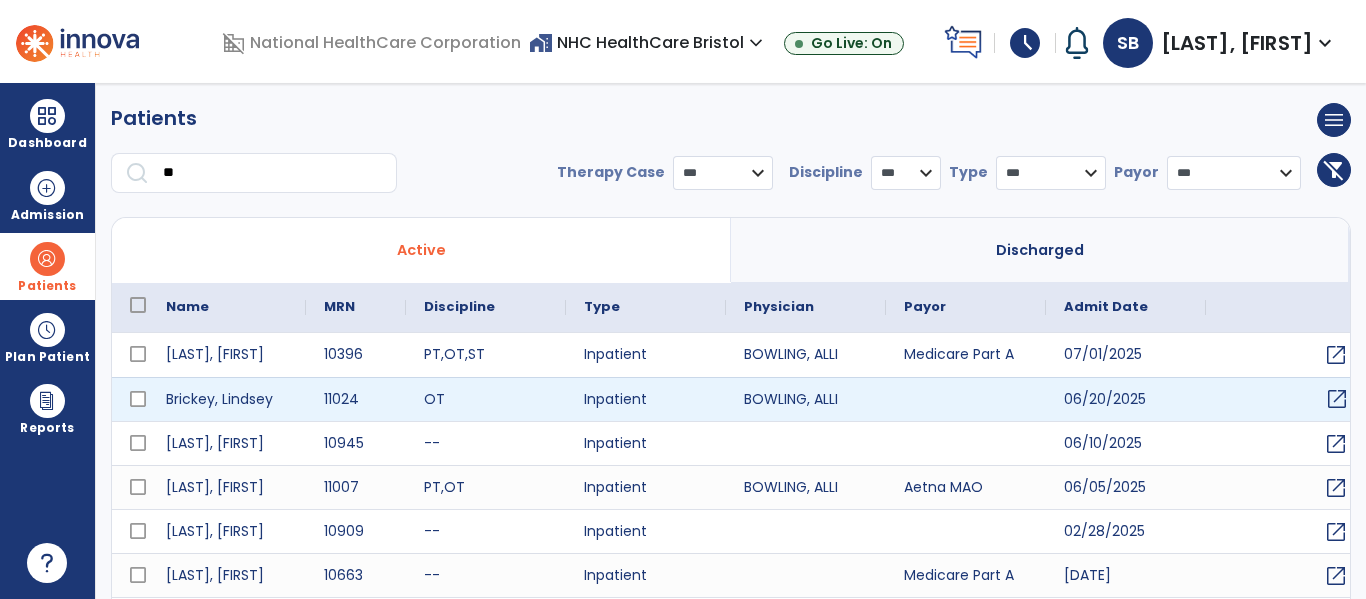 click on "open_in_new" at bounding box center [1286, 399] 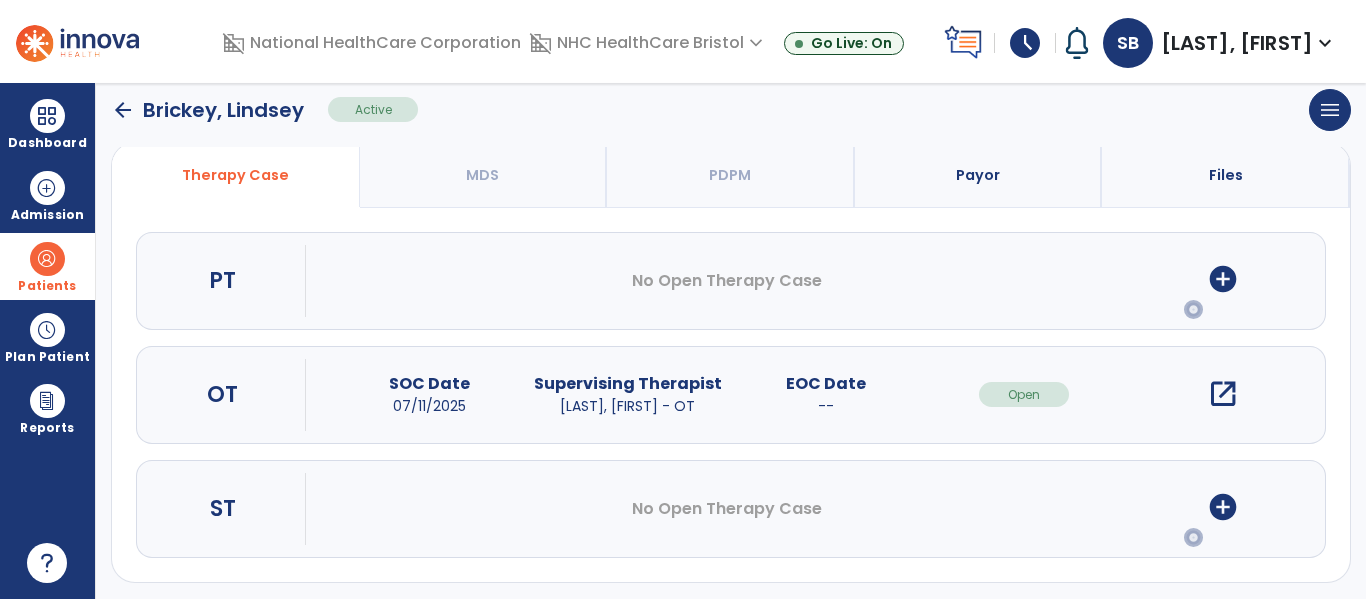 scroll, scrollTop: 200, scrollLeft: 0, axis: vertical 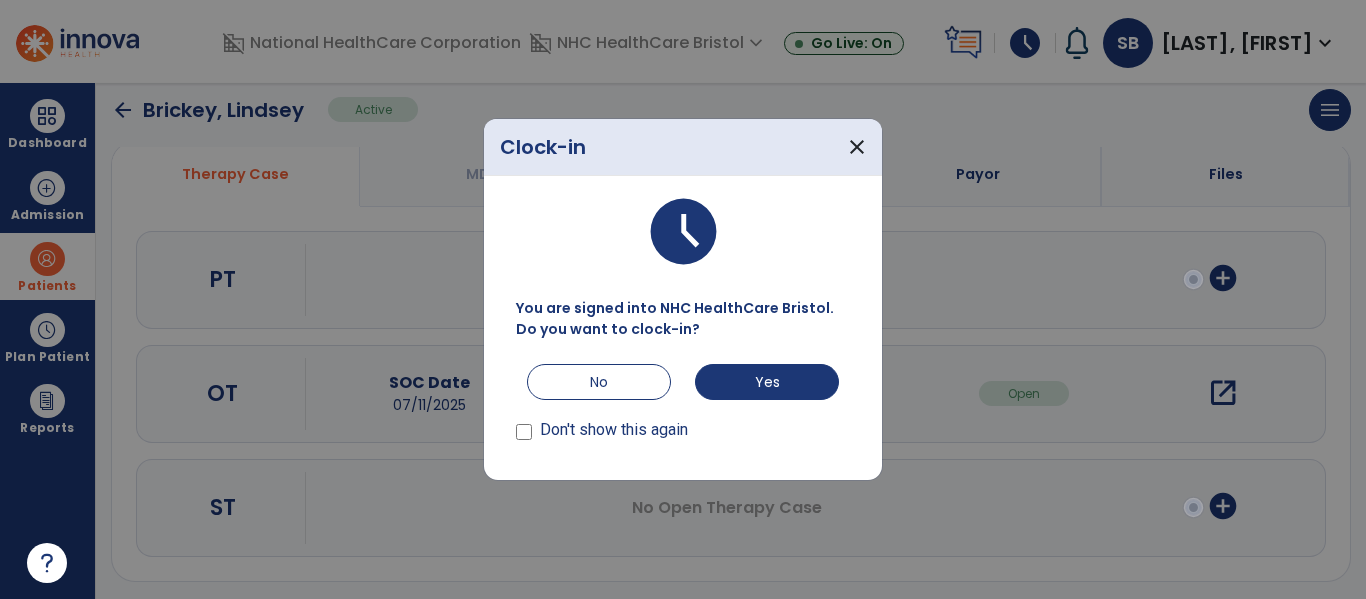 click at bounding box center [683, 299] 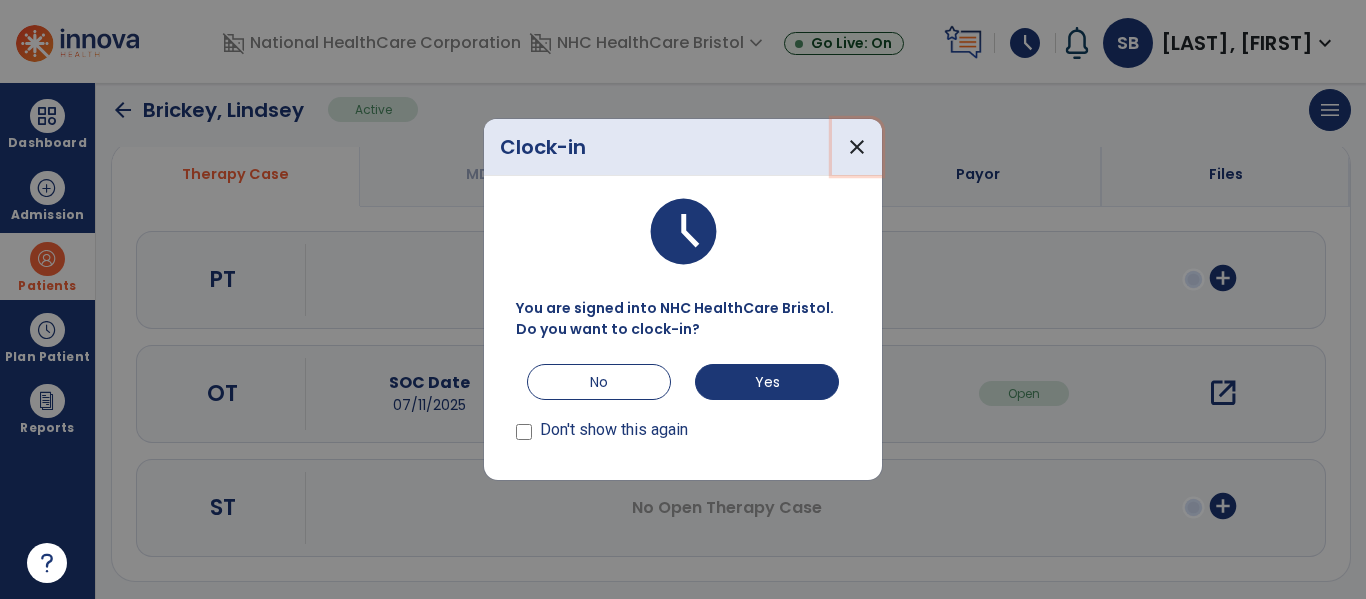 drag, startPoint x: 866, startPoint y: 155, endPoint x: 847, endPoint y: 147, distance: 20.615528 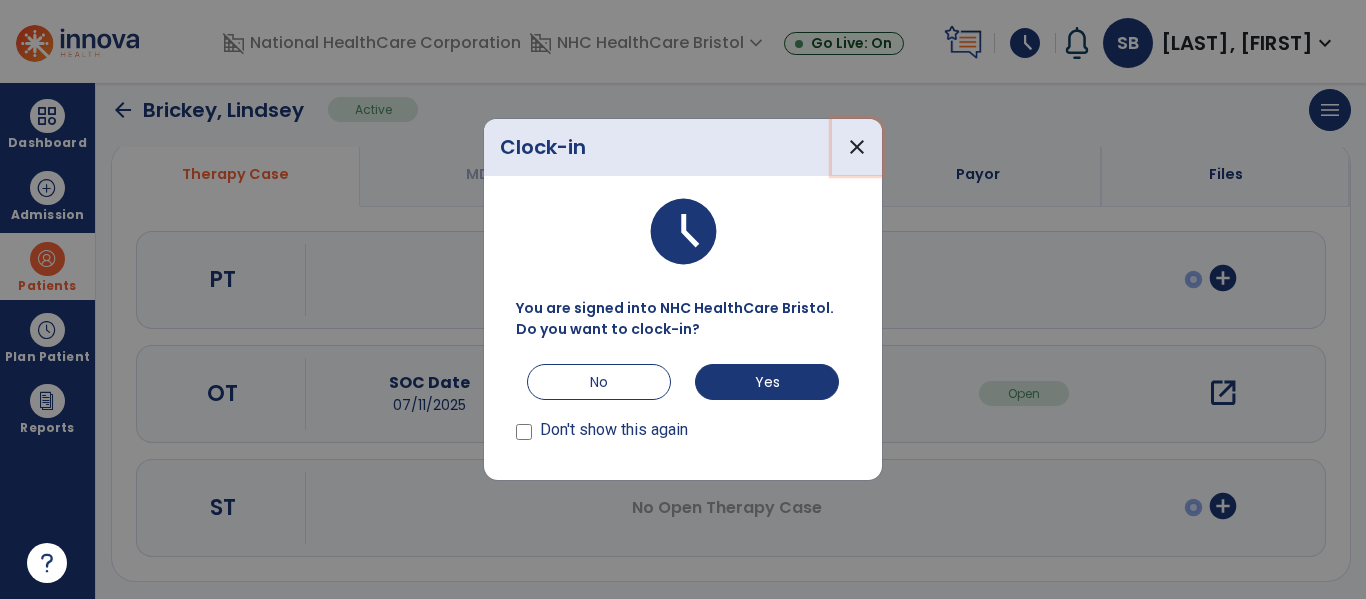 click on "close" at bounding box center (857, 147) 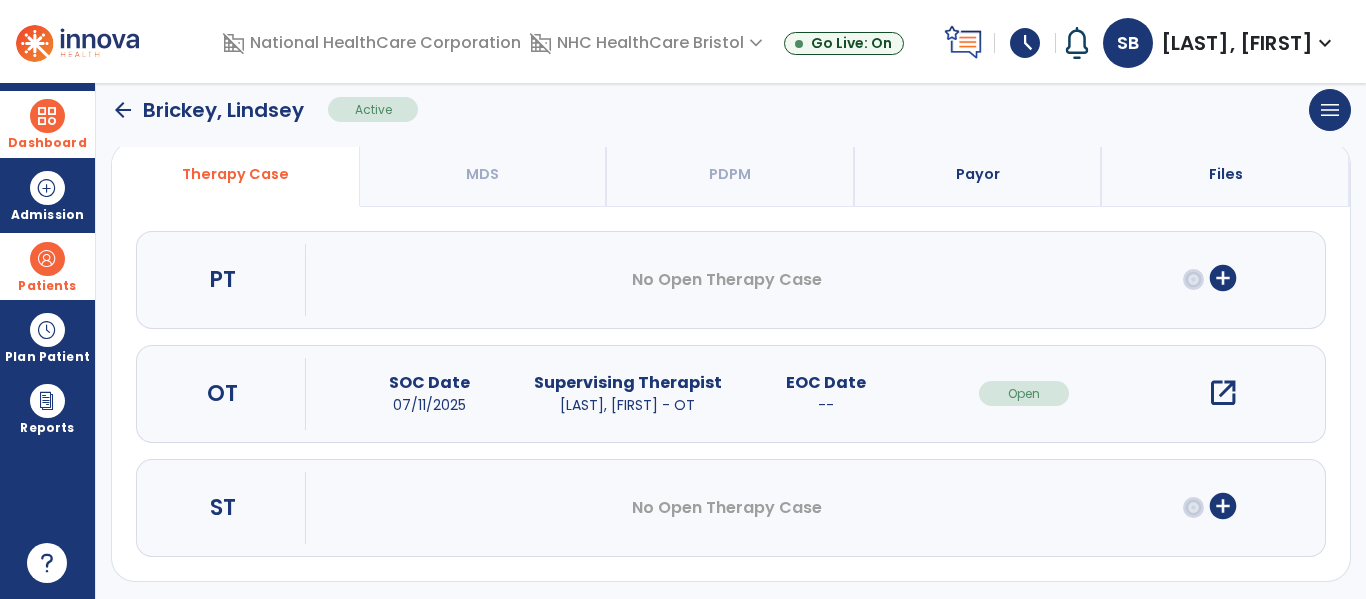 drag, startPoint x: 61, startPoint y: 120, endPoint x: 191, endPoint y: 118, distance: 130.01538 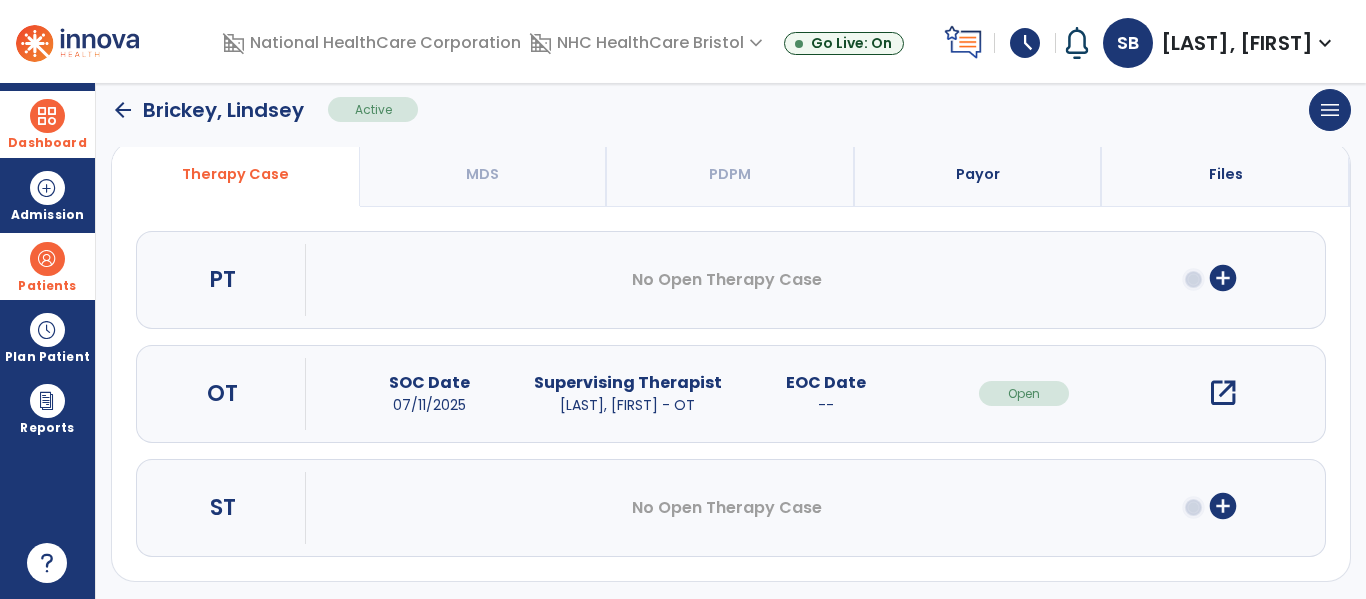 click on "Dashboard" at bounding box center [47, 124] 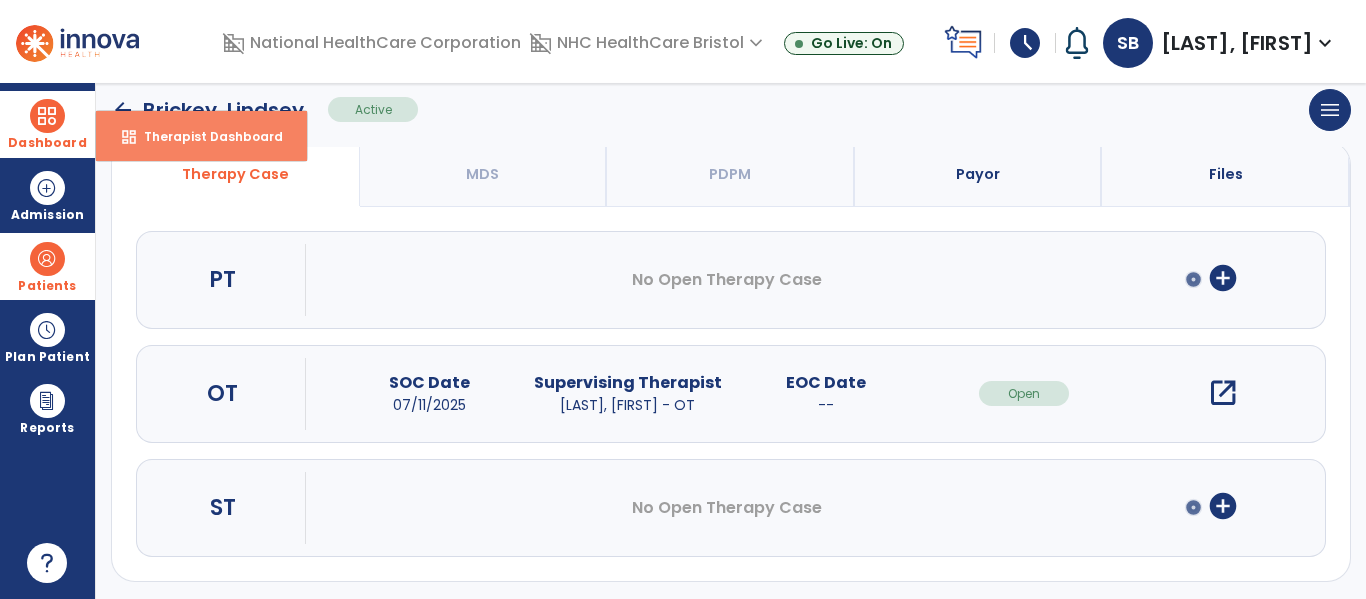 click on "Therapist Dashboard" at bounding box center (205, 136) 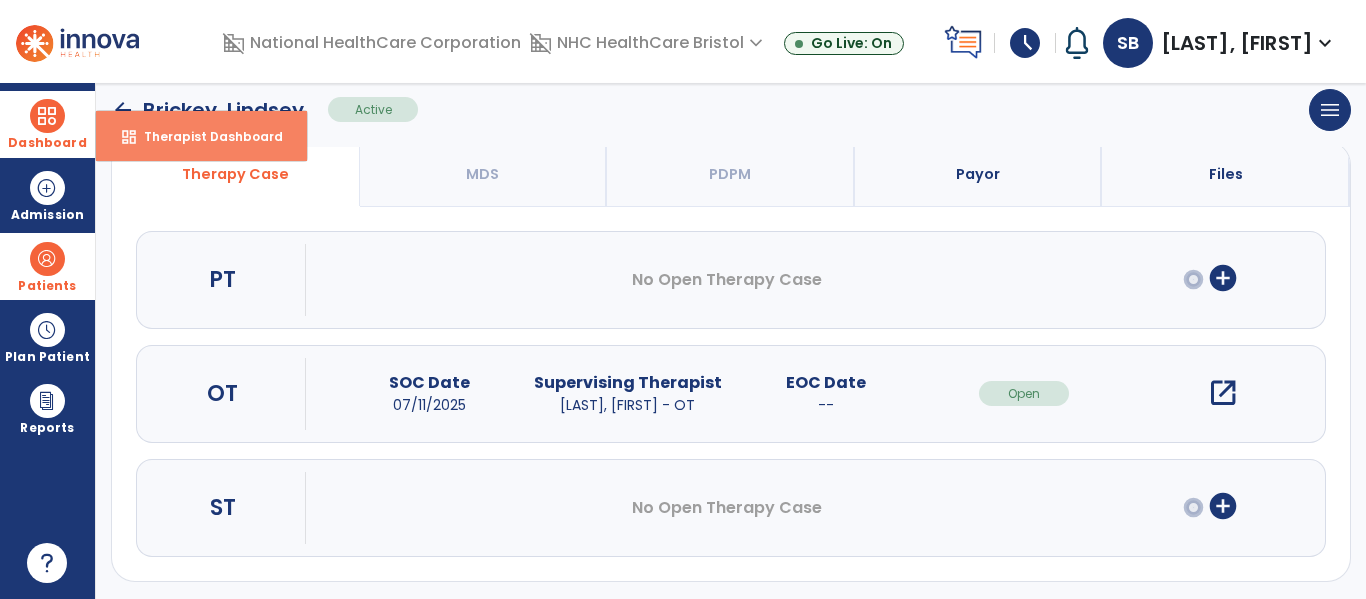 select on "****" 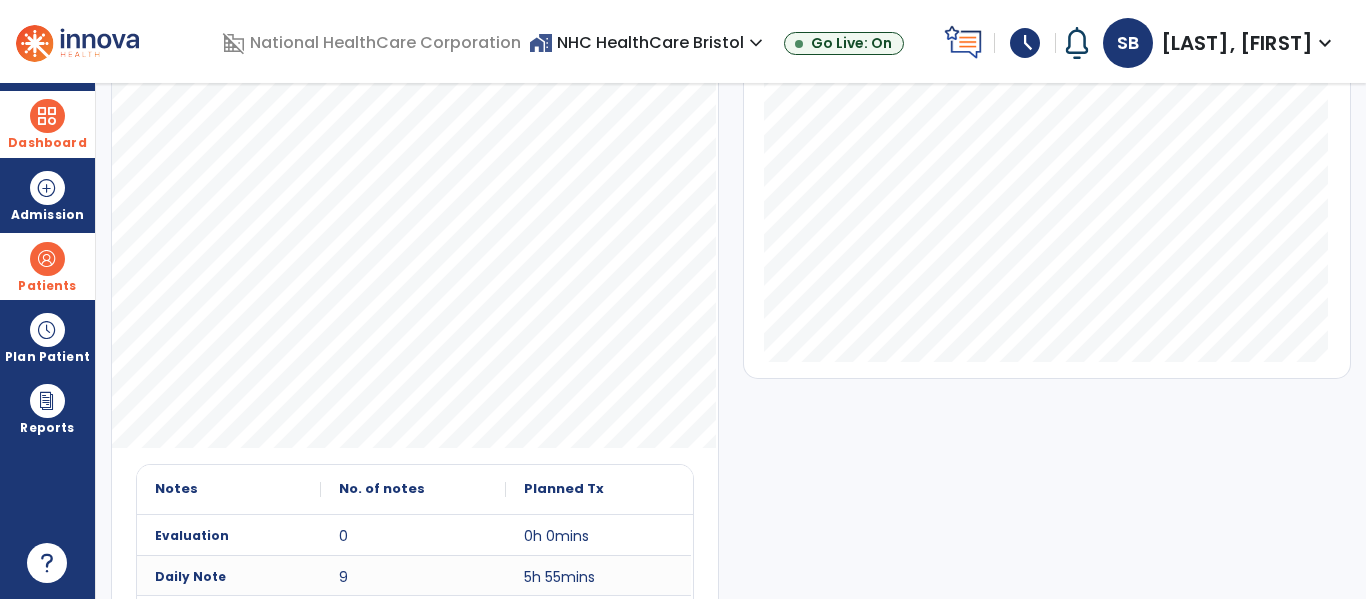 scroll, scrollTop: 400, scrollLeft: 0, axis: vertical 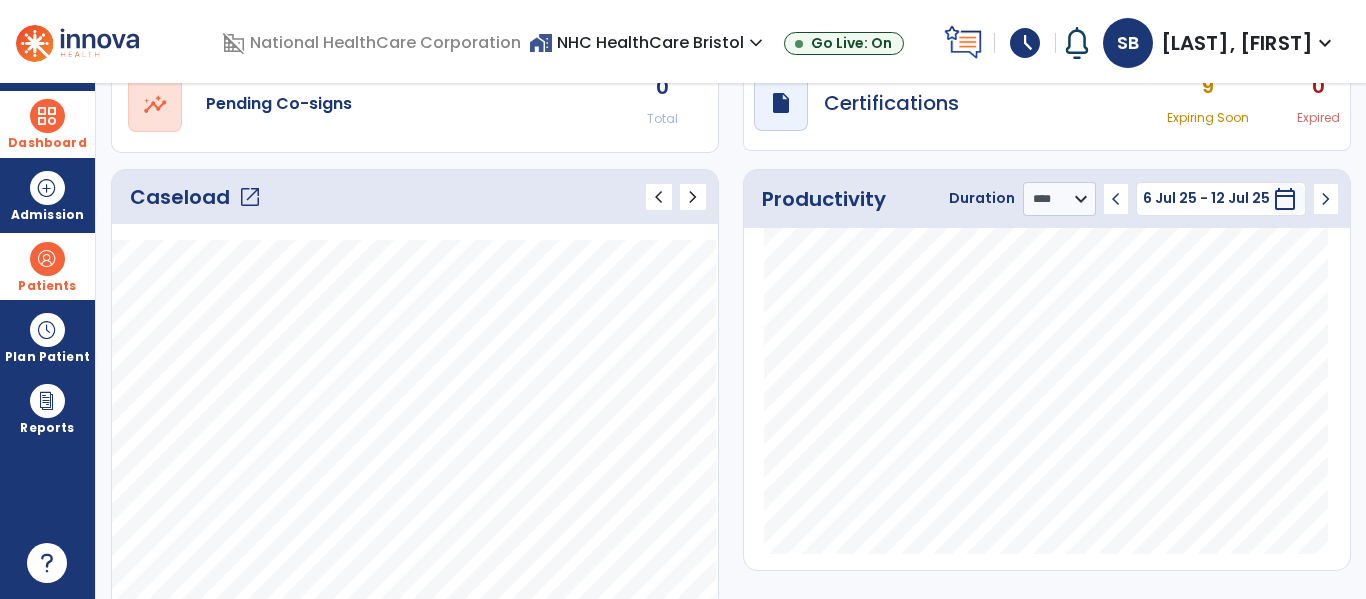 click on "Caseload   open_in_new" 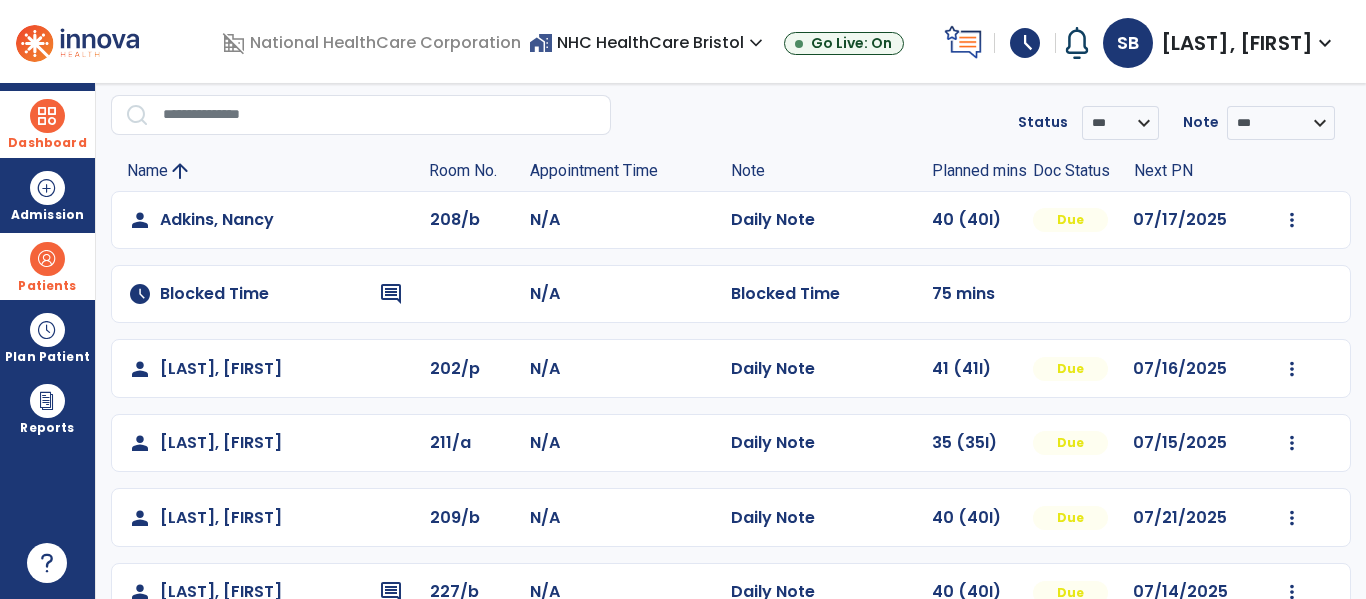 click at bounding box center (47, 259) 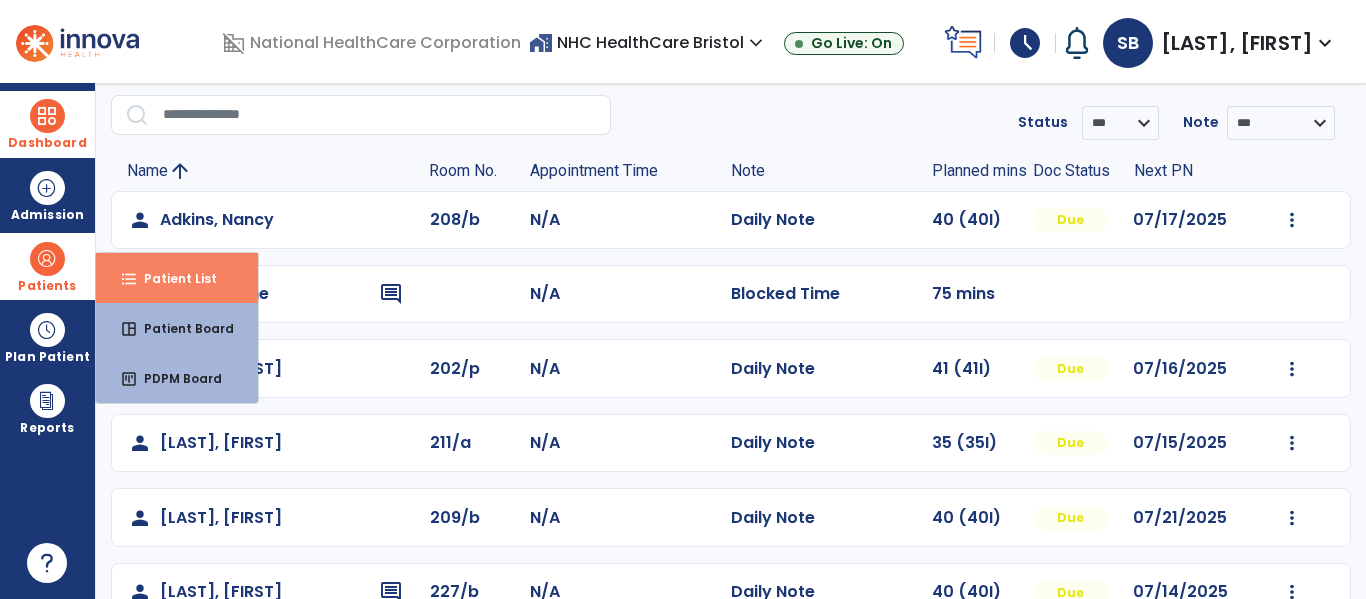 click on "format_list_bulleted" at bounding box center [129, 279] 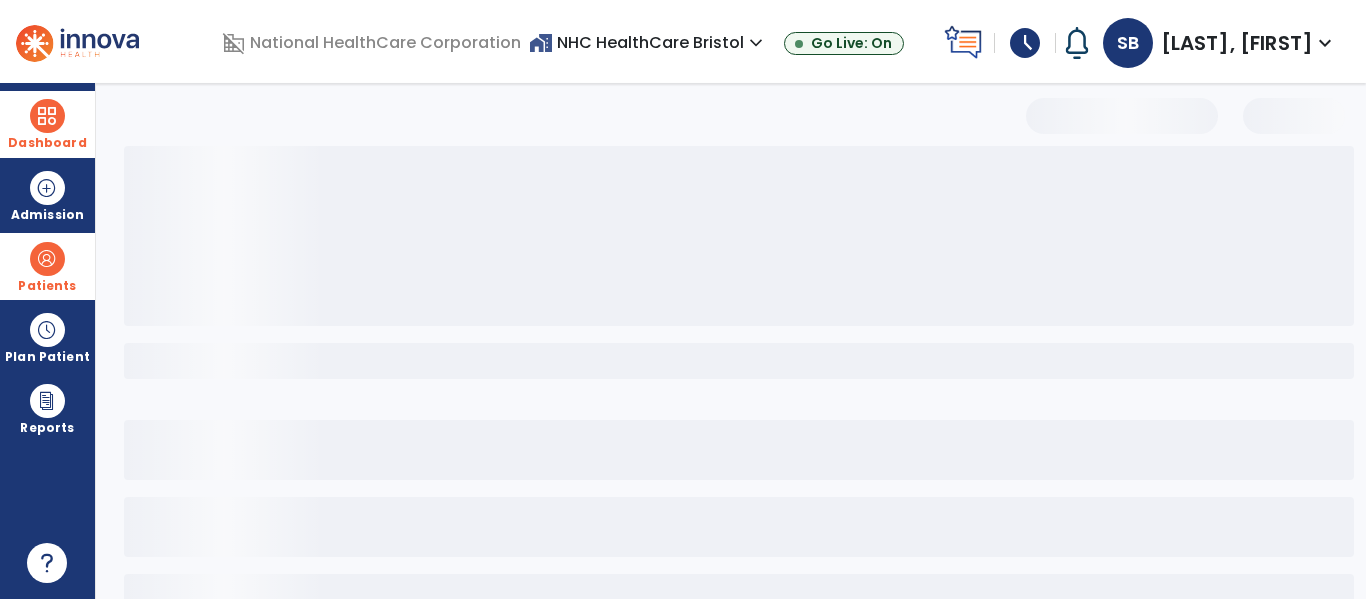 select on "***" 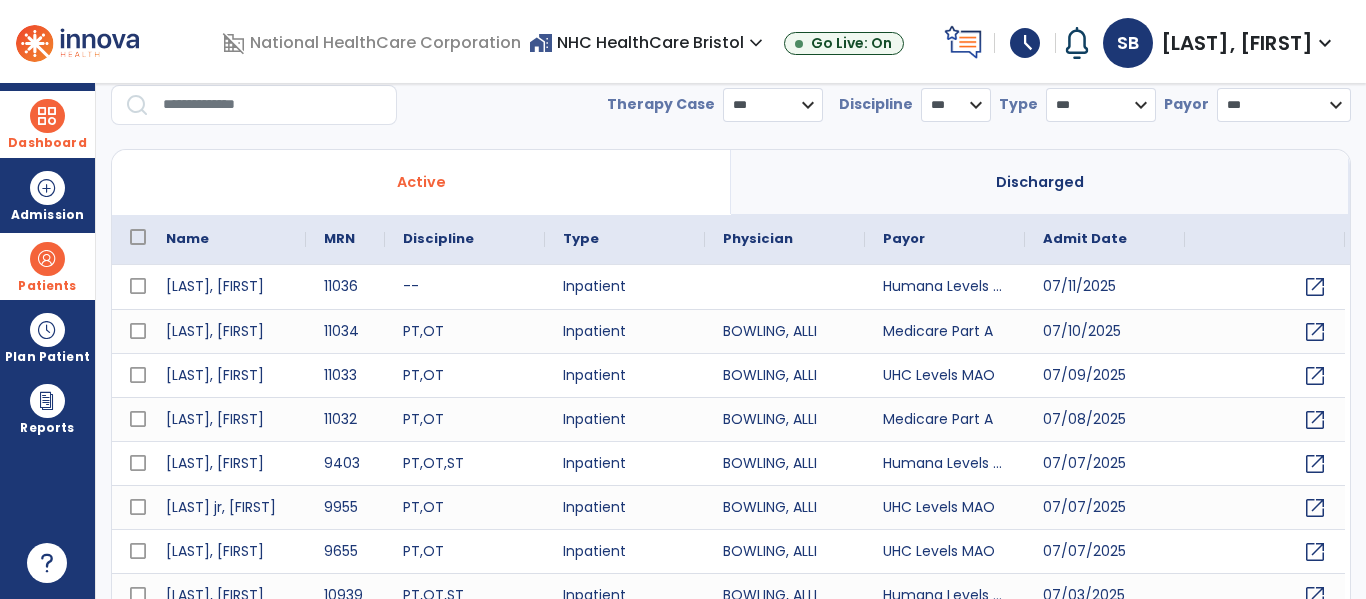 click at bounding box center (273, 105) 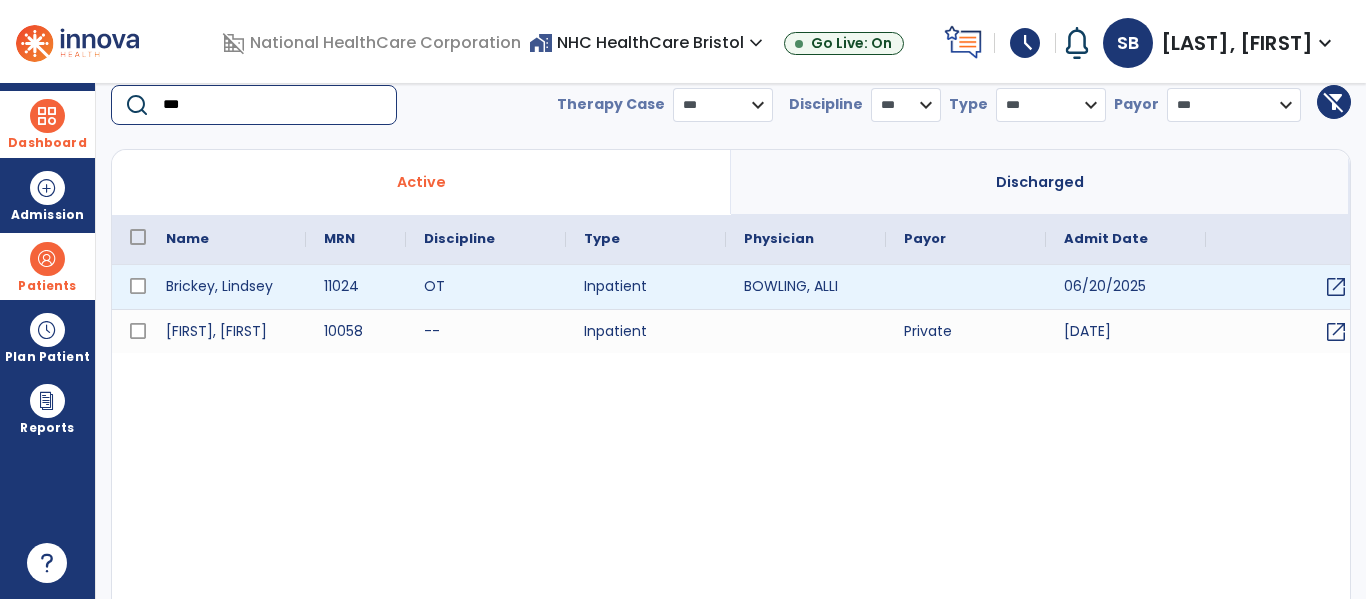 type on "***" 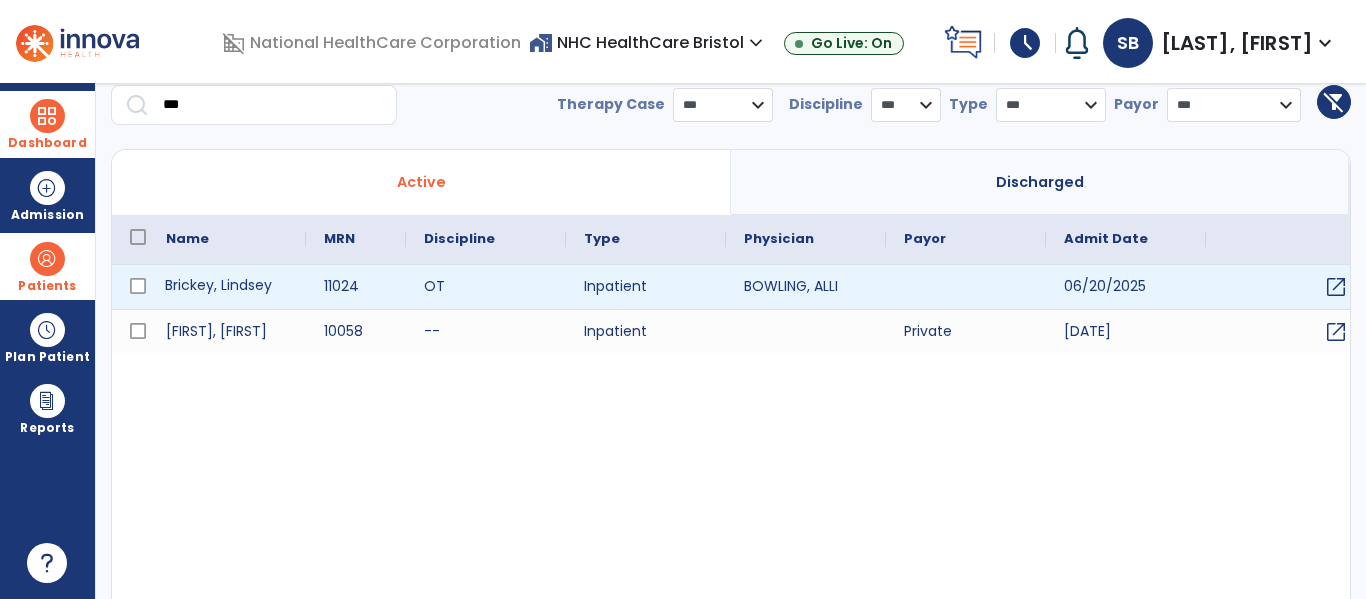 click on "Brickey, Lindsey" at bounding box center [227, 287] 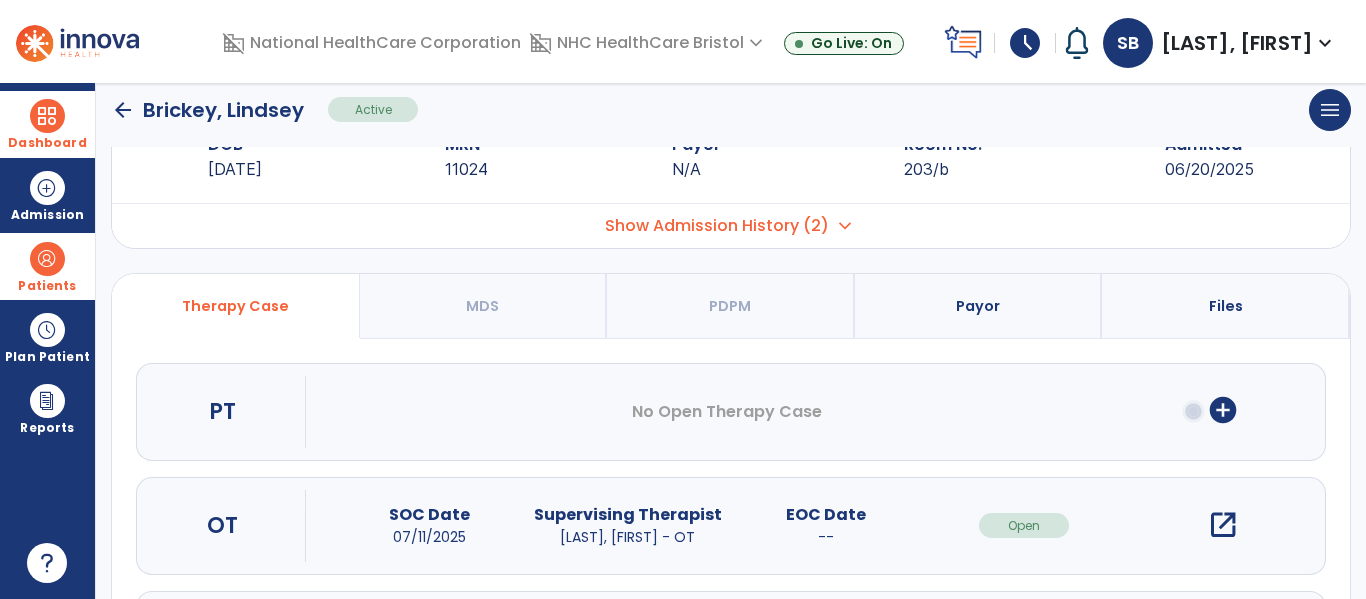 click on "add_circle" at bounding box center [1223, 410] 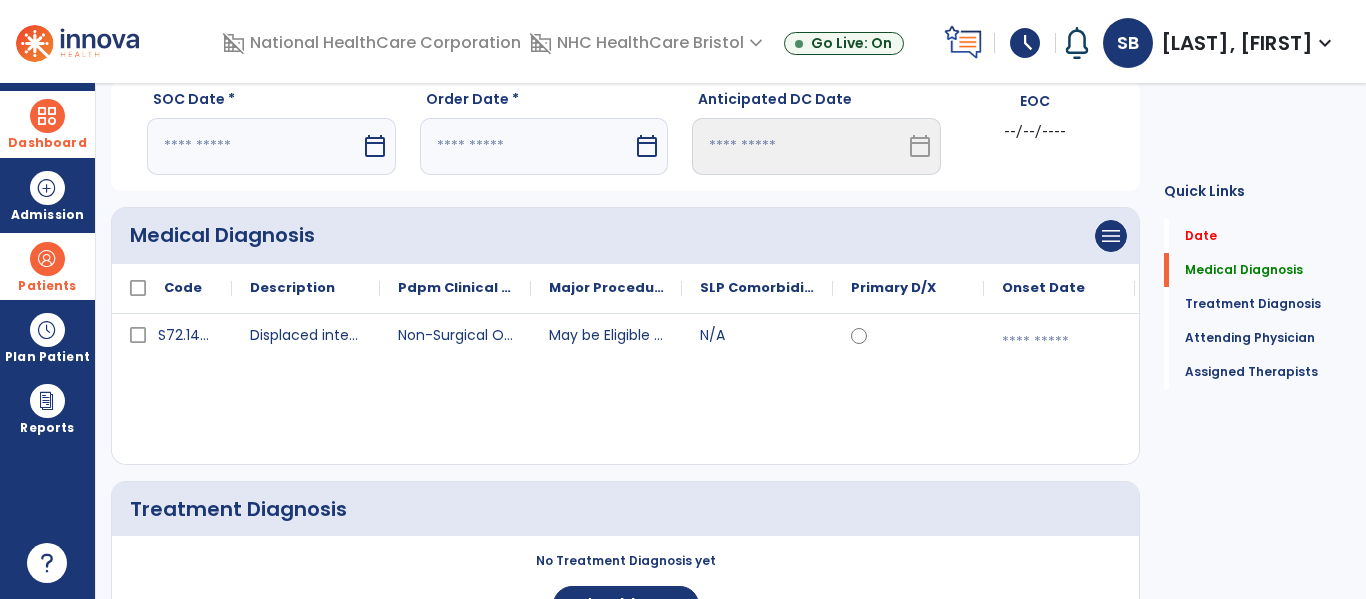 drag, startPoint x: 317, startPoint y: 126, endPoint x: 342, endPoint y: 164, distance: 45.486263 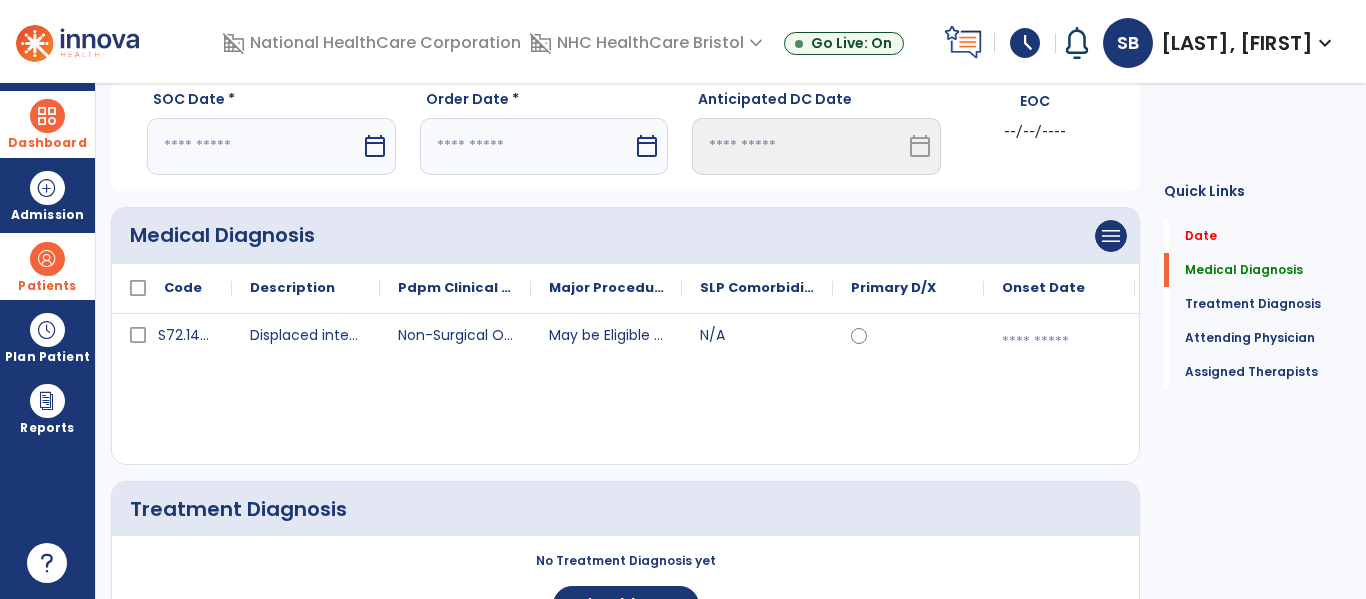 select on "*" 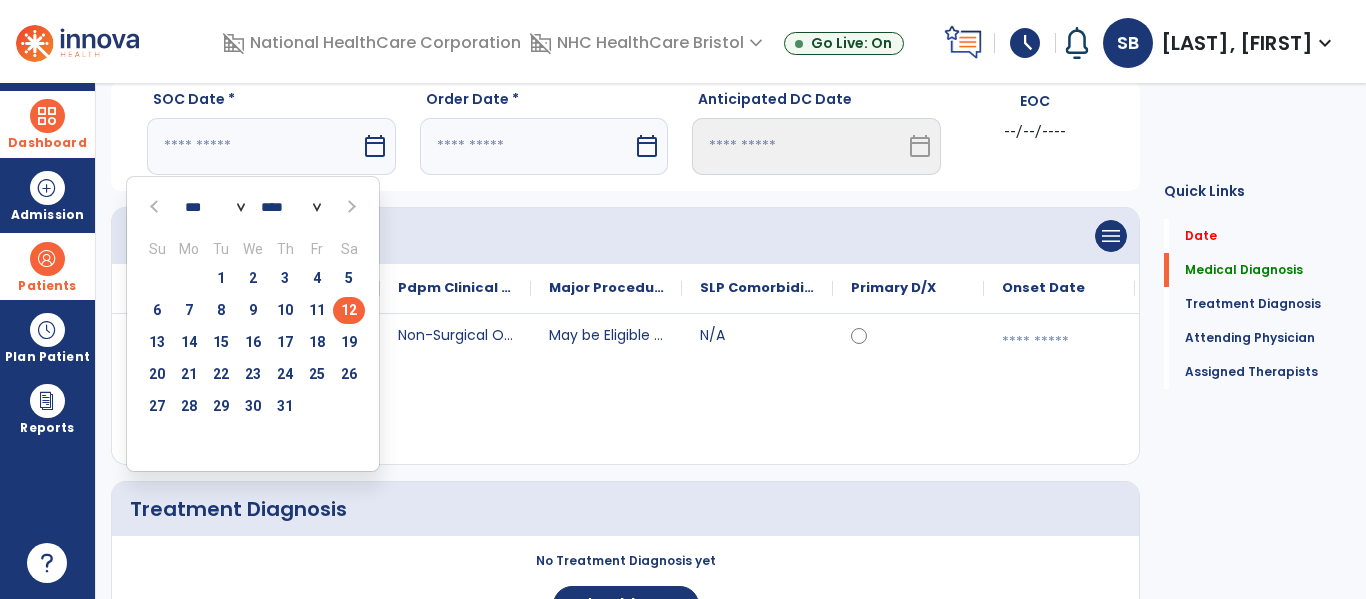 click on "12" at bounding box center [349, 310] 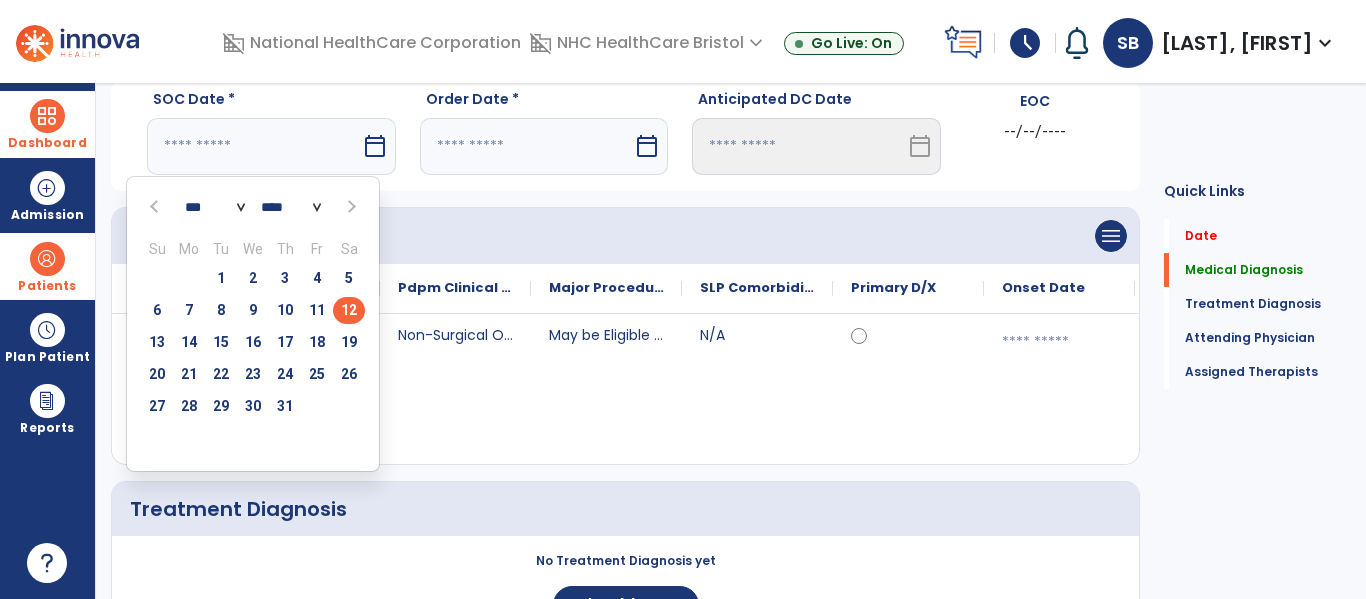 type on "*********" 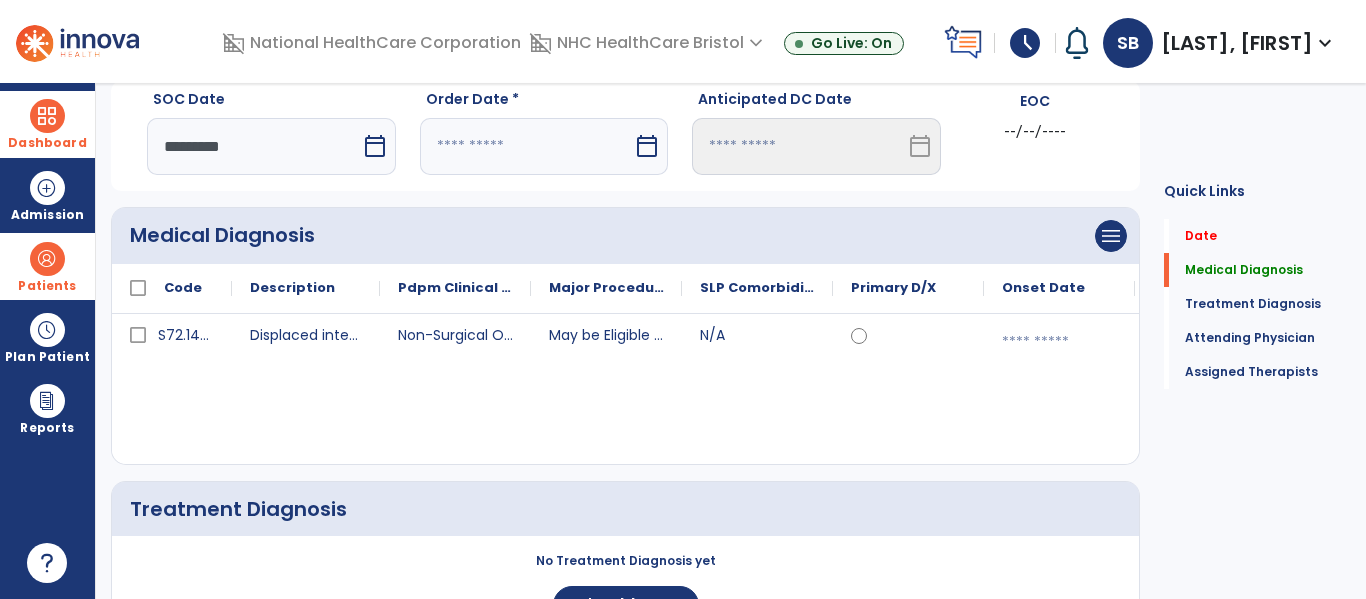 drag, startPoint x: 452, startPoint y: 158, endPoint x: 467, endPoint y: 175, distance: 22.671568 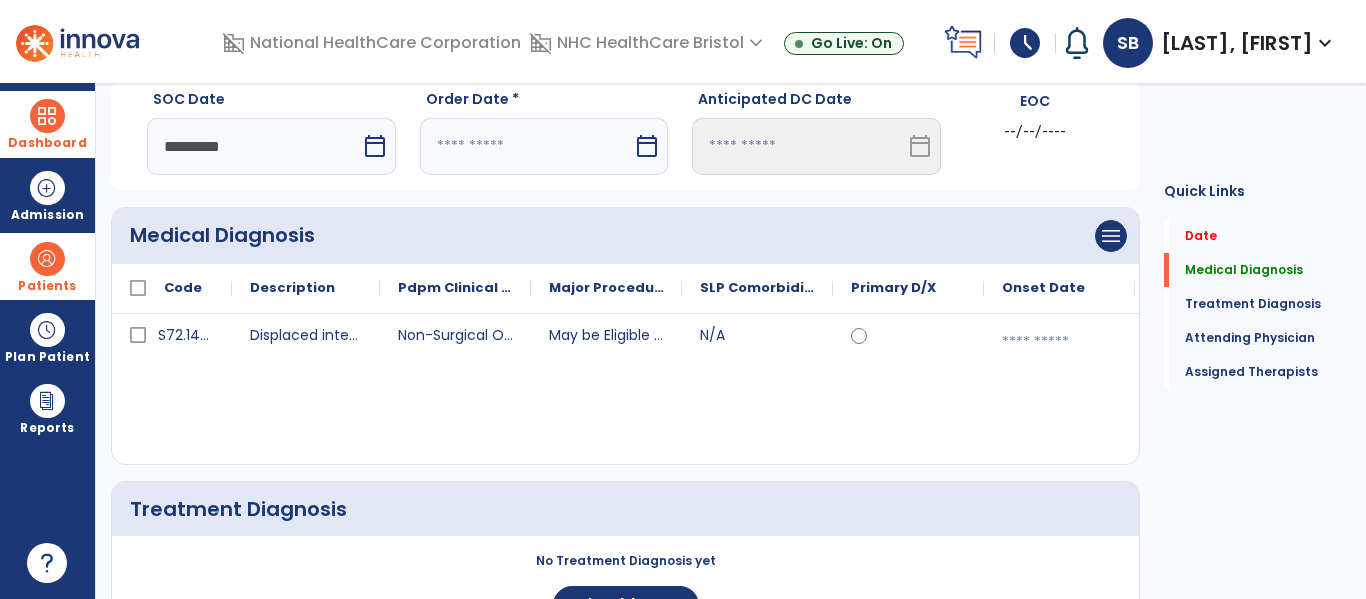 select on "*" 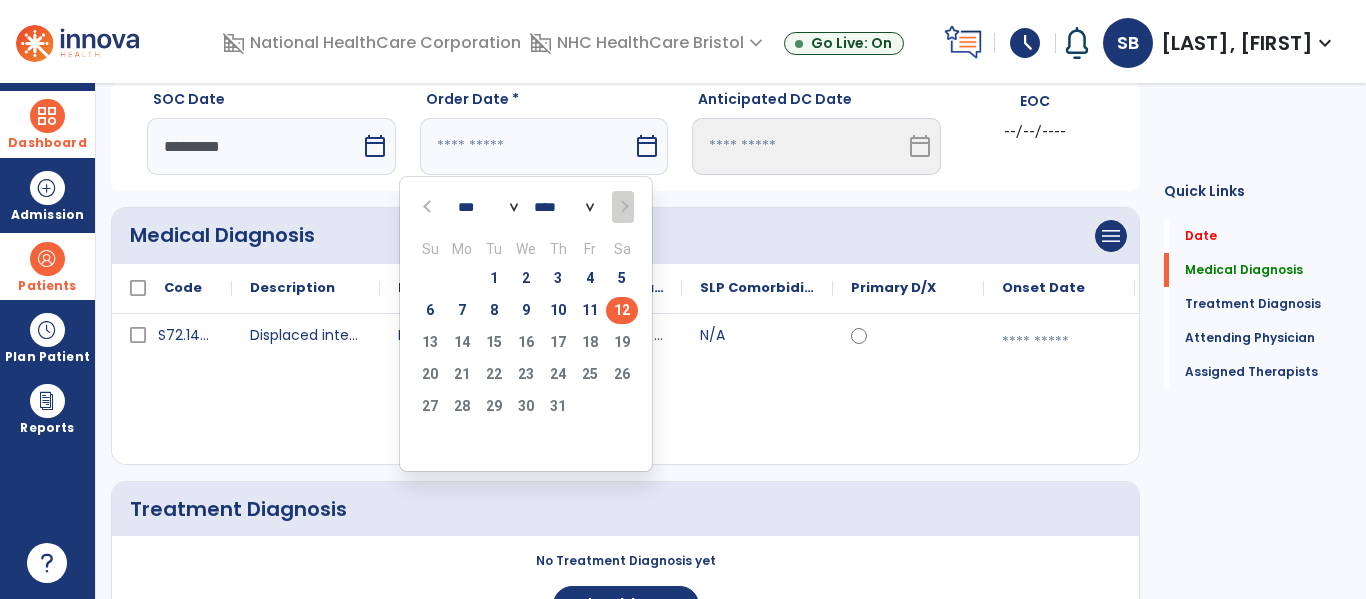 click on "12" at bounding box center (622, 310) 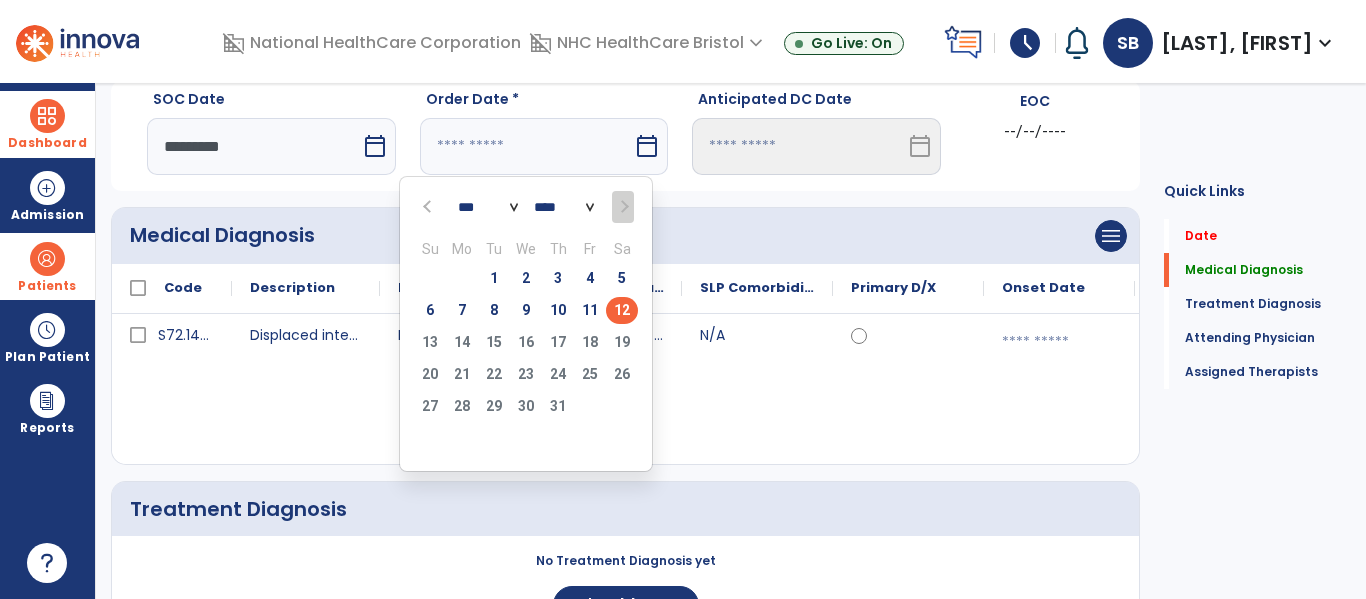 type on "*********" 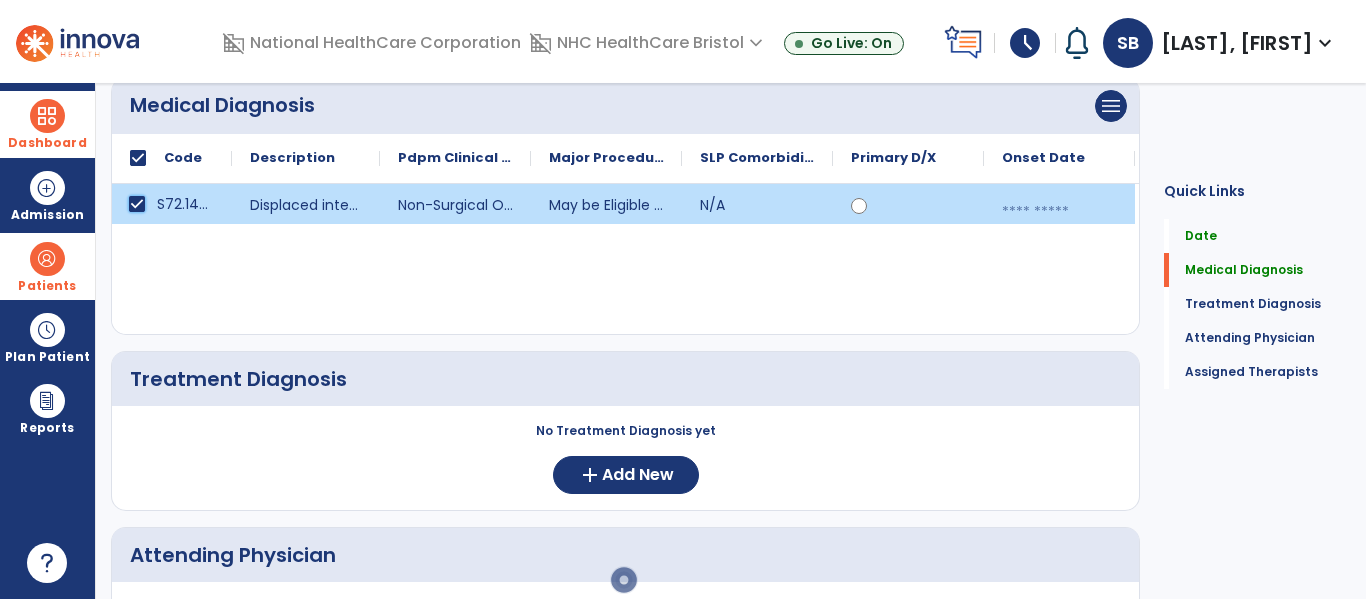 scroll, scrollTop: 268, scrollLeft: 0, axis: vertical 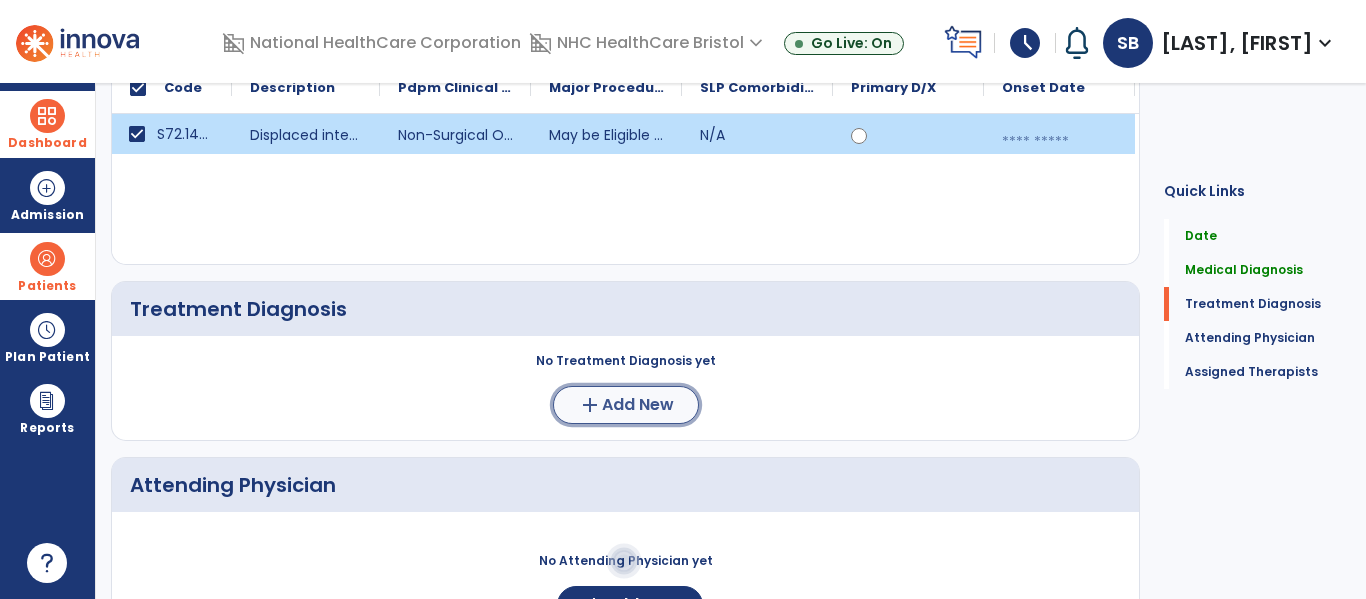 click on "add  Add New" 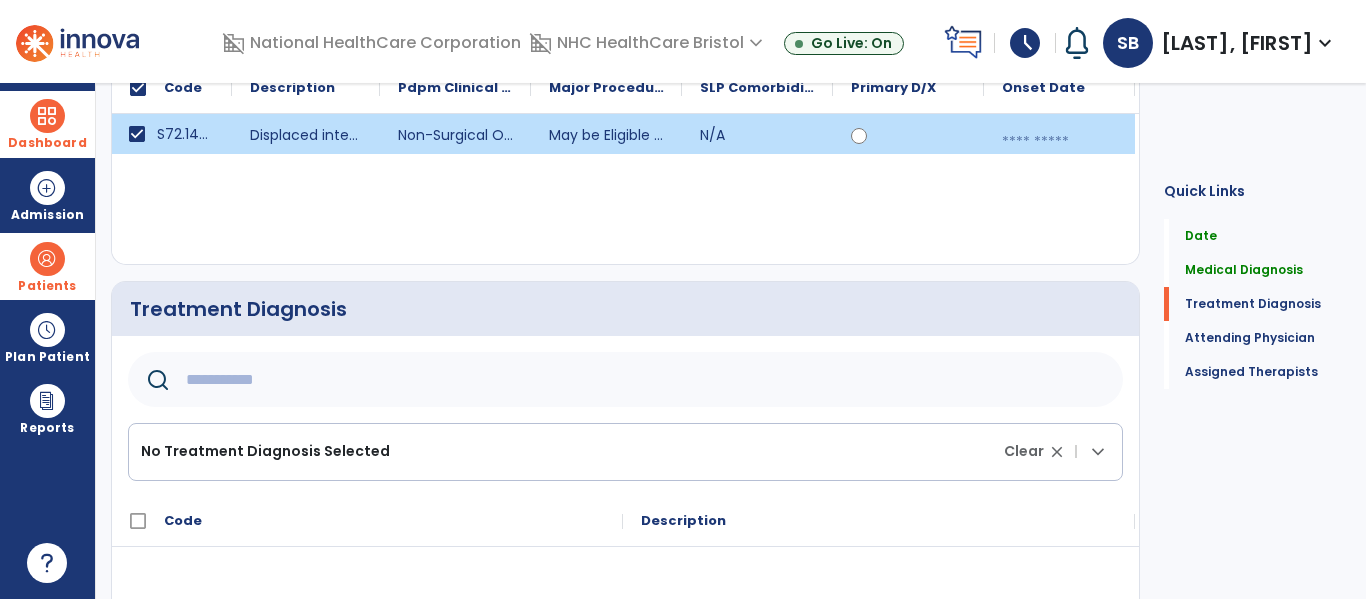 drag, startPoint x: 203, startPoint y: 381, endPoint x: 222, endPoint y: 359, distance: 29.068884 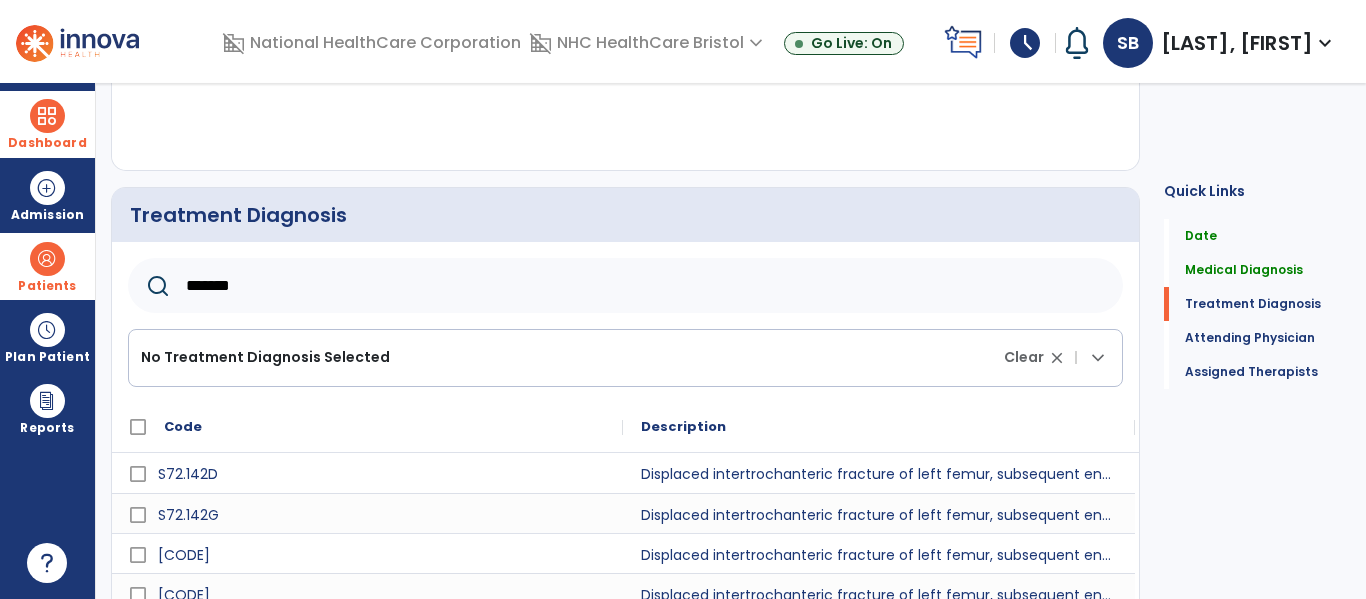 scroll, scrollTop: 162, scrollLeft: 0, axis: vertical 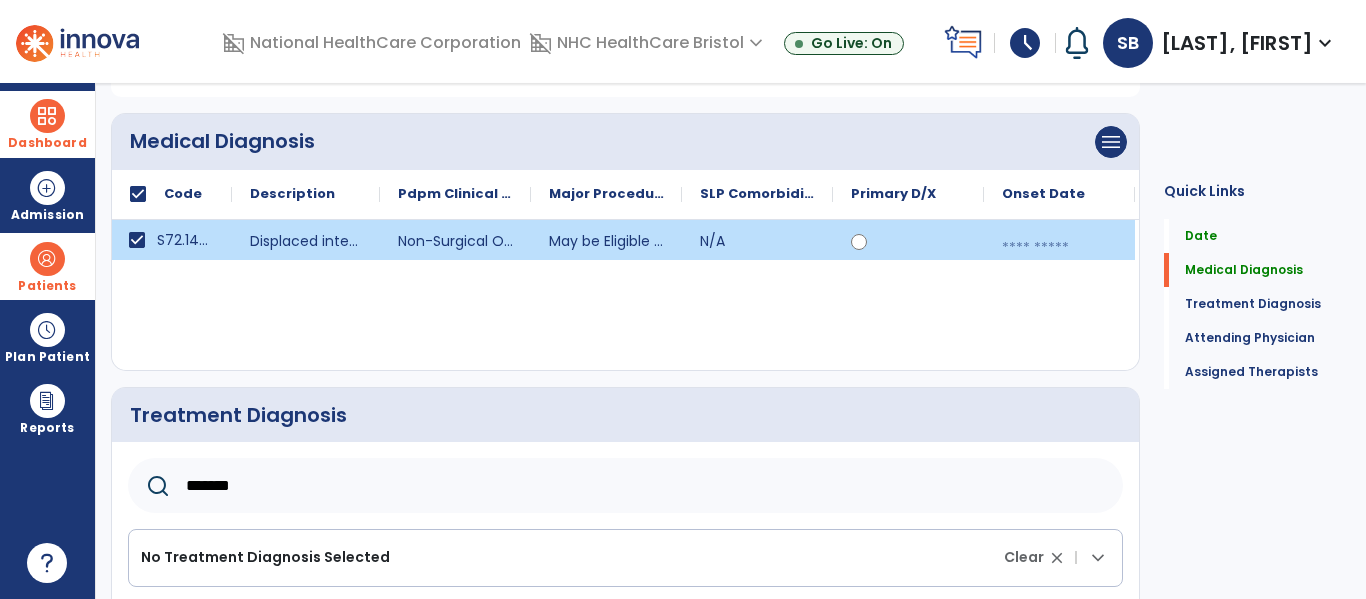 type on "*******" 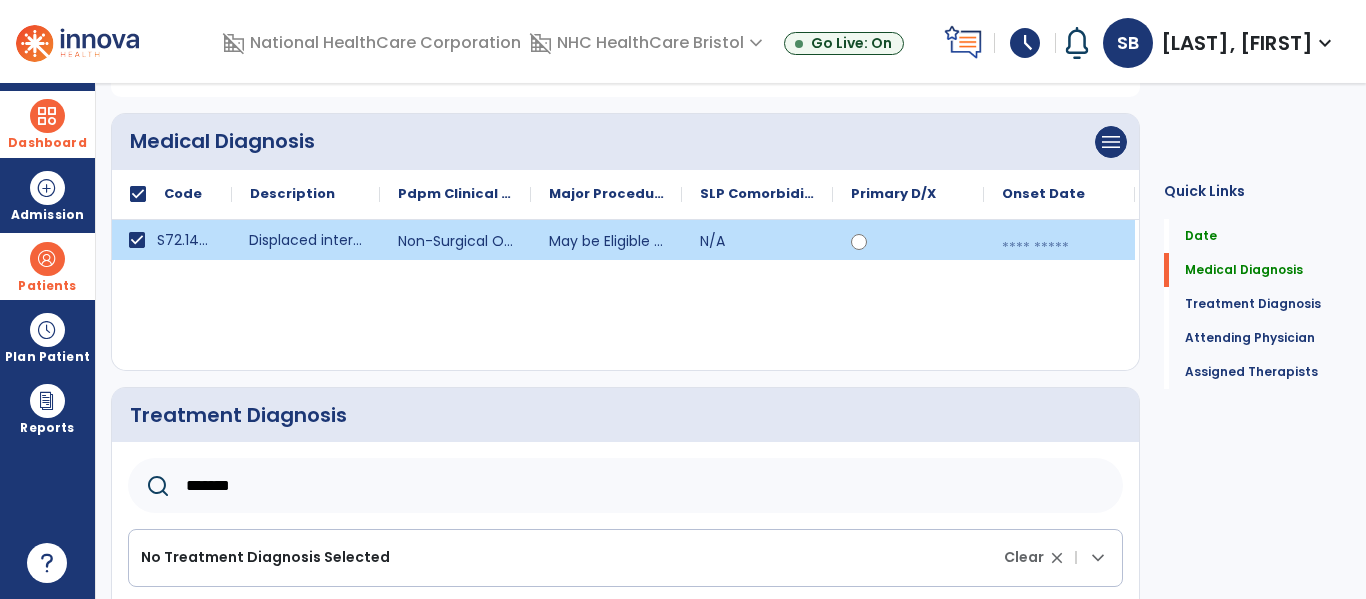 click on "Displaced intertrochanteric fracture of left femur, subsequent encounter for closed fracture with routine healing" 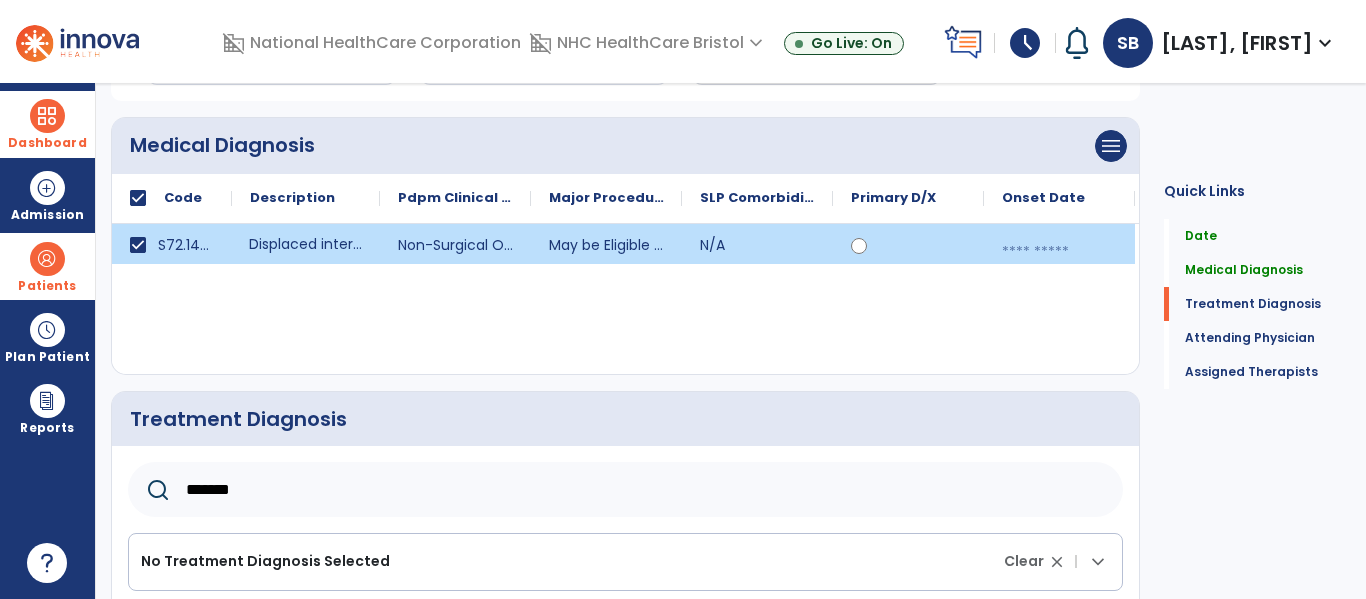 scroll, scrollTop: 0, scrollLeft: 0, axis: both 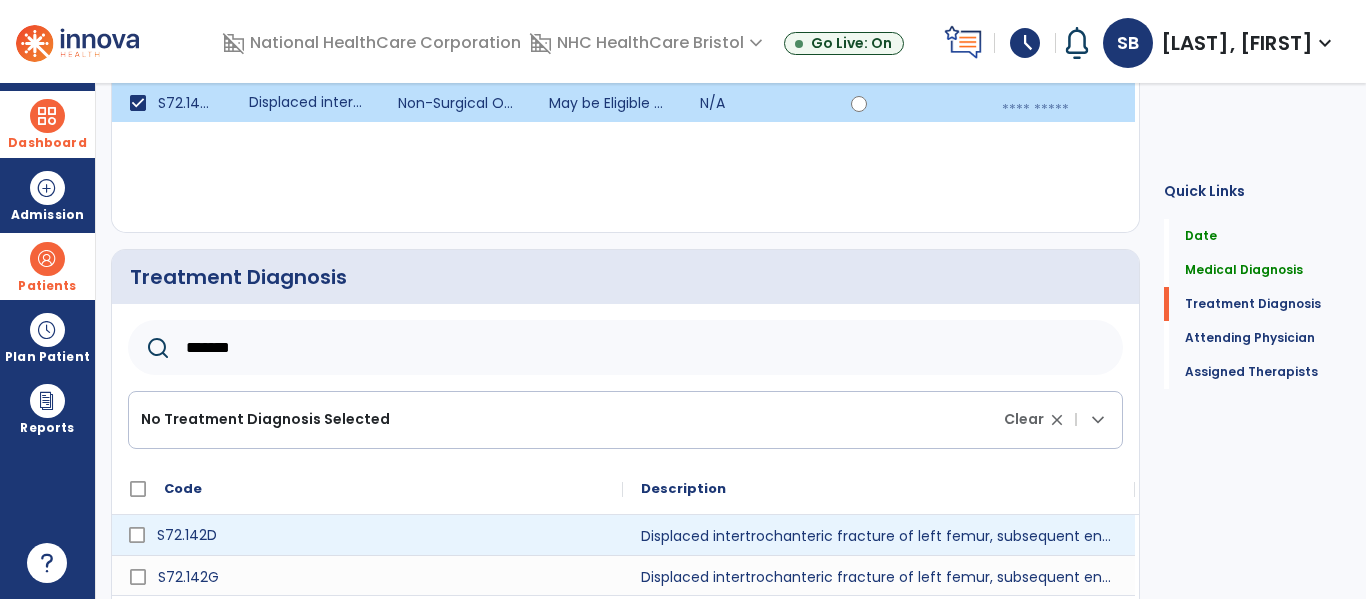 click on "S72.142D" at bounding box center [381, 535] 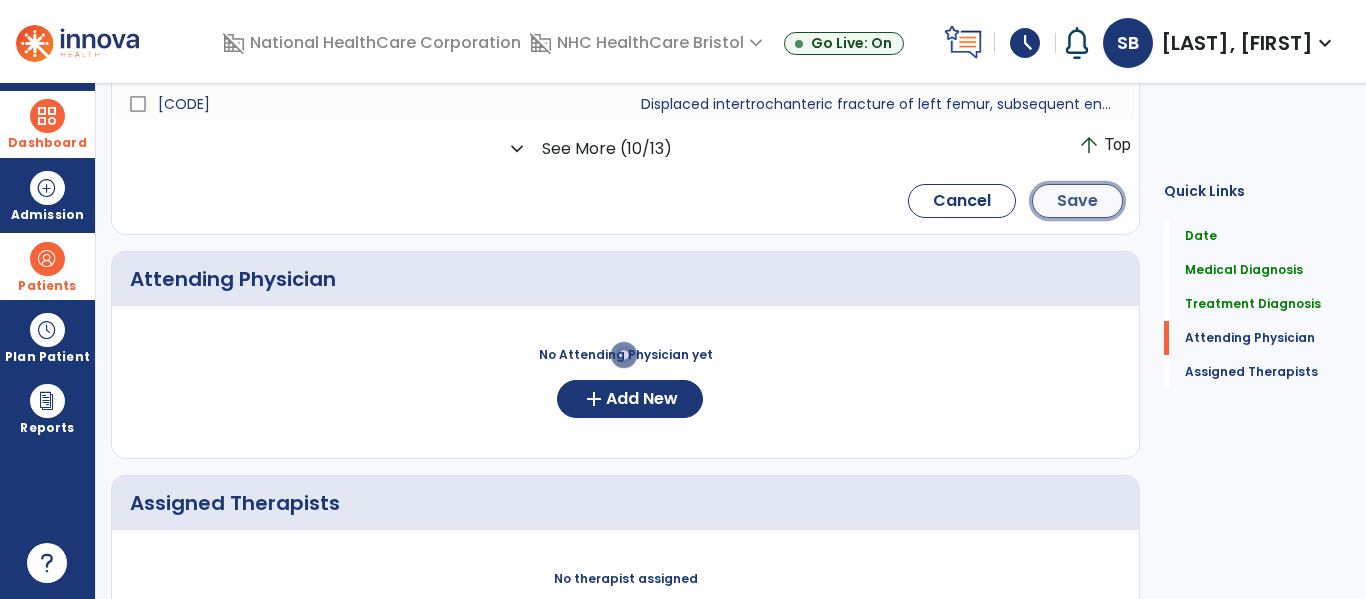 click on "Save" 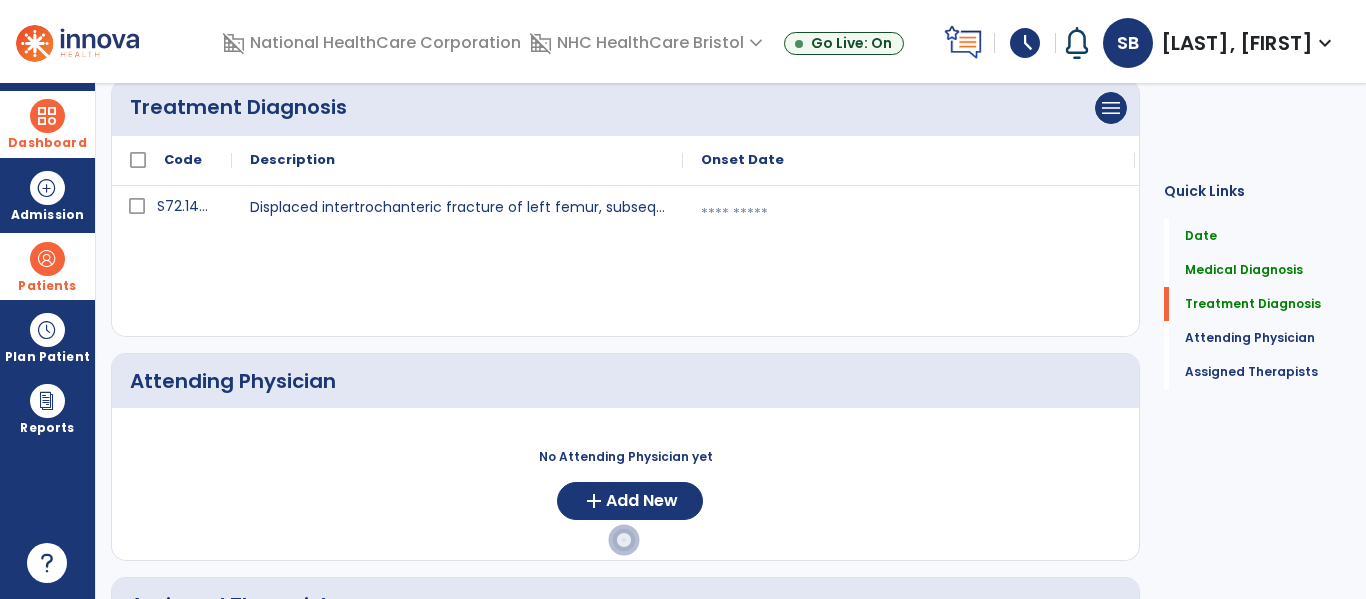 scroll, scrollTop: 500, scrollLeft: 0, axis: vertical 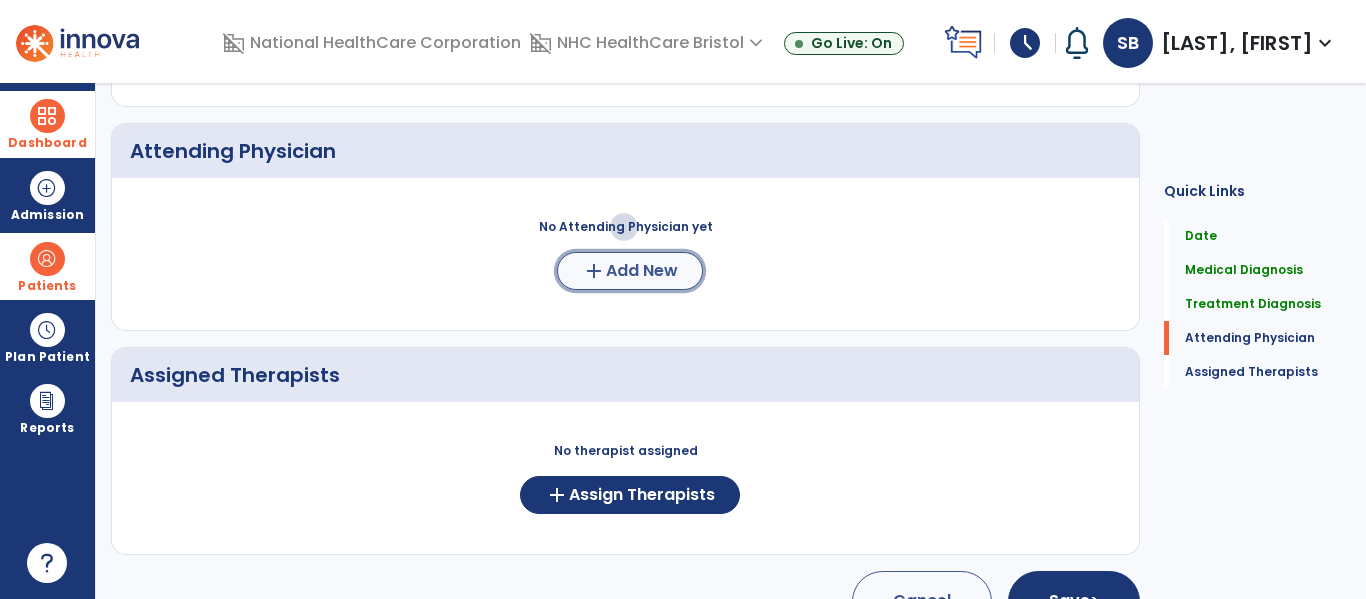 click on "Add New" 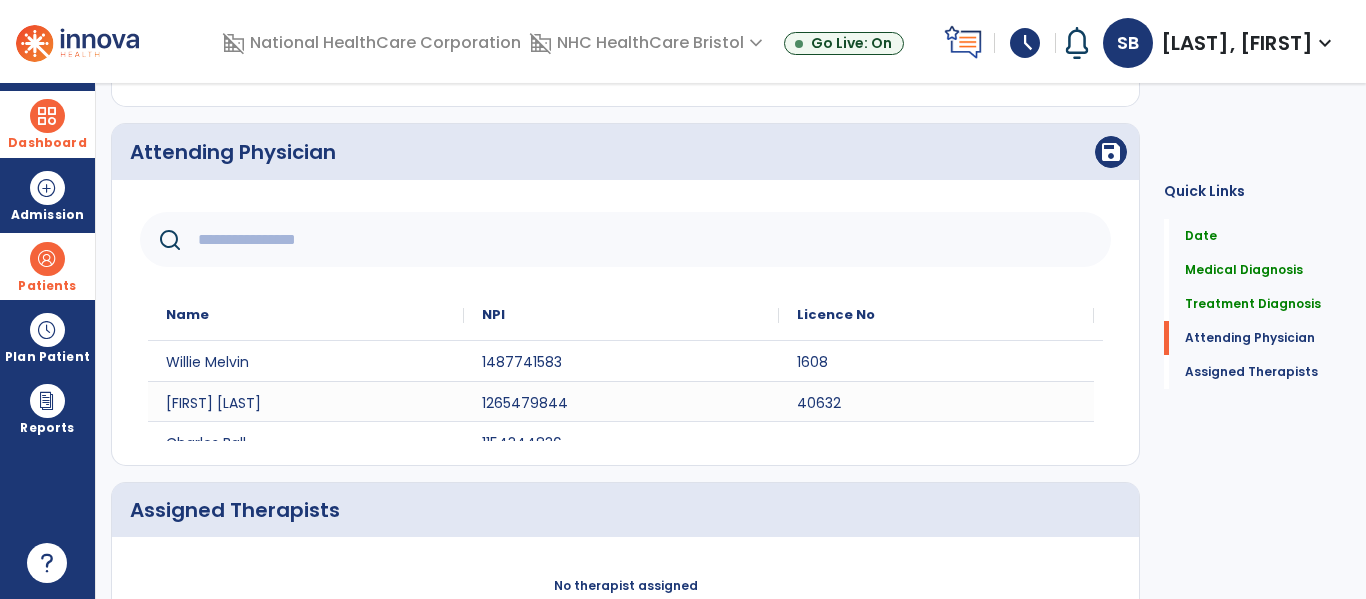 click 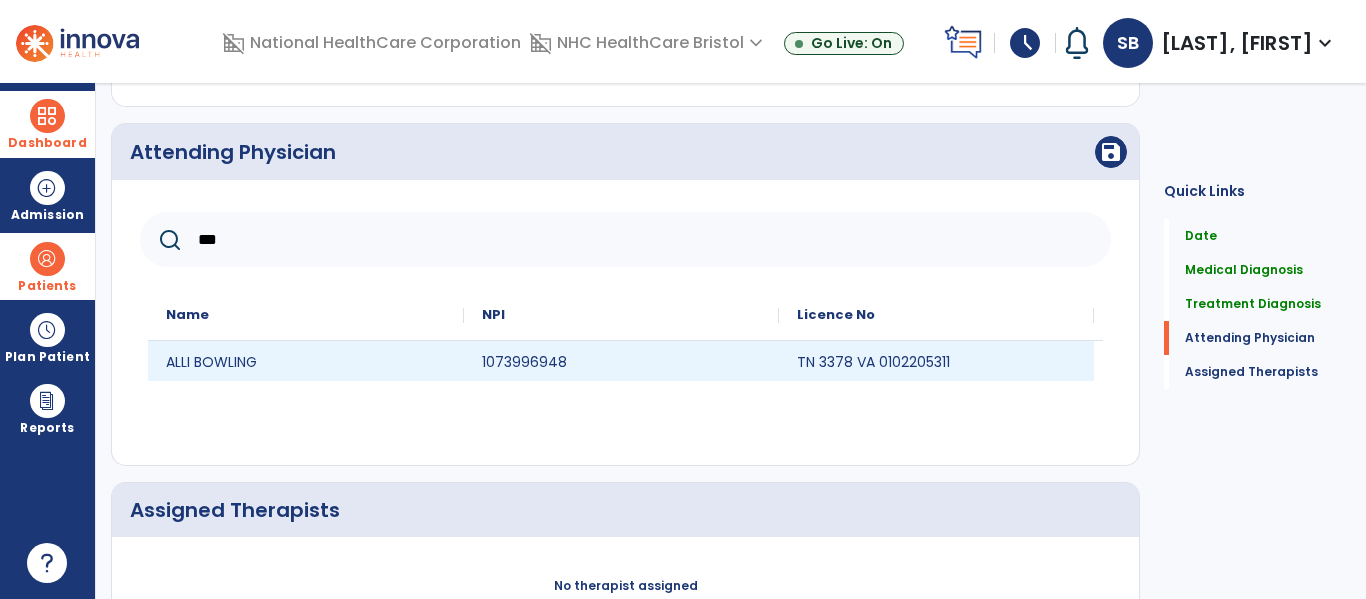 type on "***" 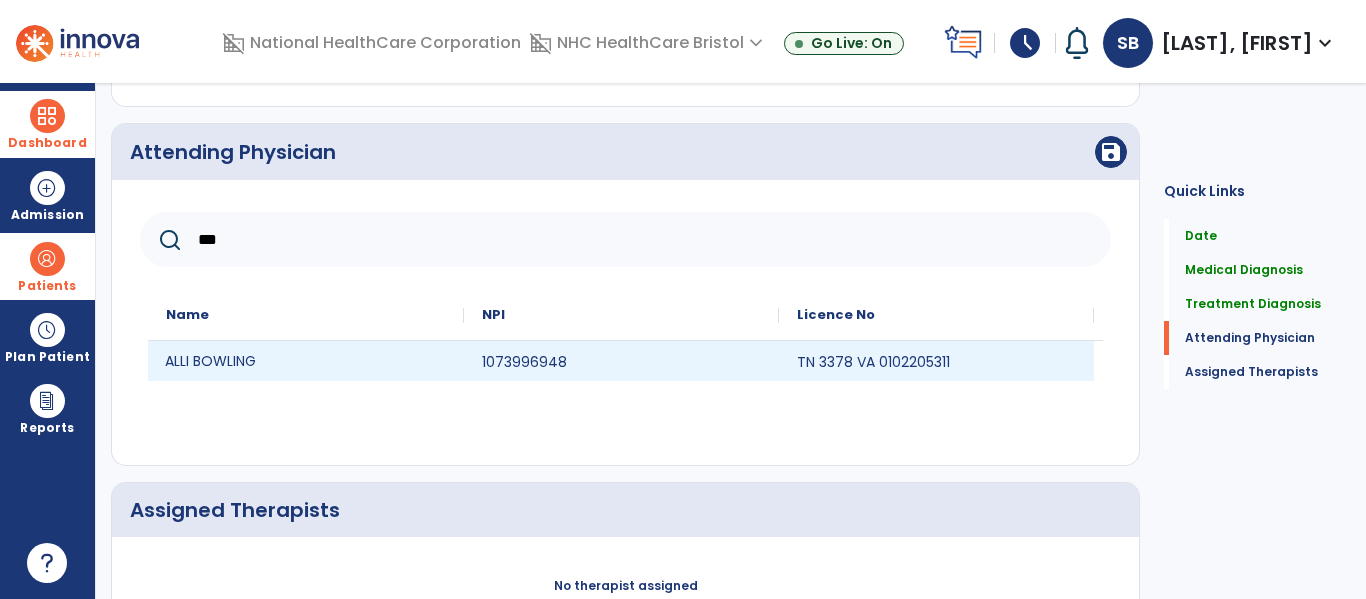 click on "ALLI BOWLING" 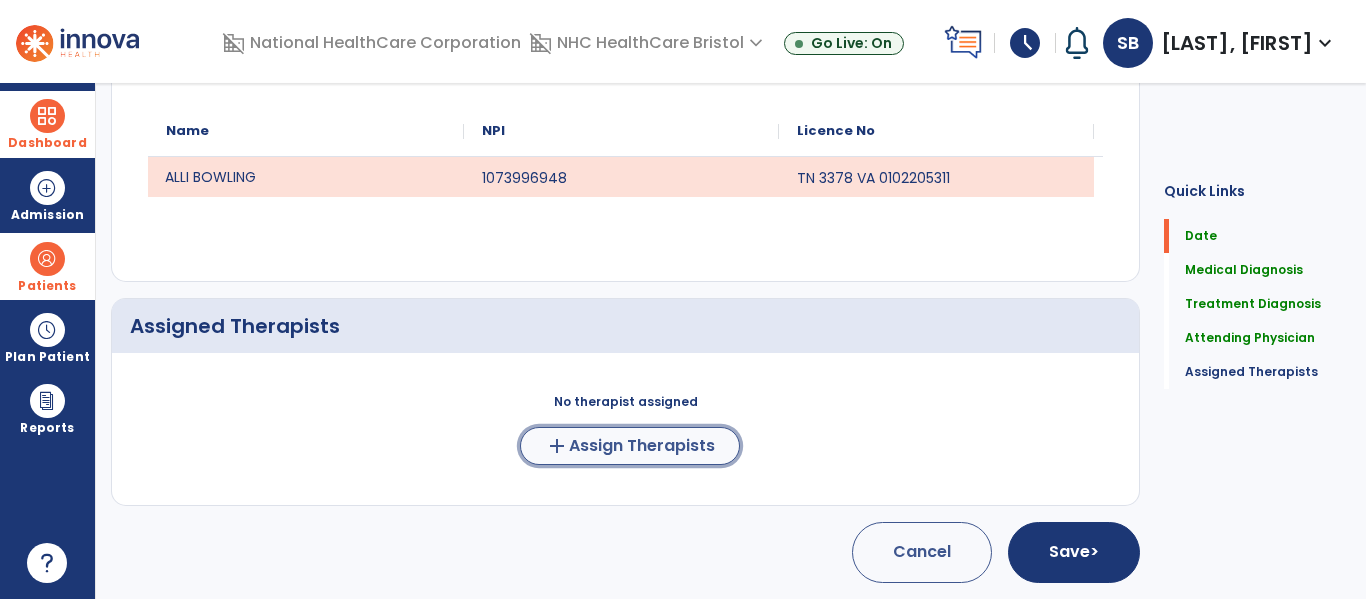 click on "Assign Therapists" 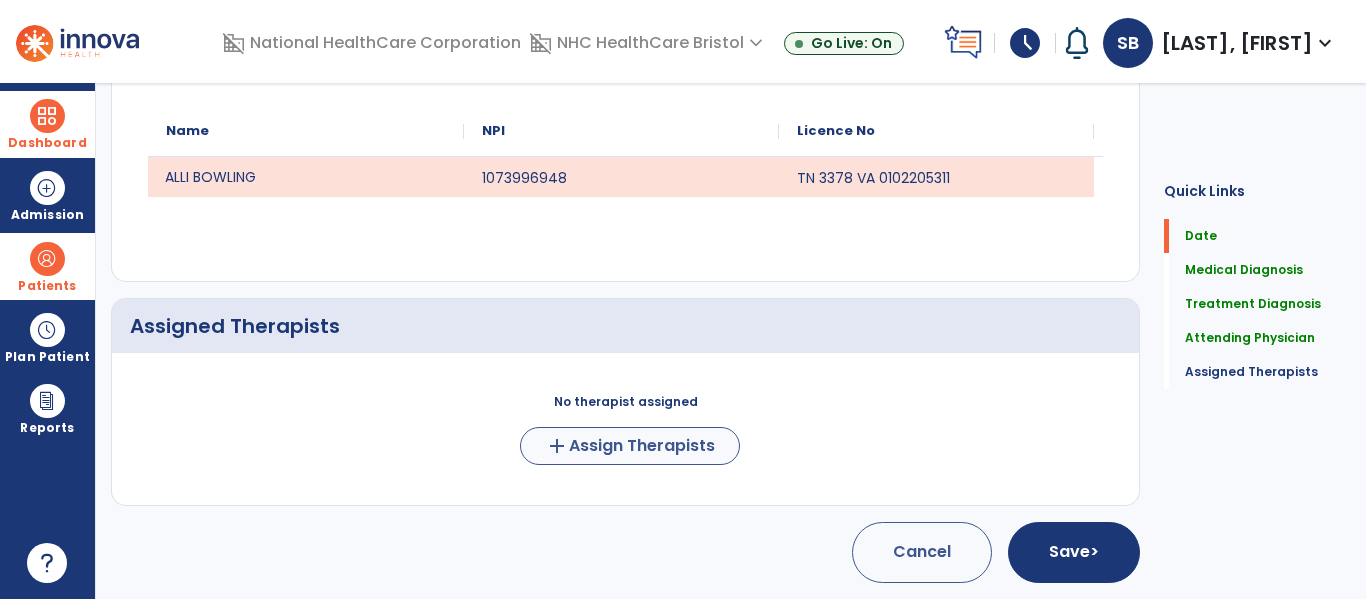 scroll, scrollTop: 880, scrollLeft: 0, axis: vertical 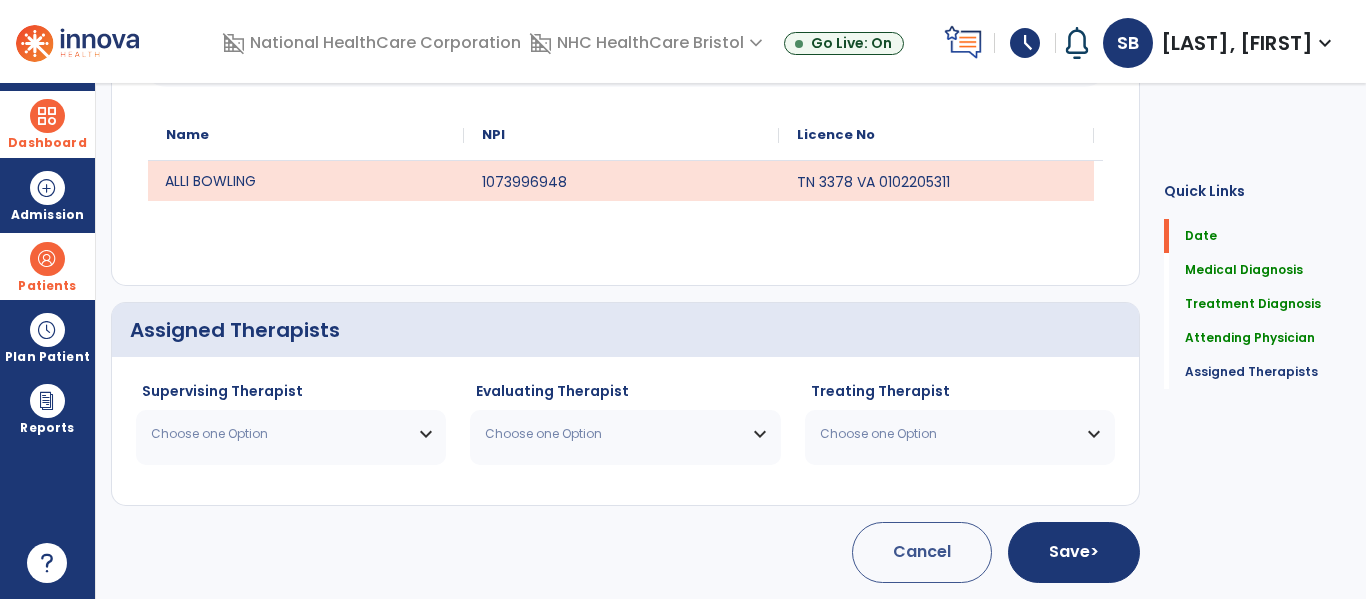 drag, startPoint x: 609, startPoint y: 432, endPoint x: 581, endPoint y: 367, distance: 70.77429 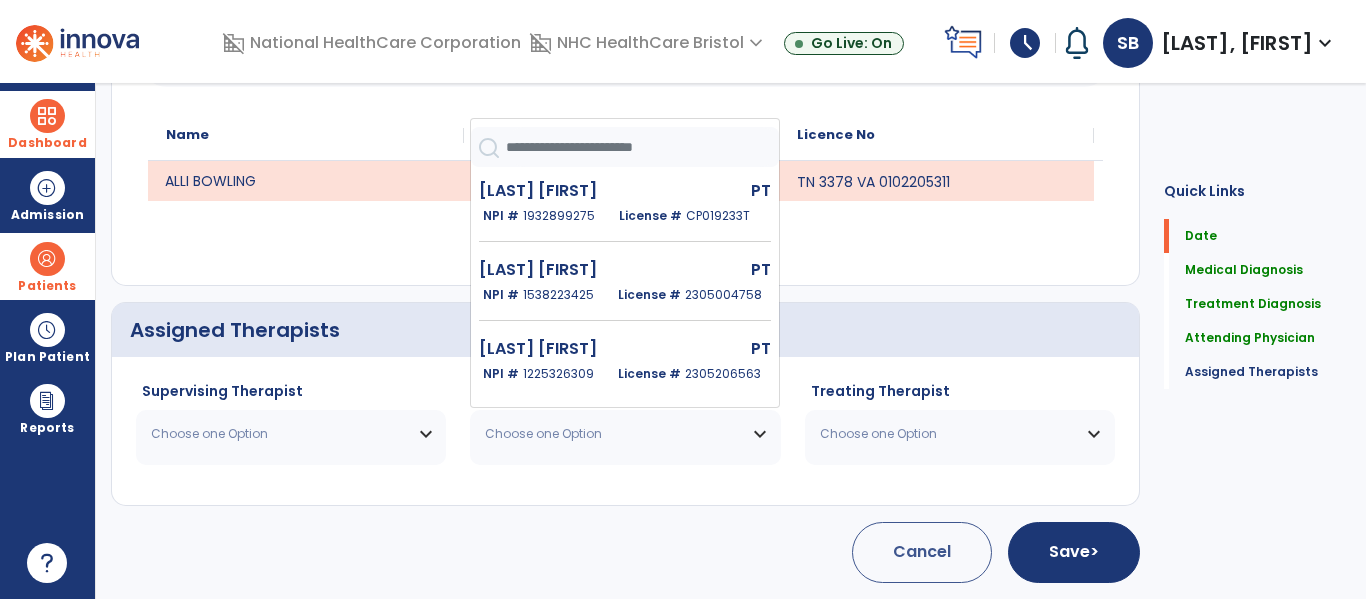 click on "[LAST] [FIRST]" 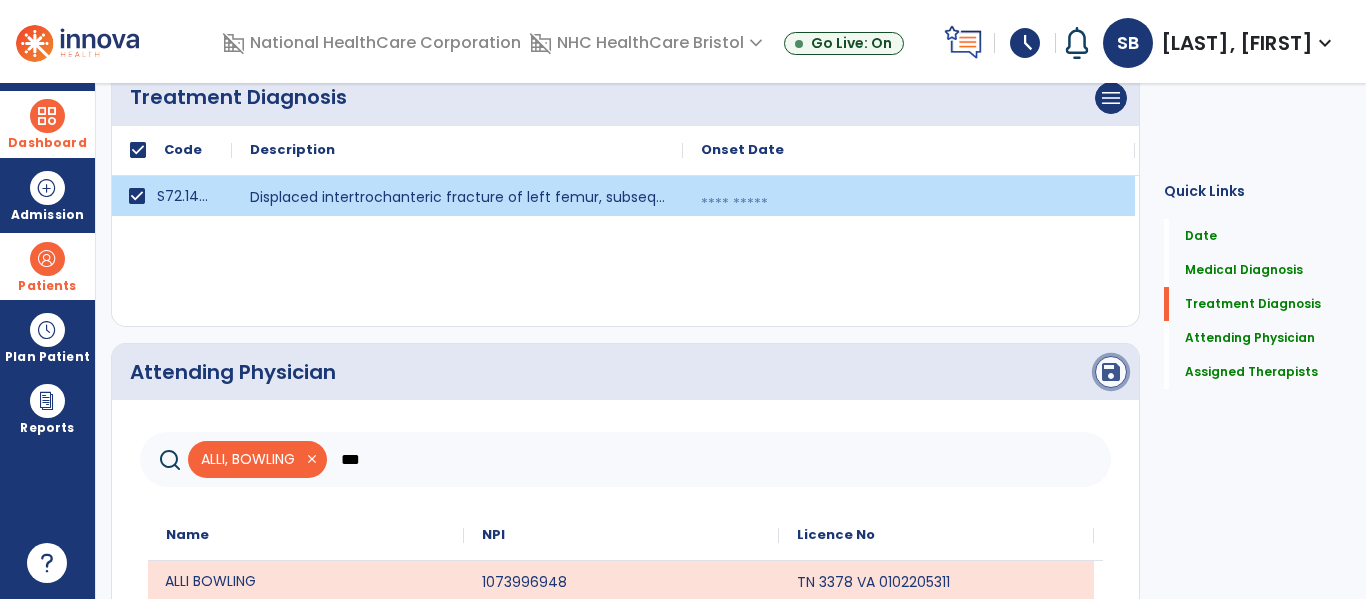 click on "save" 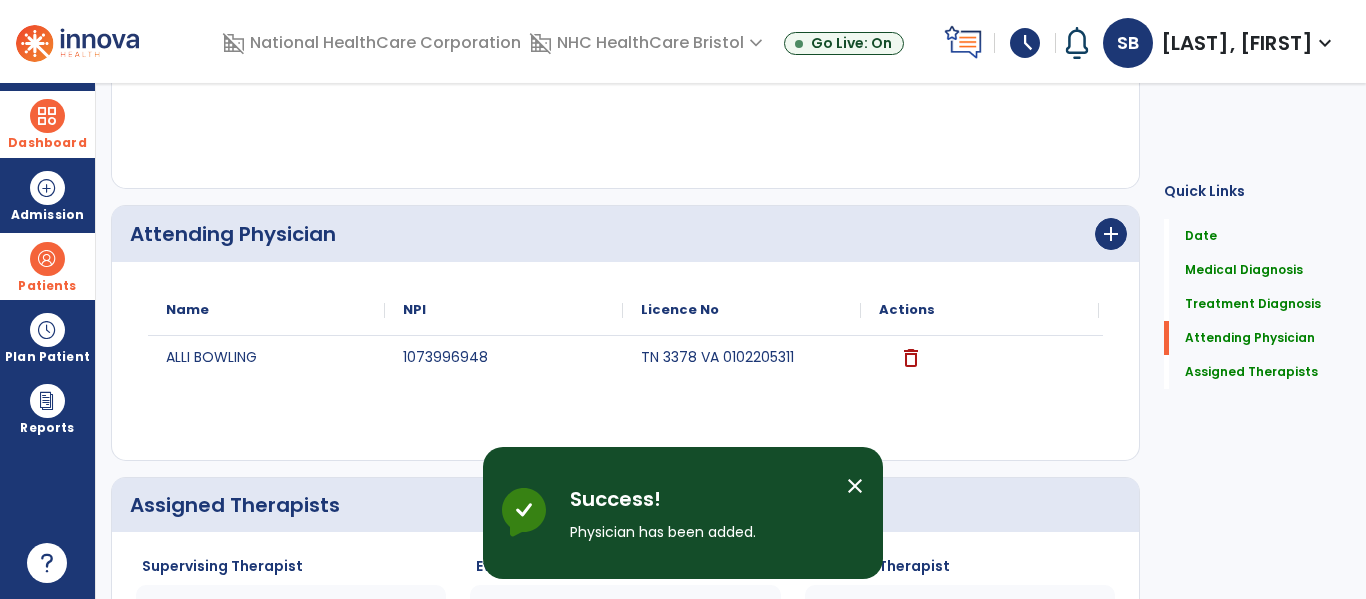 scroll, scrollTop: 793, scrollLeft: 0, axis: vertical 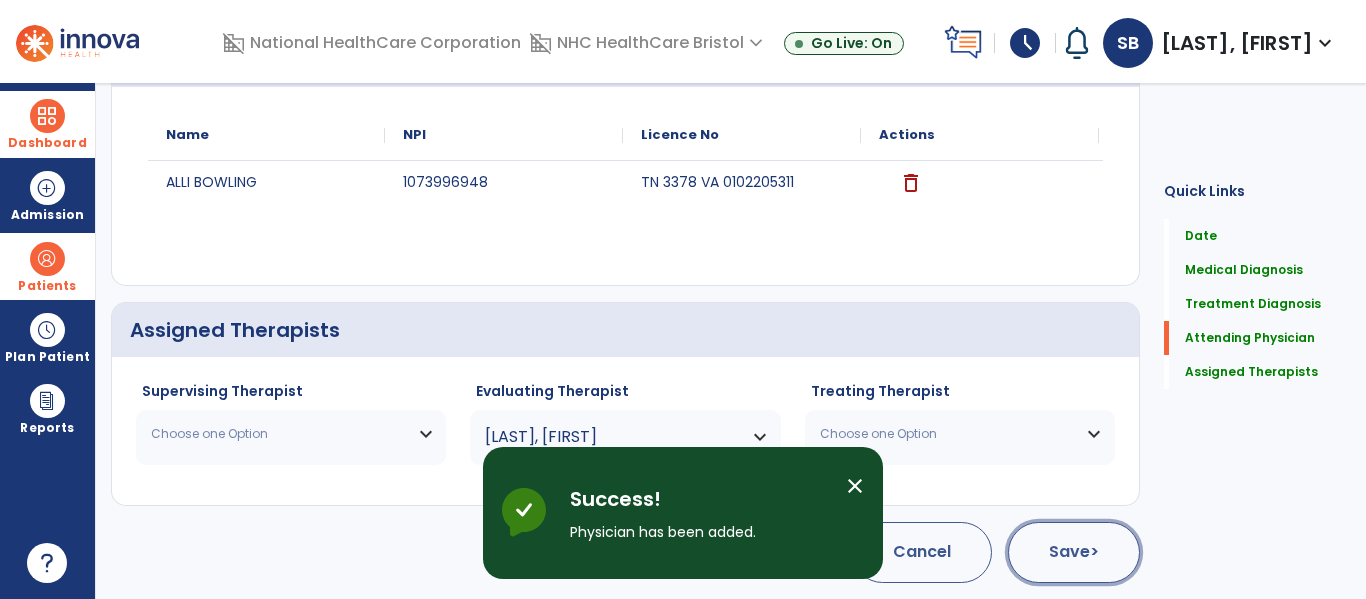 click on "Save  >" 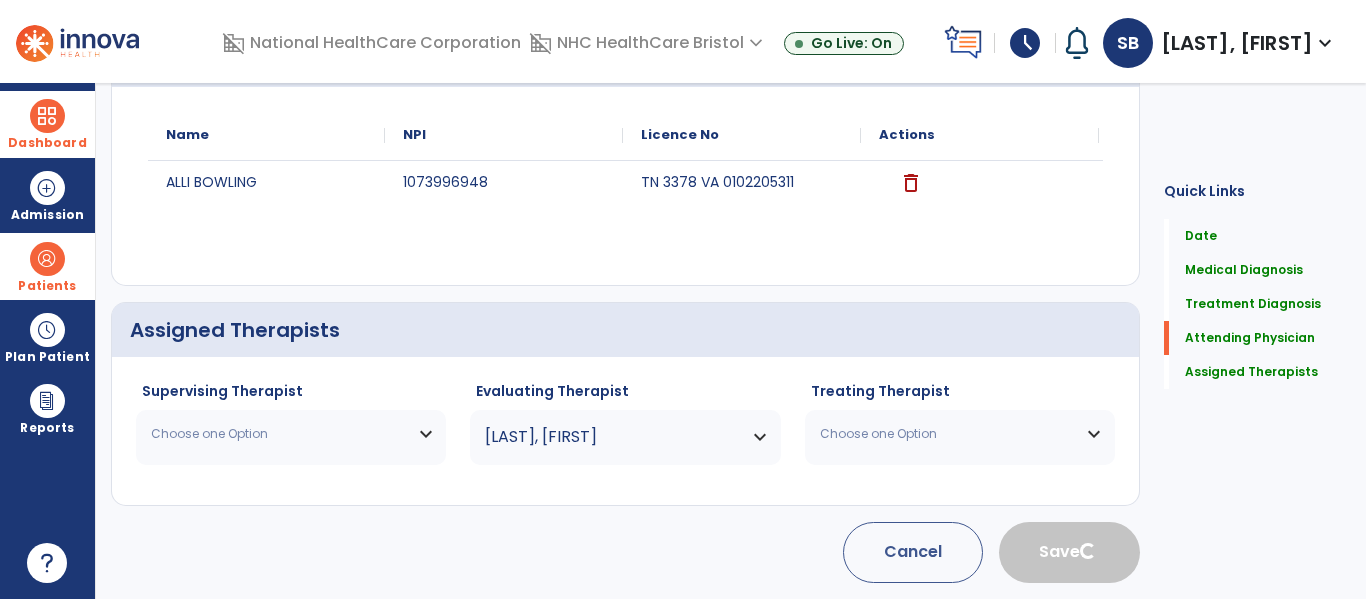 type 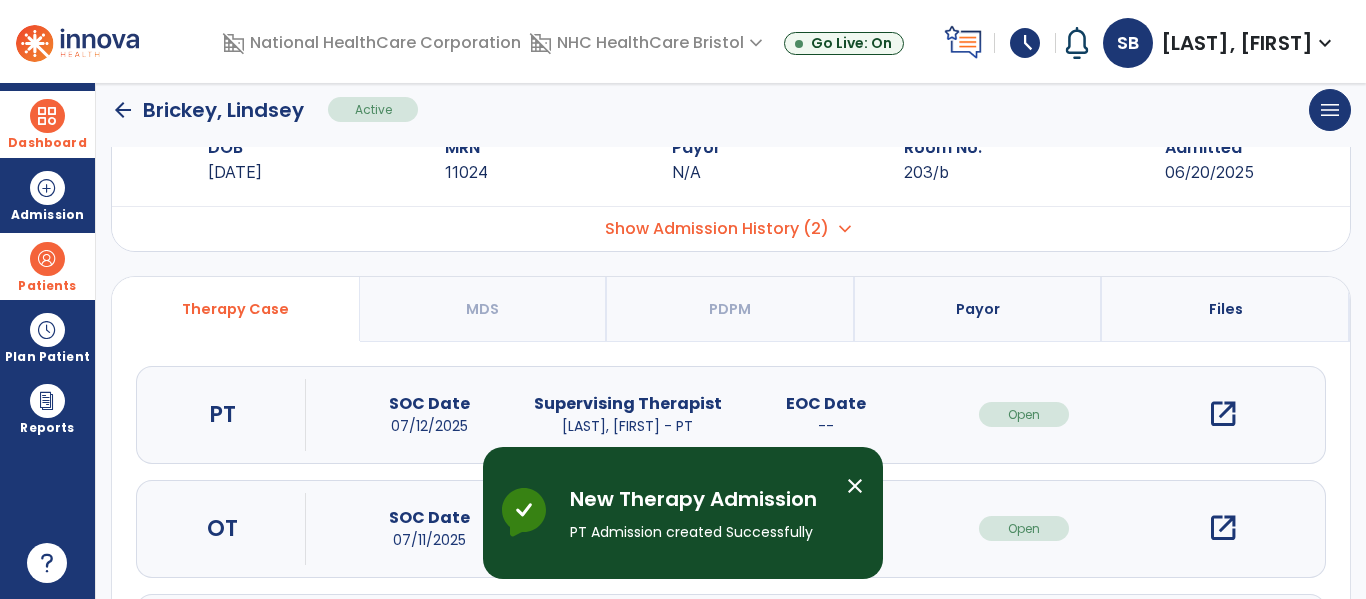 scroll, scrollTop: 100, scrollLeft: 0, axis: vertical 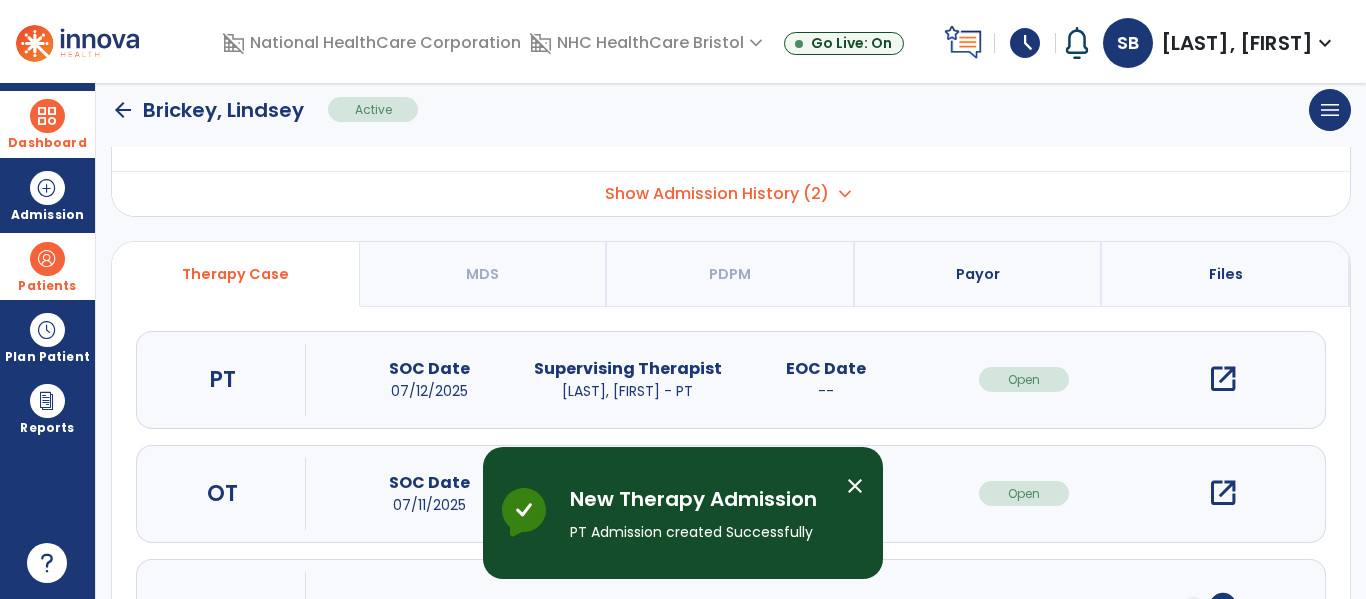 click on "open_in_new" at bounding box center (1223, 379) 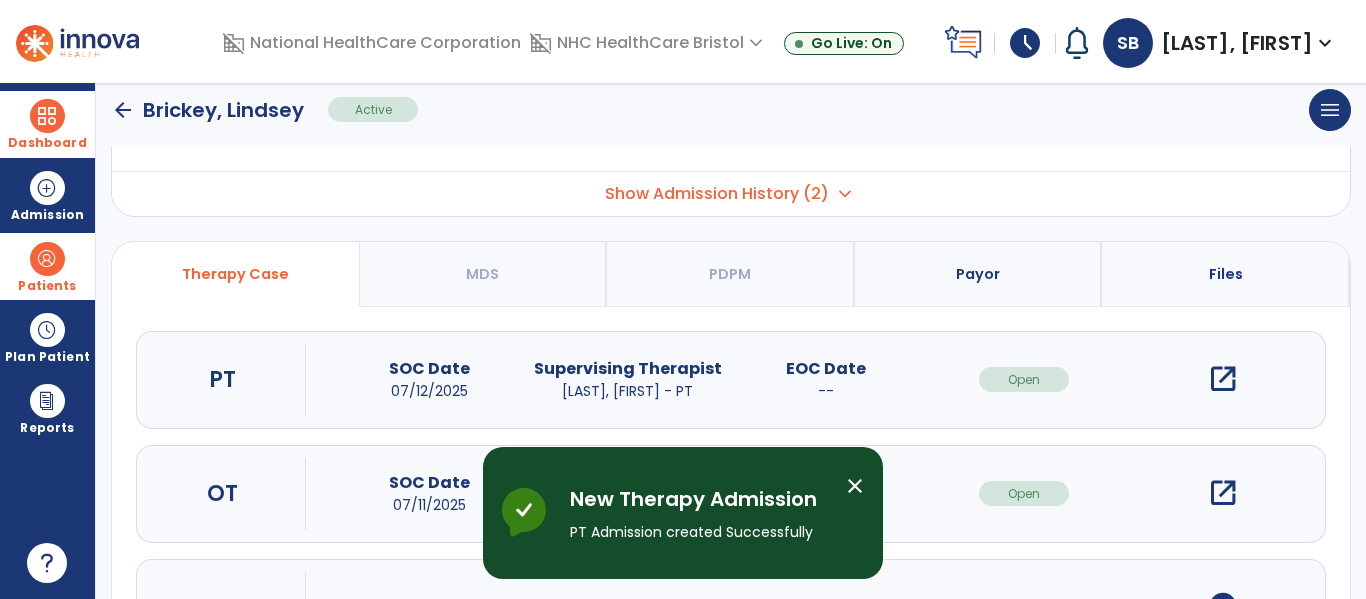scroll, scrollTop: 0, scrollLeft: 0, axis: both 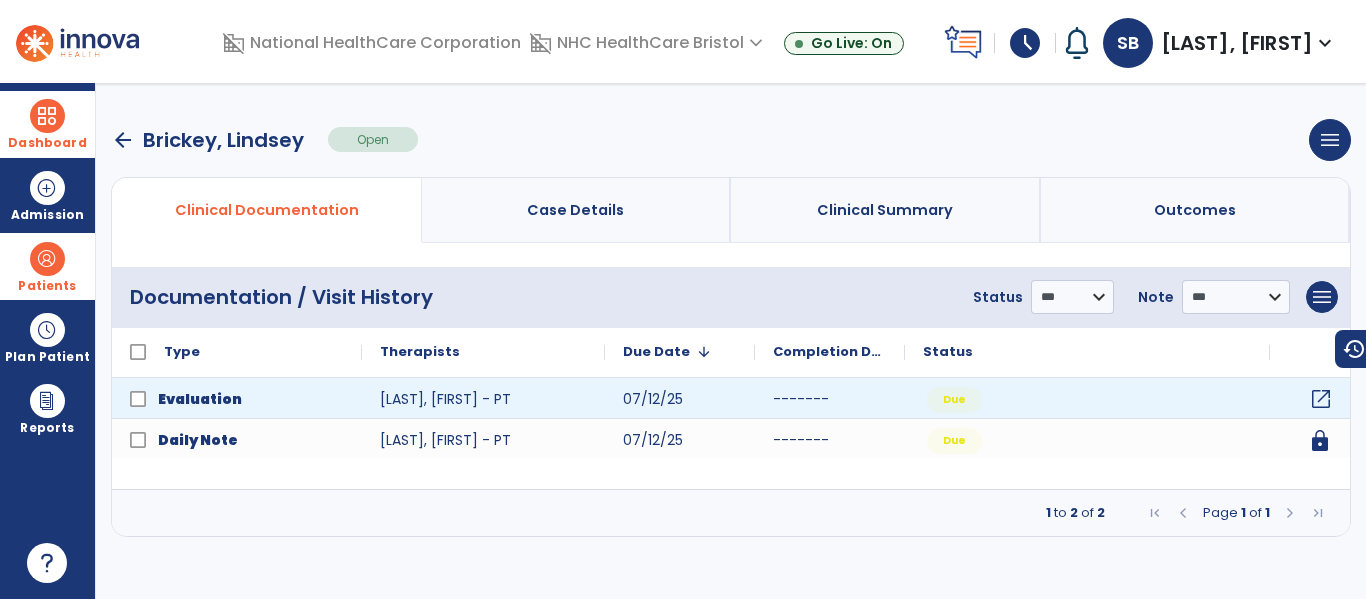 click on "open_in_new" 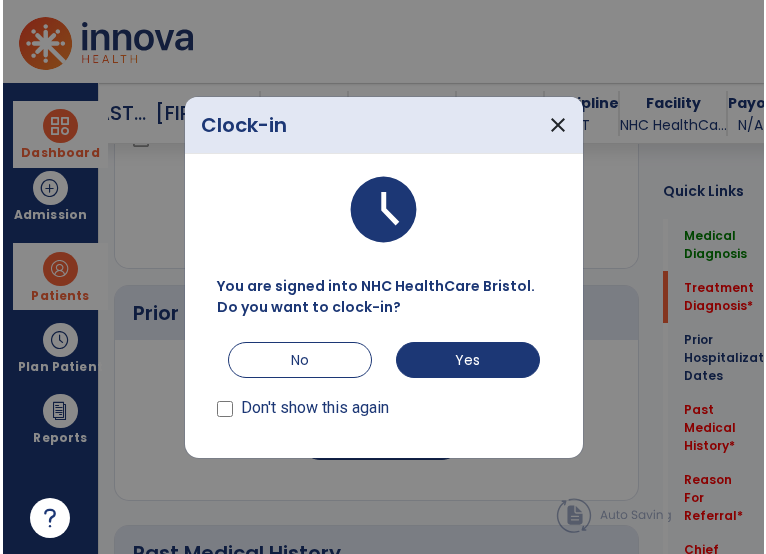 scroll, scrollTop: 696, scrollLeft: 0, axis: vertical 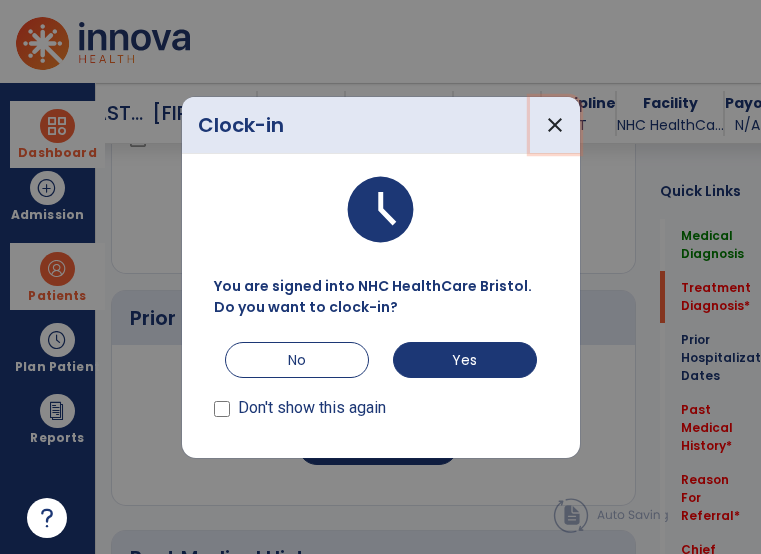 click on "close" at bounding box center [555, 125] 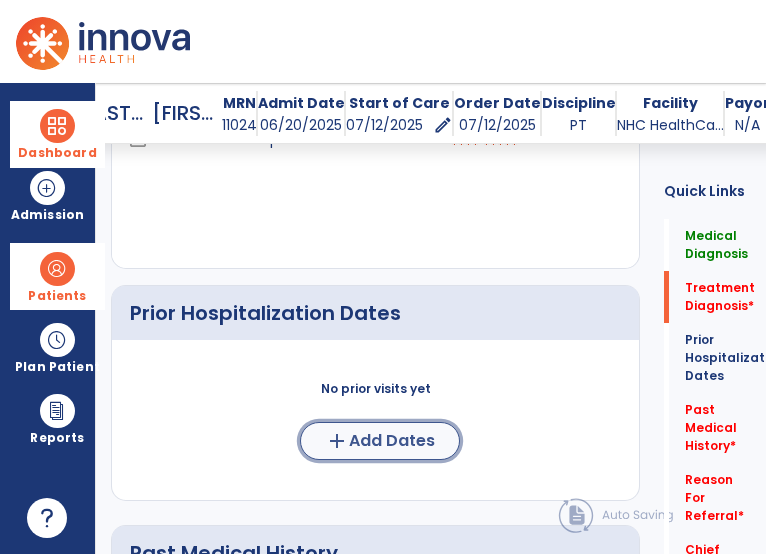 click on "Add Dates" 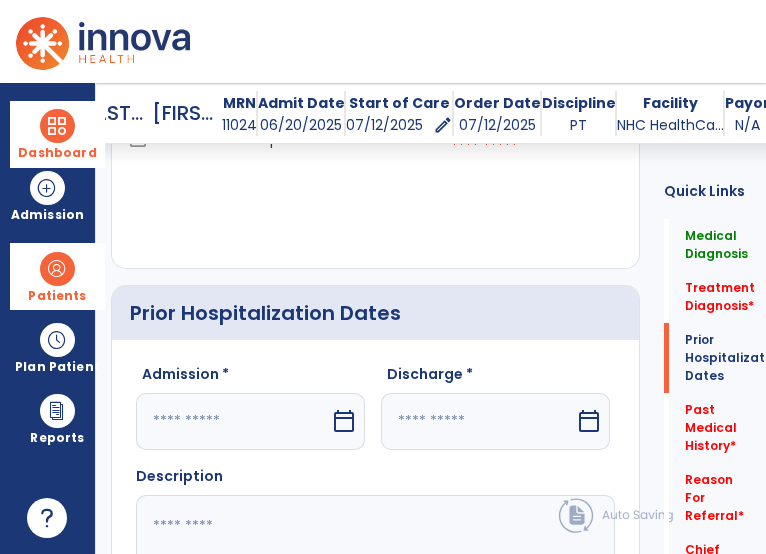 scroll, scrollTop: 796, scrollLeft: 0, axis: vertical 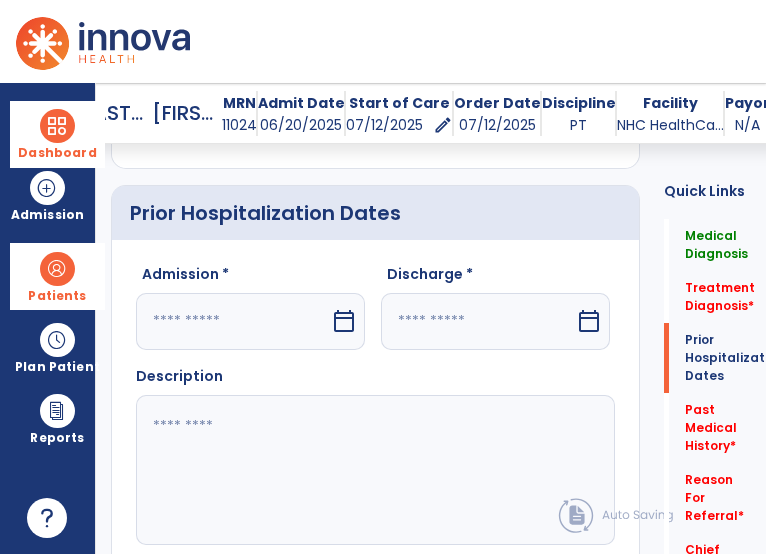 click at bounding box center (233, 321) 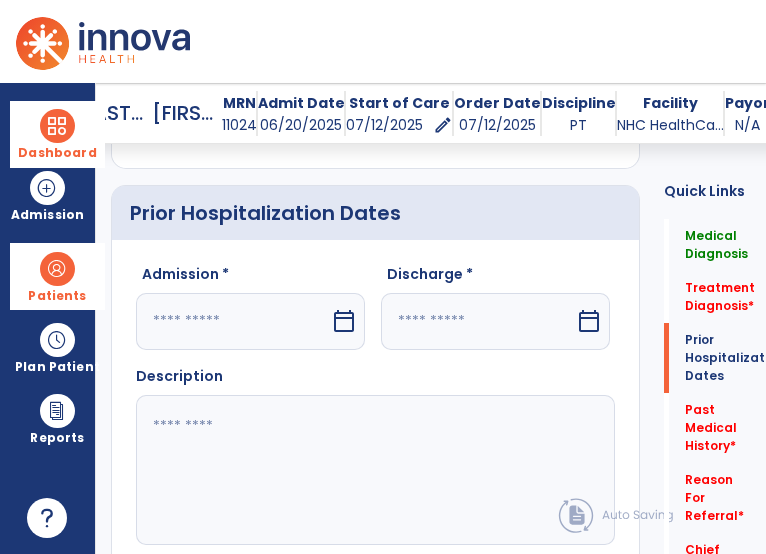 select on "*" 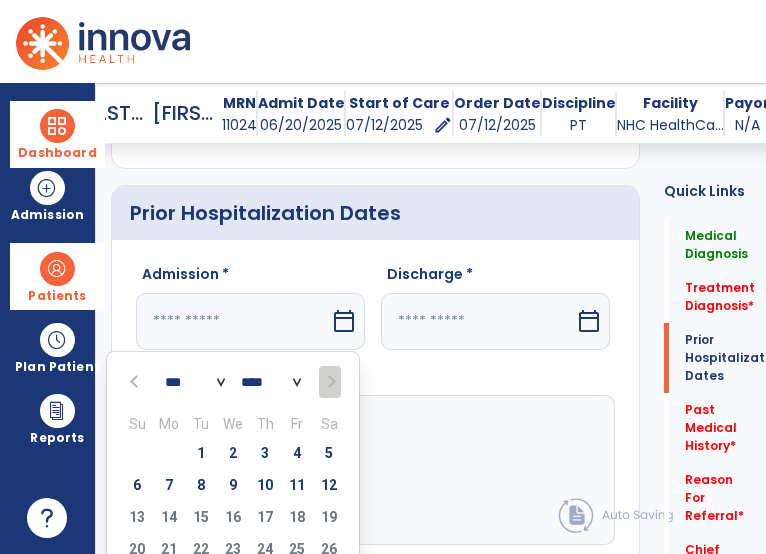 click at bounding box center [136, 382] 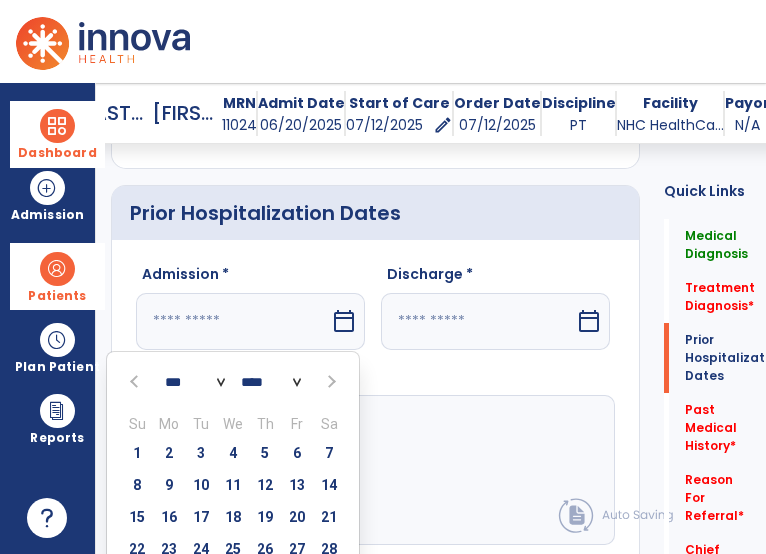 click on "12" at bounding box center [265, 485] 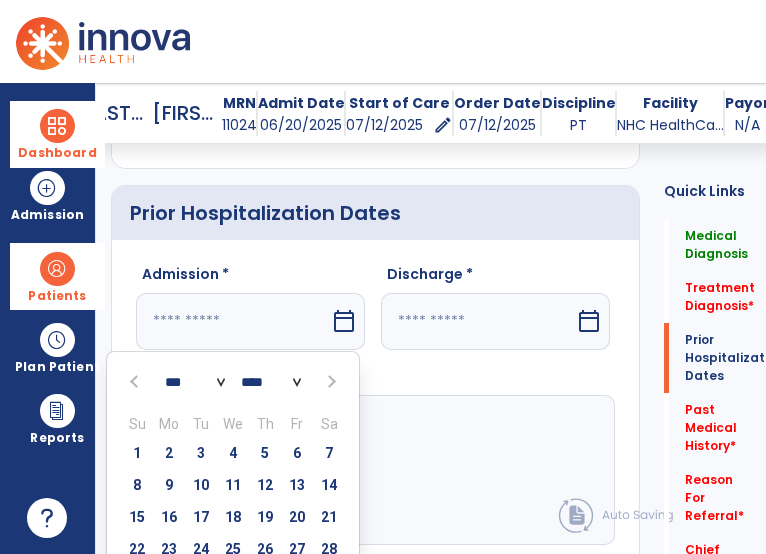 type on "*********" 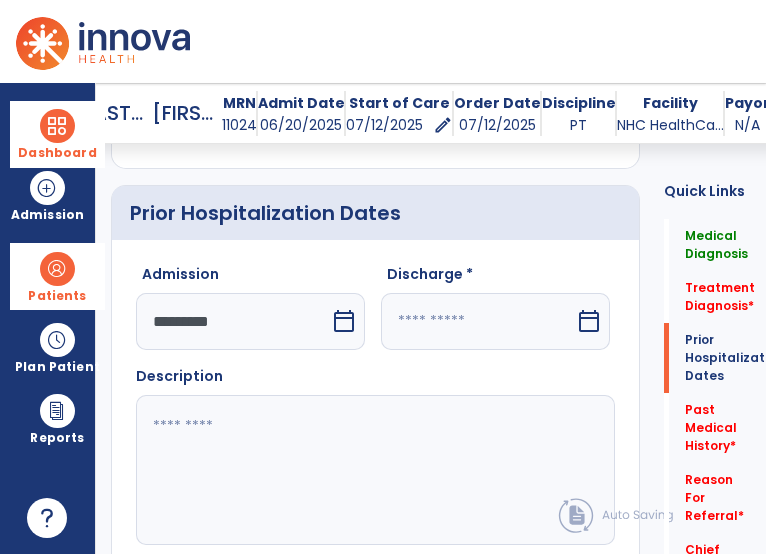 click at bounding box center [478, 321] 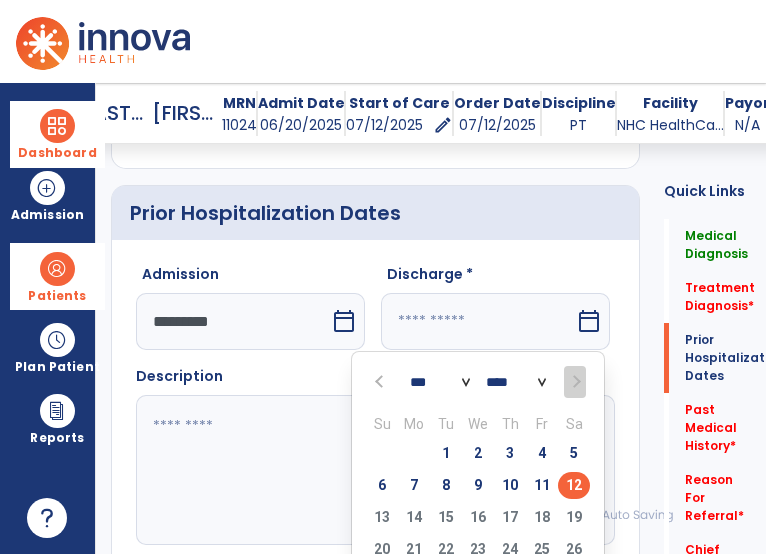 click at bounding box center [381, 382] 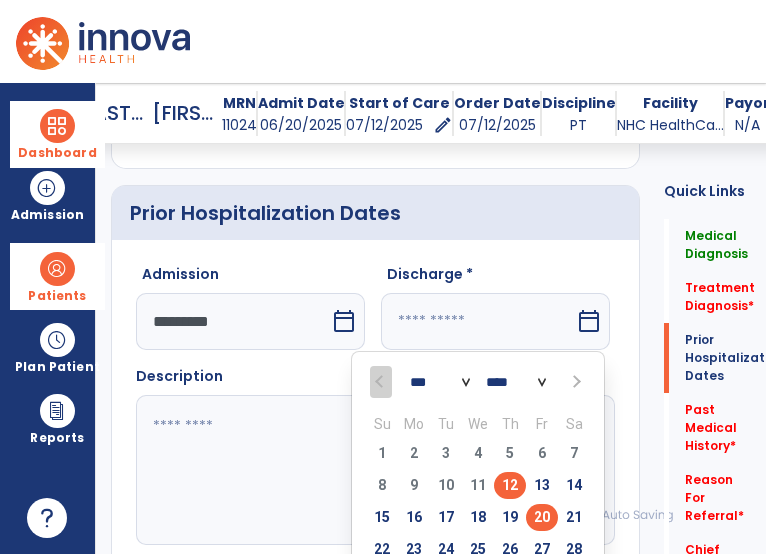 click on "20" at bounding box center [542, 517] 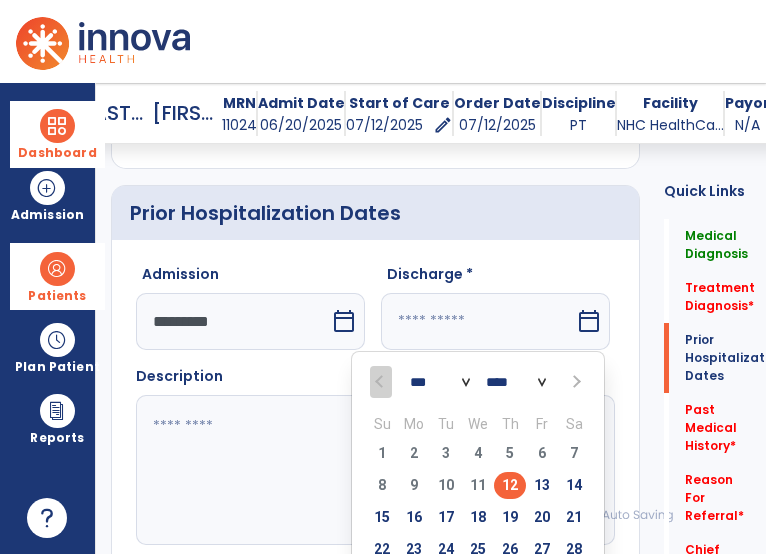 type on "*********" 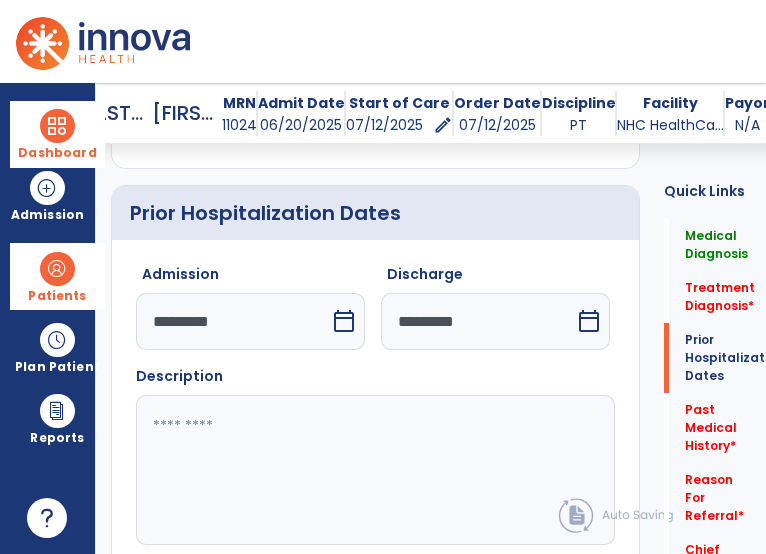 drag, startPoint x: 393, startPoint y: 439, endPoint x: 431, endPoint y: 413, distance: 46.043457 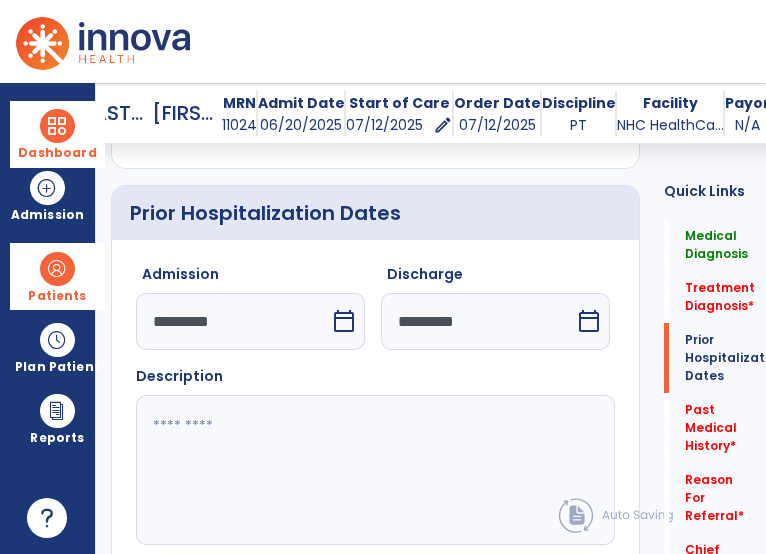 click 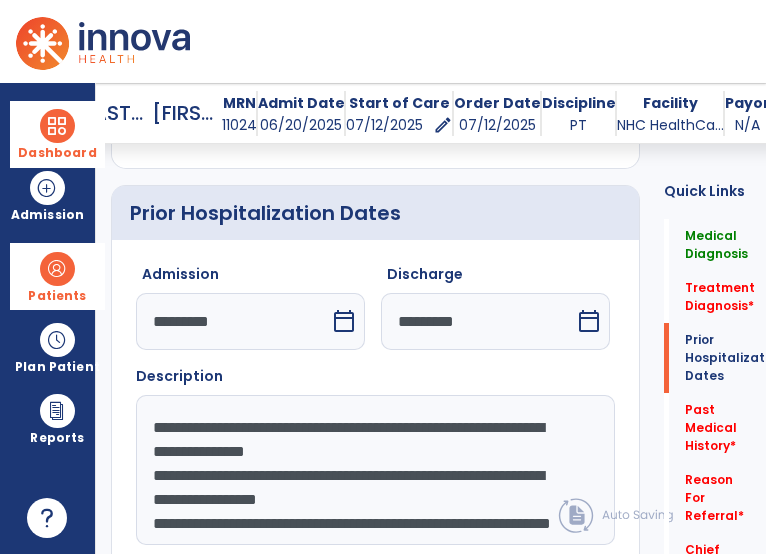scroll, scrollTop: 15, scrollLeft: 0, axis: vertical 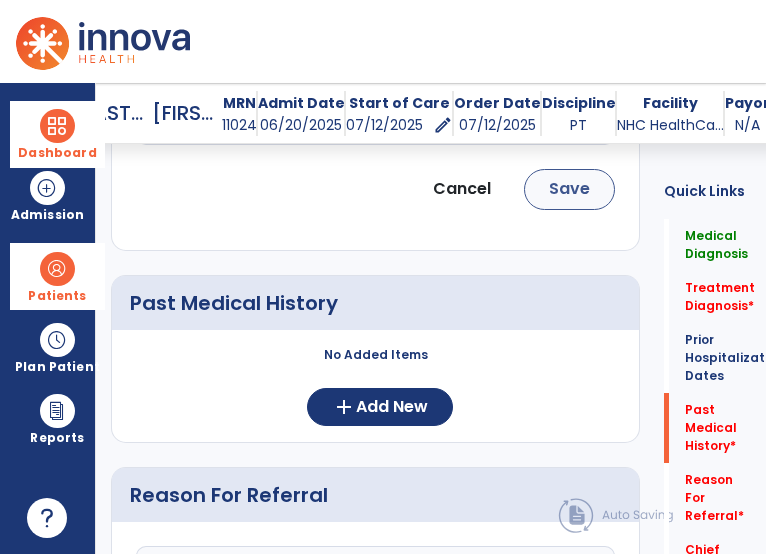 type on "**********" 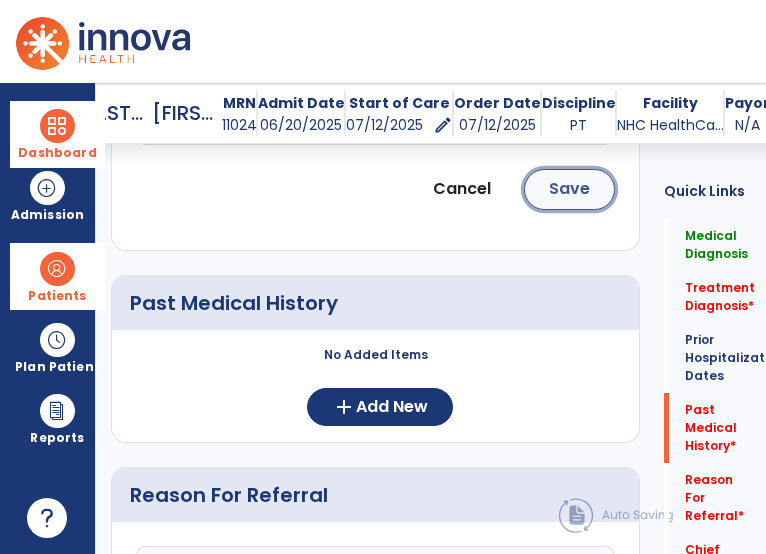 click on "Save" 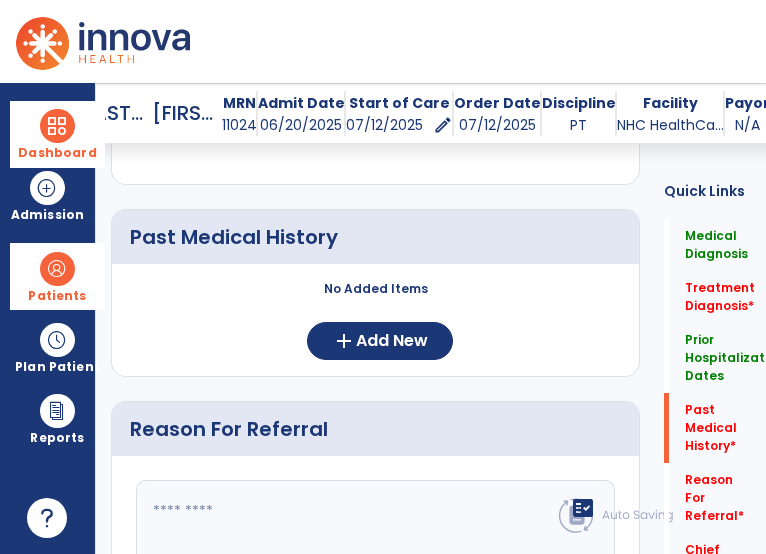 scroll, scrollTop: 1128, scrollLeft: 0, axis: vertical 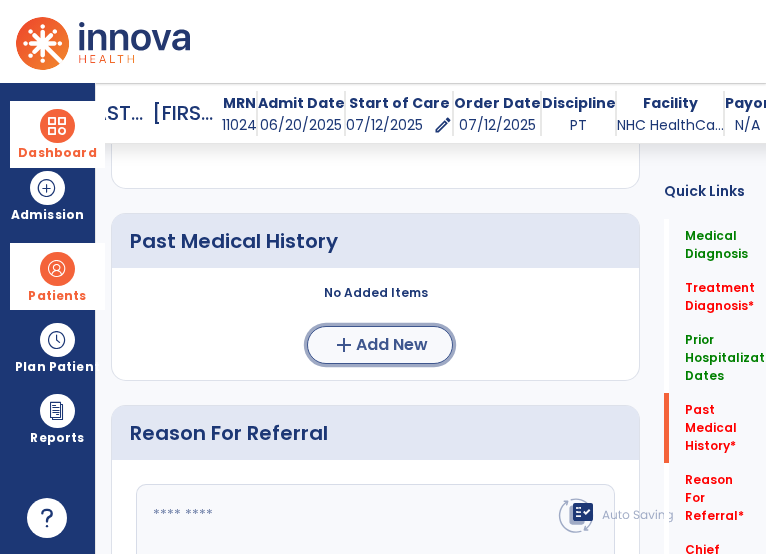 click on "Add New" 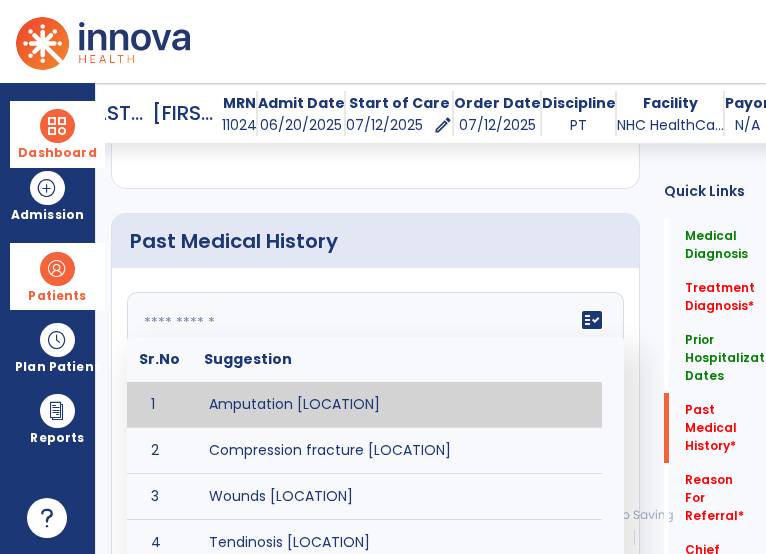 click 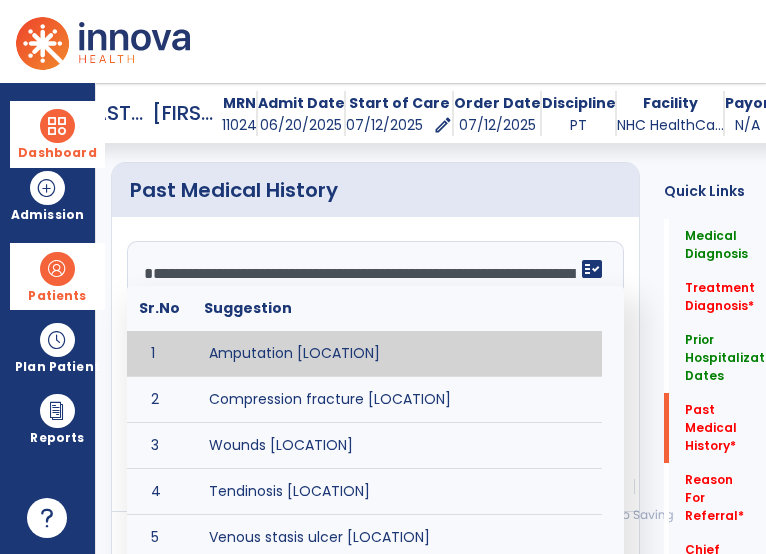scroll, scrollTop: 1228, scrollLeft: 0, axis: vertical 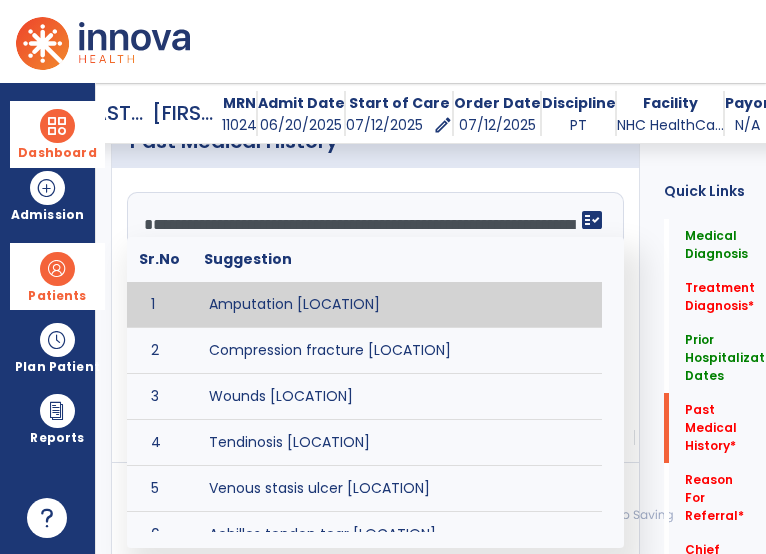 type on "**********" 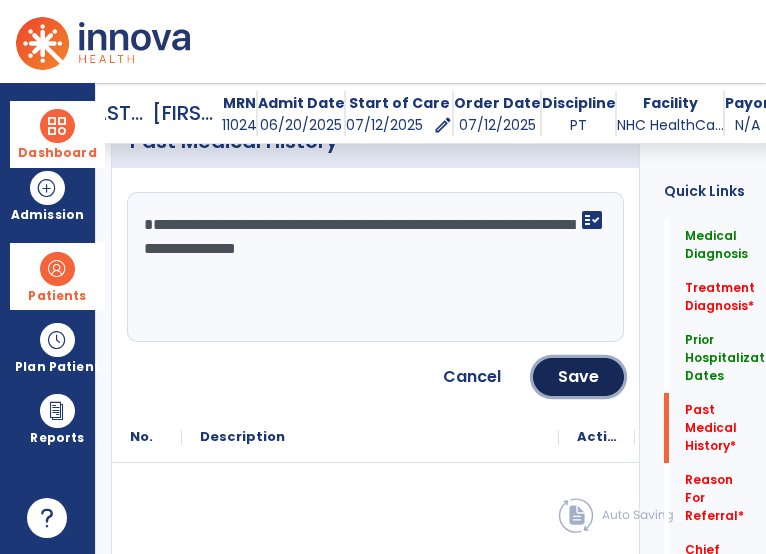 click on "Save" 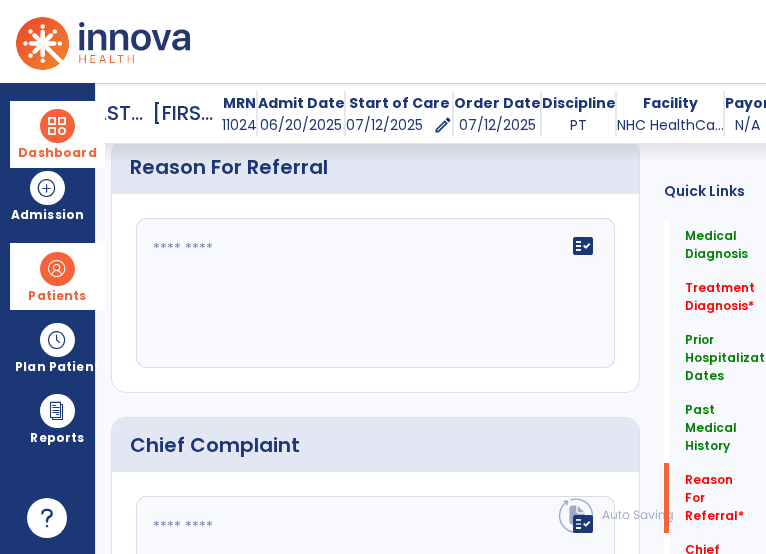 scroll, scrollTop: 1528, scrollLeft: 0, axis: vertical 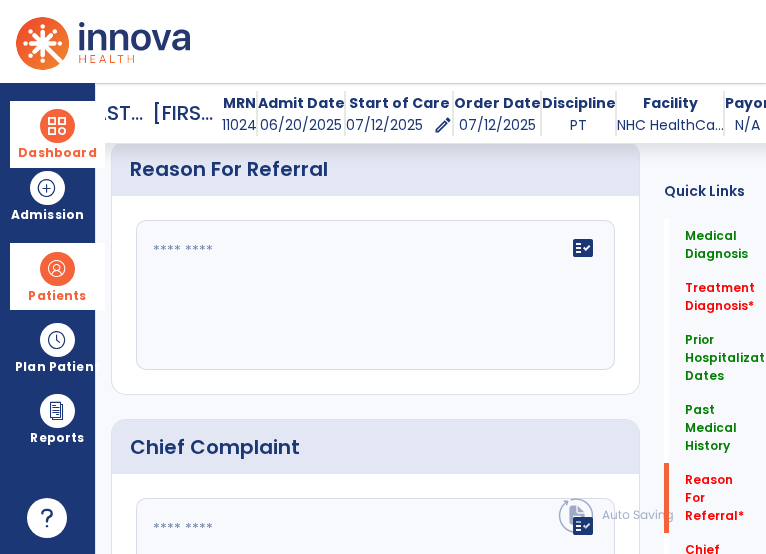 click on "fact_check" 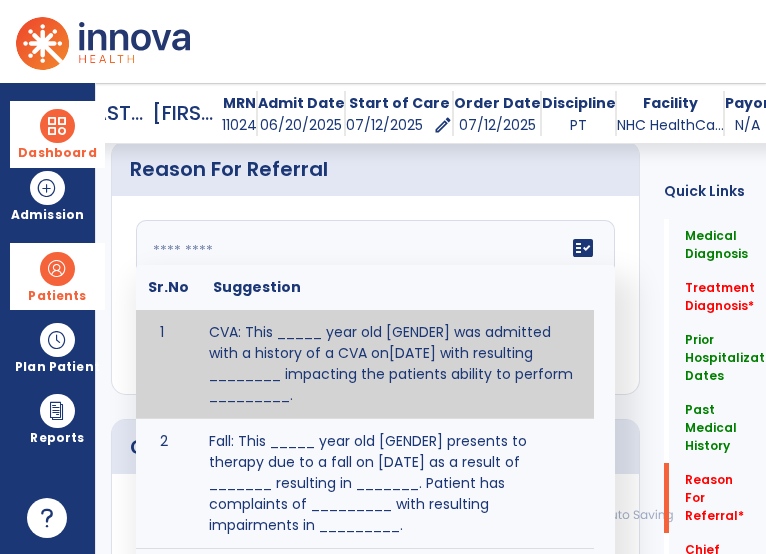 paste on "**********" 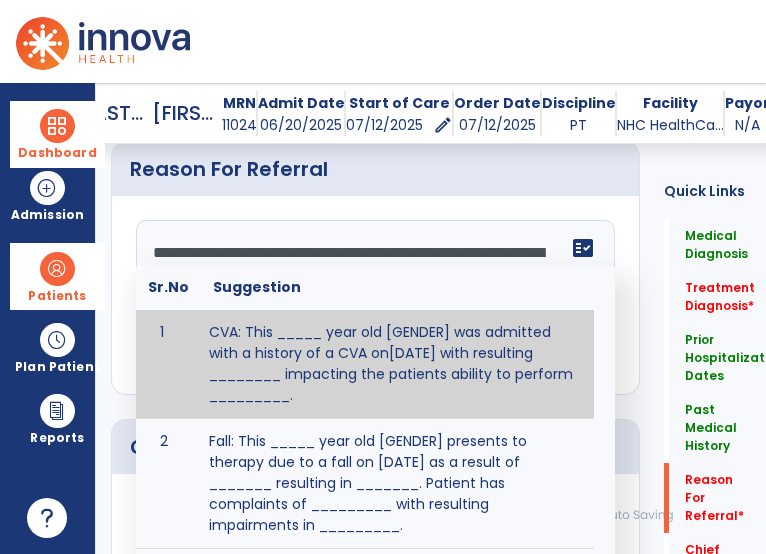 scroll, scrollTop: 87, scrollLeft: 0, axis: vertical 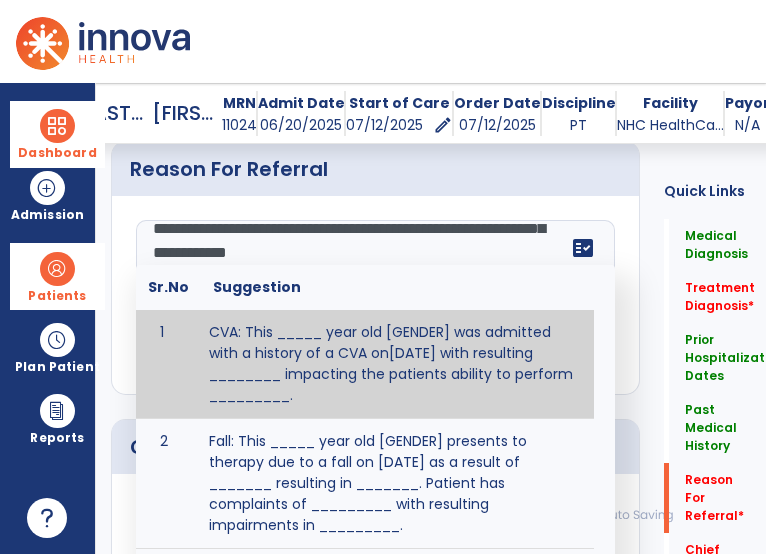 type on "**********" 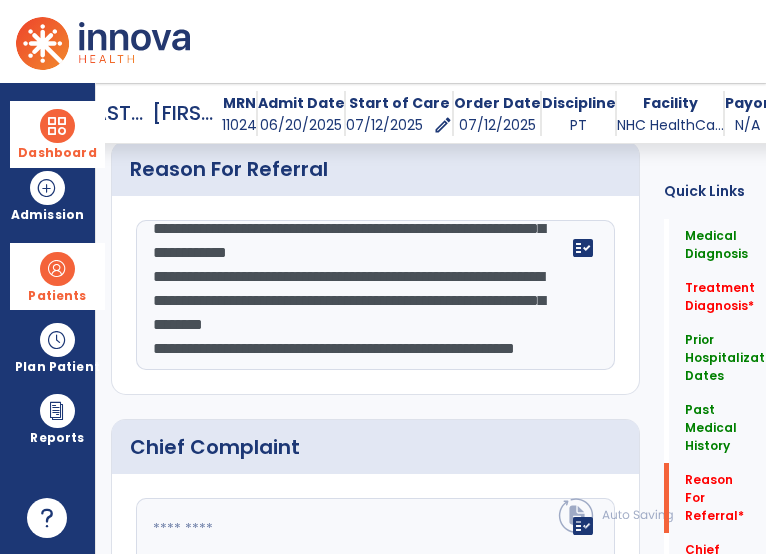 click on "Medical Diagnosis      menu   Add Medical Diagnosis   Delete Medical Diagnosis
Code
Description
Pdpm Clinical Category" 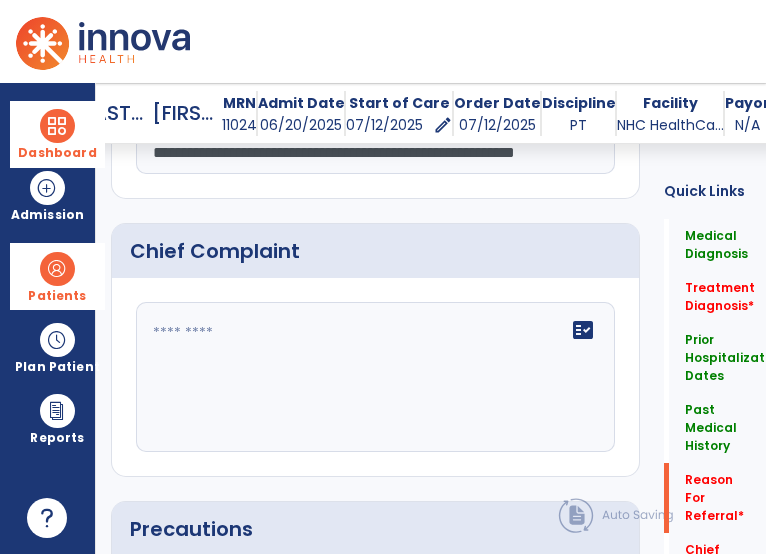 scroll, scrollTop: 1728, scrollLeft: 0, axis: vertical 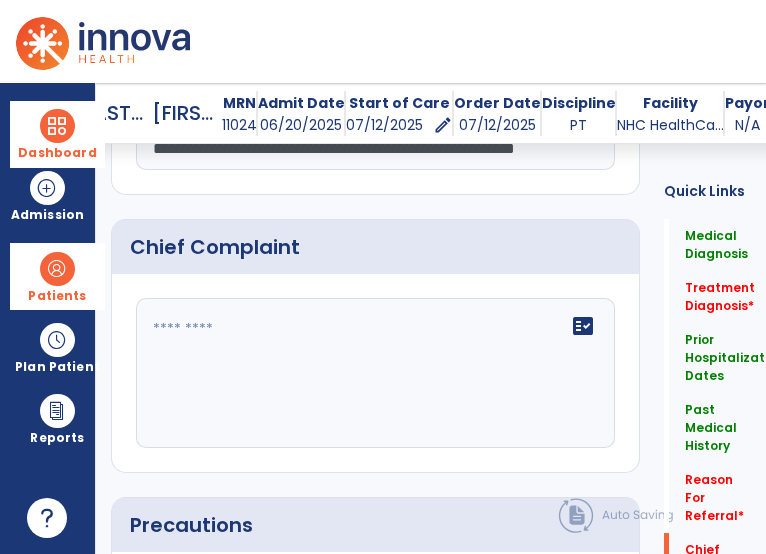 click on "fact_check" 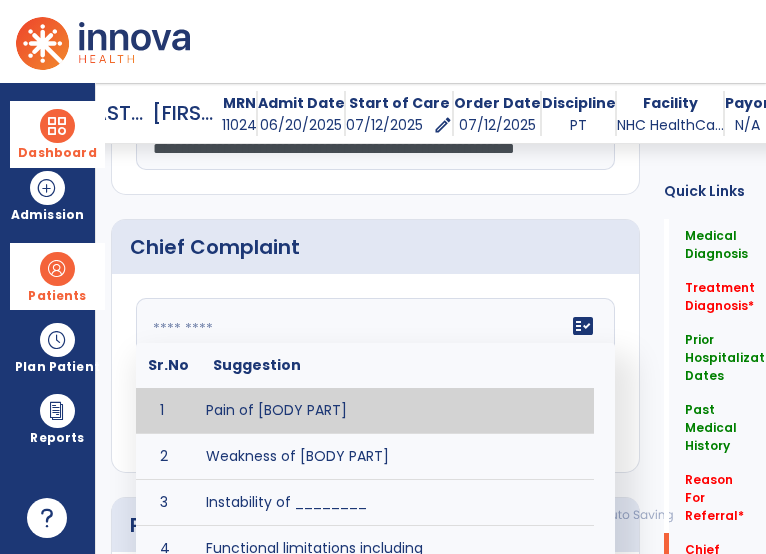 click 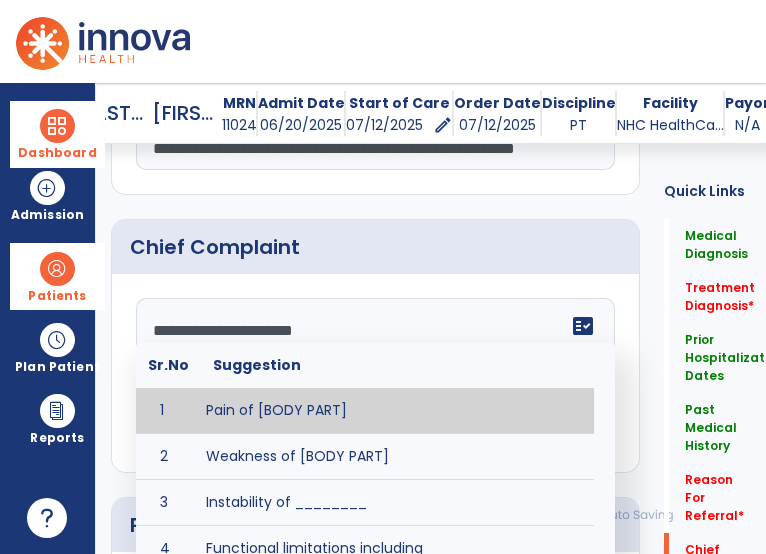 type on "**********" 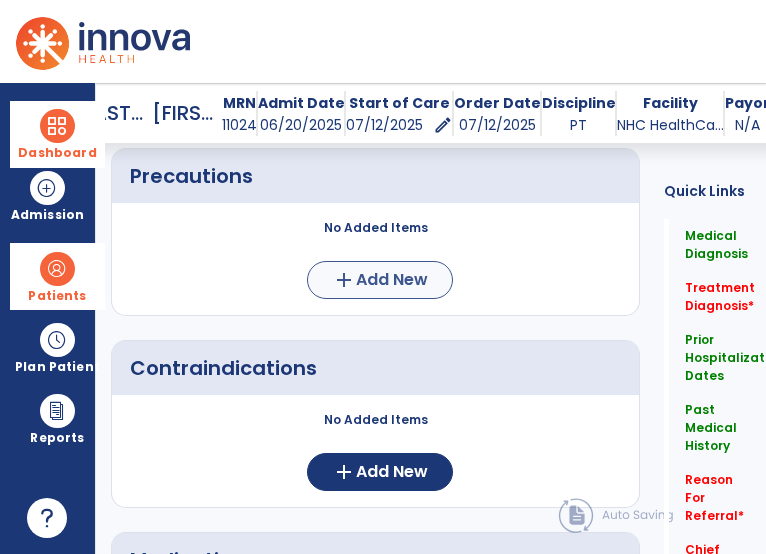 scroll, scrollTop: 2028, scrollLeft: 0, axis: vertical 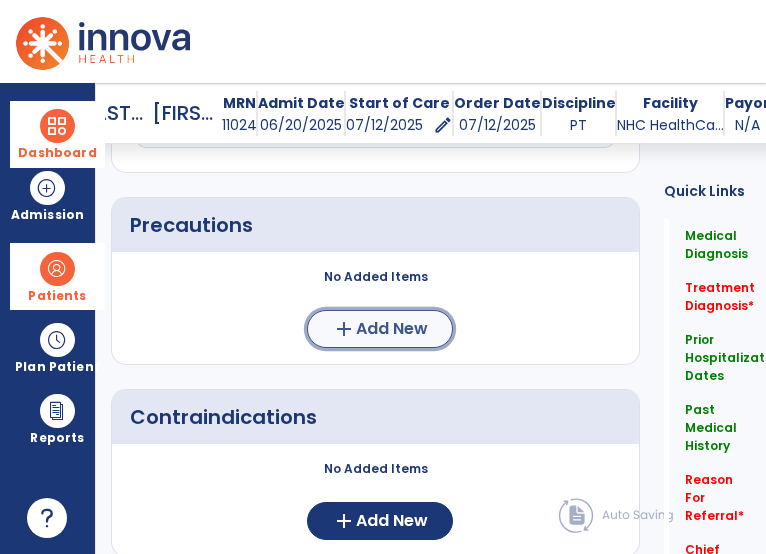 click on "add  Add New" 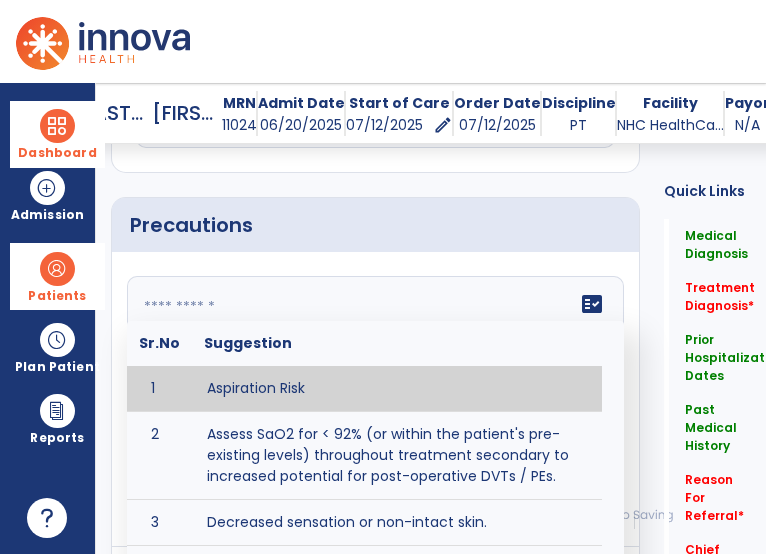 paste on "**********" 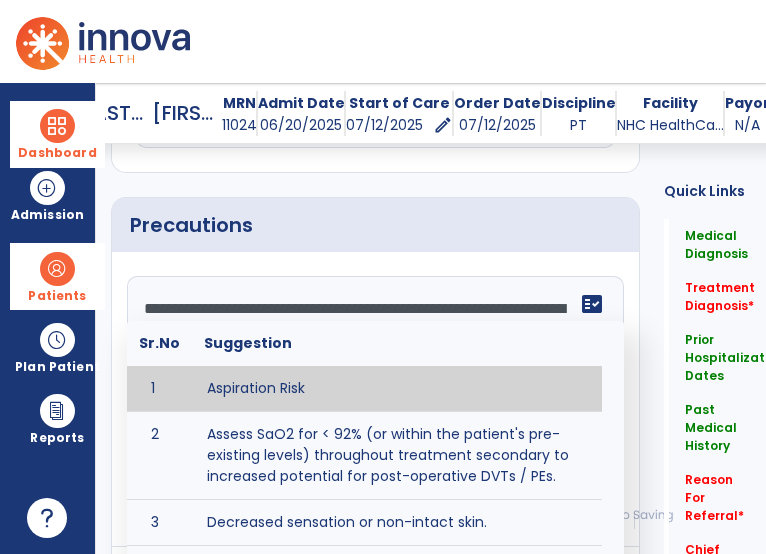 click on "**********" 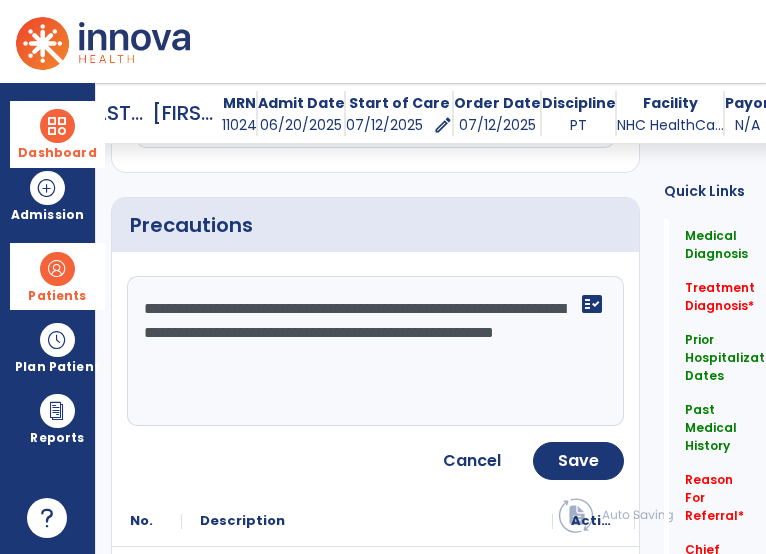 drag, startPoint x: 418, startPoint y: 307, endPoint x: 321, endPoint y: 304, distance: 97.04638 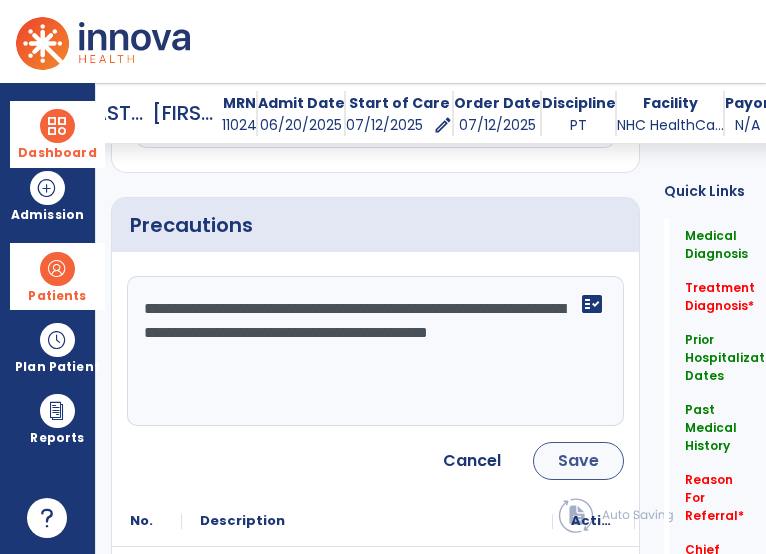 type on "**********" 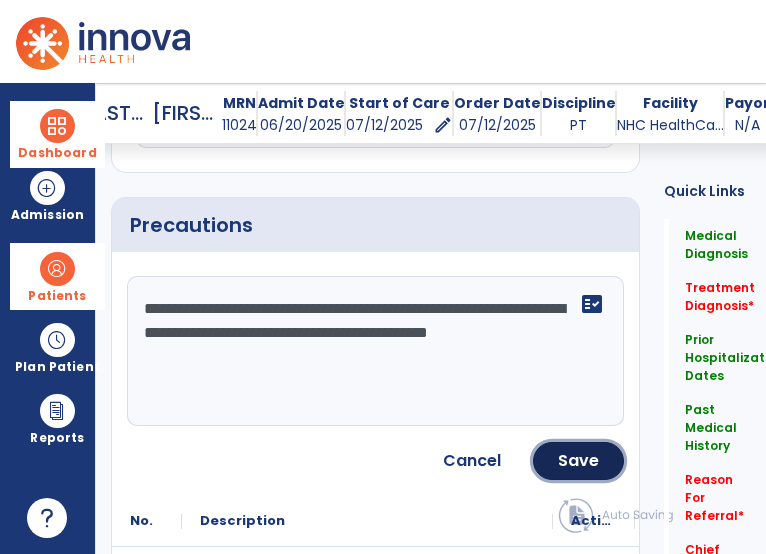 click on "Save" 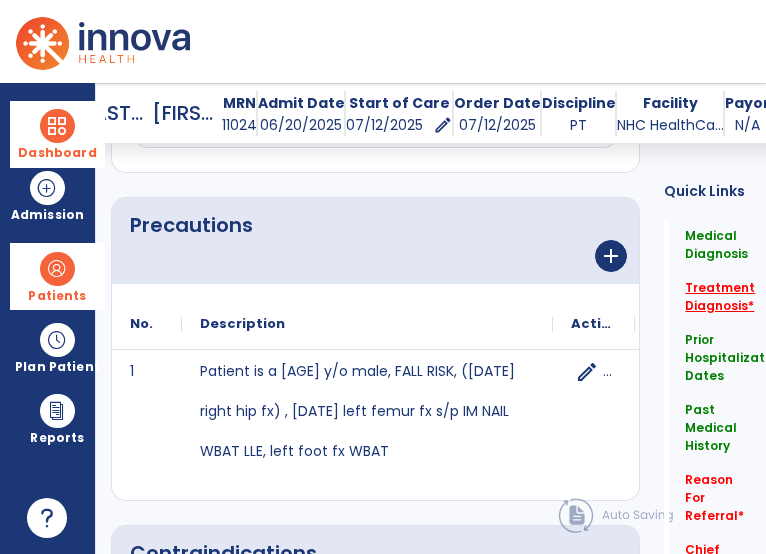 click on "Treatment Diagnosis   *" 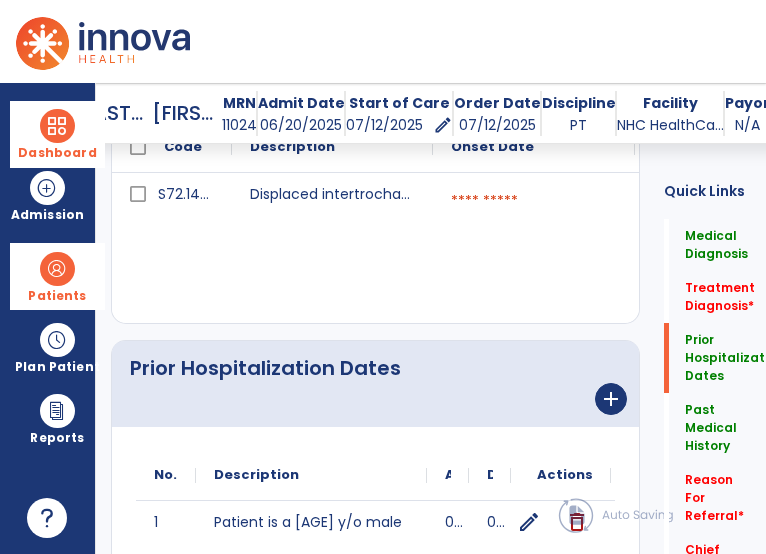 scroll, scrollTop: 594, scrollLeft: 0, axis: vertical 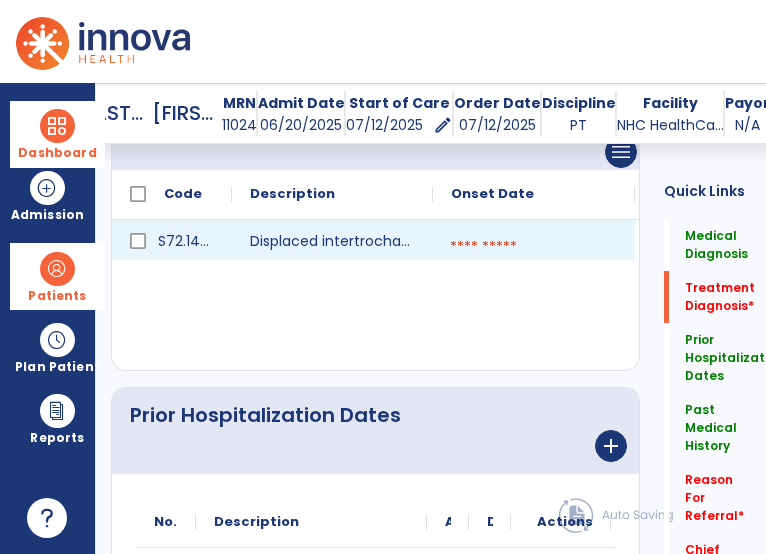 click at bounding box center (534, 247) 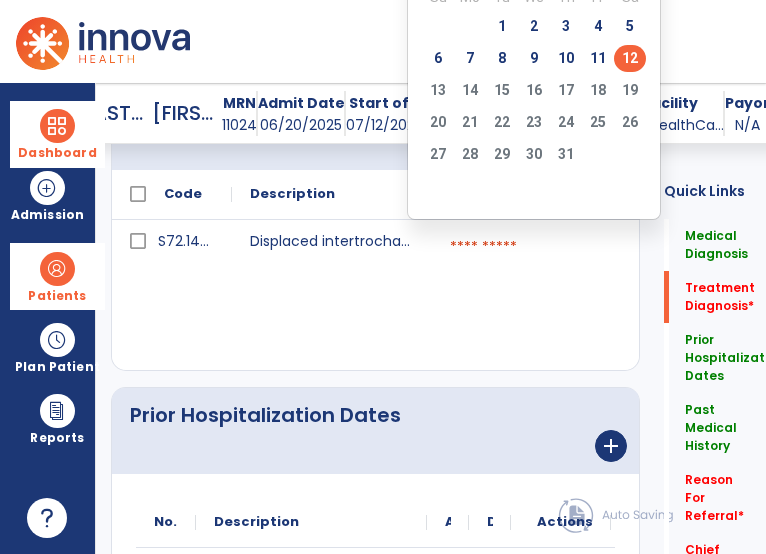 click on "12" 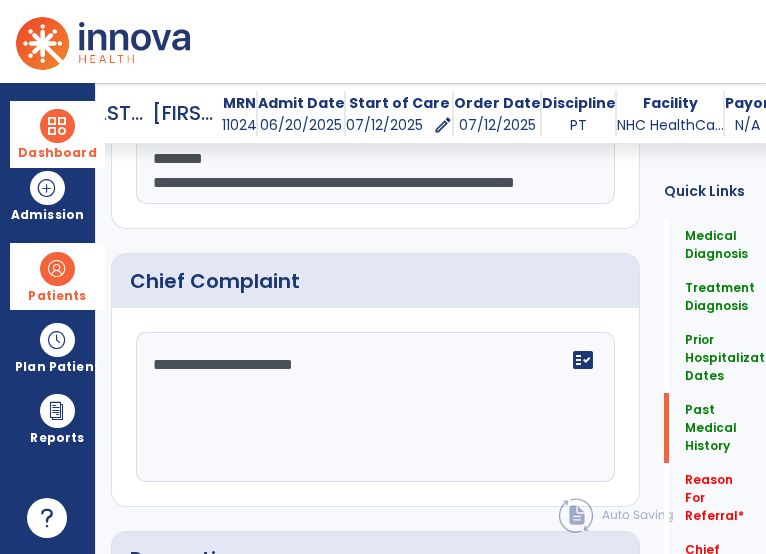 scroll, scrollTop: 2294, scrollLeft: 0, axis: vertical 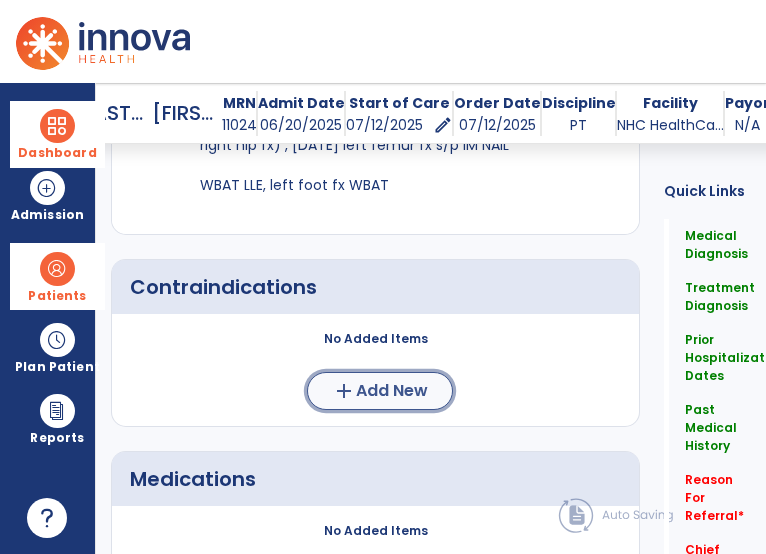 click on "add" 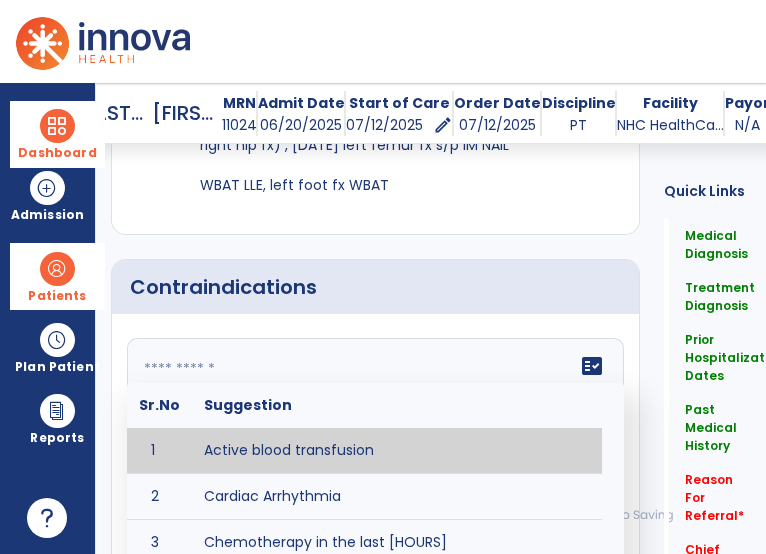 click 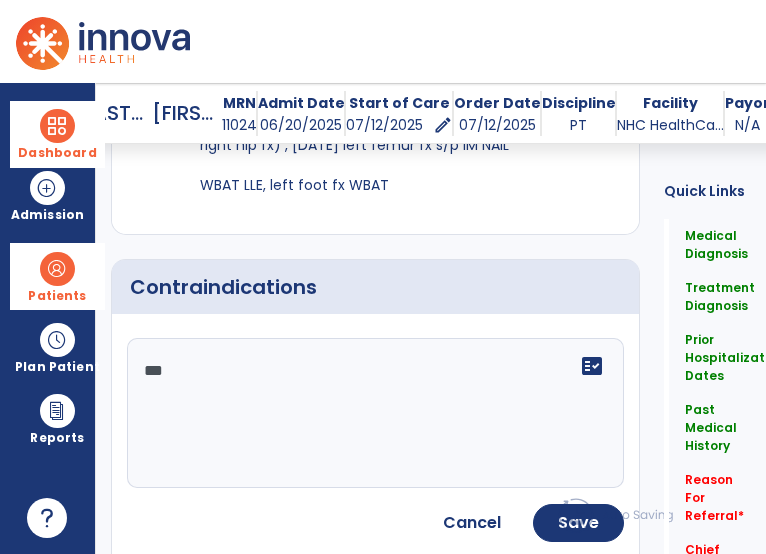 type on "***" 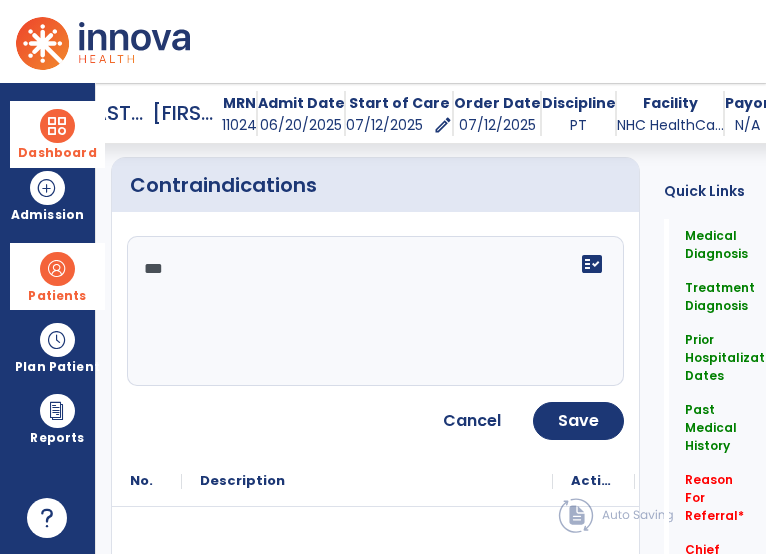 scroll, scrollTop: 2494, scrollLeft: 0, axis: vertical 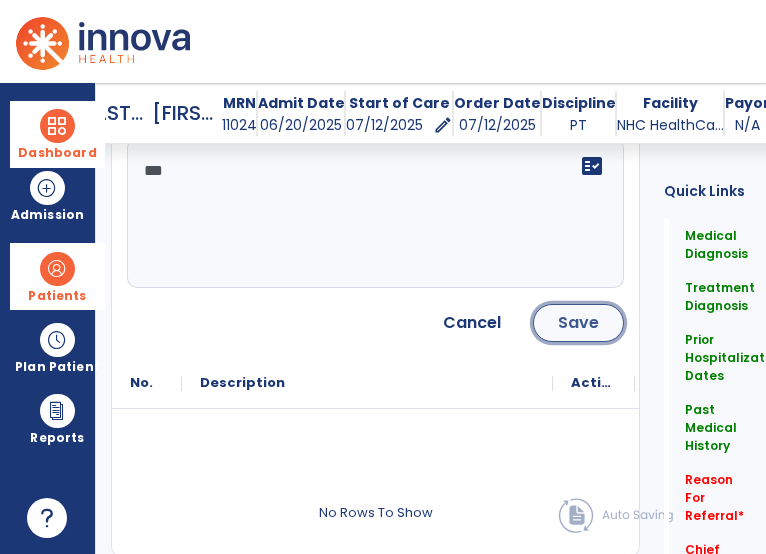 click on "Save" 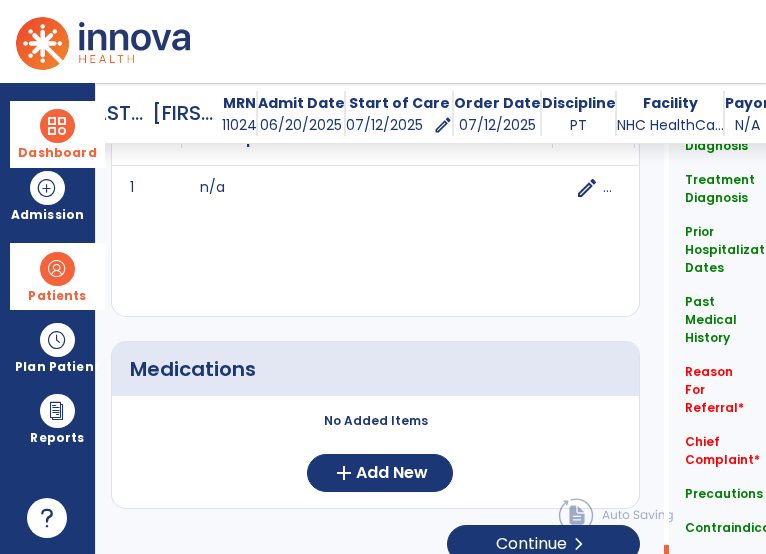 scroll, scrollTop: 2565, scrollLeft: 0, axis: vertical 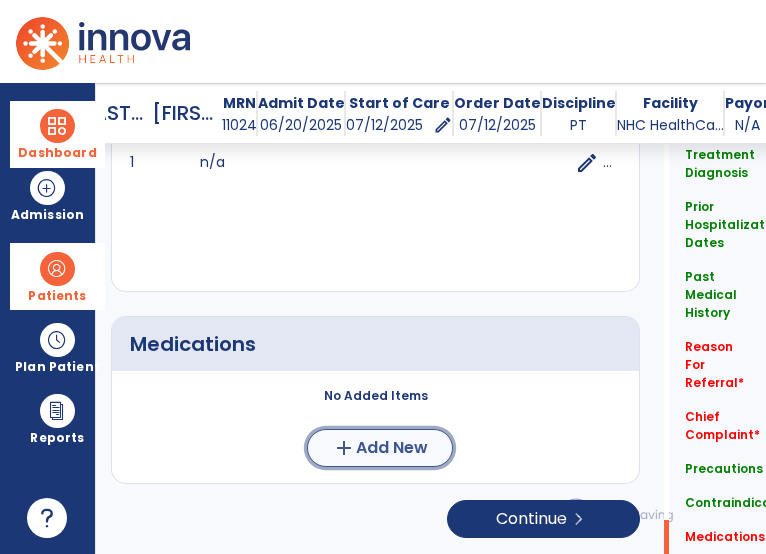 click on "Add New" 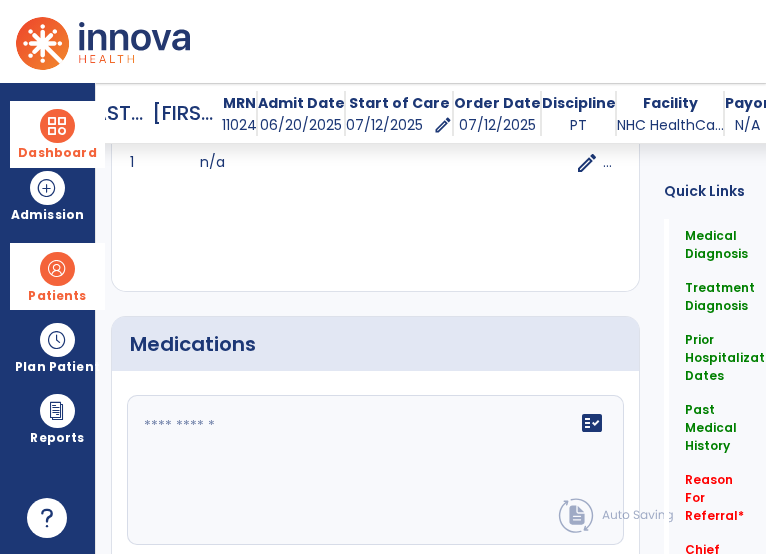 click 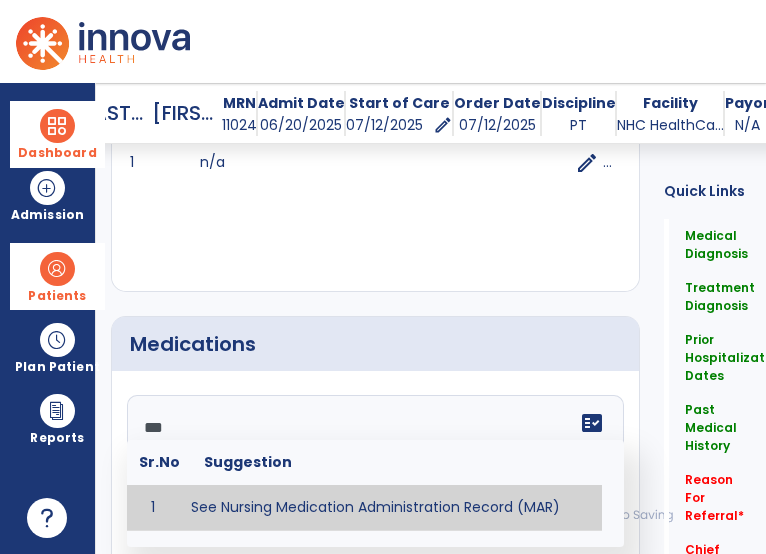 type on "**********" 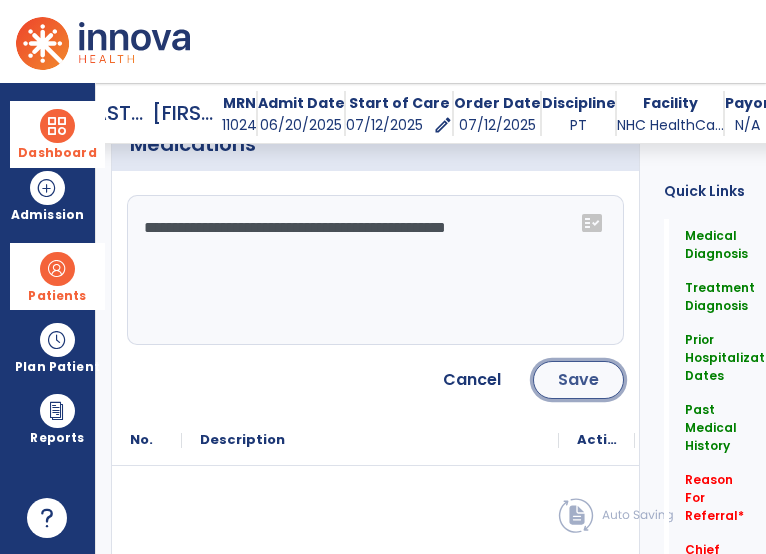 click on "Save" 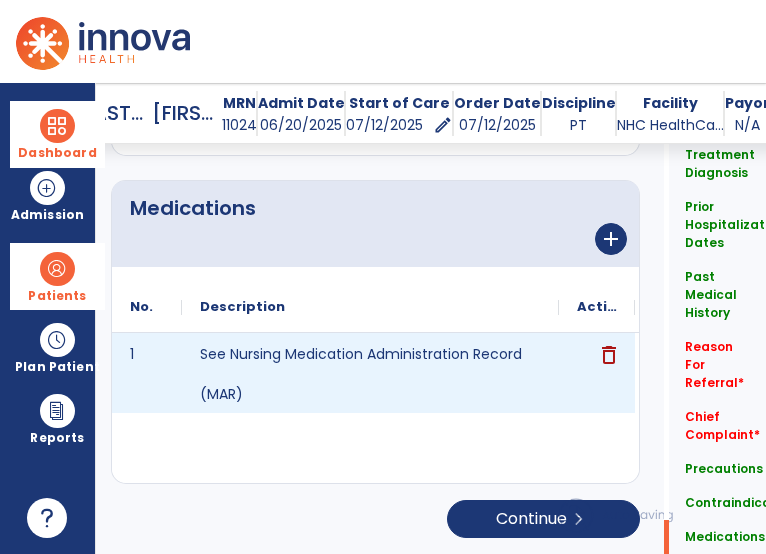 scroll, scrollTop: 2701, scrollLeft: 0, axis: vertical 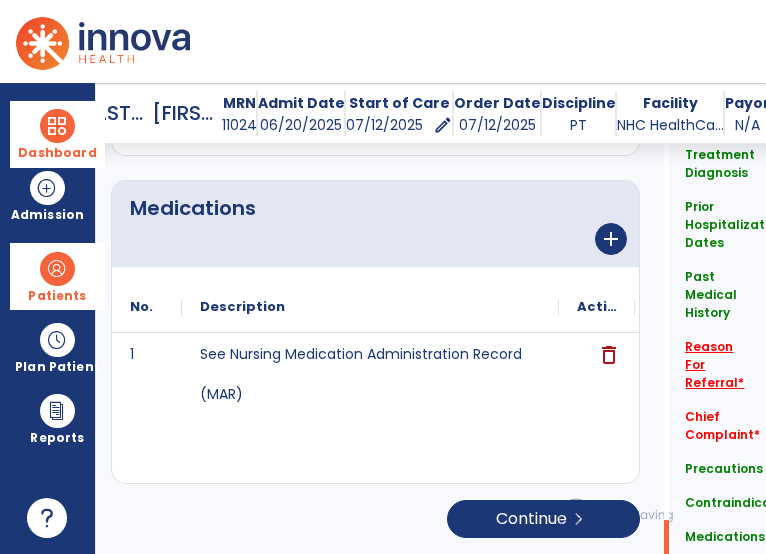 click on "Reason For Referral   *" 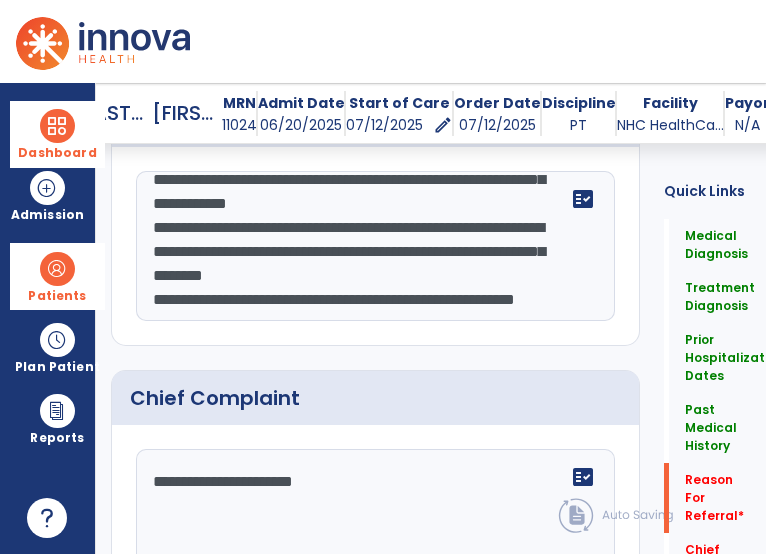 scroll, scrollTop: 1477, scrollLeft: 0, axis: vertical 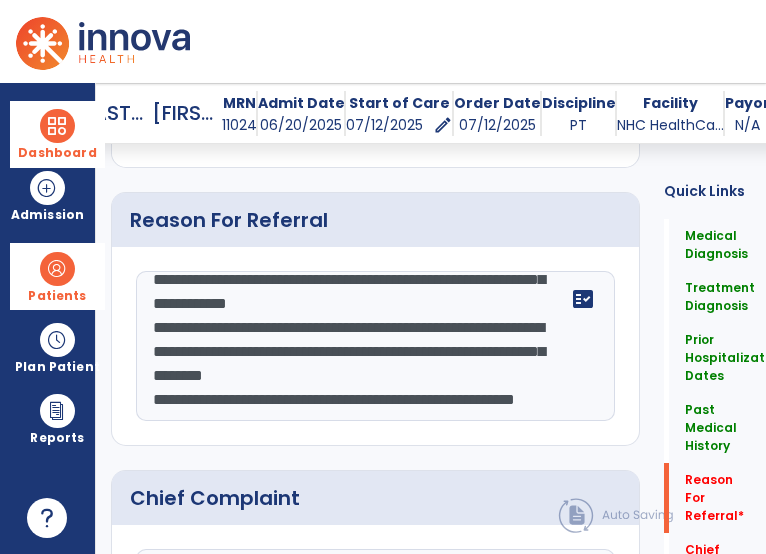 click on "**********" 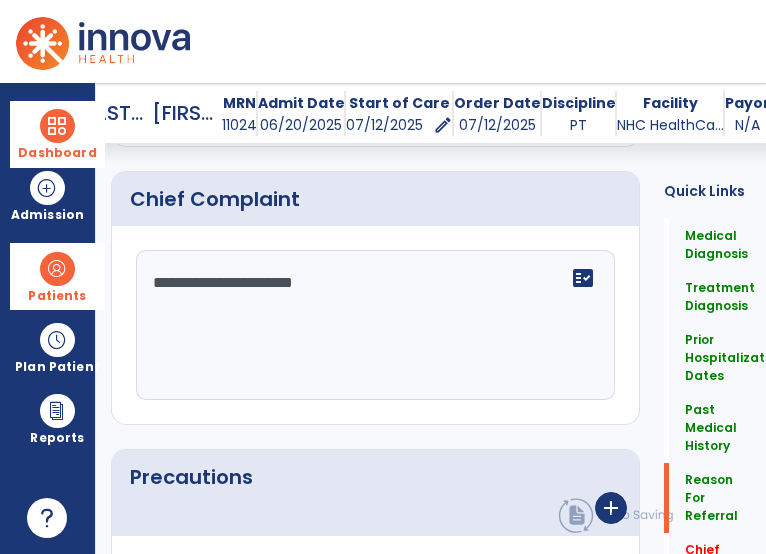 scroll, scrollTop: 1777, scrollLeft: 0, axis: vertical 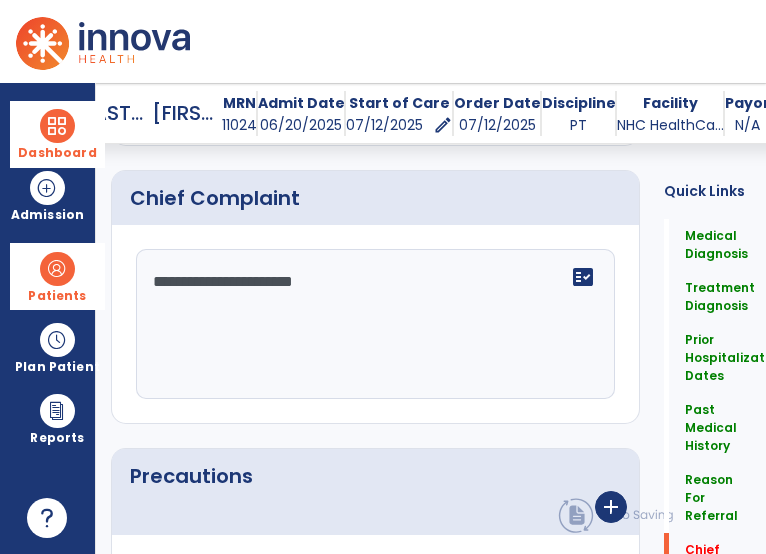 type on "**********" 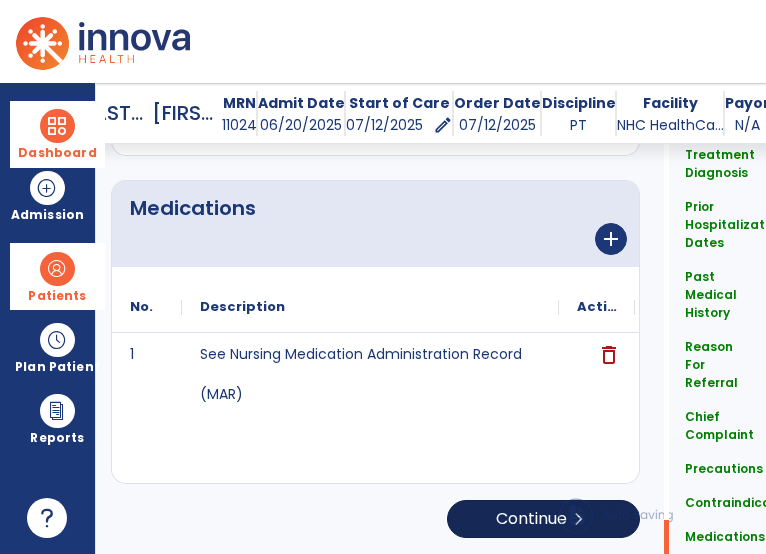 type on "**********" 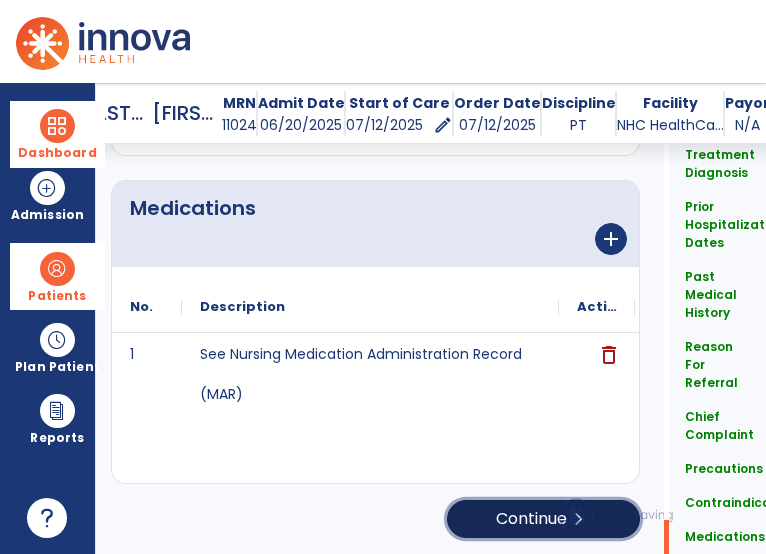 click on "Continue  chevron_right" 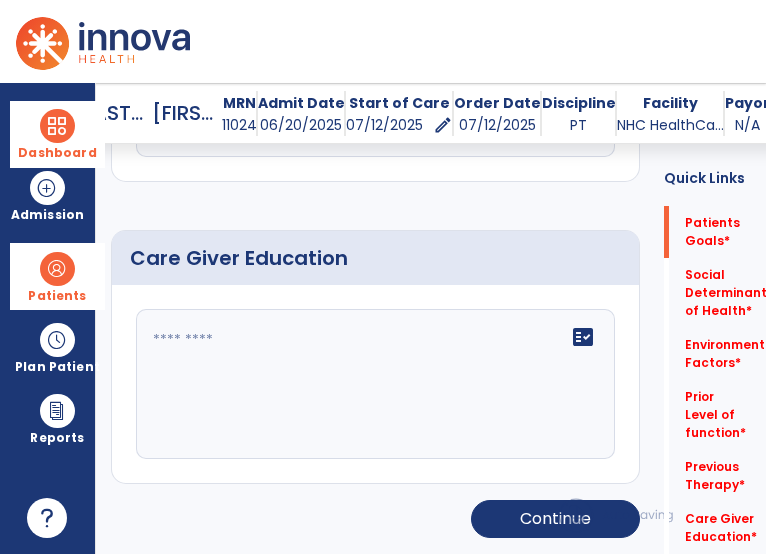 scroll, scrollTop: 187, scrollLeft: 0, axis: vertical 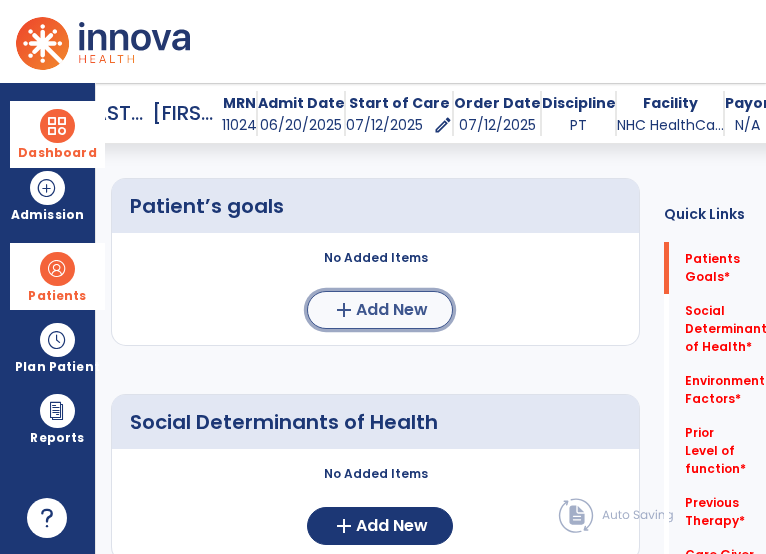click on "Add New" 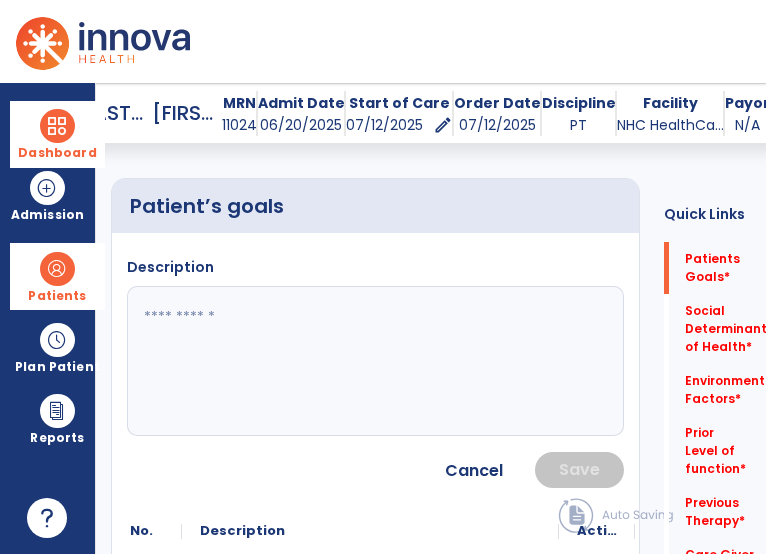click 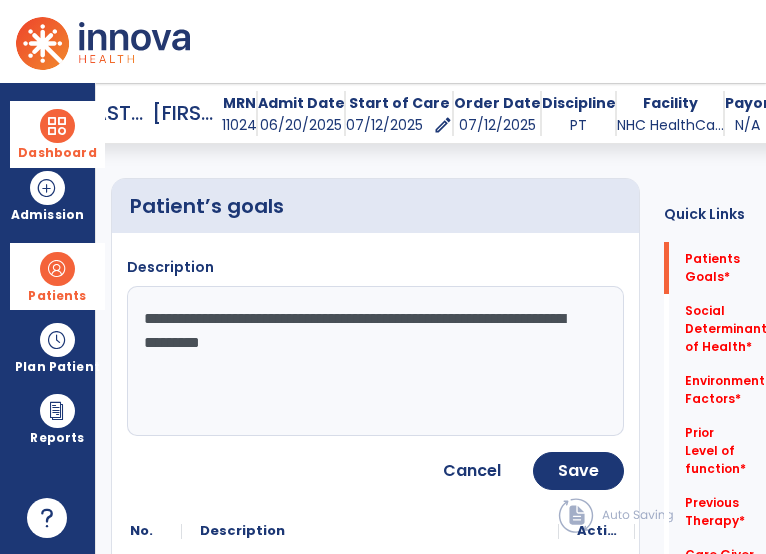 type on "**********" 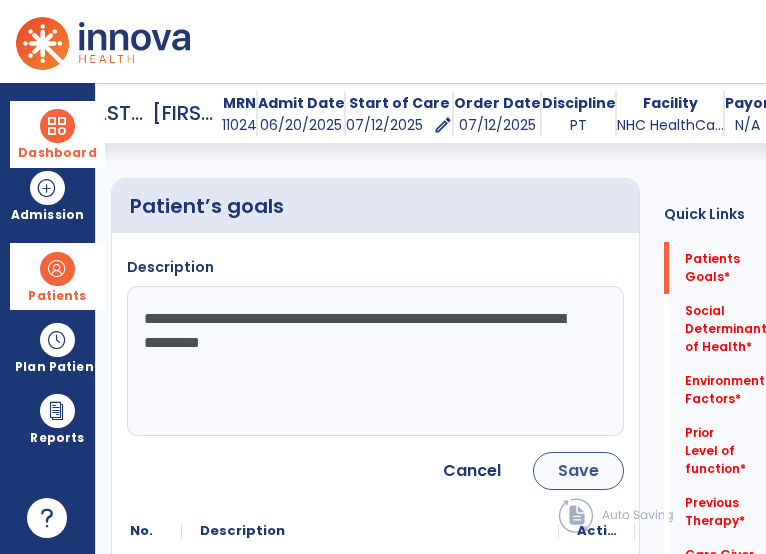 drag, startPoint x: 611, startPoint y: 491, endPoint x: 599, endPoint y: 478, distance: 17.691807 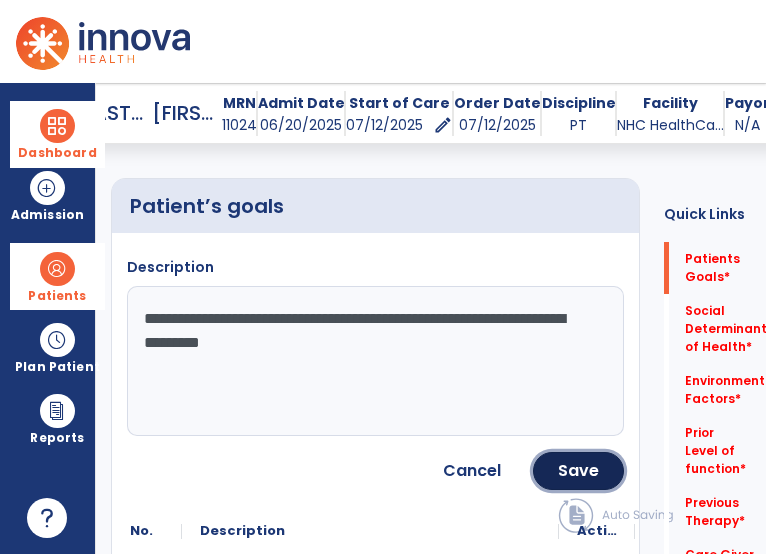 click on "Save" 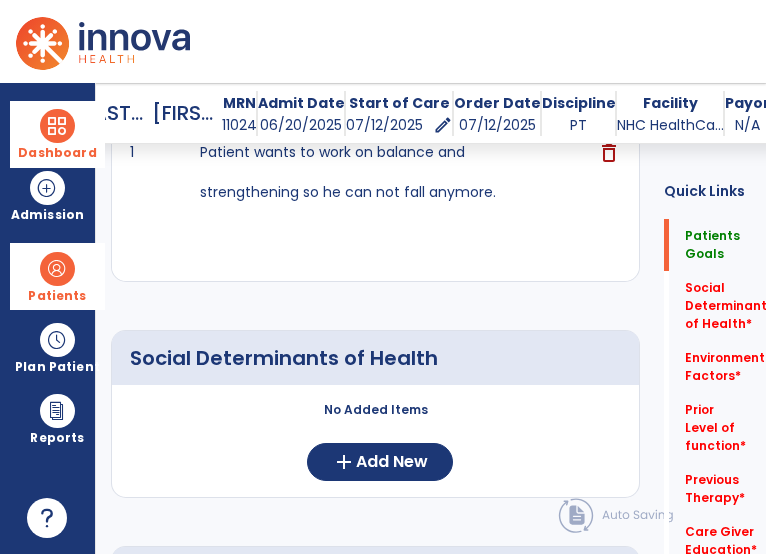 scroll, scrollTop: 487, scrollLeft: 0, axis: vertical 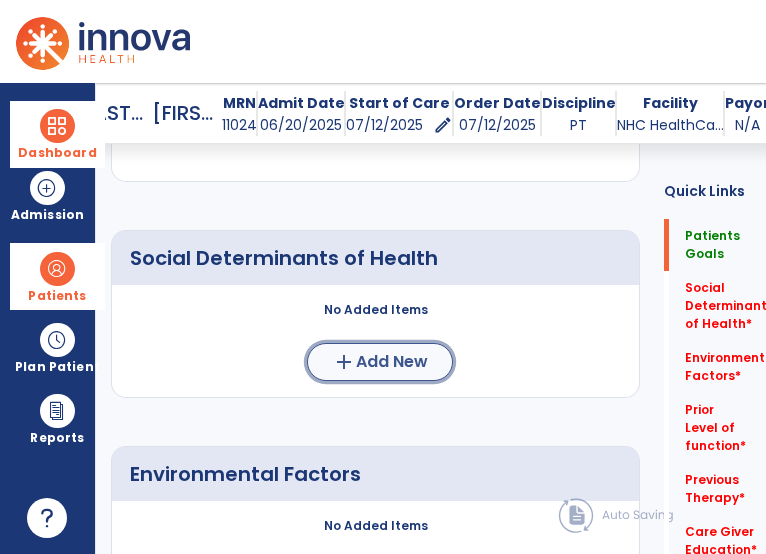 click on "Add New" 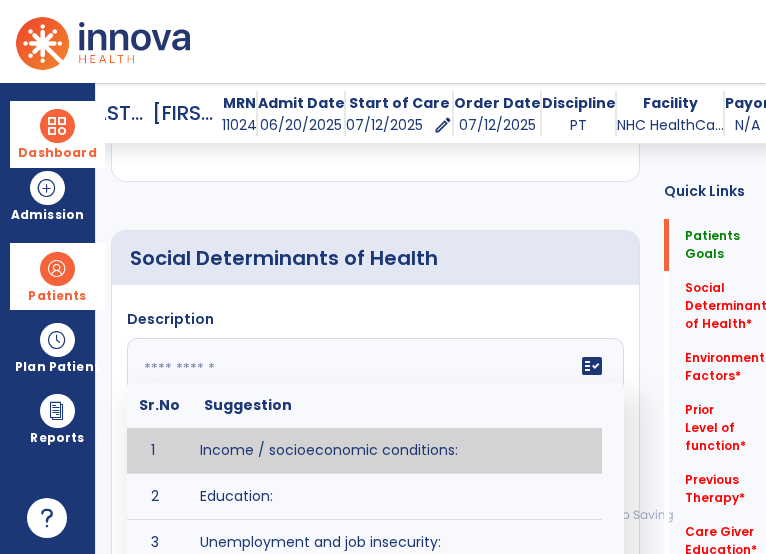 click 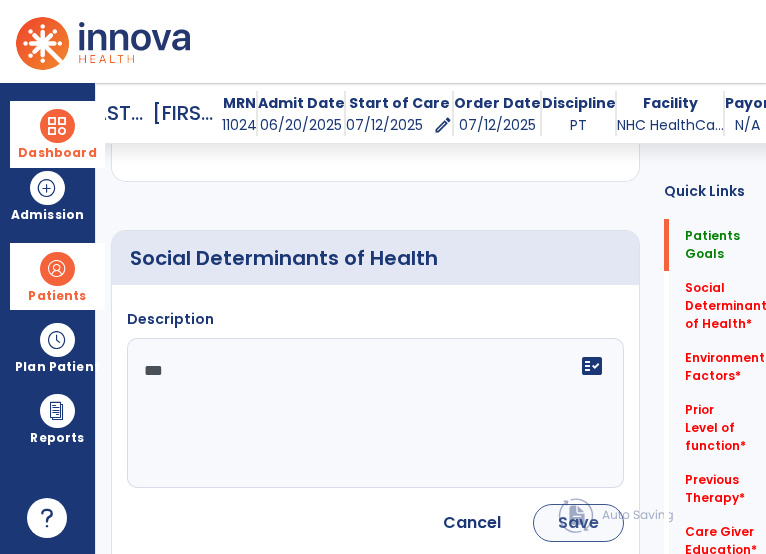 type on "***" 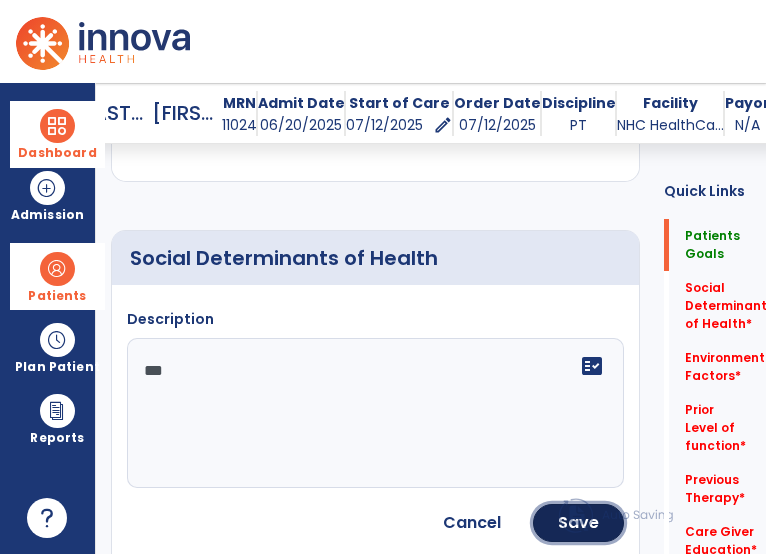 click on "Save" 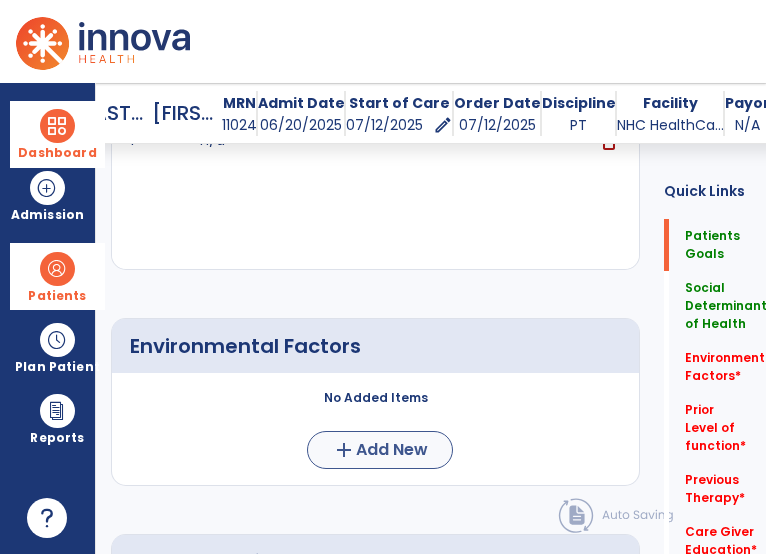 scroll, scrollTop: 787, scrollLeft: 0, axis: vertical 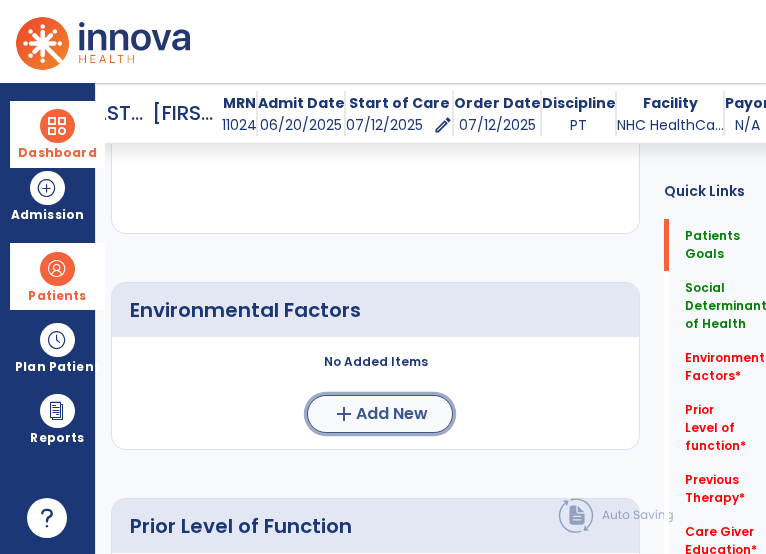 click on "add  Add New" 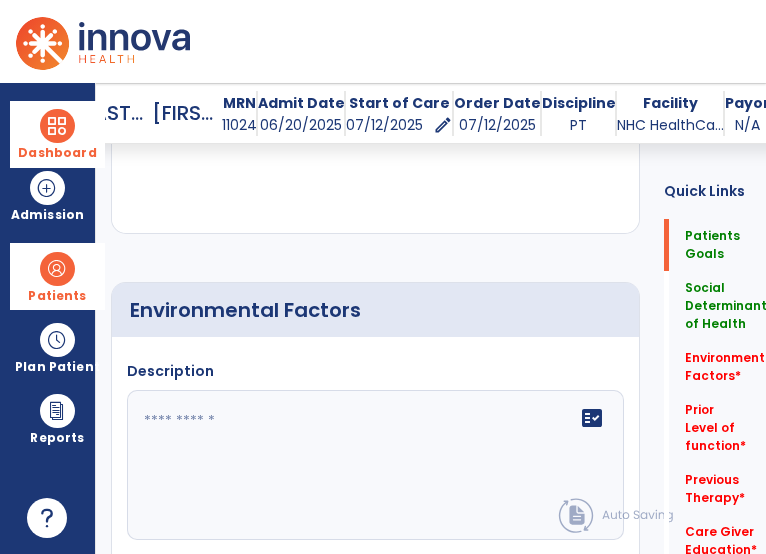 click 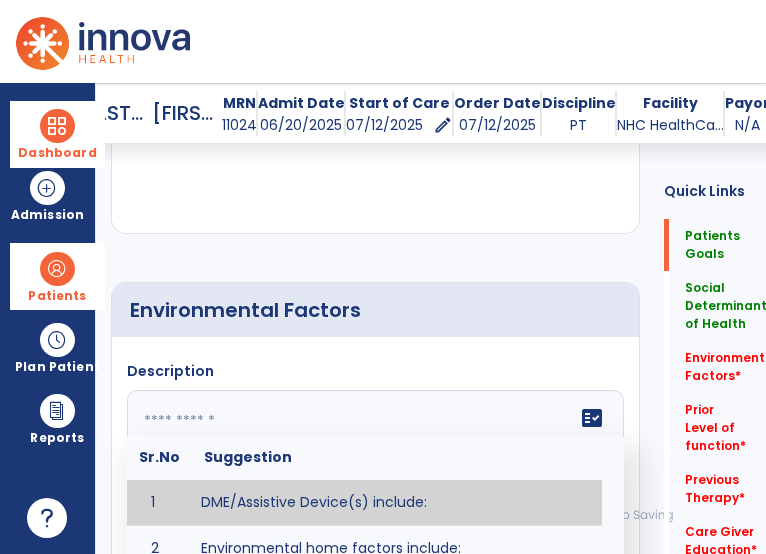 paste on "**********" 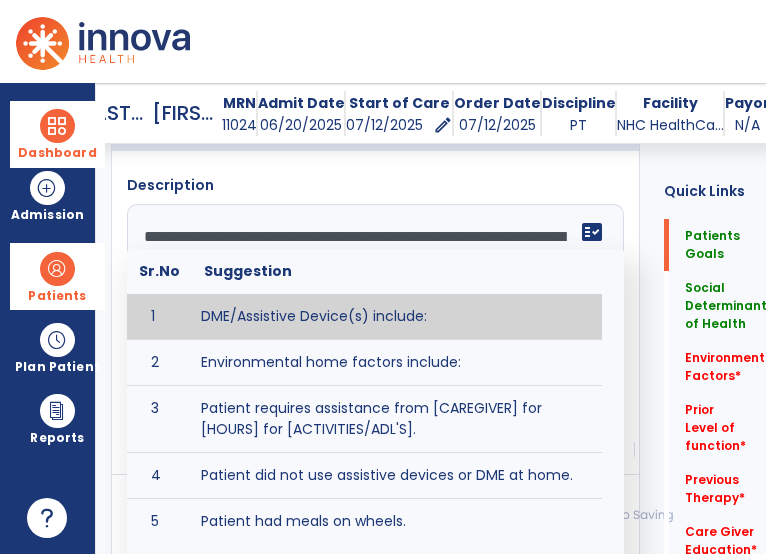 scroll, scrollTop: 987, scrollLeft: 0, axis: vertical 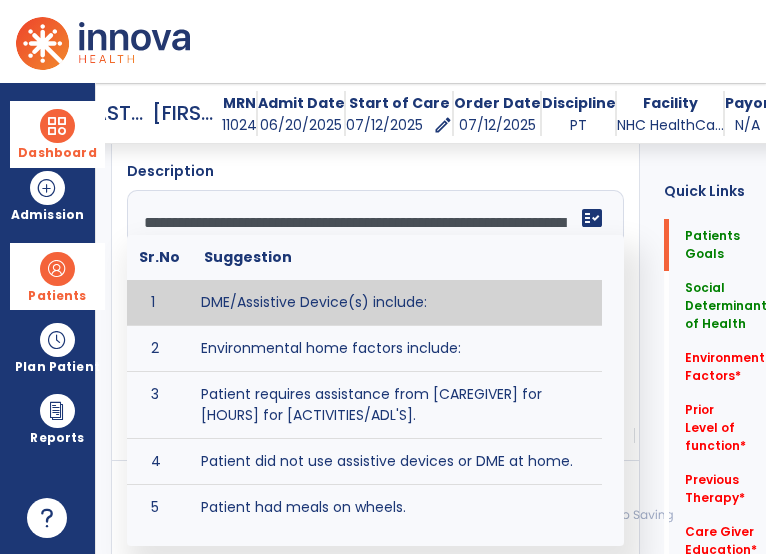 type on "**********" 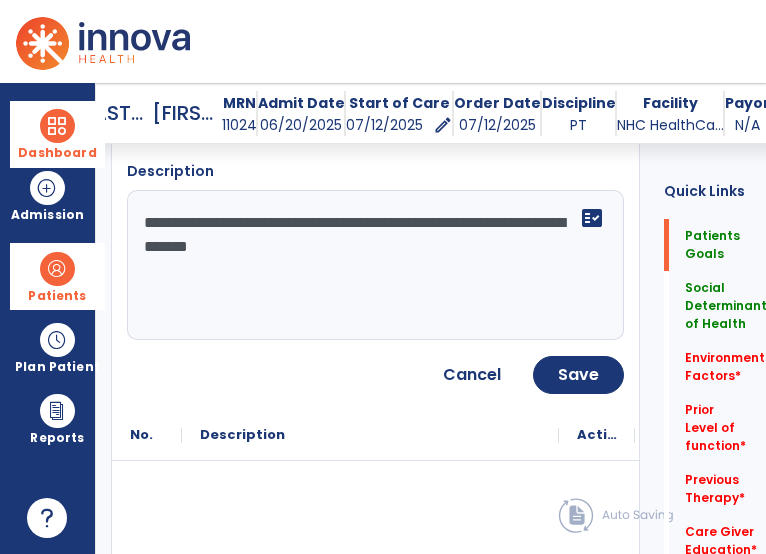 click on "**********" 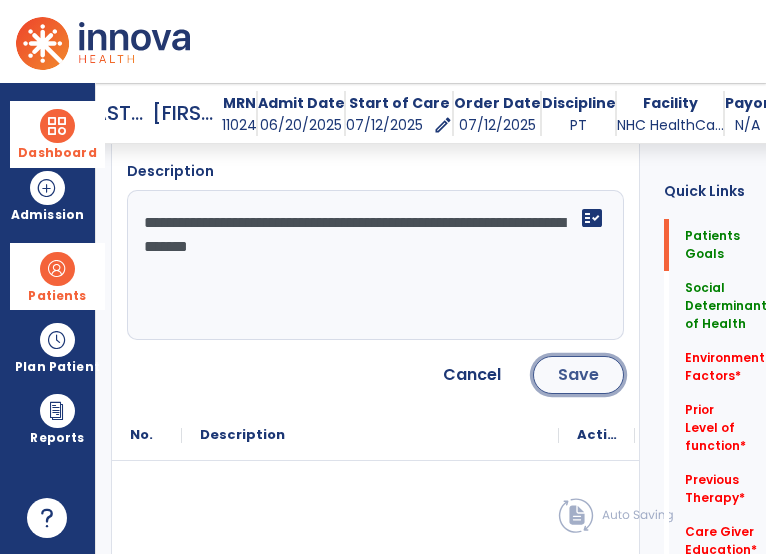 click on "Save" 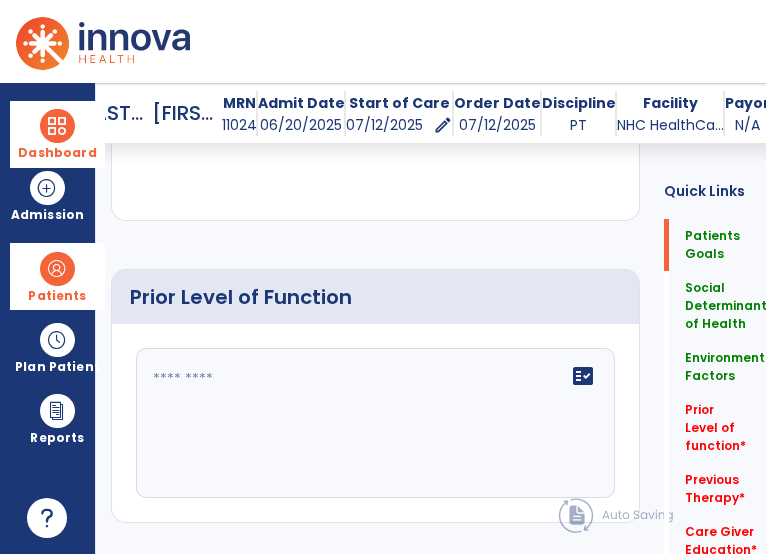 scroll, scrollTop: 1187, scrollLeft: 0, axis: vertical 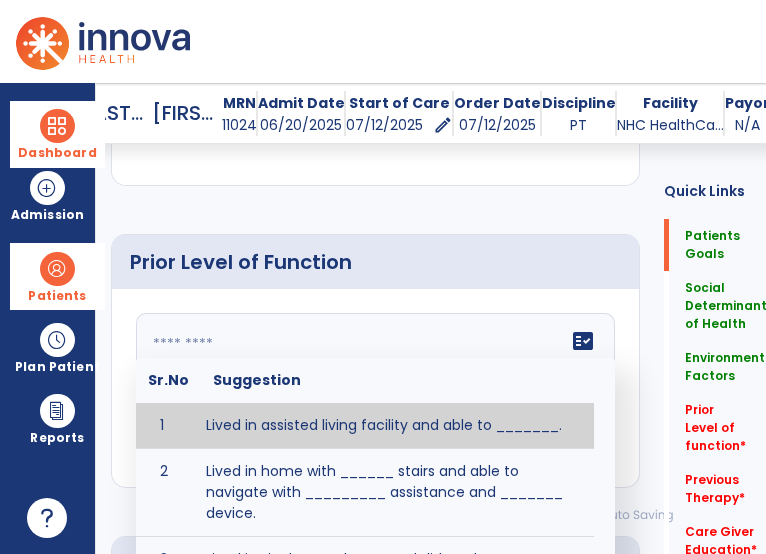 drag, startPoint x: 278, startPoint y: 349, endPoint x: 505, endPoint y: 390, distance: 230.67293 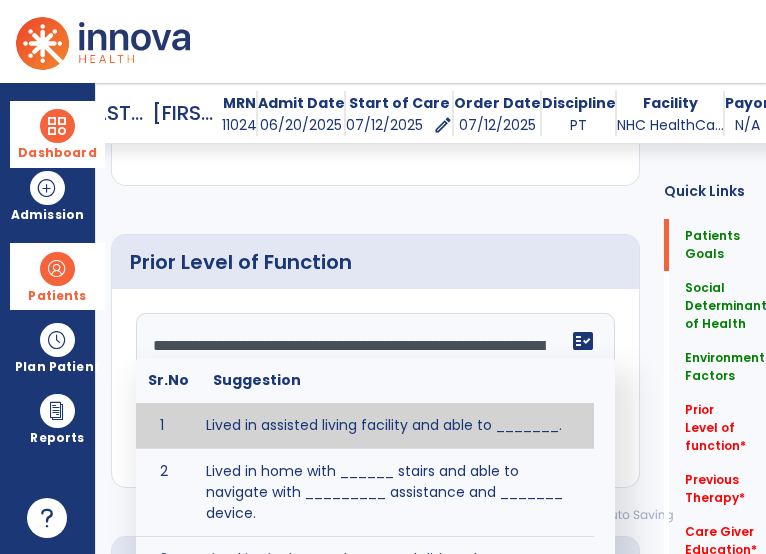 type on "**********" 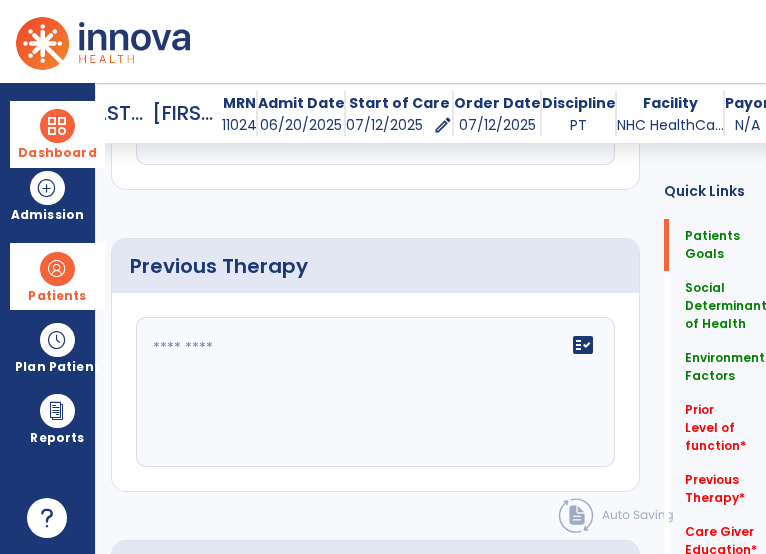 scroll, scrollTop: 1487, scrollLeft: 0, axis: vertical 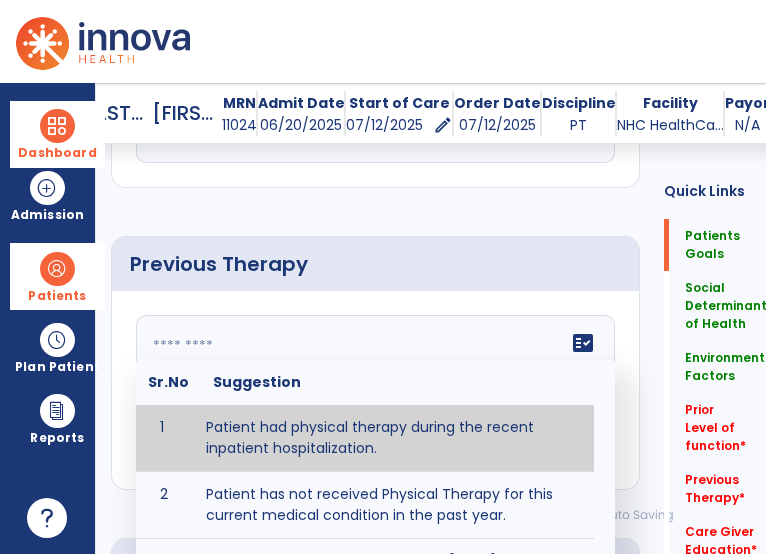 click on "fact_check  Sr.No Suggestion 1 Patient had physical therapy during the recent inpatient hospitalization. 2 Patient has not received Physical Therapy for this current medical condition in the past year. 3 Prior Physical Therapy received on [DATE] for ___________. 4 Prior Physical Therapy for [CONDITION] included [TYPE of THERAPY] in [MONTH/YEAR] with good results. 5 Patient has not received Physical Therapy for this current medical condition in the past year and had yet to achieve LTGs prior to being hospitalized. 6 Prior to this recent hospitalization, the patient had been on therapy case load for [TIME]and was still working to achieve LTGs before being hospitalized." 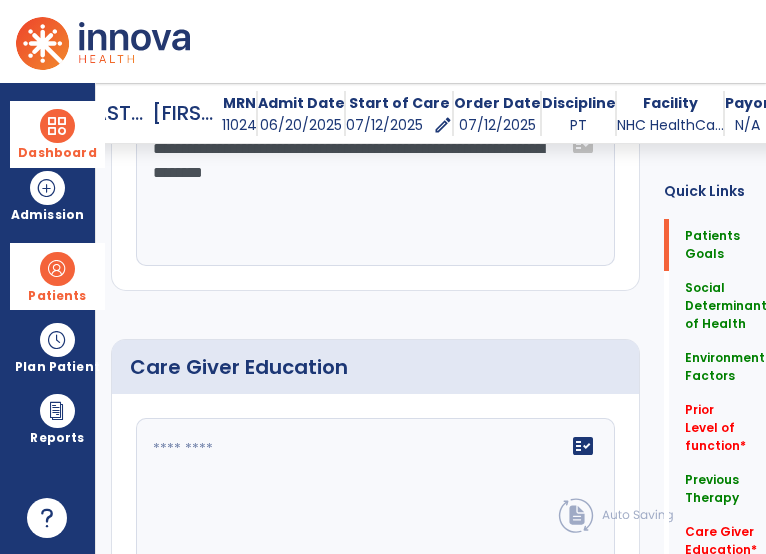scroll, scrollTop: 1687, scrollLeft: 0, axis: vertical 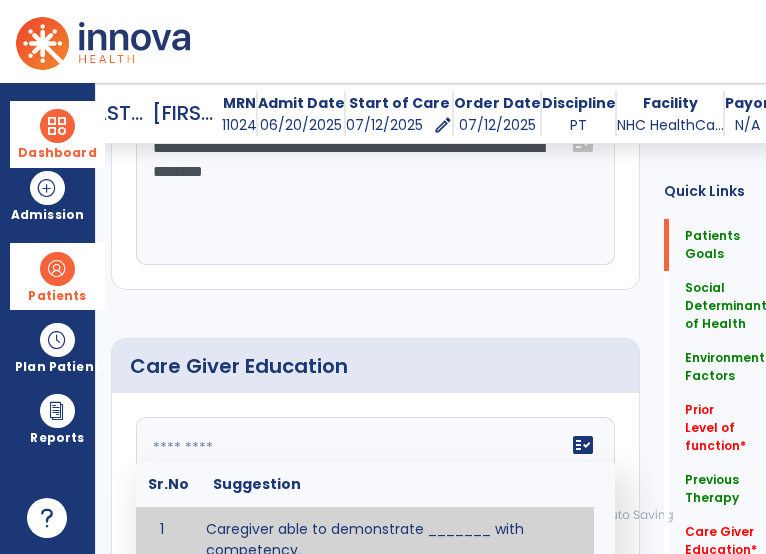 click 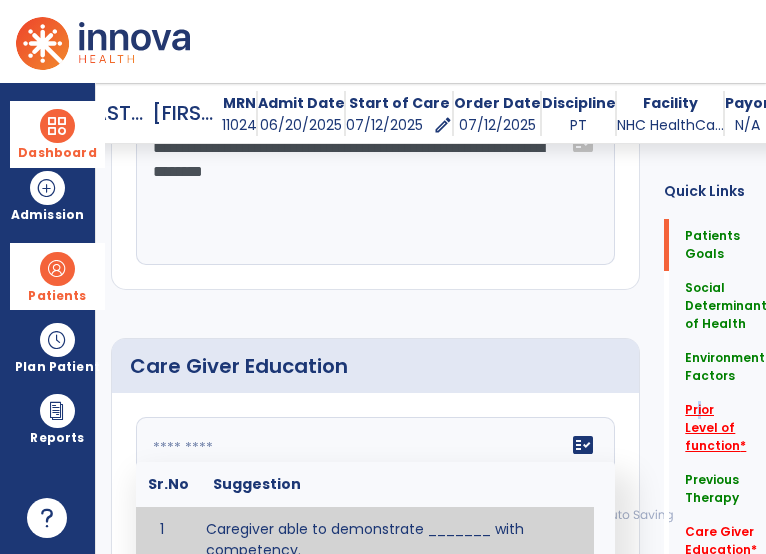 click on "Prior Level of function   *" 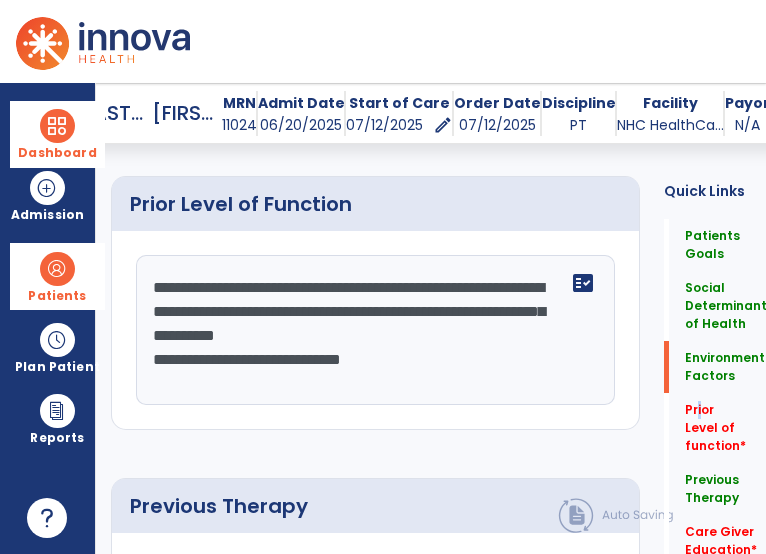 scroll, scrollTop: 1251, scrollLeft: 0, axis: vertical 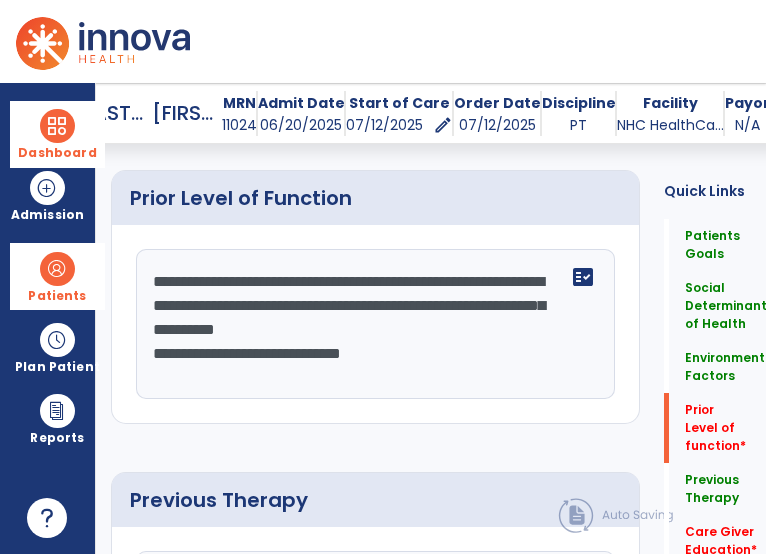 click on "**********" 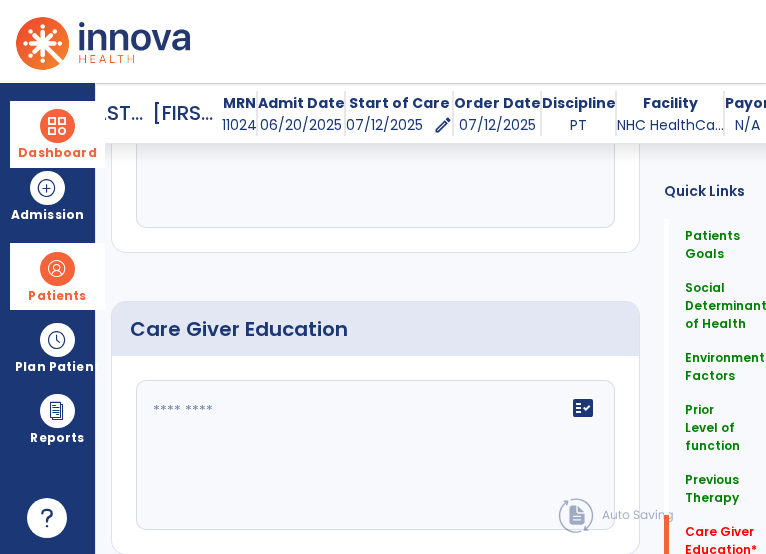 scroll, scrollTop: 1795, scrollLeft: 0, axis: vertical 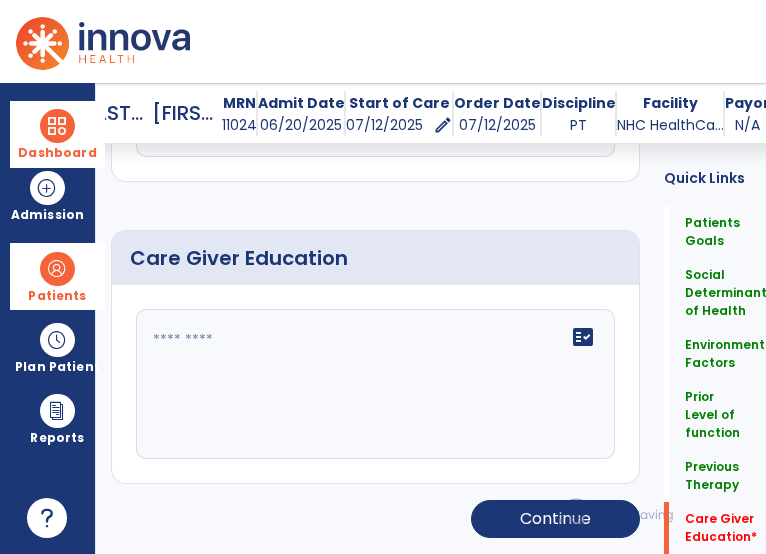 type on "**********" 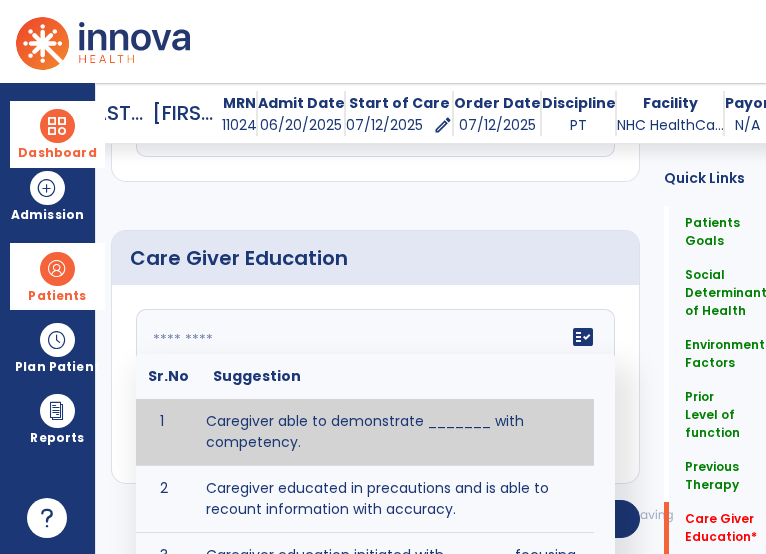 click 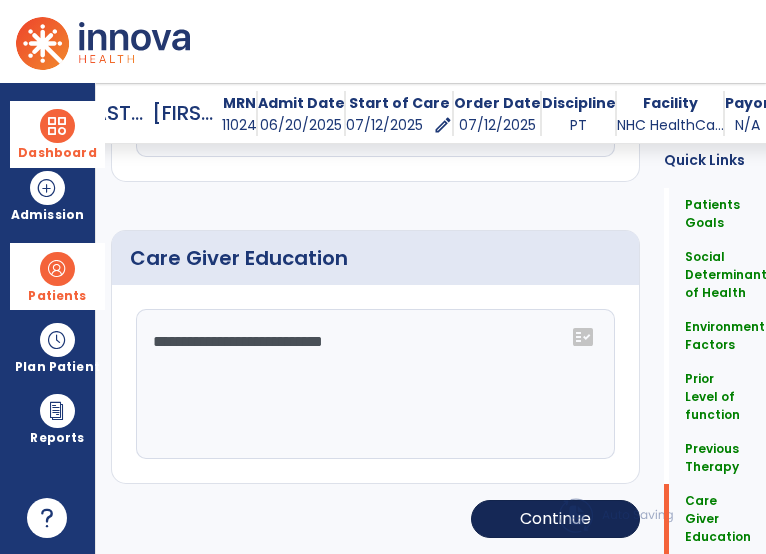 type on "**********" 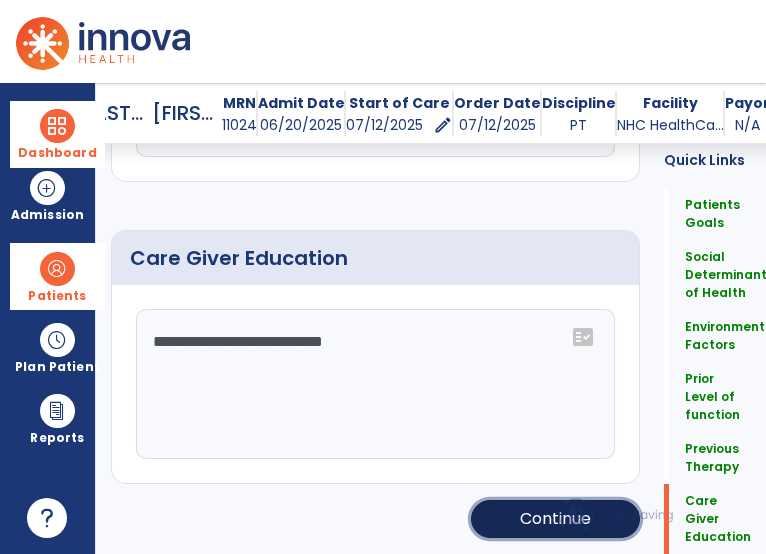 click on "Continue" 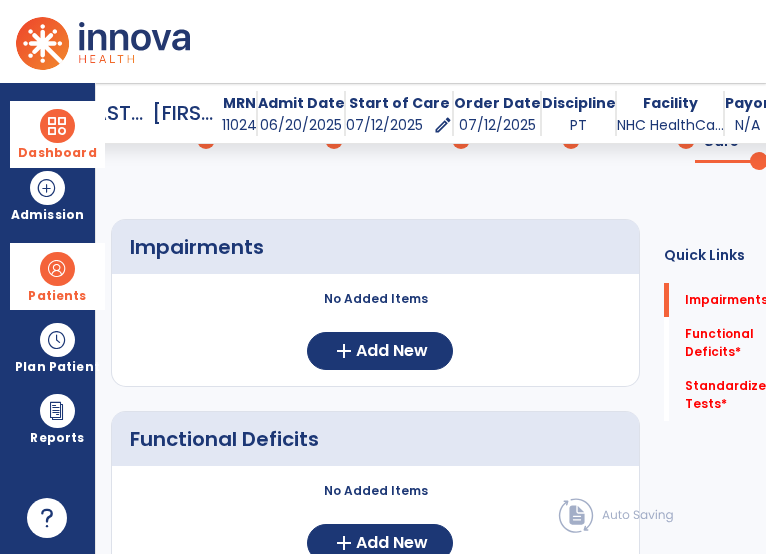 scroll, scrollTop: 0, scrollLeft: 0, axis: both 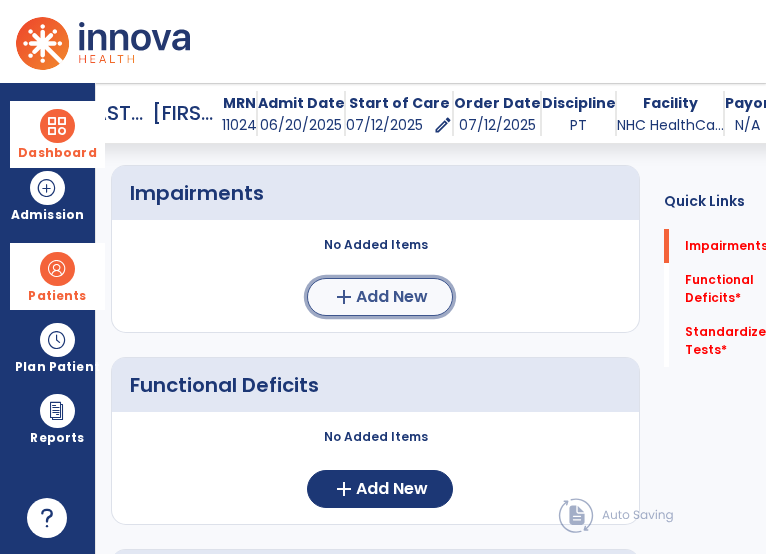 click on "add  Add New" 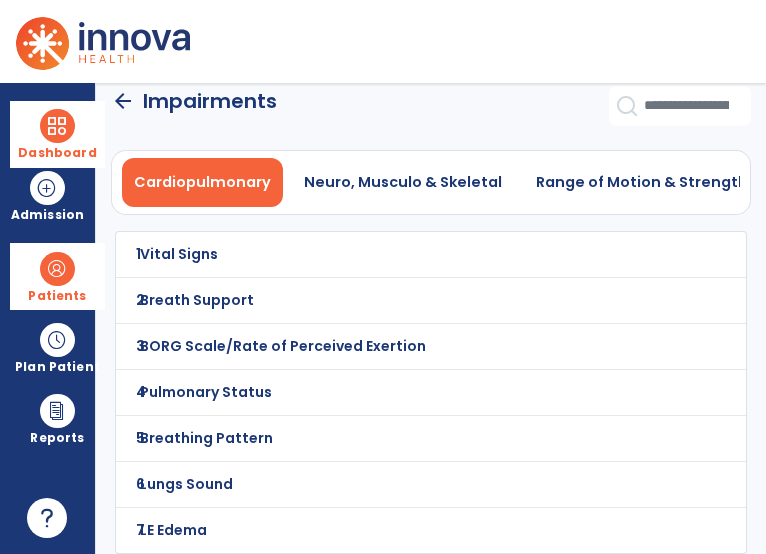 scroll, scrollTop: 17, scrollLeft: 0, axis: vertical 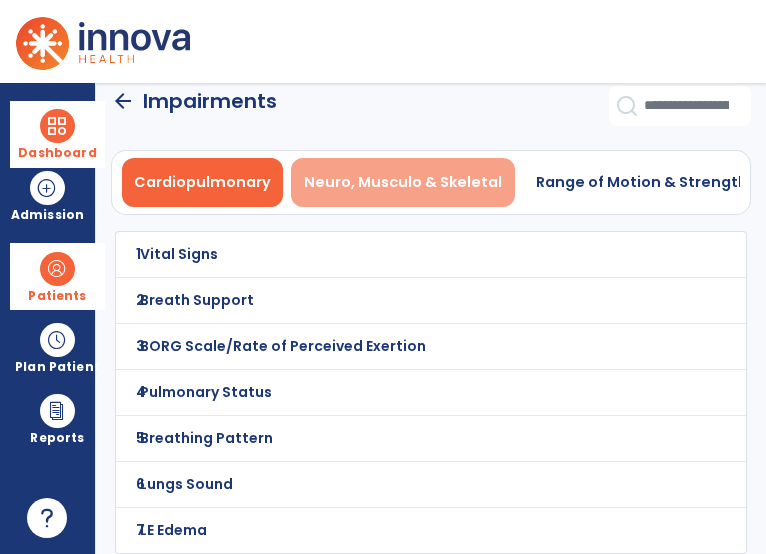 drag, startPoint x: 386, startPoint y: 172, endPoint x: 363, endPoint y: 199, distance: 35.468296 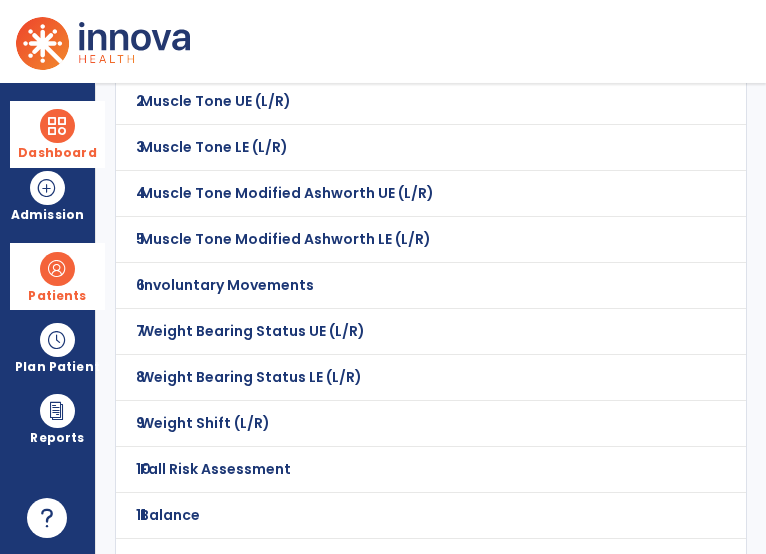 scroll, scrollTop: 217, scrollLeft: 0, axis: vertical 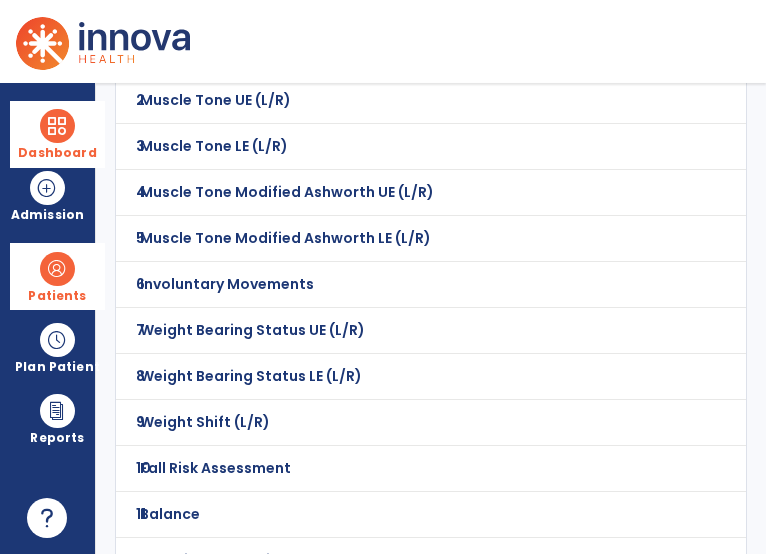 click on "Fall Risk Assessment" at bounding box center (211, 54) 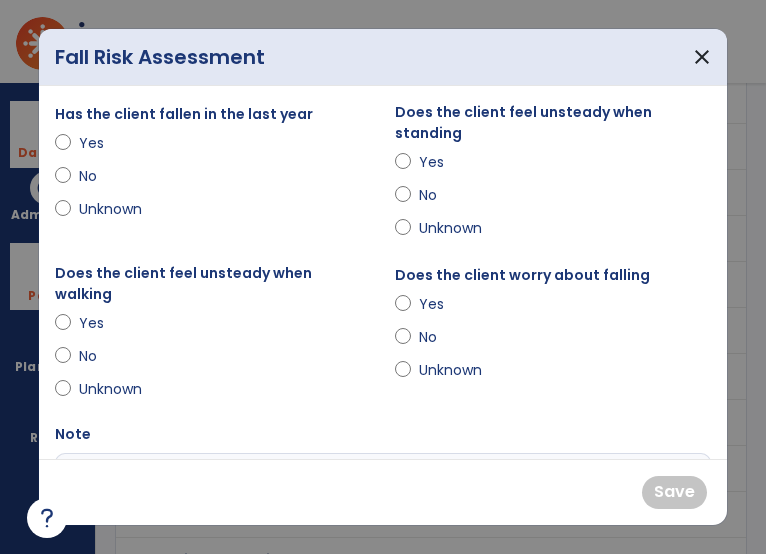 drag, startPoint x: 83, startPoint y: 133, endPoint x: 89, endPoint y: 161, distance: 28.635643 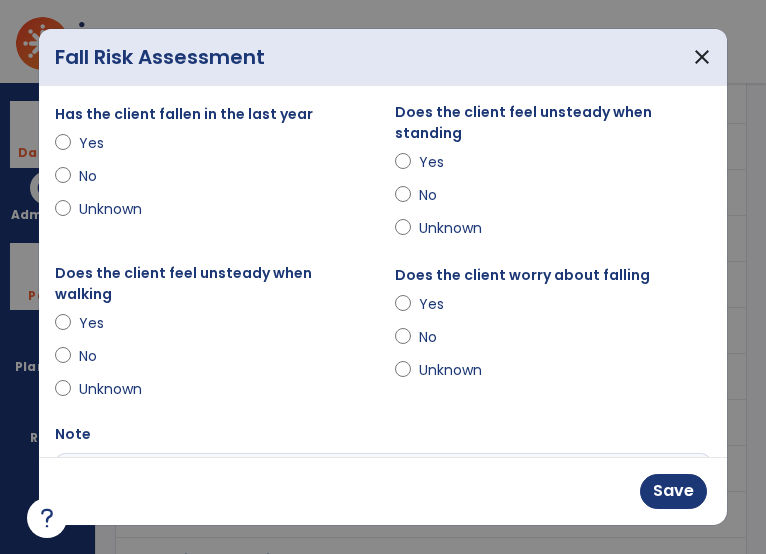 drag, startPoint x: 92, startPoint y: 307, endPoint x: 210, endPoint y: 316, distance: 118.34272 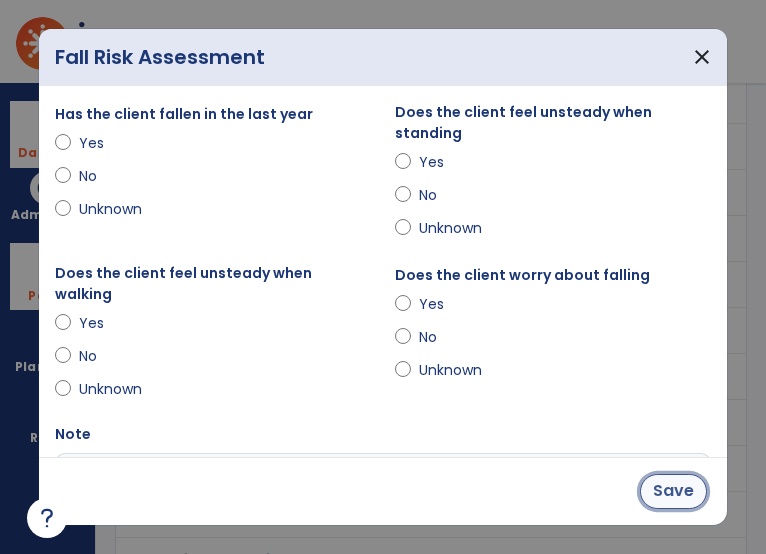 click on "Save" at bounding box center [673, 491] 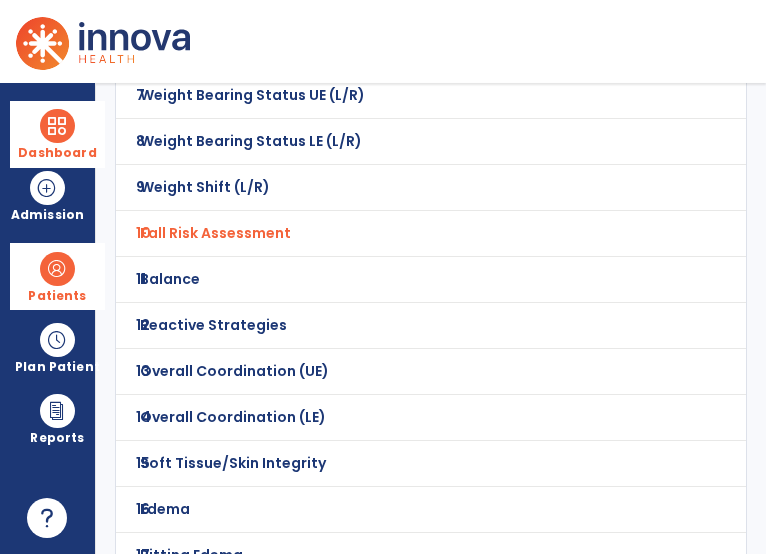 scroll, scrollTop: 517, scrollLeft: 0, axis: vertical 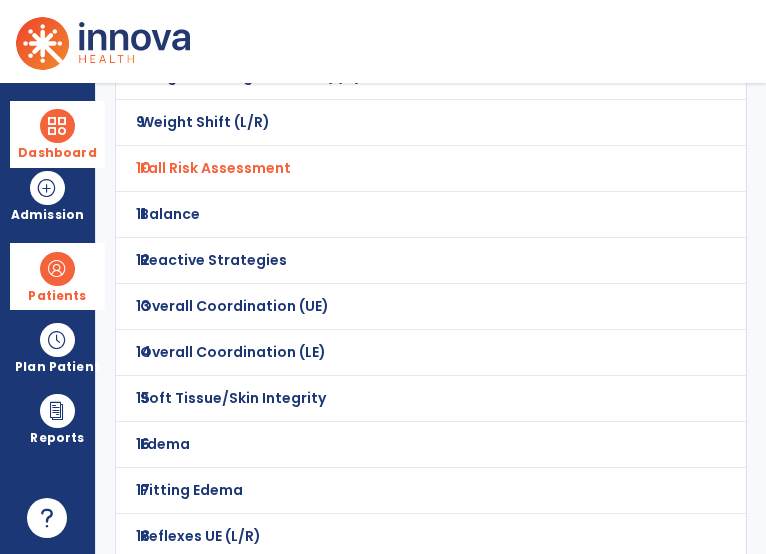 click on "11 Balance" 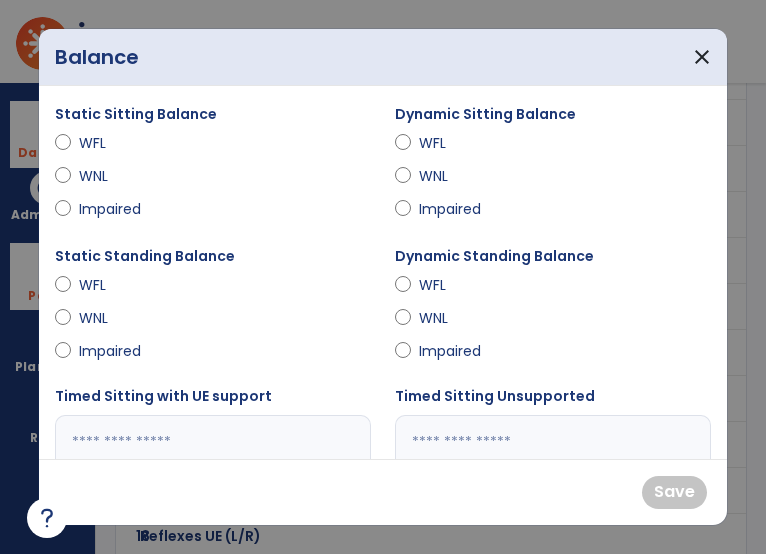 click on "Impaired" at bounding box center [454, 351] 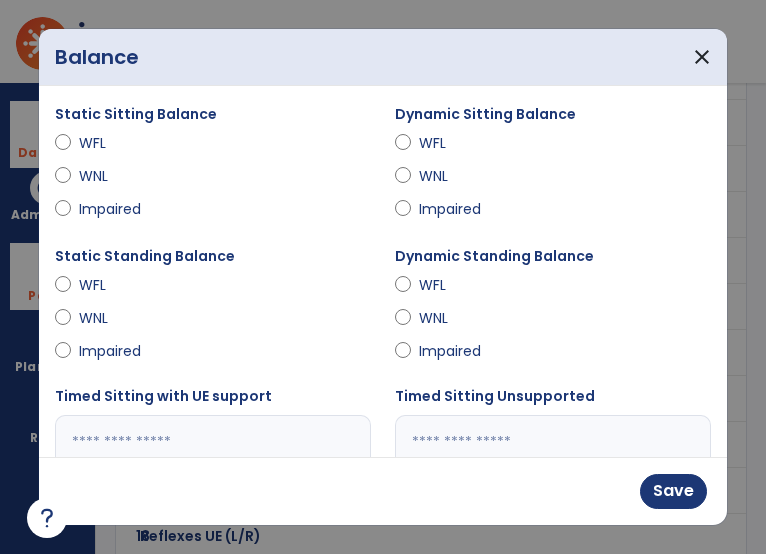 click on "Impaired" at bounding box center [114, 351] 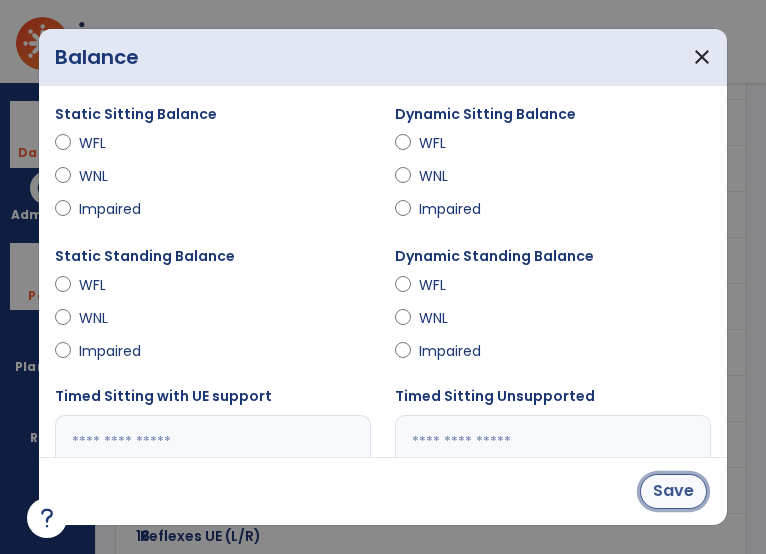 click on "Save" at bounding box center (673, 491) 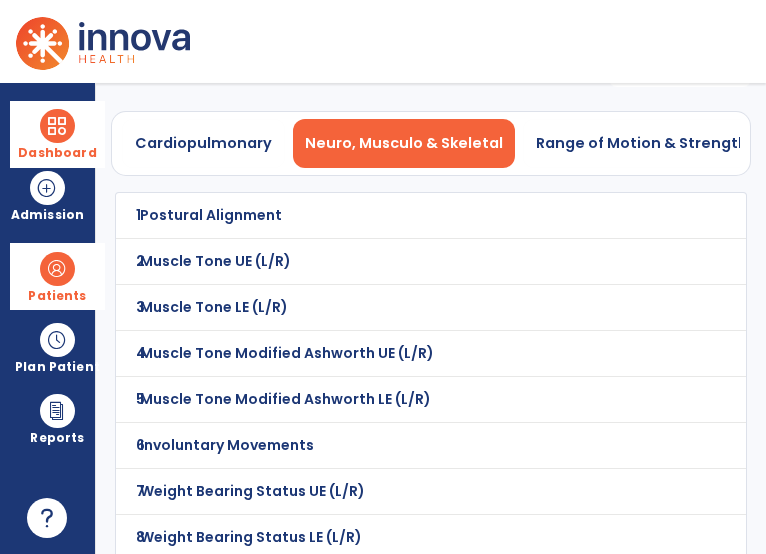 scroll, scrollTop: 0, scrollLeft: 0, axis: both 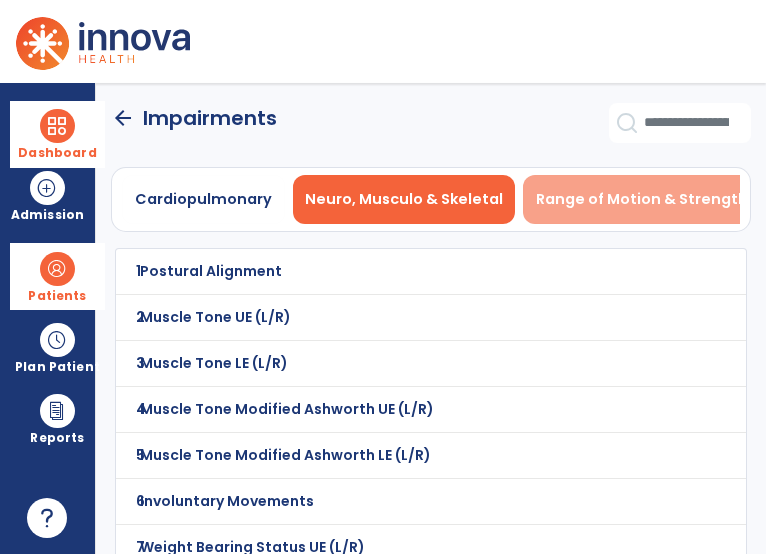 click on "Range of Motion & Strength" at bounding box center [642, 199] 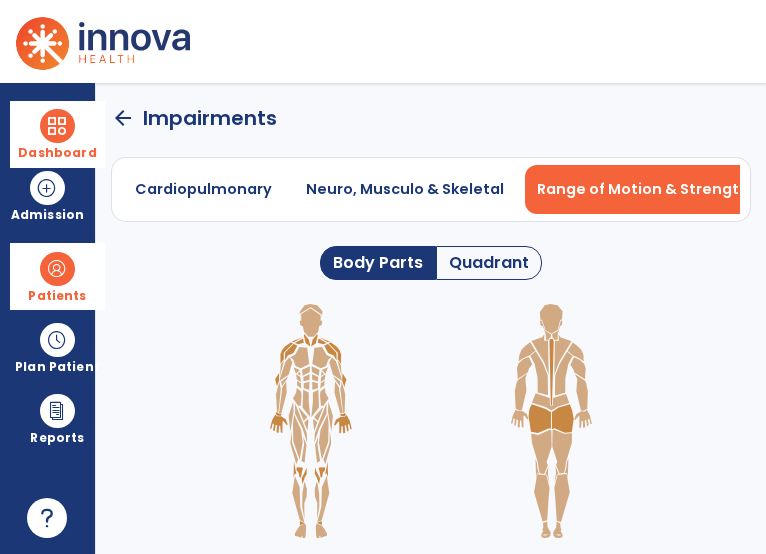 click 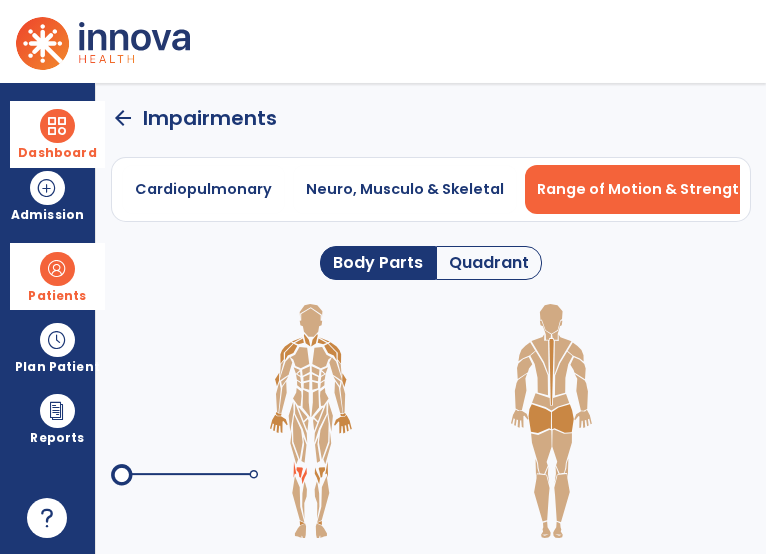 click 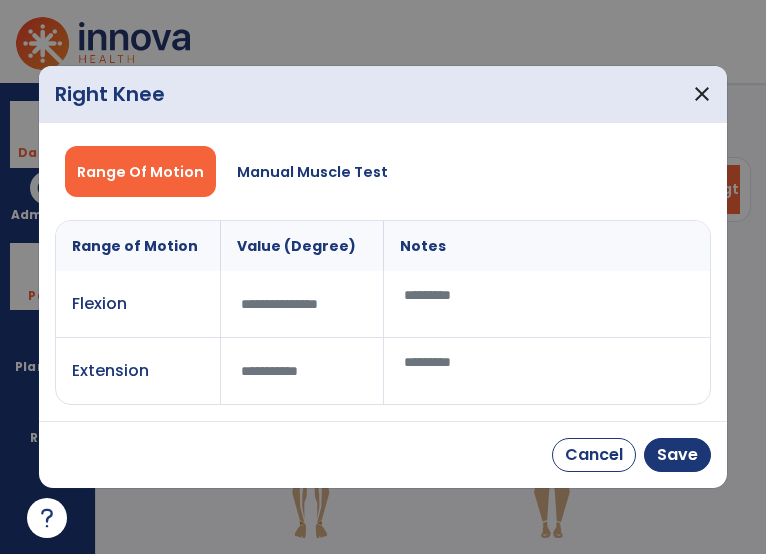 click on "Manual Muscle Test" at bounding box center (312, 172) 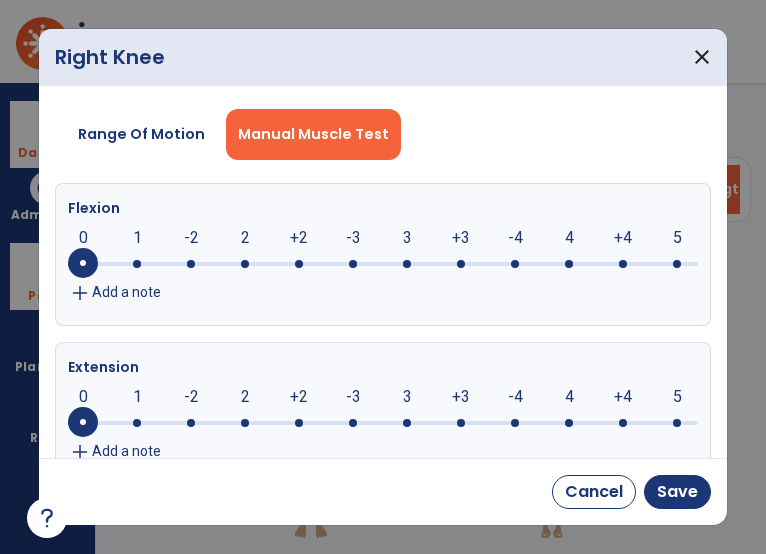 click 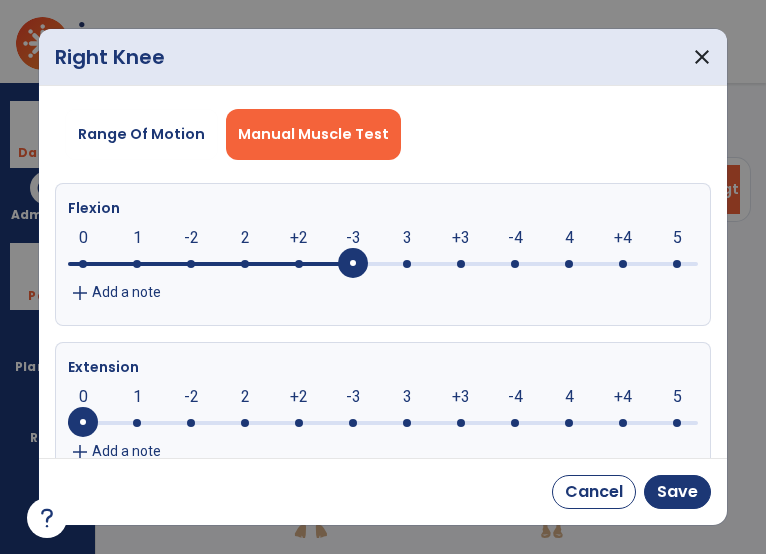 click on "add Add a note" 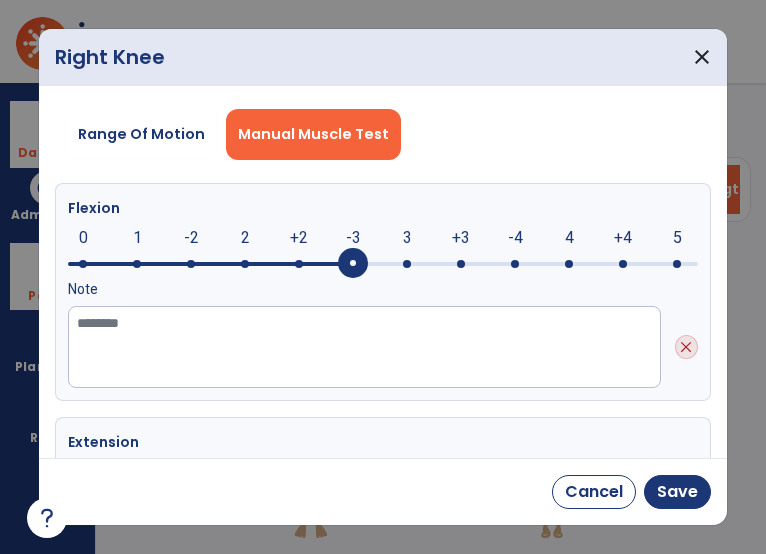 click 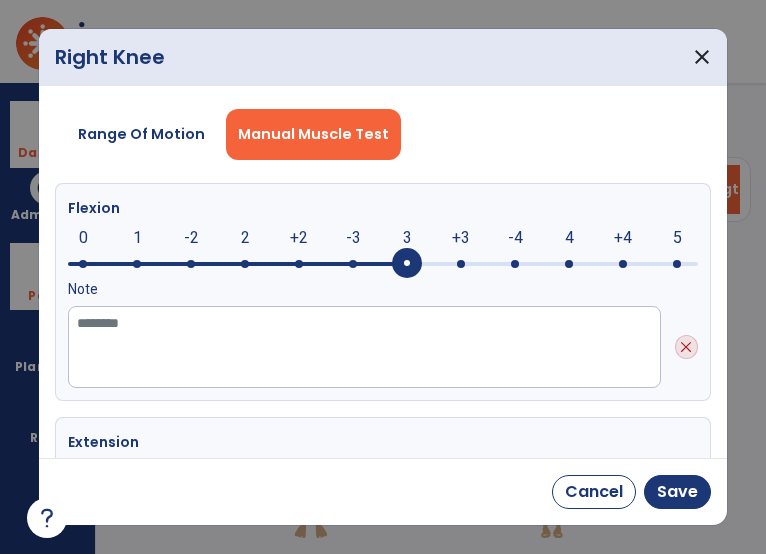 click on "close" 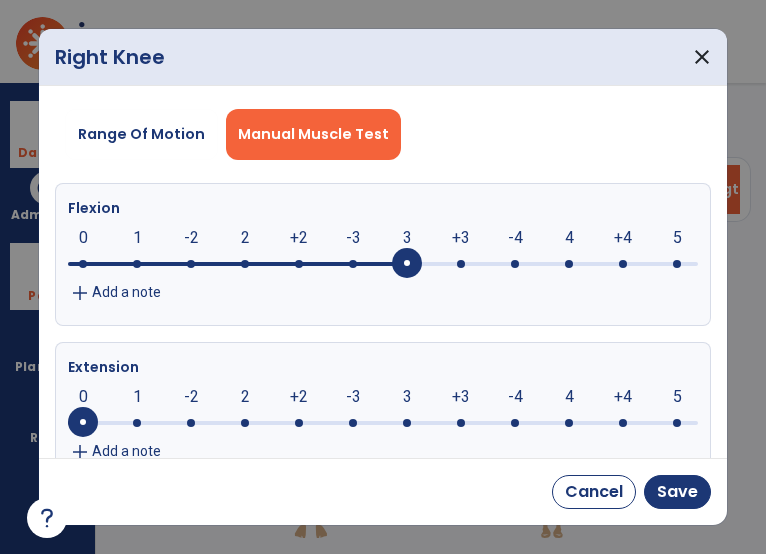 drag, startPoint x: 407, startPoint y: 421, endPoint x: 466, endPoint y: 435, distance: 60.63827 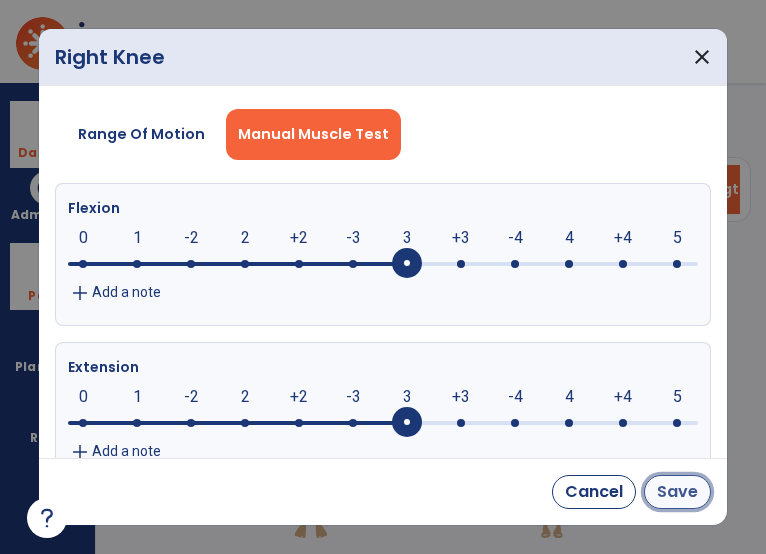 click on "Save" at bounding box center (677, 492) 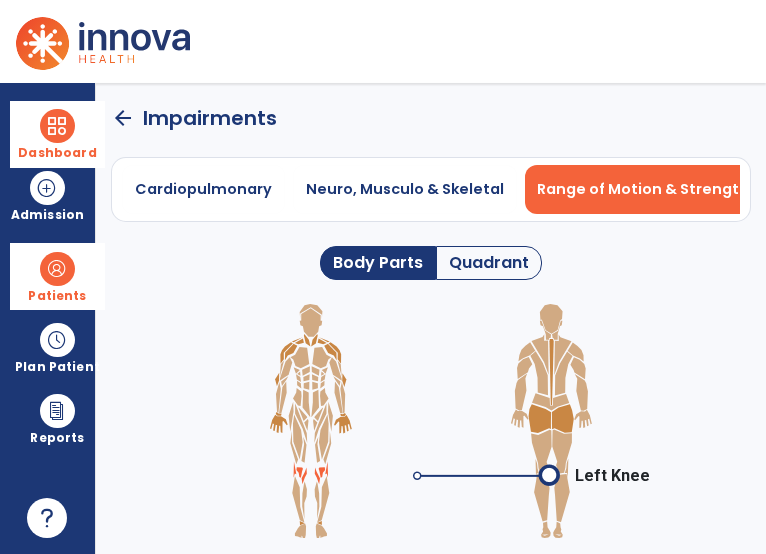 click 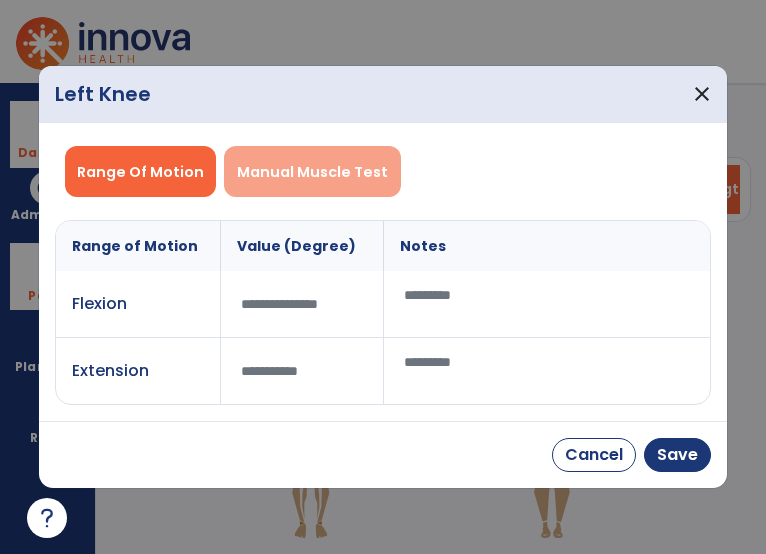 click on "Manual Muscle Test" at bounding box center [312, 172] 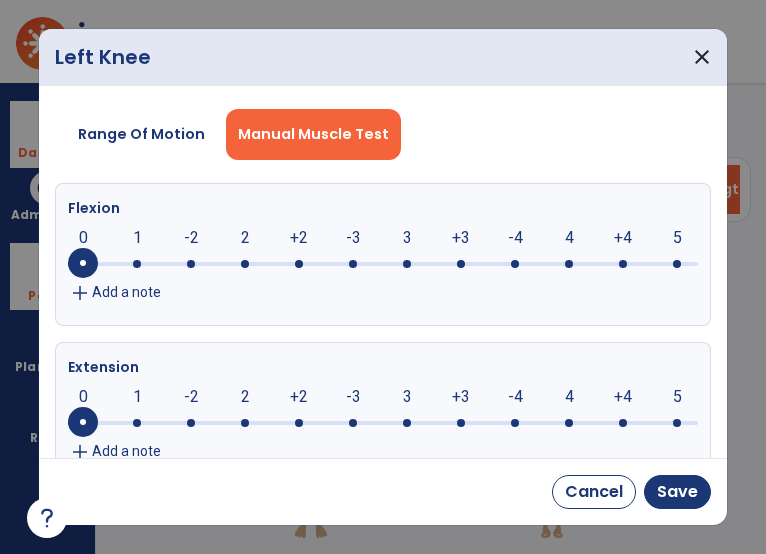 click on "3" 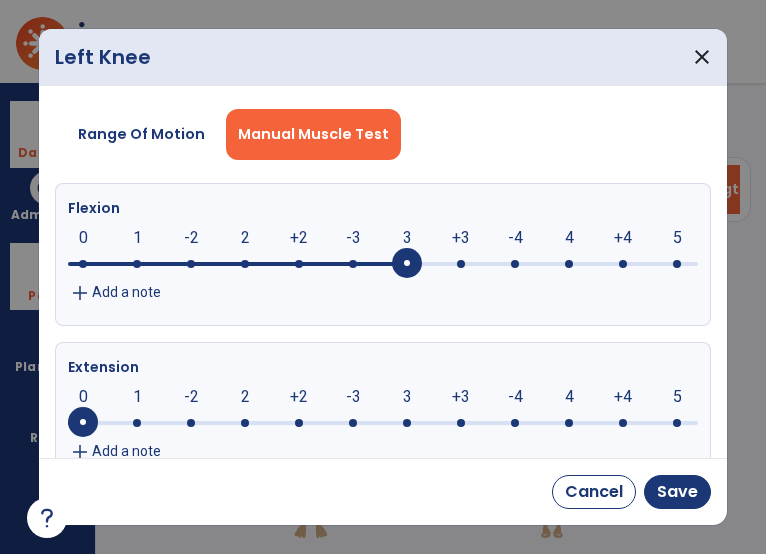 click on "0     0      1      -2      2      +2      -3      3      +3      -4      4      +4      5" 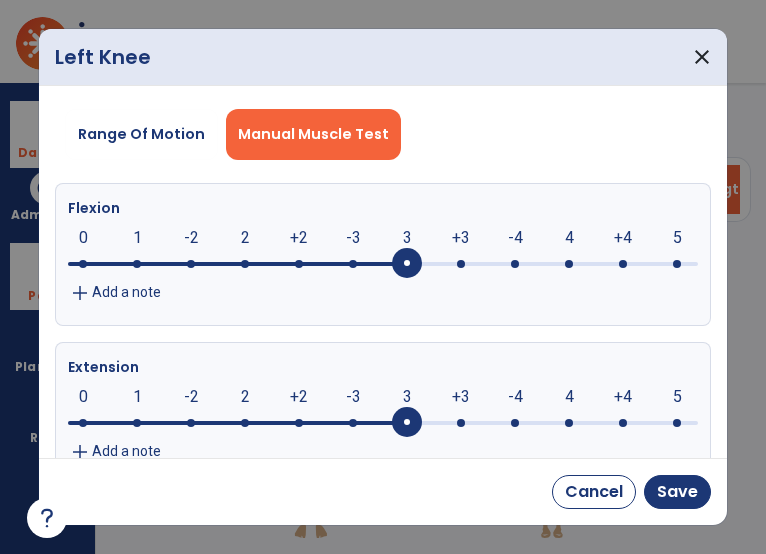 click on "3" 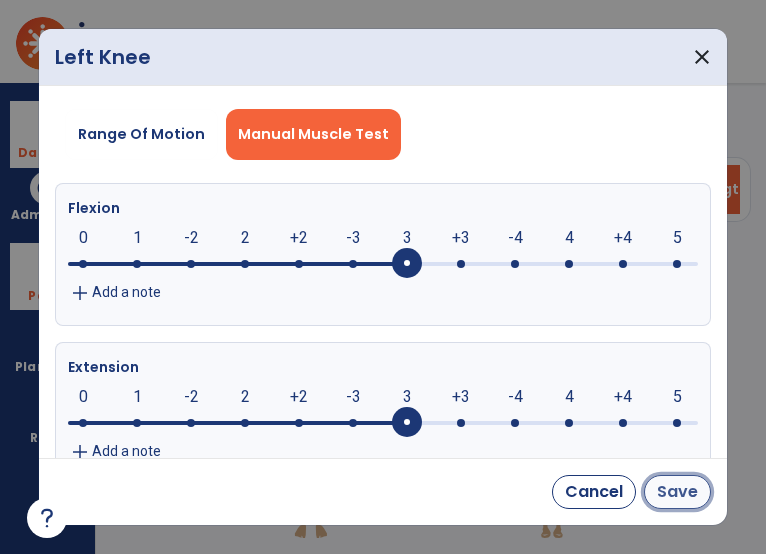 click on "Save" at bounding box center [677, 492] 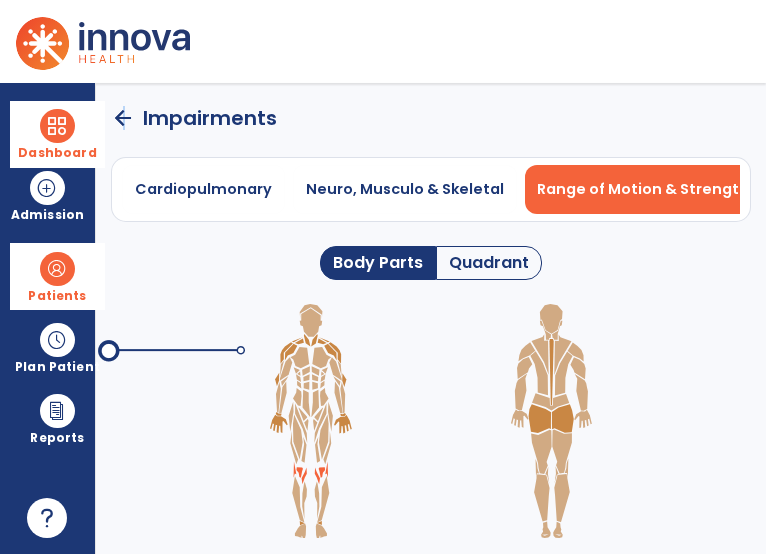 click on "arrow_back" 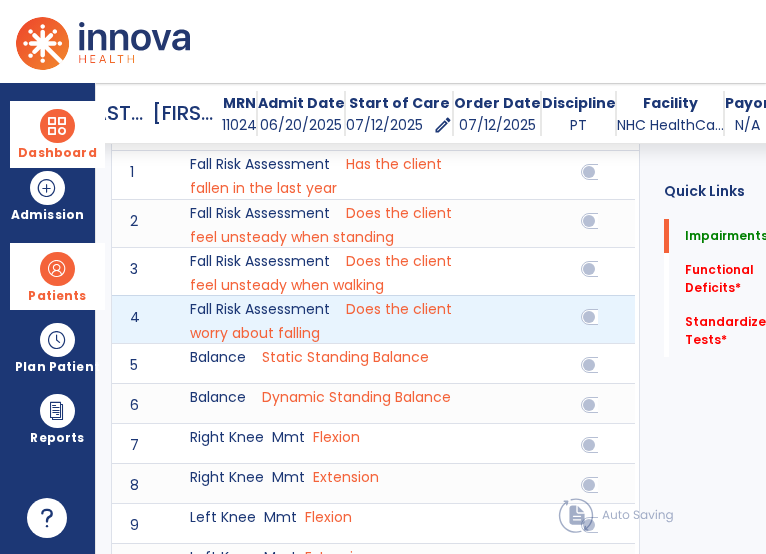 scroll, scrollTop: 500, scrollLeft: 0, axis: vertical 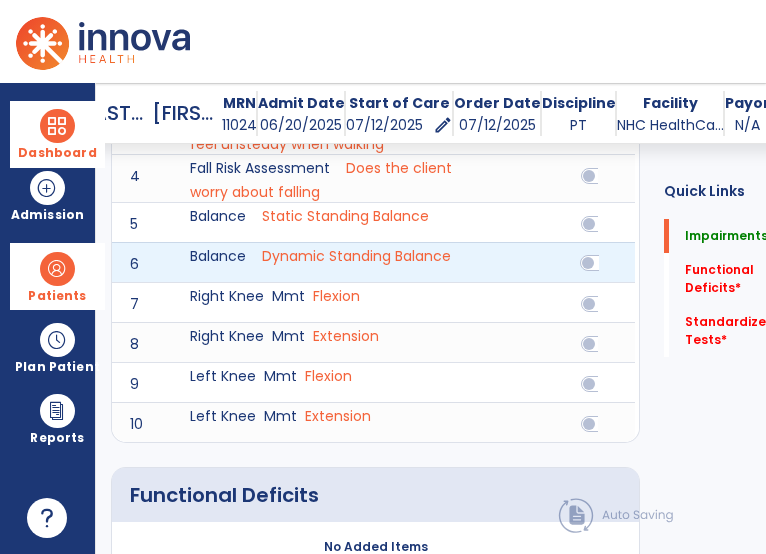 click 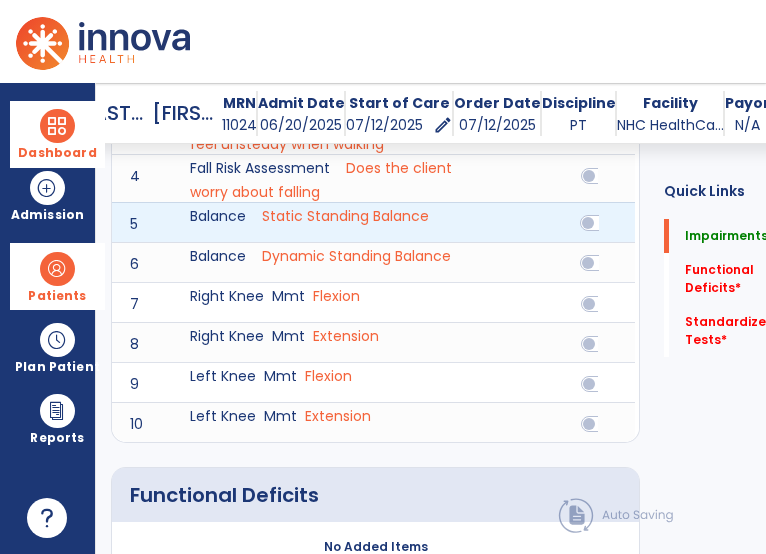 click 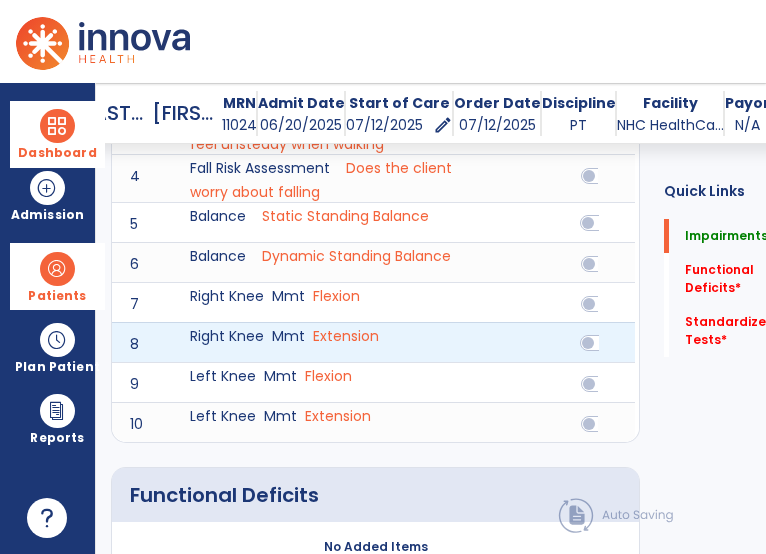 click 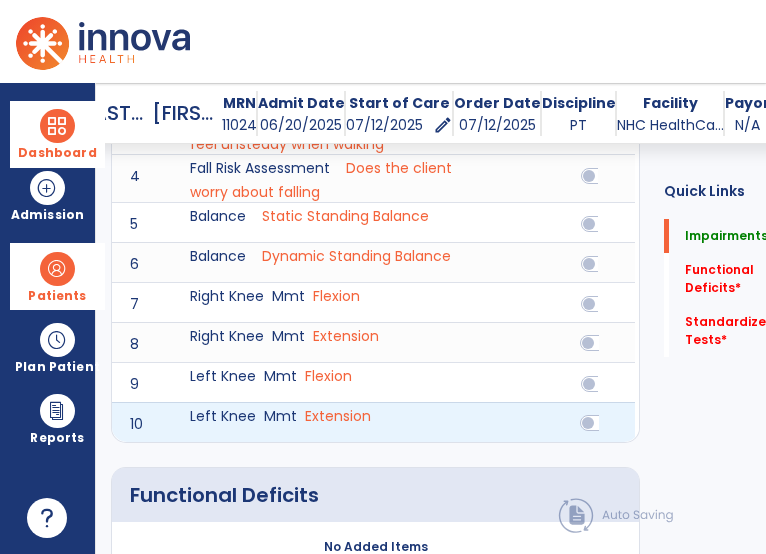 click 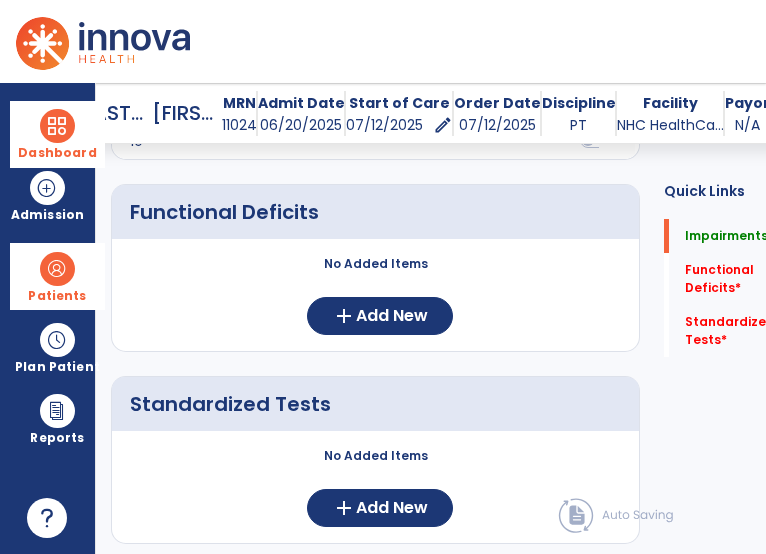 scroll, scrollTop: 800, scrollLeft: 0, axis: vertical 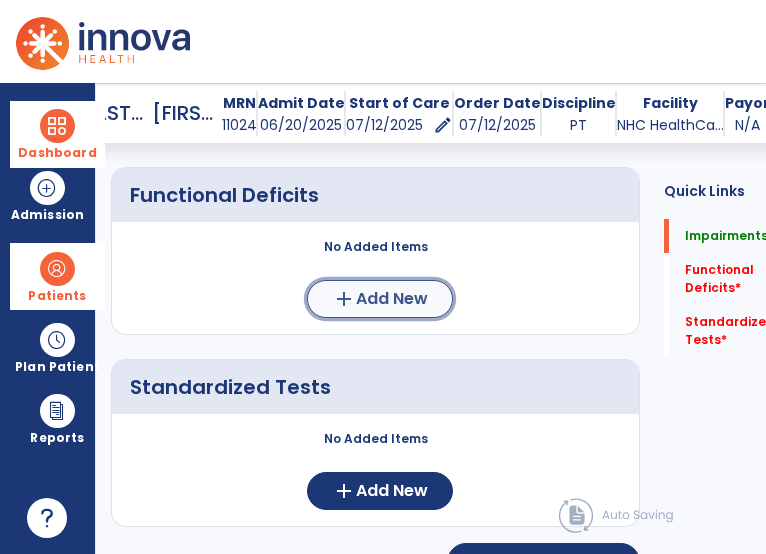 click on "Add New" 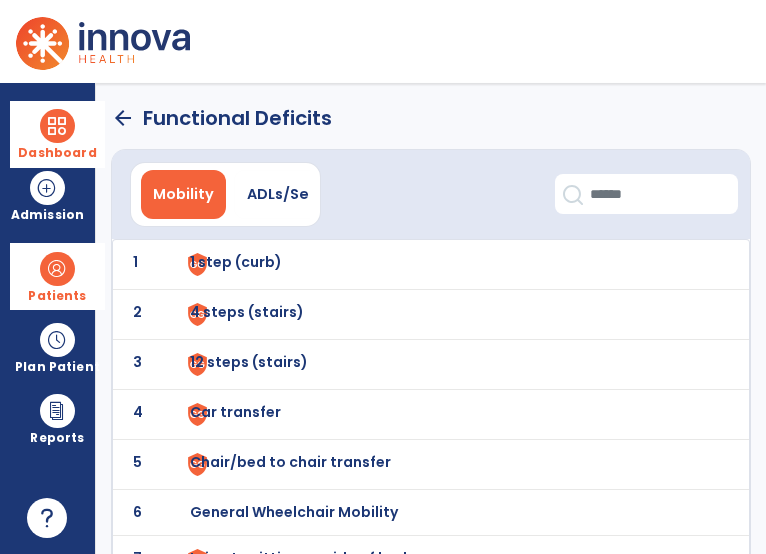 scroll, scrollTop: 100, scrollLeft: 0, axis: vertical 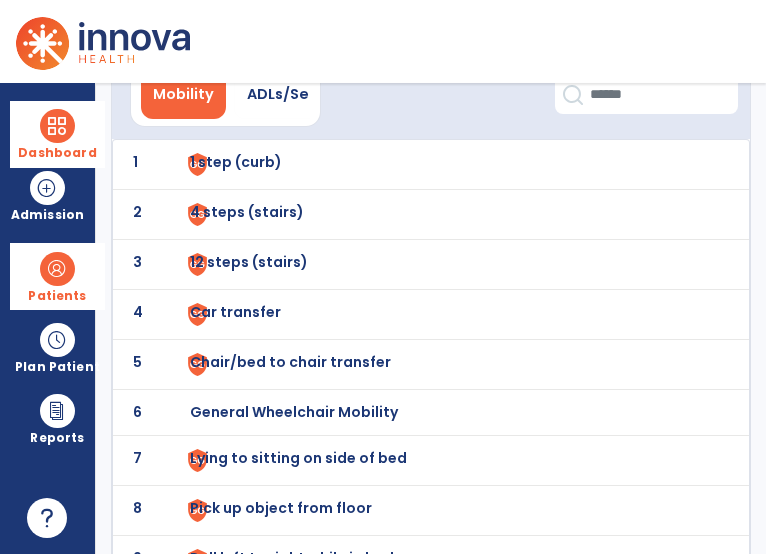 click on "Chair/bed to chair transfer" at bounding box center [236, 162] 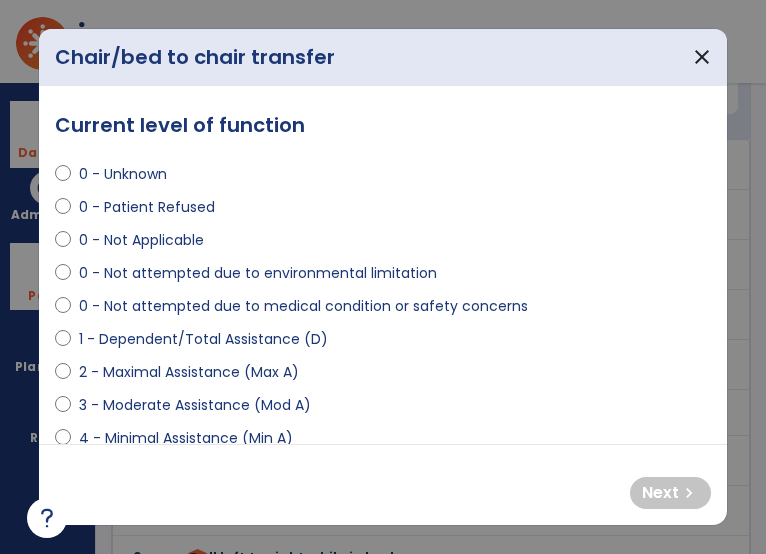 drag, startPoint x: 209, startPoint y: 343, endPoint x: 448, endPoint y: 441, distance: 258.31183 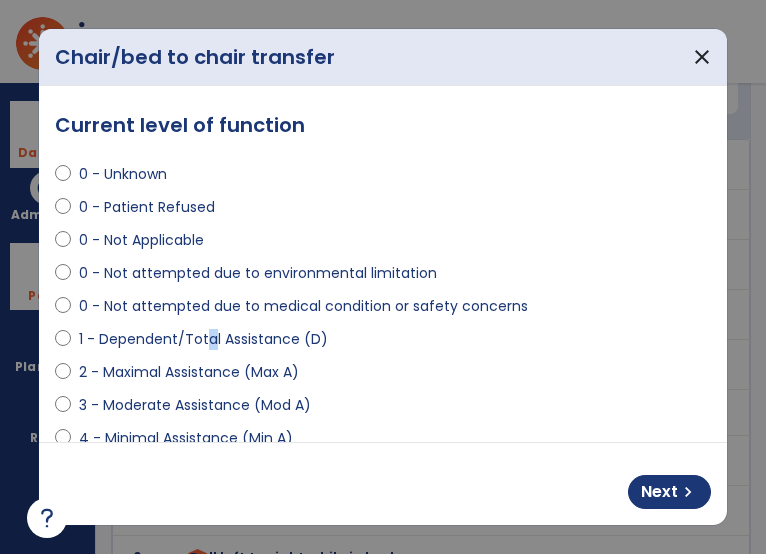 select on "**********" 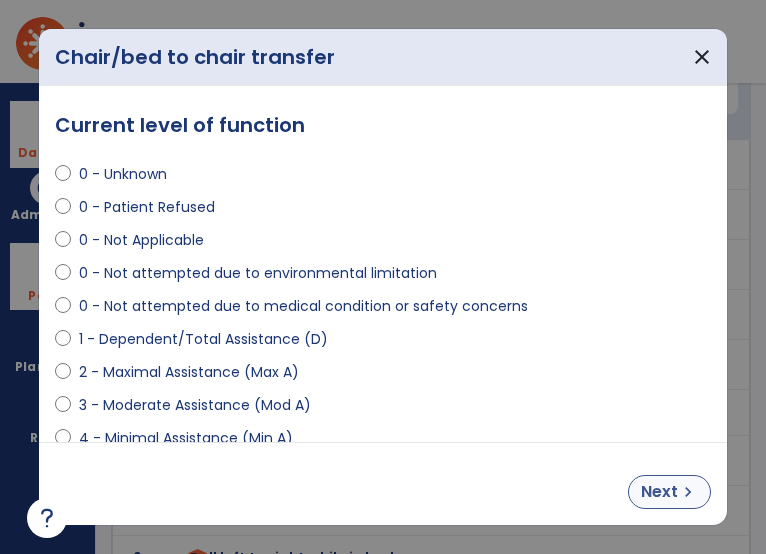 click on "Next  chevron_right" at bounding box center [382, 484] 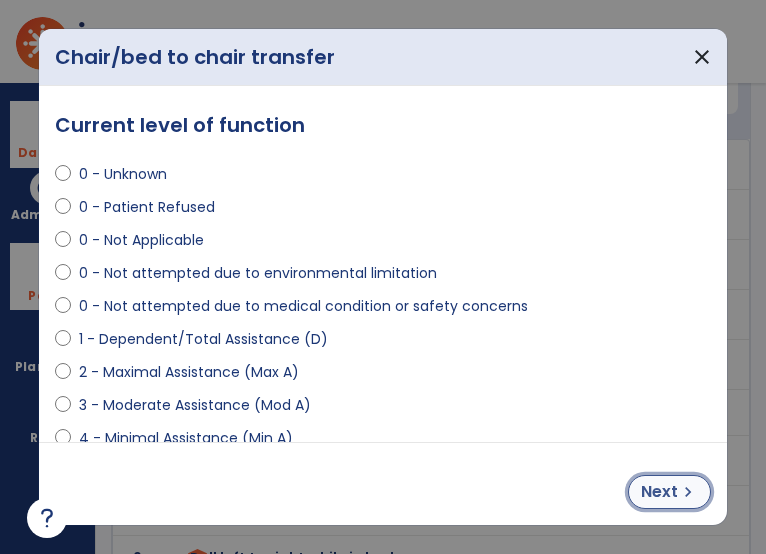 click on "Next" at bounding box center [659, 492] 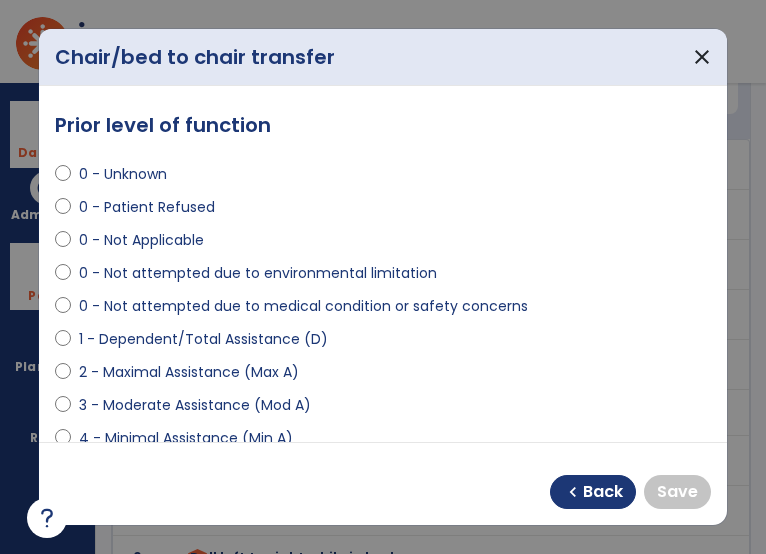 scroll, scrollTop: 200, scrollLeft: 0, axis: vertical 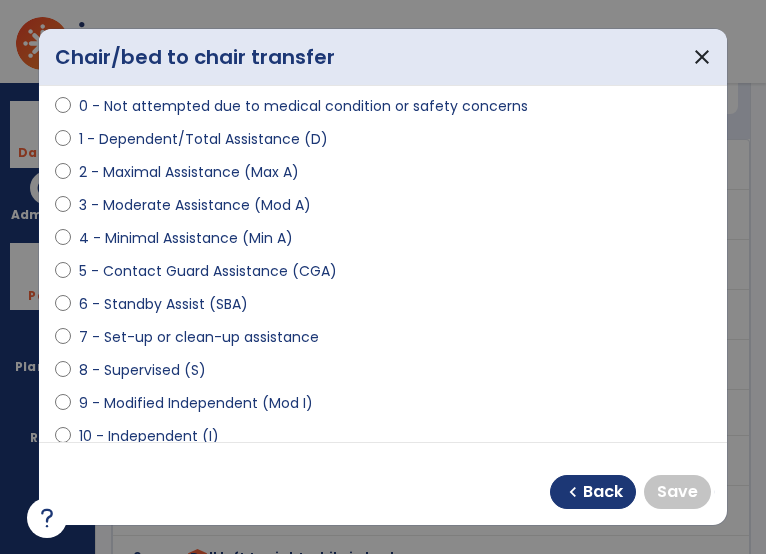 select on "**********" 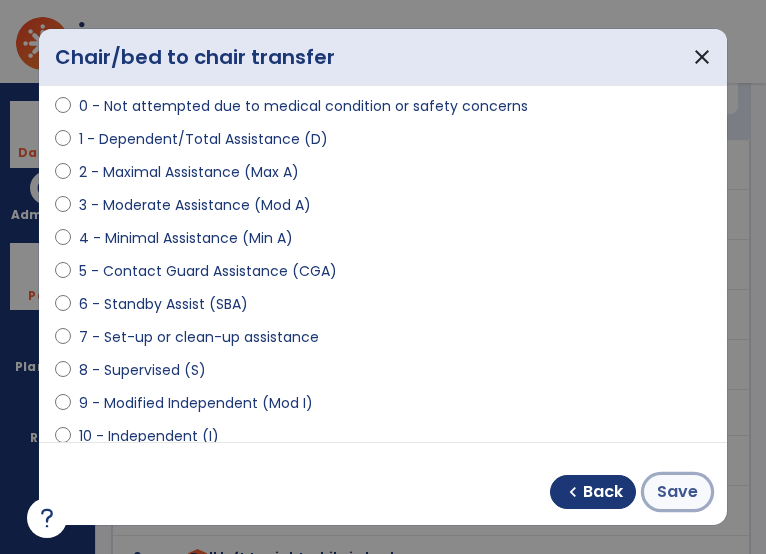 click on "Save" at bounding box center [677, 492] 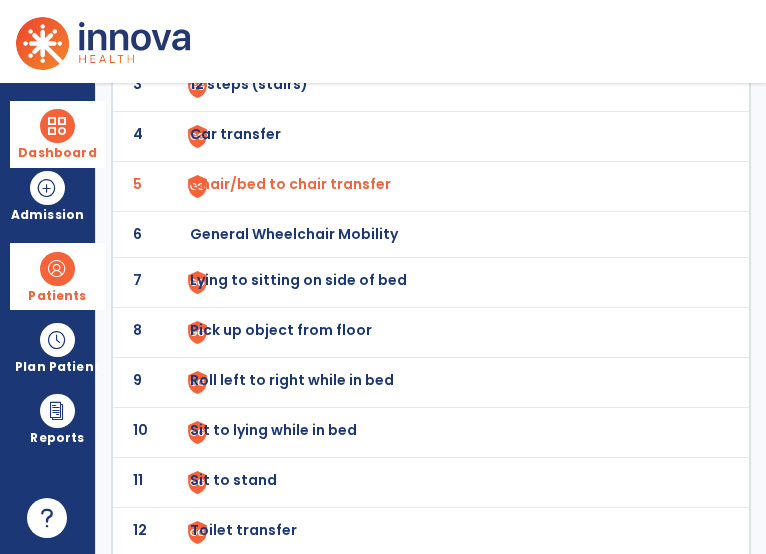 scroll, scrollTop: 300, scrollLeft: 0, axis: vertical 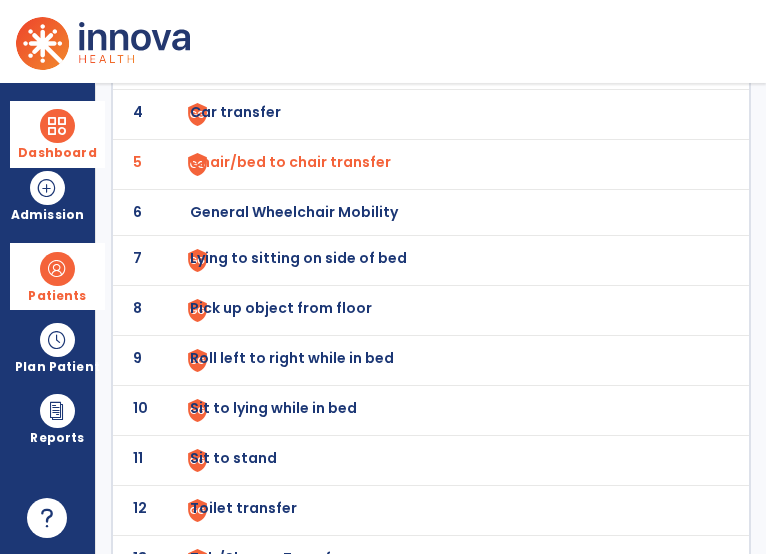 click on "National HealthCare Corporation   NHC HealthCare Bristol   NHC HealthCare Bristol  Go Live: On schedule My Time:   Saturday, Jul 12    **** arrow_right  Start   Open your timecard  arrow_right Notifications Mark as read Request to add (PT) discharge Note - [FIRST] [LAST] Wed Apr 16 2025 at 7:41 AM | NHC HealthCare Bristol Request to add (PT) discharge Note - [FIRST] [LAST] Tue Mar 04 2025 at 3:25 PM | NHC HealthCare Bristol See all Notifications  SB   Bursley, Samantha    expand_more   home   Home   person   Profile   help   Help   logout   Log out  Dashboard  dashboard  Therapist Dashboard Admission Patients  format_list_bulleted  Patient List  space_dashboard  Patient Board  insert_chart  PDPM Board Plan Patient  event_note  Planner  content_paste_go  Scheduler  content_paste_go  Whiteboard Reports  export_notes  Billing Exports  note_alt  EOM Report  event_note  Minutes By Payor  inbox_customize  Service Log  playlist_add_check  Triple Check Report 1 2 3" at bounding box center [383, 277] 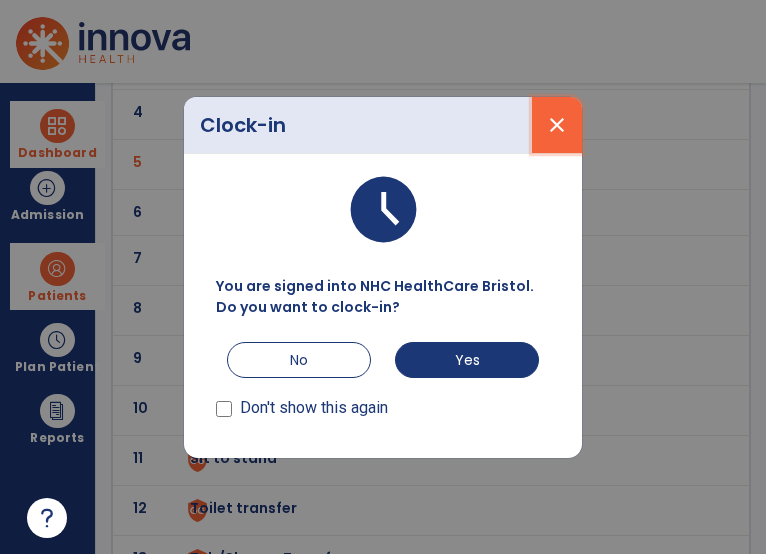 click on "close" at bounding box center (557, 125) 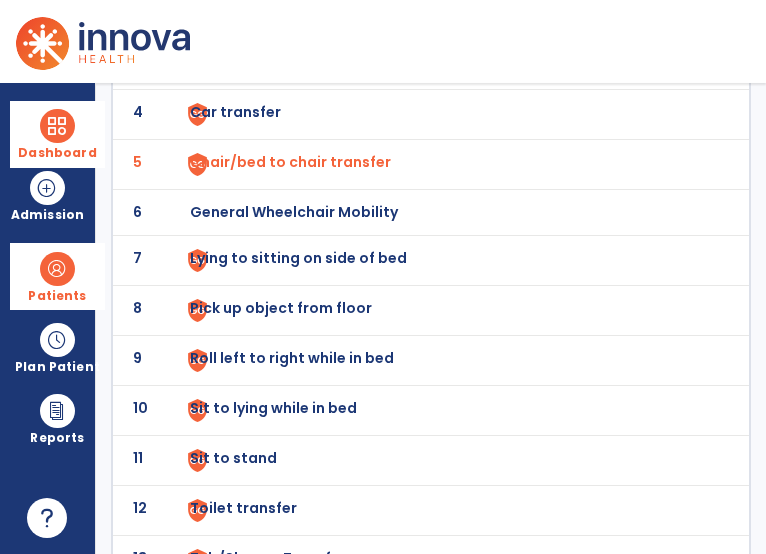 click on "7 Lying to sitting on side of bed" 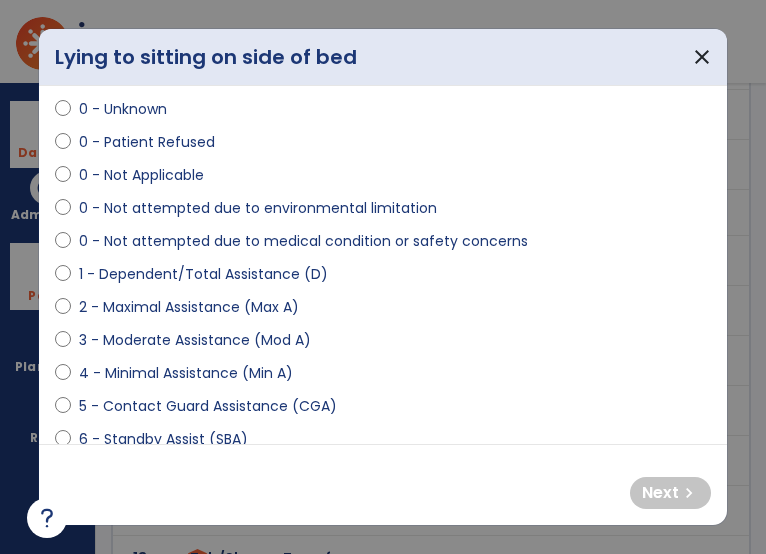 scroll, scrollTop: 100, scrollLeft: 0, axis: vertical 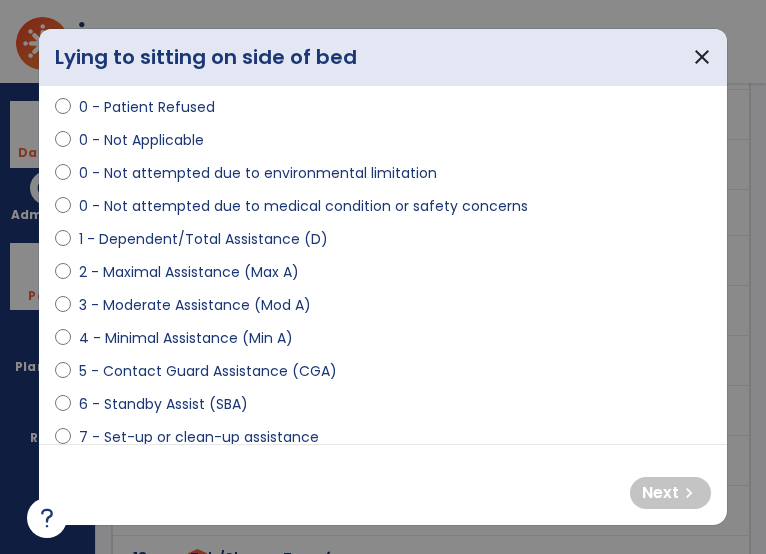 click on "3 - Moderate Assistance (Mod A)" at bounding box center [195, 305] 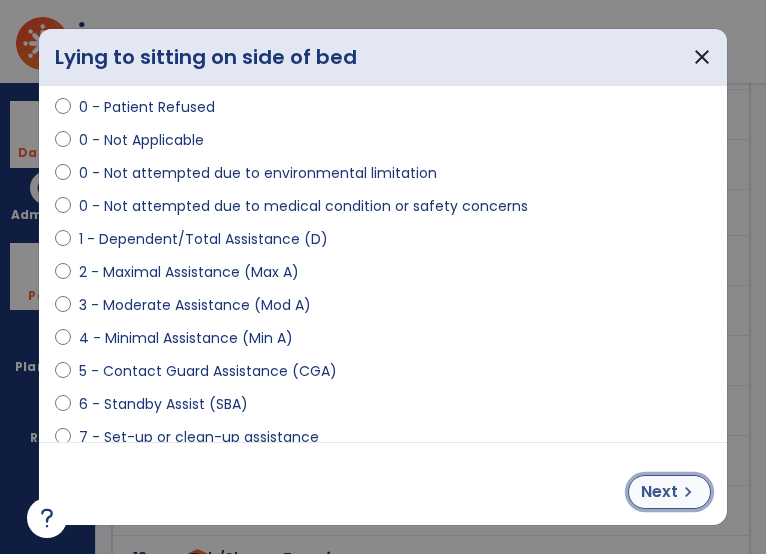 click on "Next" at bounding box center [659, 492] 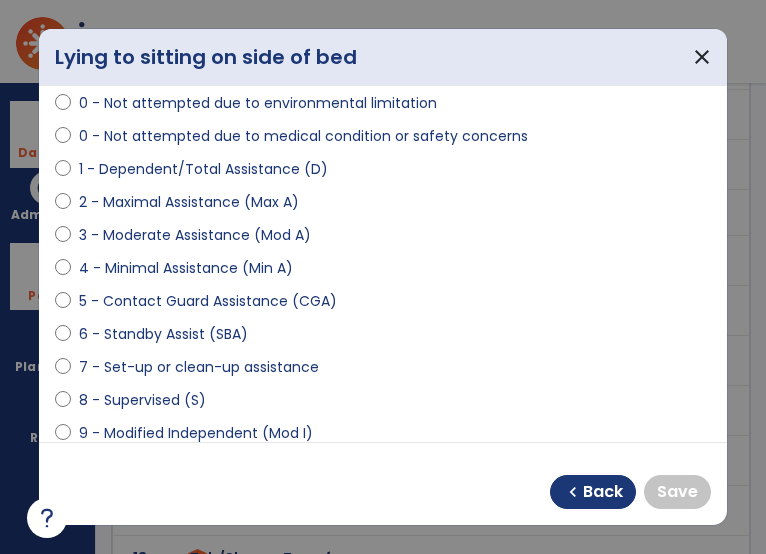 scroll, scrollTop: 200, scrollLeft: 0, axis: vertical 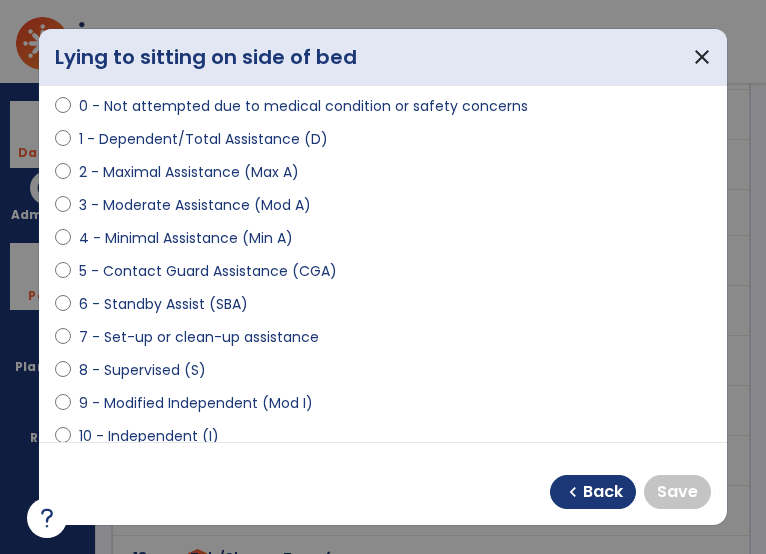 click on "9 - Modified Independent (Mod I)" at bounding box center (196, 403) 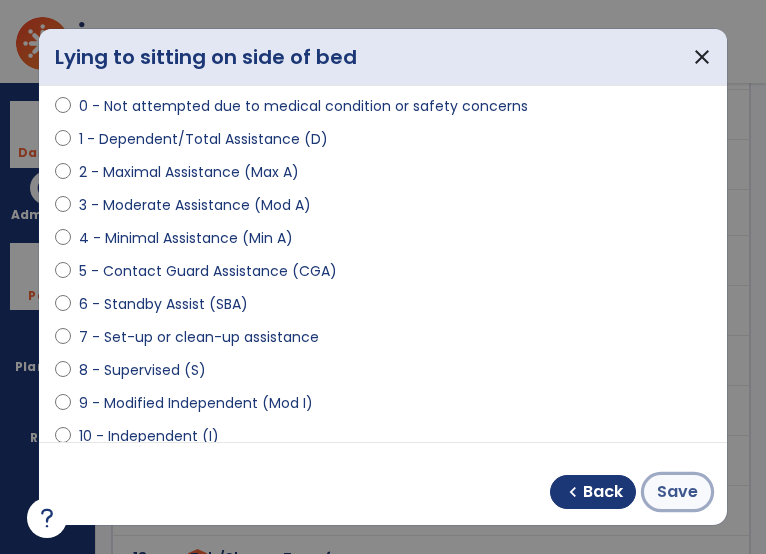 click on "Save" at bounding box center (677, 492) 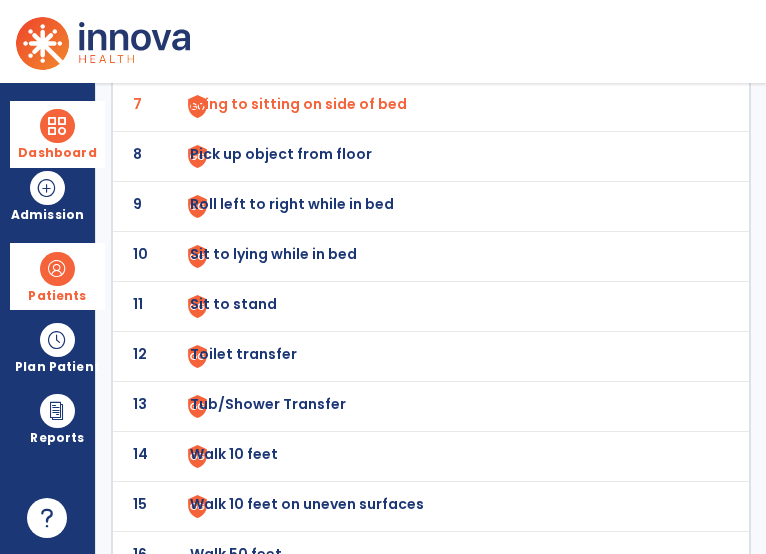 scroll, scrollTop: 500, scrollLeft: 0, axis: vertical 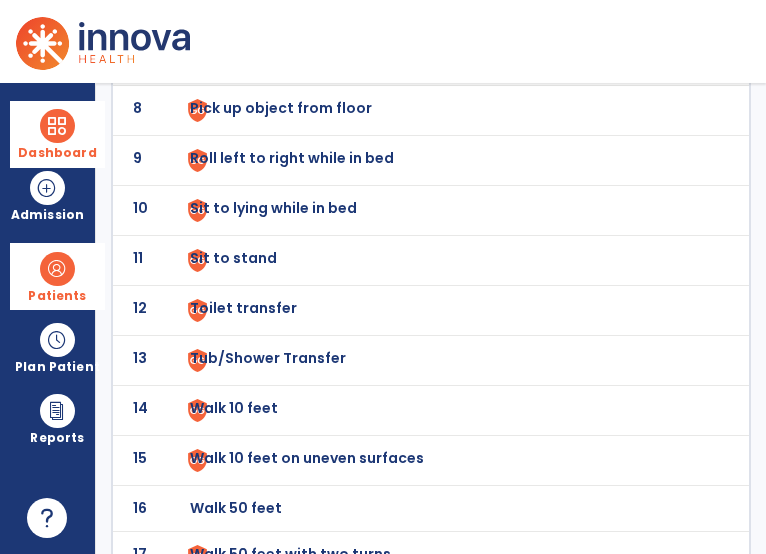 click on "Sit to stand" at bounding box center (236, -238) 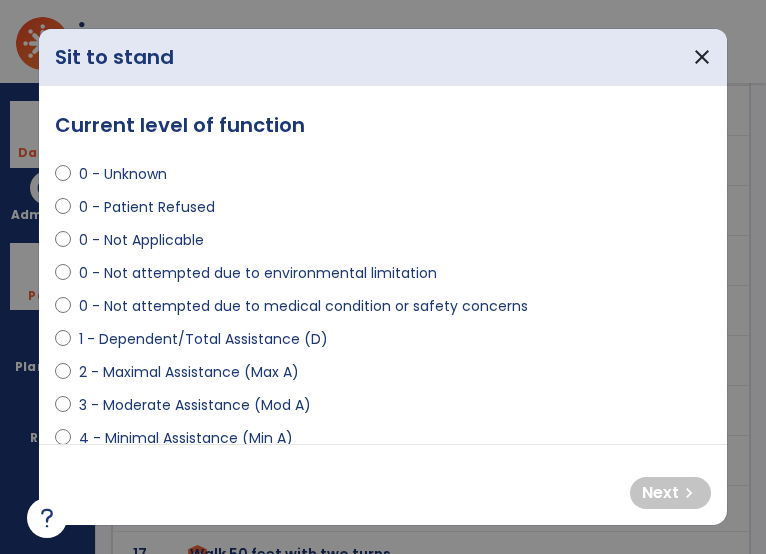 click on "1 - Dependent/Total Assistance (D)" at bounding box center (203, 339) 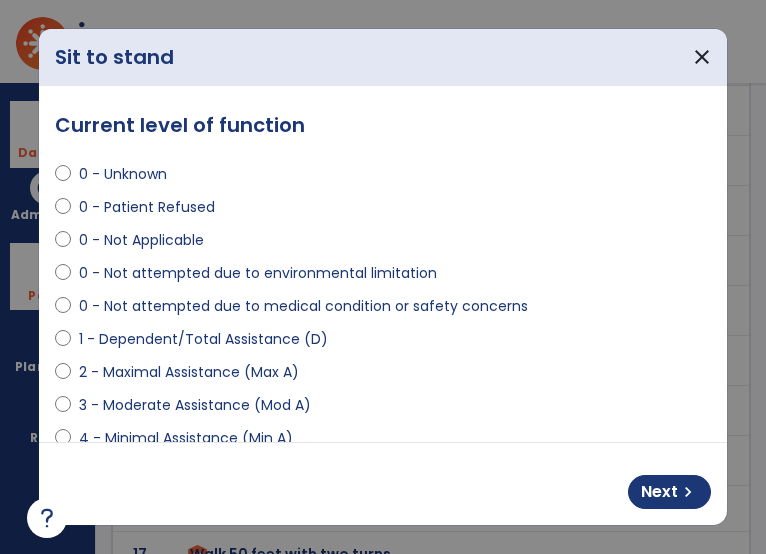 click on "2 - Maximal Assistance (Max A)" at bounding box center (189, 372) 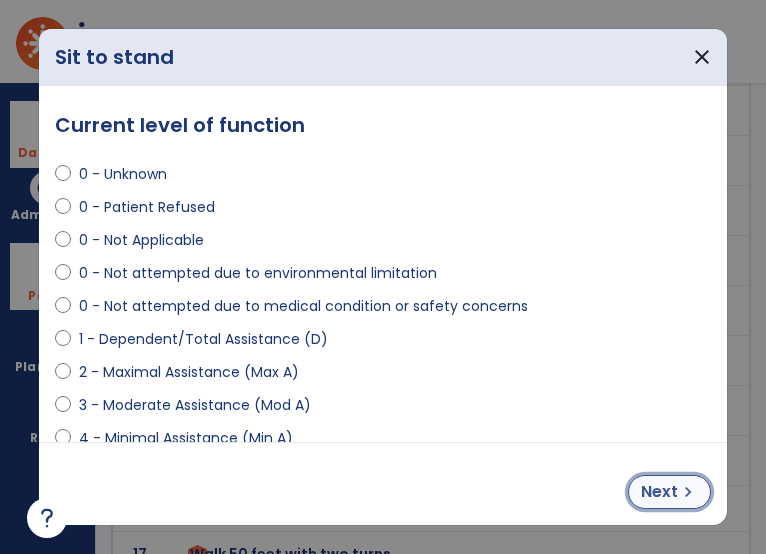 click on "Next" at bounding box center (659, 492) 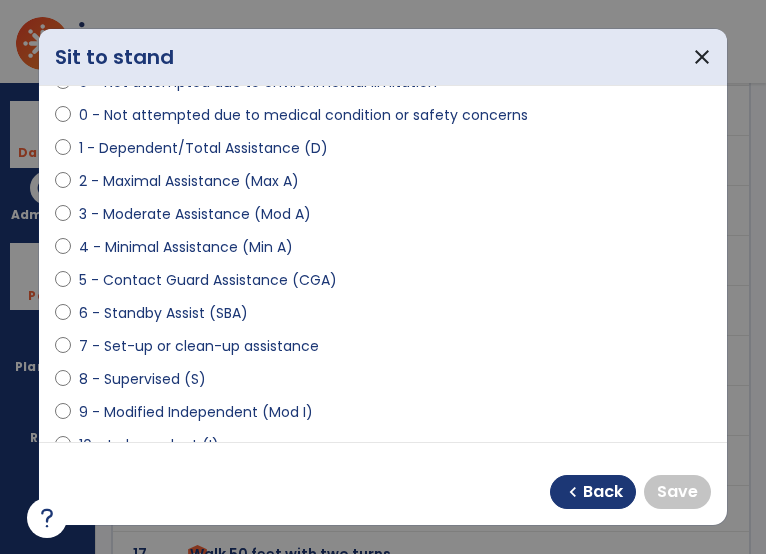 scroll, scrollTop: 200, scrollLeft: 0, axis: vertical 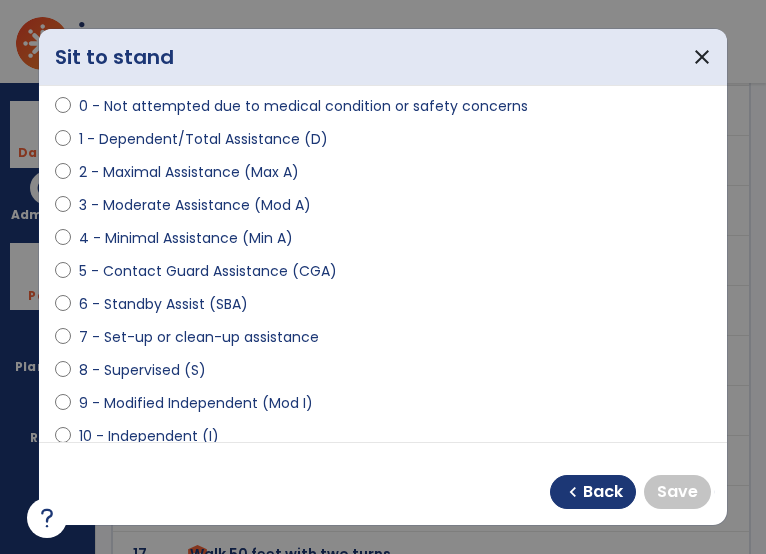 click on "9 - Modified Independent (Mod I)" at bounding box center (196, 403) 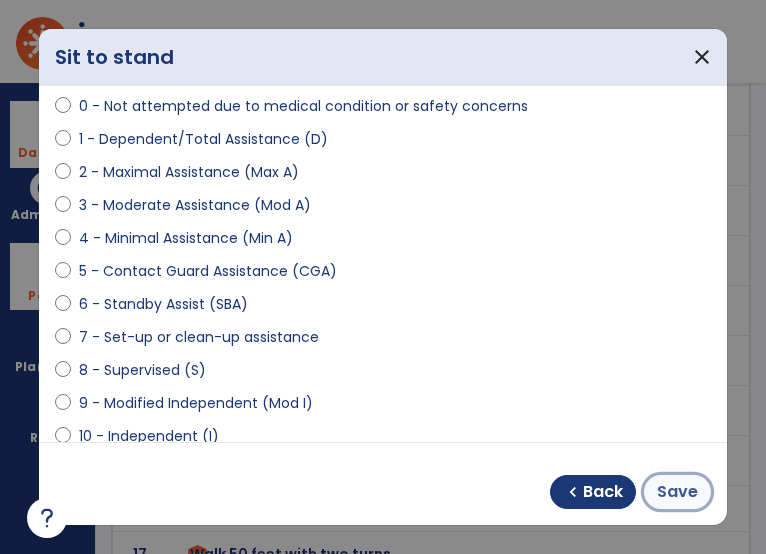 click on "Save" at bounding box center [677, 492] 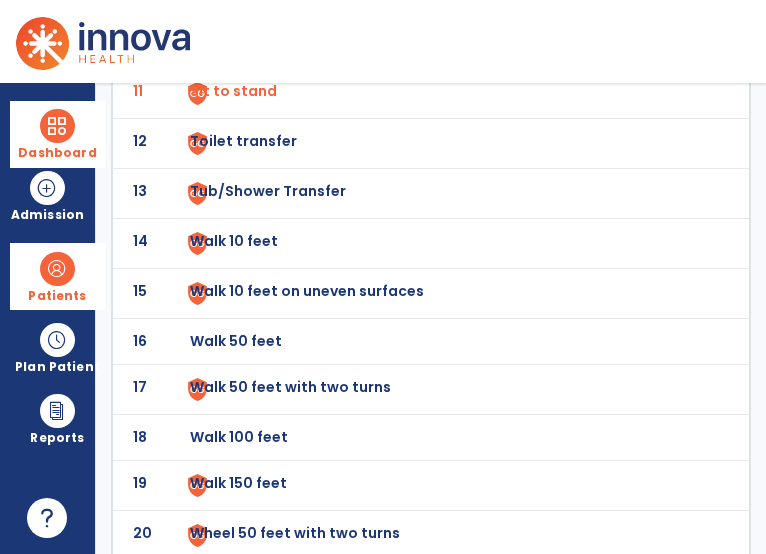 scroll, scrollTop: 700, scrollLeft: 0, axis: vertical 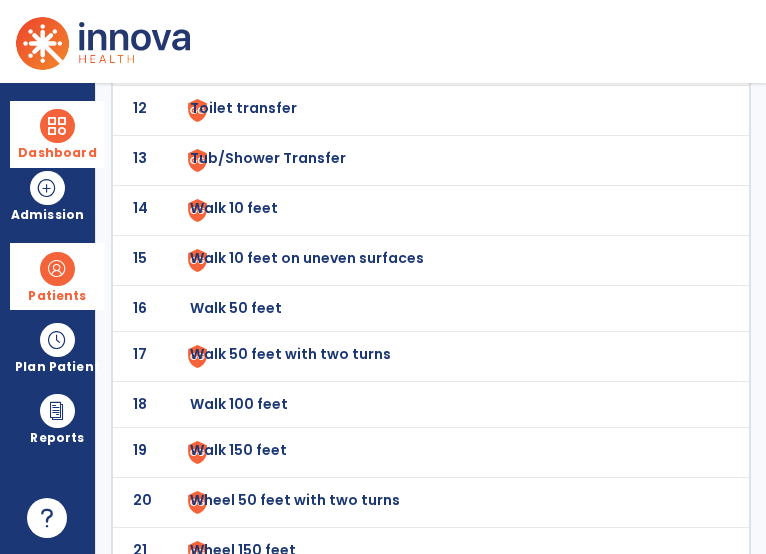 click on "Walk 10 feet" at bounding box center (236, -438) 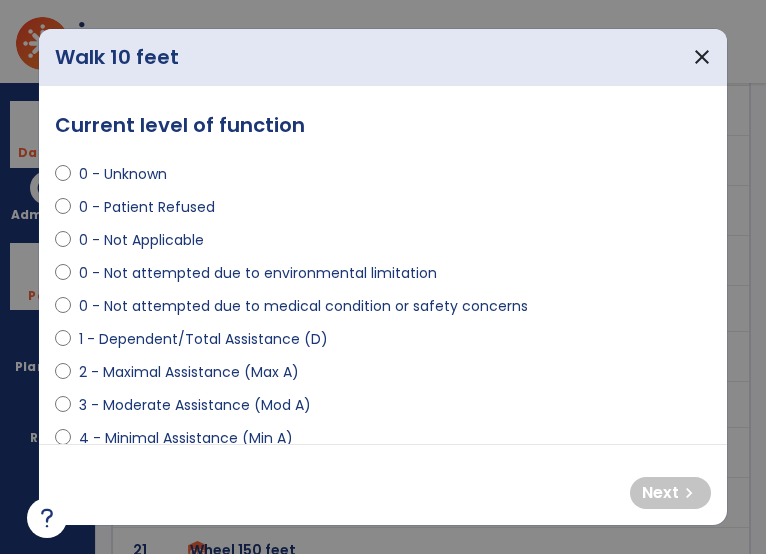 click on "0 - Not attempted due to medical condition or safety concerns" at bounding box center [303, 306] 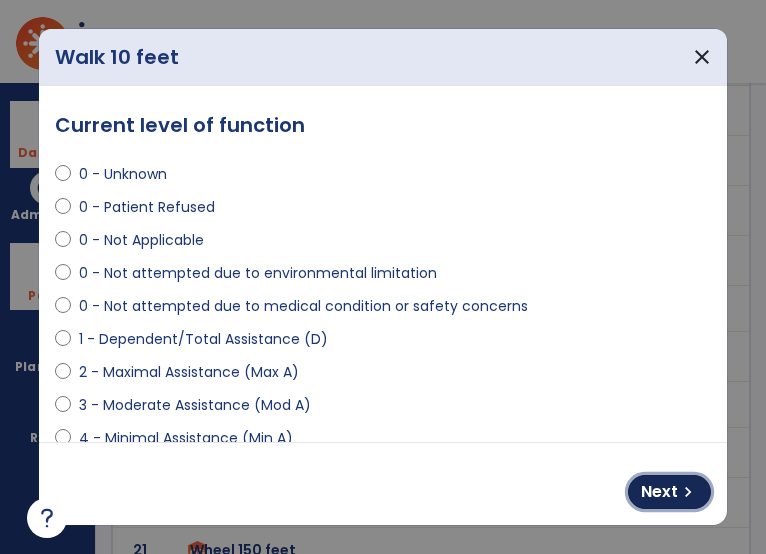 drag, startPoint x: 699, startPoint y: 496, endPoint x: 499, endPoint y: 454, distance: 204.36243 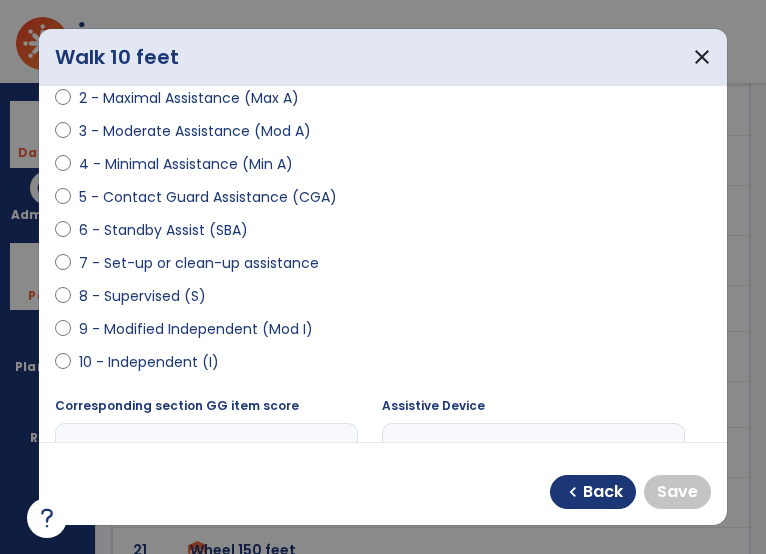 scroll, scrollTop: 400, scrollLeft: 0, axis: vertical 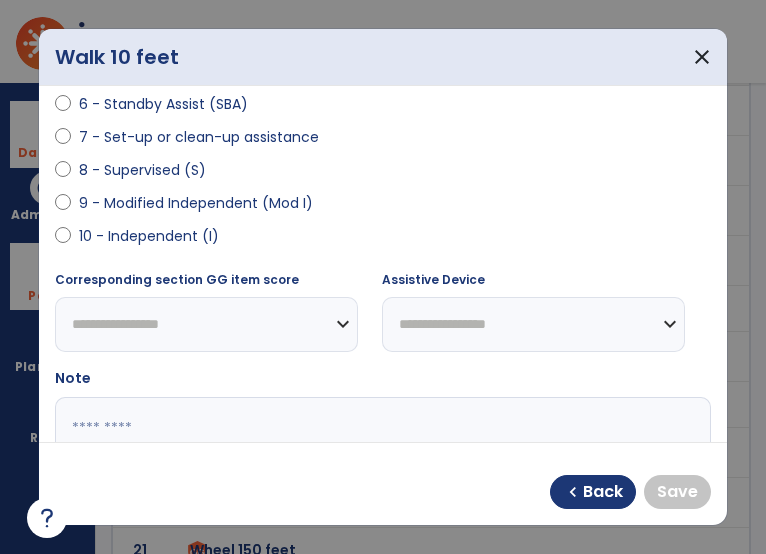 drag, startPoint x: 224, startPoint y: 209, endPoint x: 368, endPoint y: 259, distance: 152.4336 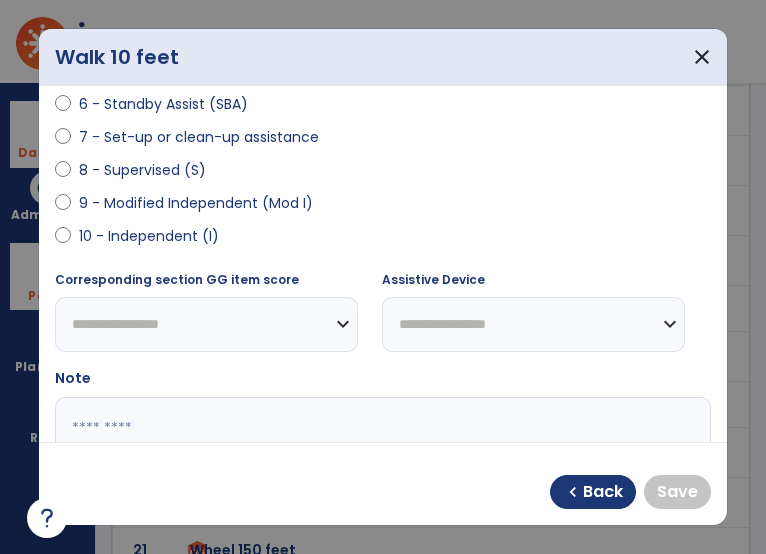 click on "9 - Modified Independent (Mod I)" at bounding box center [196, 203] 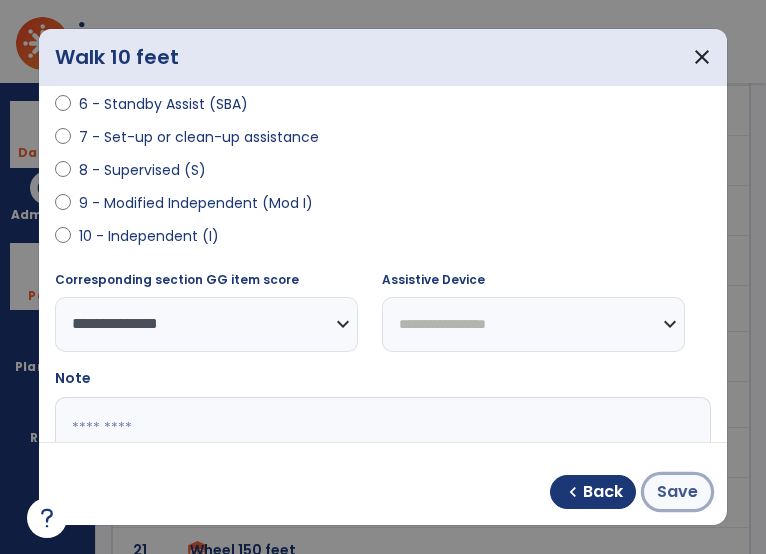 click on "Save" at bounding box center (677, 492) 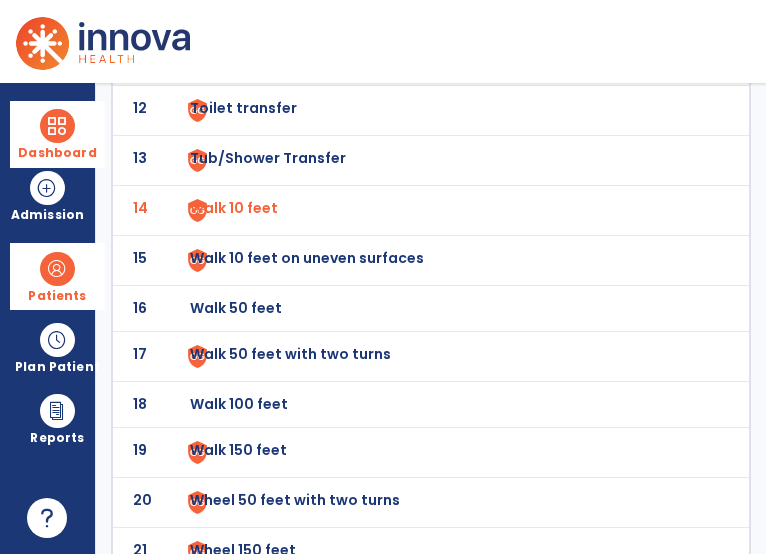click on "Walk 50 feet" at bounding box center (236, -438) 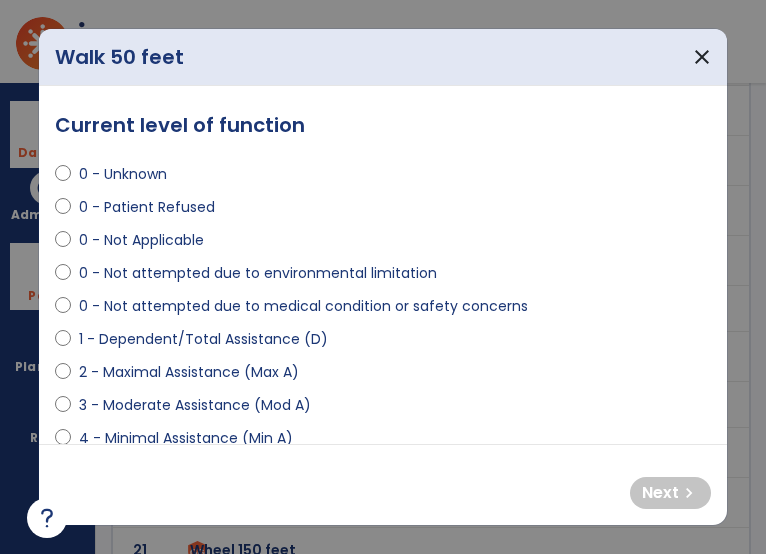 drag, startPoint x: 274, startPoint y: 300, endPoint x: 407, endPoint y: 341, distance: 139.17615 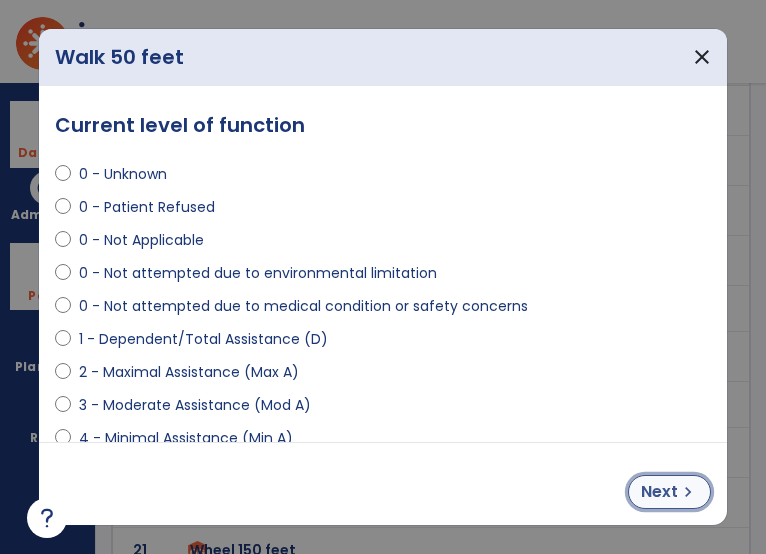 click on "Next" at bounding box center (659, 492) 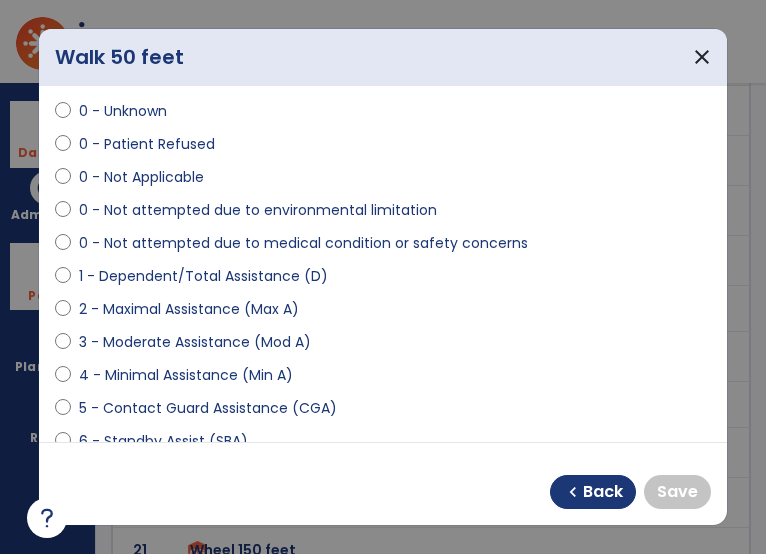 scroll, scrollTop: 200, scrollLeft: 0, axis: vertical 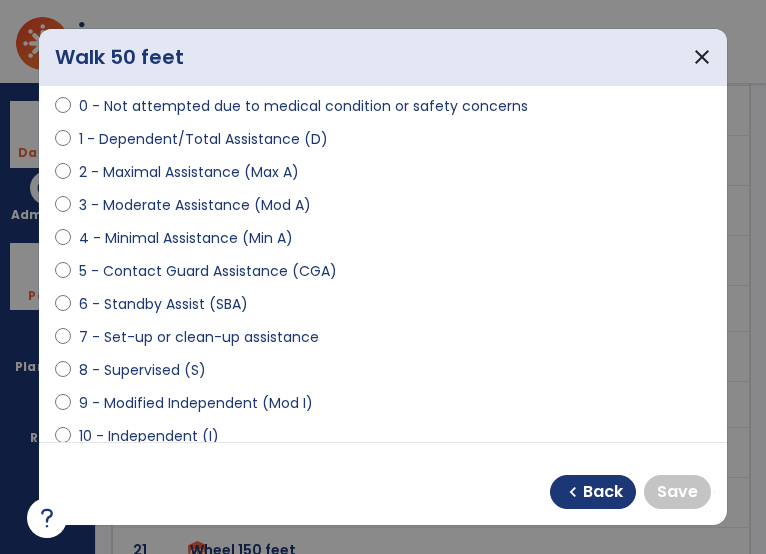 drag, startPoint x: 247, startPoint y: 400, endPoint x: 451, endPoint y: 455, distance: 211.28416 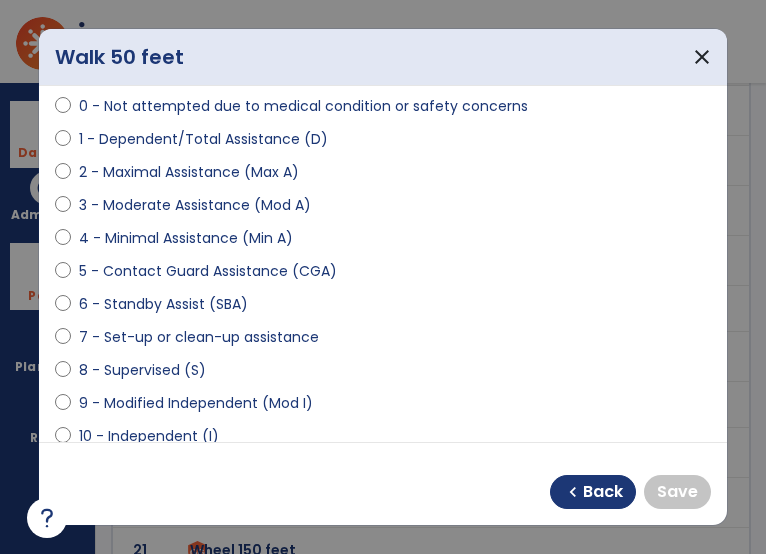 click on "9 - Modified Independent (Mod I)" at bounding box center [196, 403] 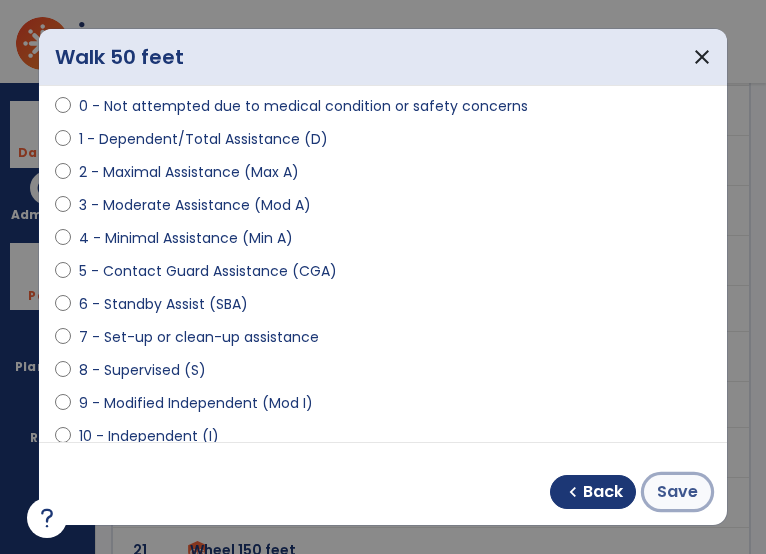 click on "Save" at bounding box center (677, 492) 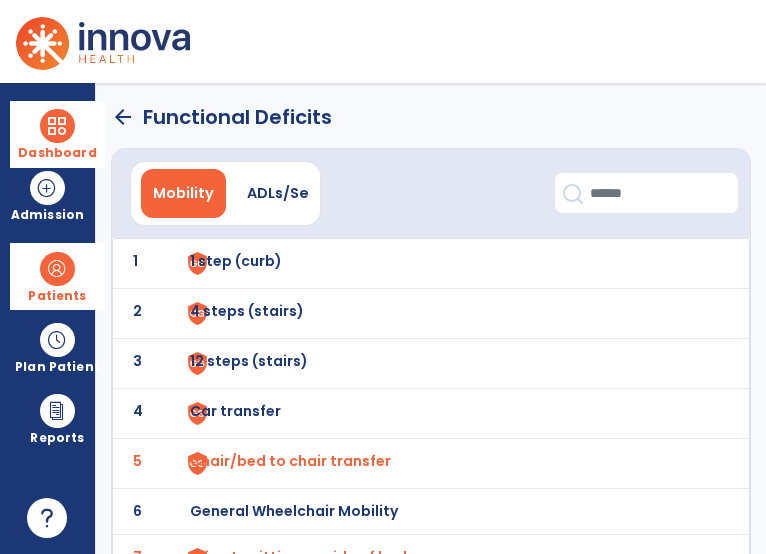 scroll, scrollTop: 0, scrollLeft: 0, axis: both 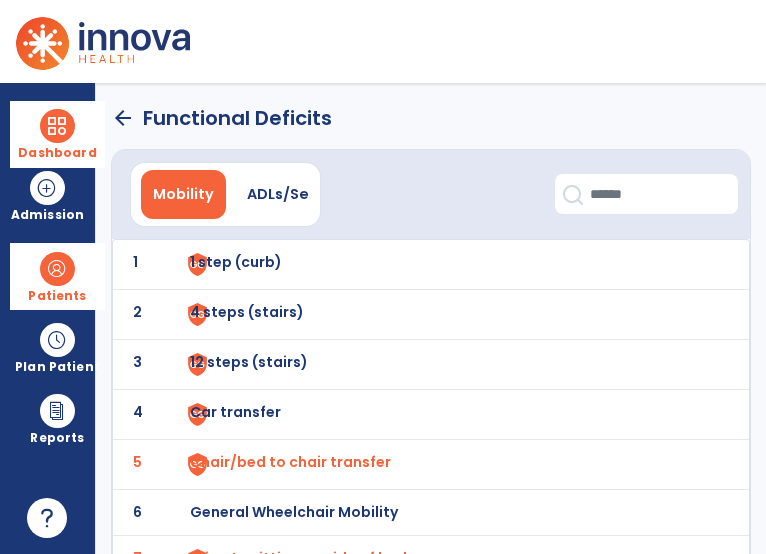 click on "arrow_back" 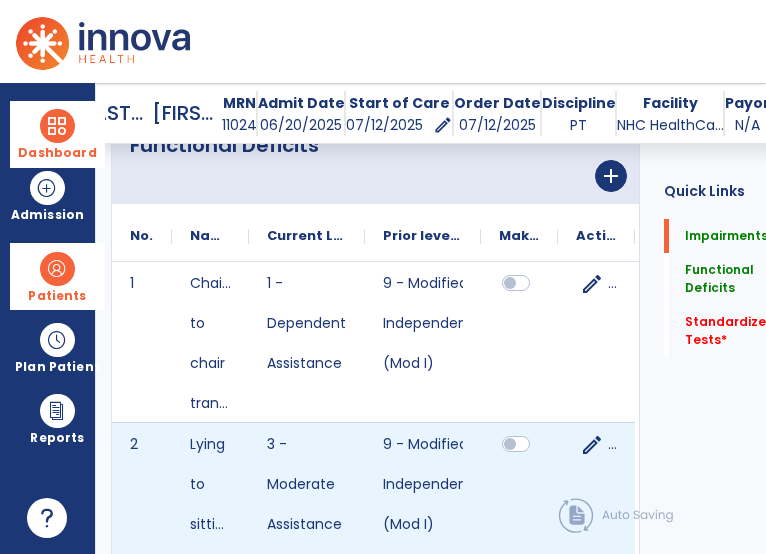 scroll, scrollTop: 820, scrollLeft: 0, axis: vertical 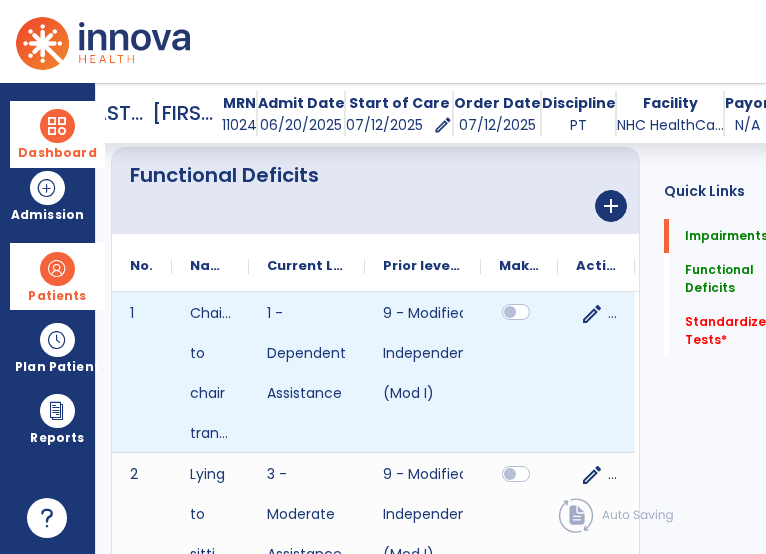 click 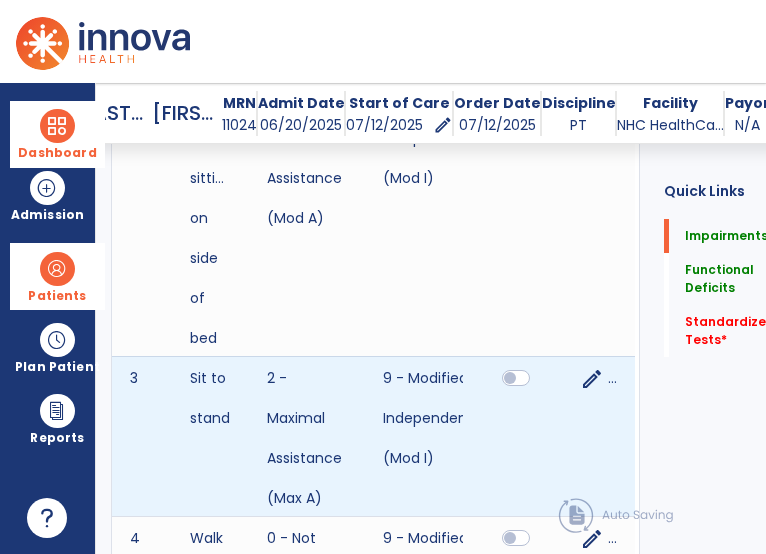 scroll, scrollTop: 1220, scrollLeft: 0, axis: vertical 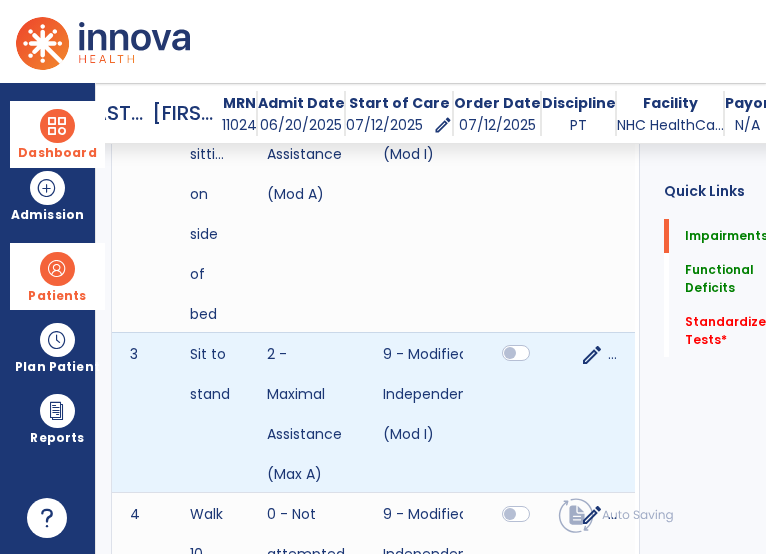 click 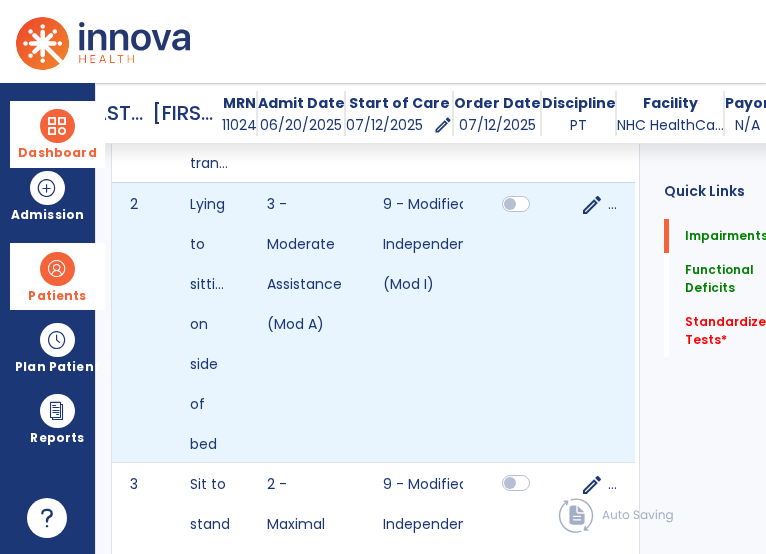 scroll, scrollTop: 1120, scrollLeft: 0, axis: vertical 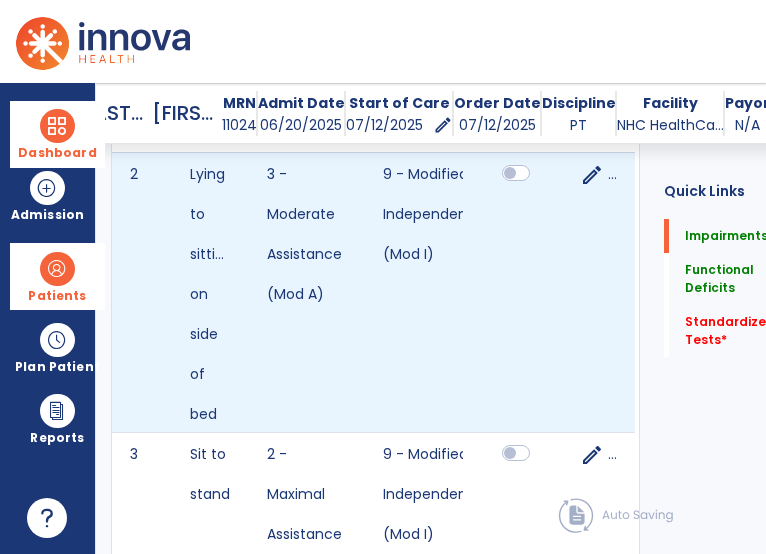 click 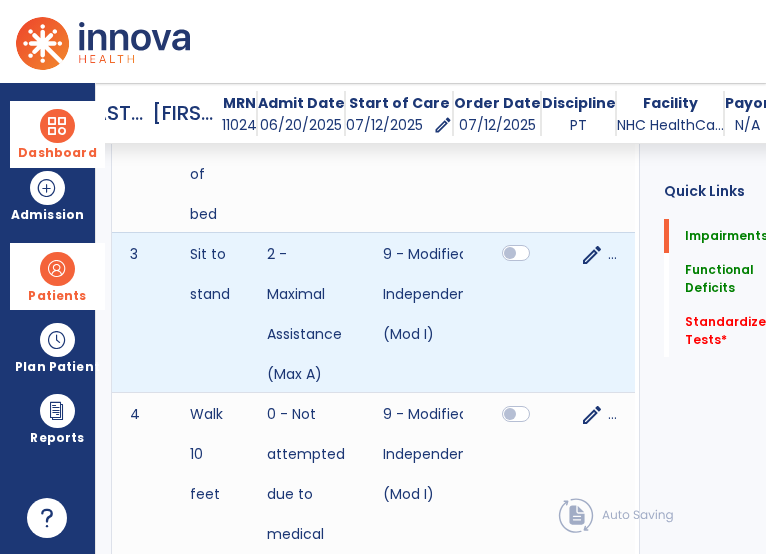 click 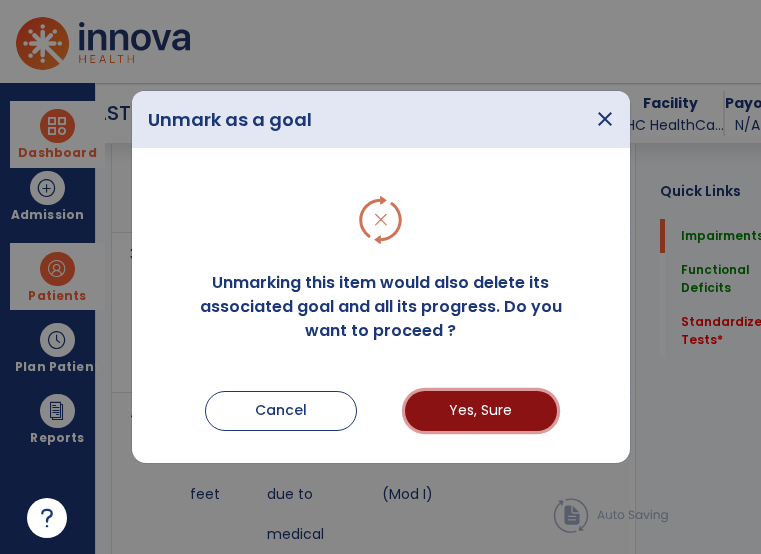 click on "Yes, Sure" at bounding box center (481, 411) 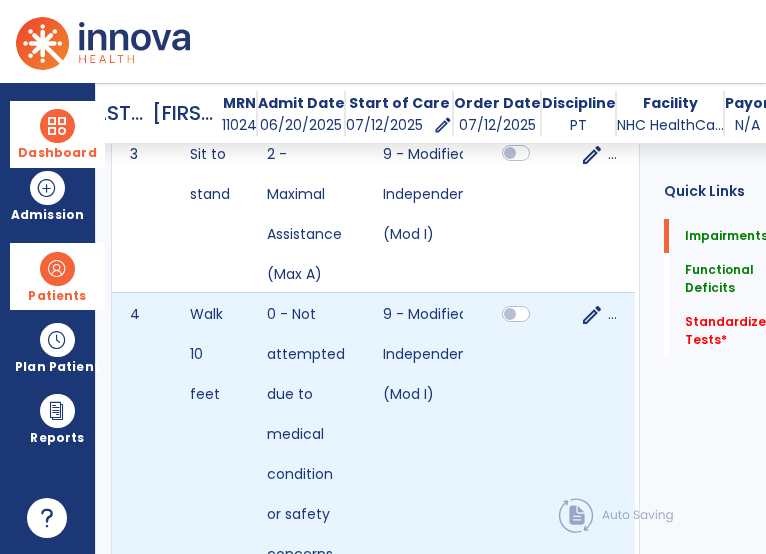 scroll, scrollTop: 1720, scrollLeft: 0, axis: vertical 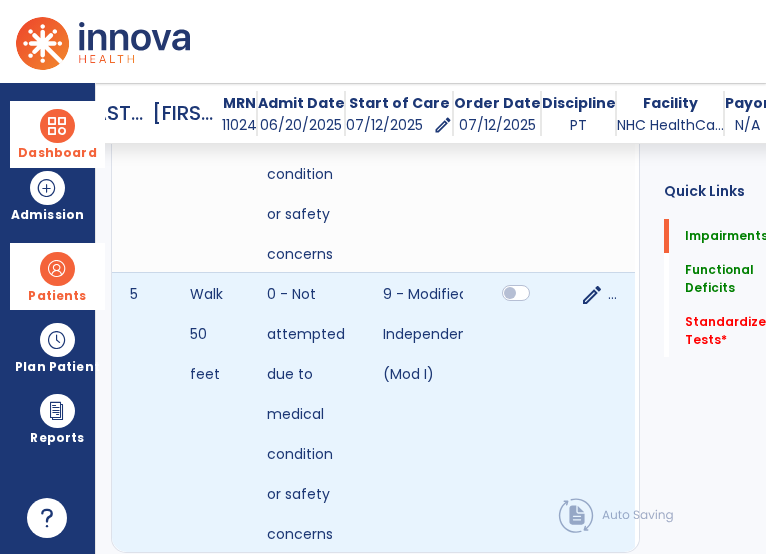 click 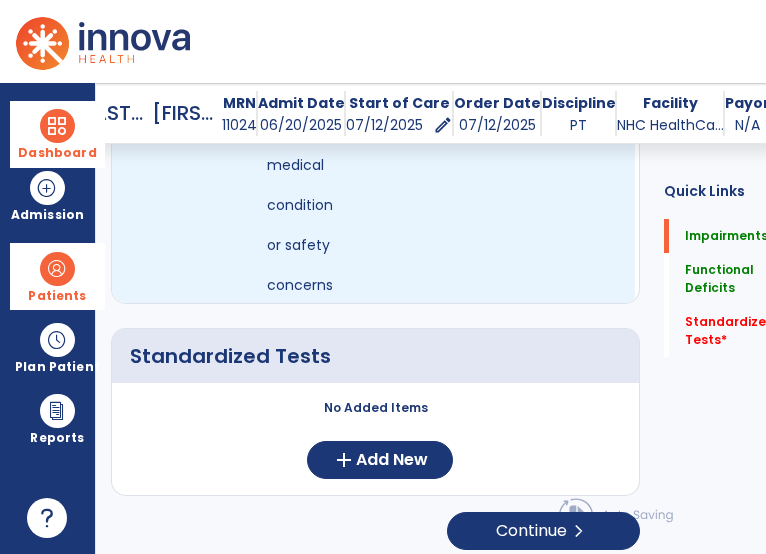 scroll, scrollTop: 1981, scrollLeft: 0, axis: vertical 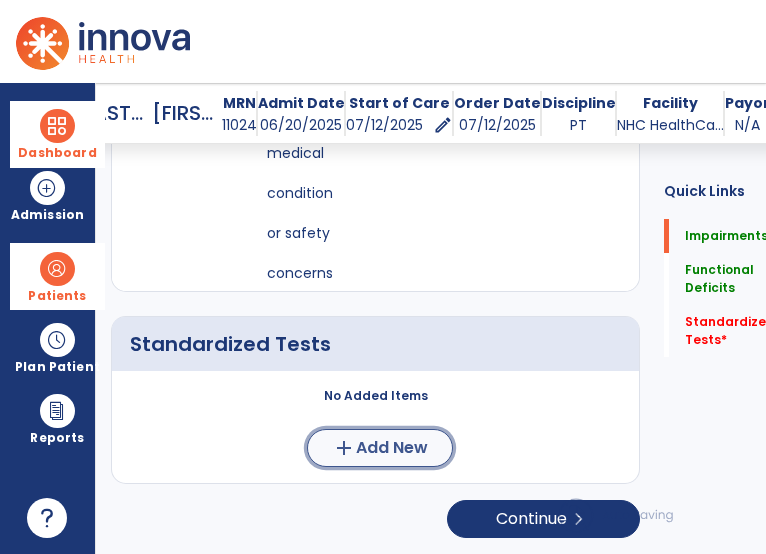 click on "Add New" 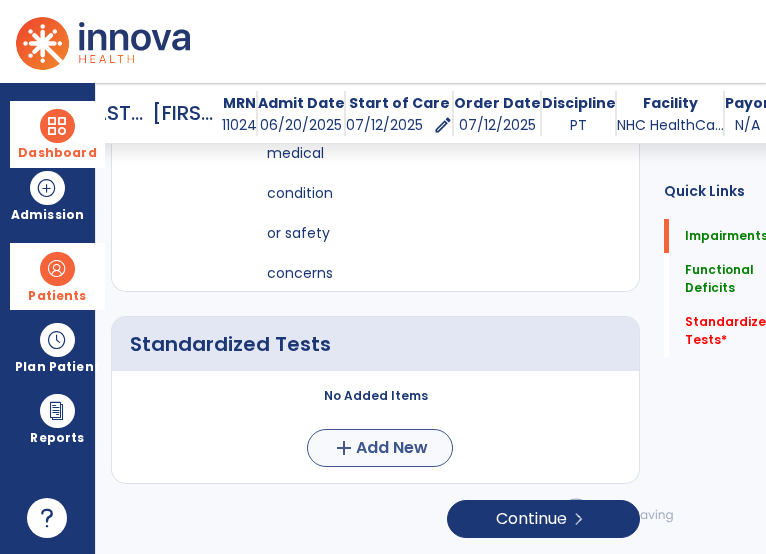 scroll, scrollTop: 0, scrollLeft: 0, axis: both 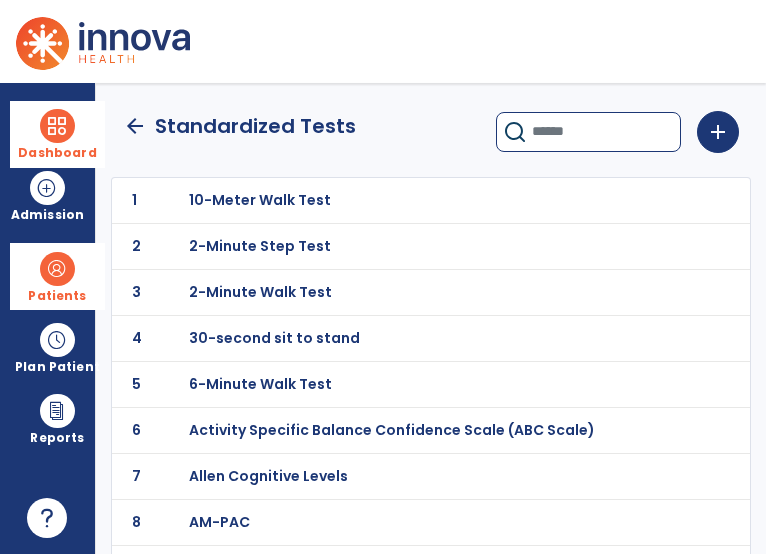 click 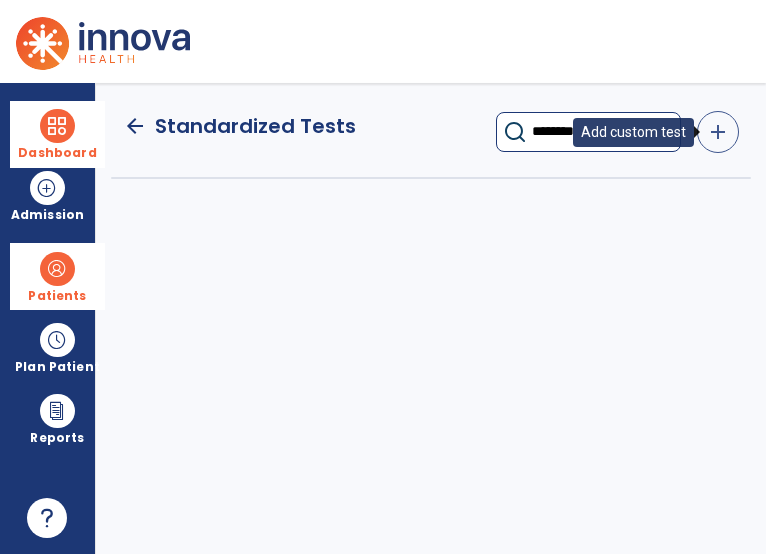type on "*******" 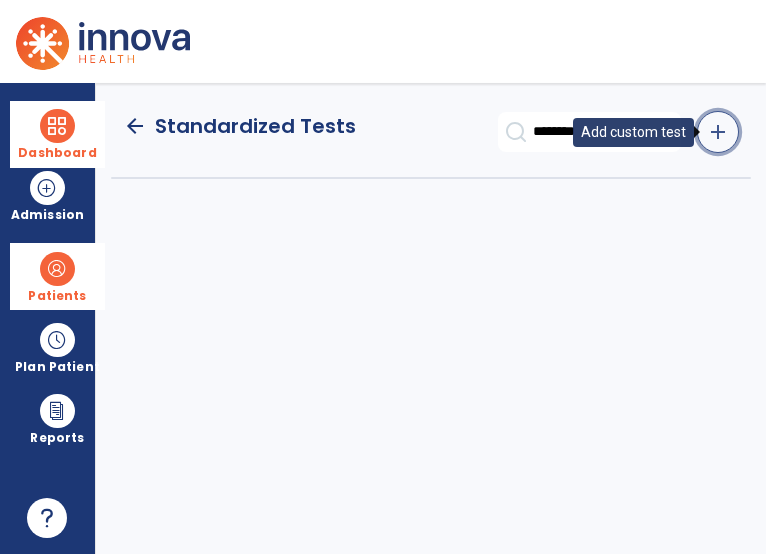 click on "add" 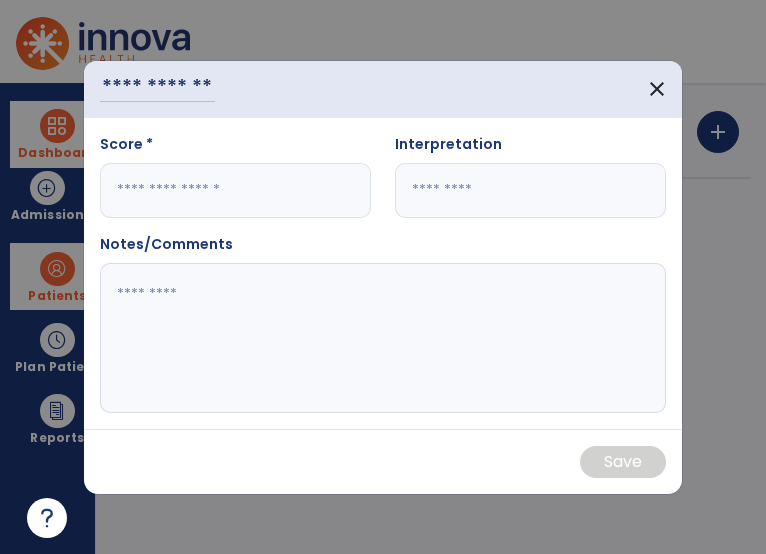 click on "Score * Interpretation  Notes/Comments" at bounding box center (383, 273) 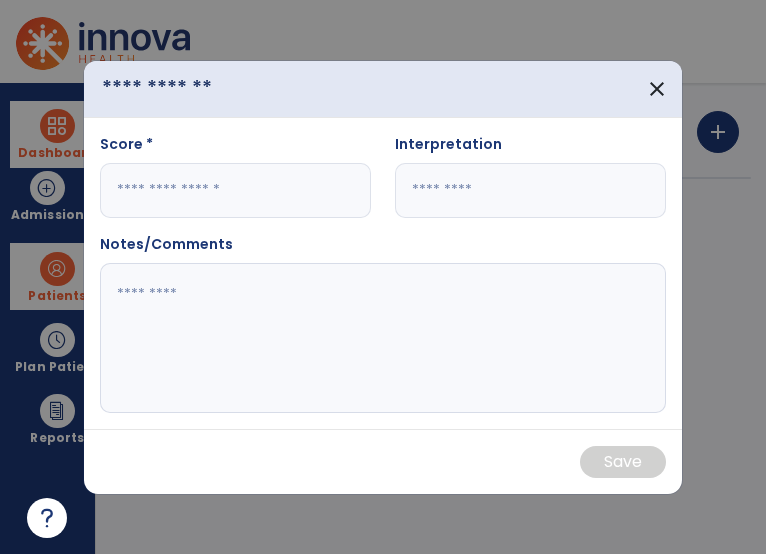 drag, startPoint x: 149, startPoint y: 91, endPoint x: 165, endPoint y: 80, distance: 19.416489 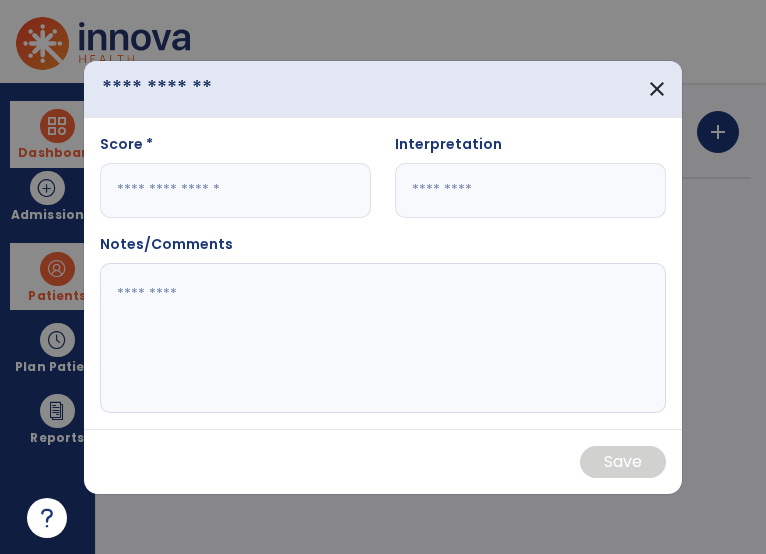 click at bounding box center (157, 89) 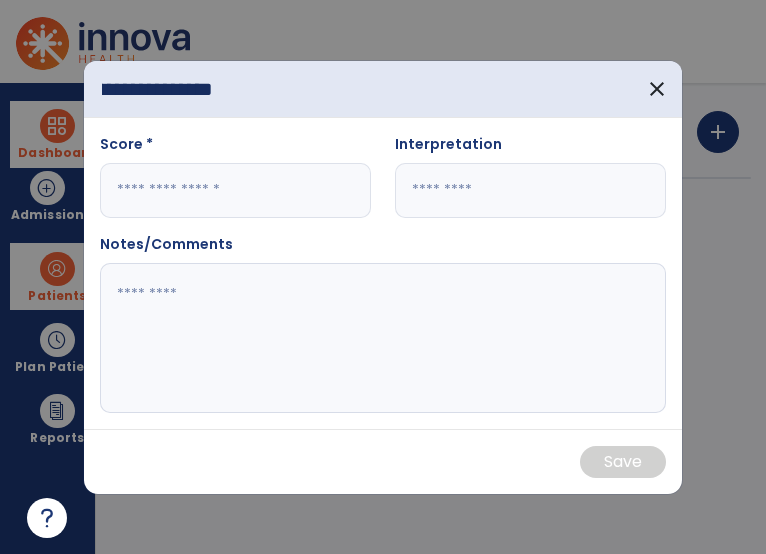 scroll, scrollTop: 0, scrollLeft: 80, axis: horizontal 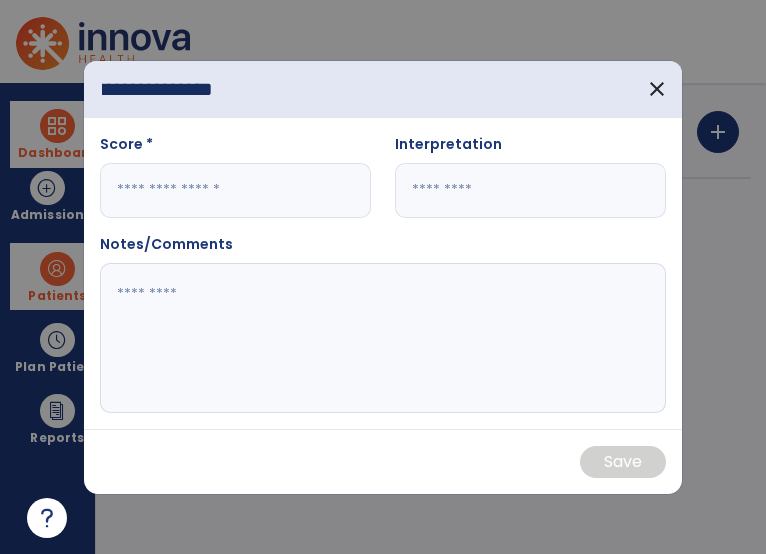 click at bounding box center (235, 190) 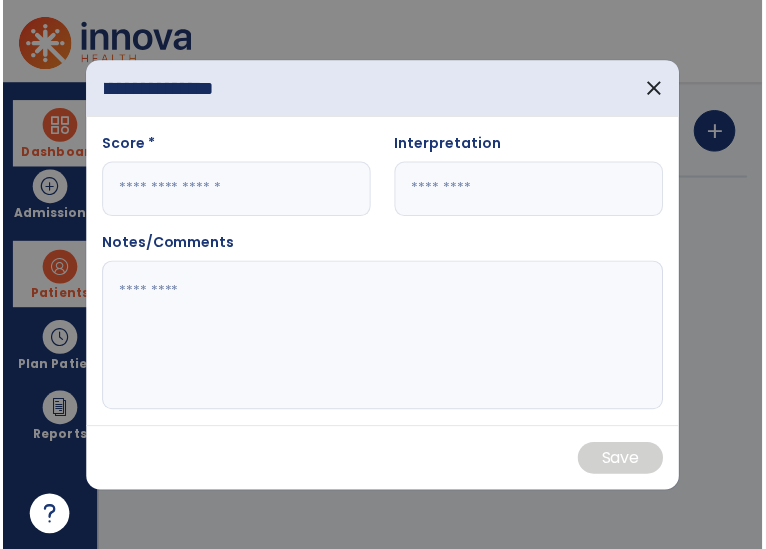 scroll, scrollTop: 0, scrollLeft: 0, axis: both 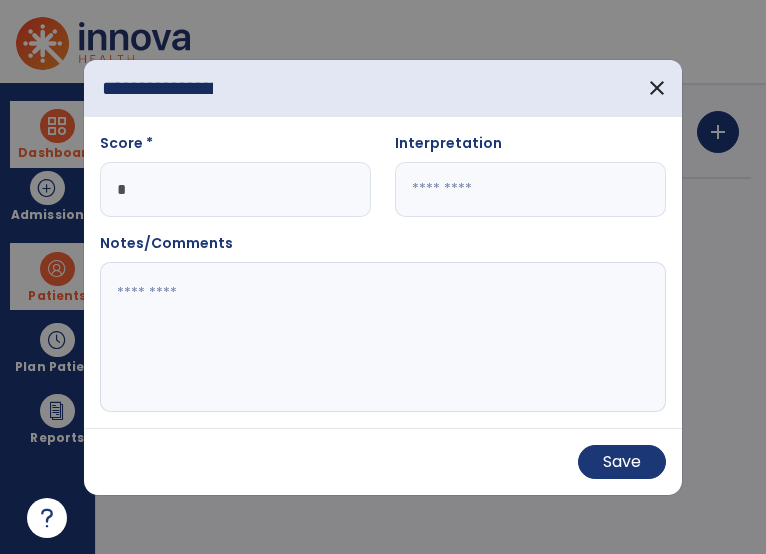 type on "*" 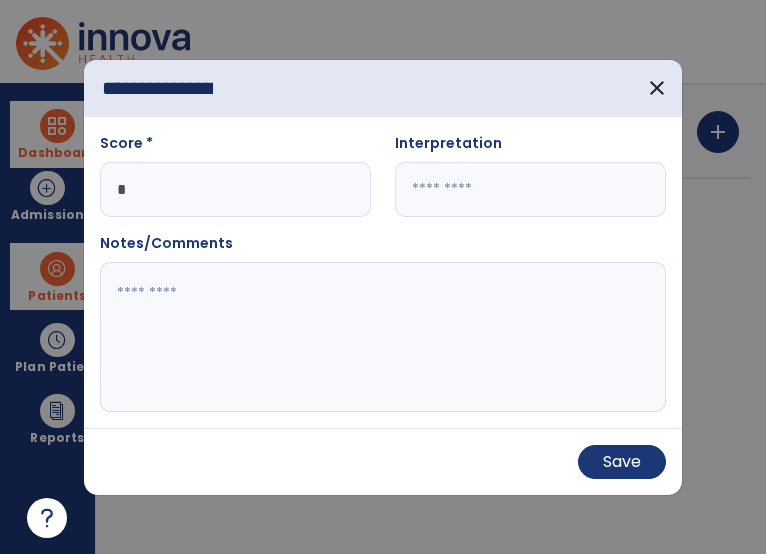 click at bounding box center (530, 189) 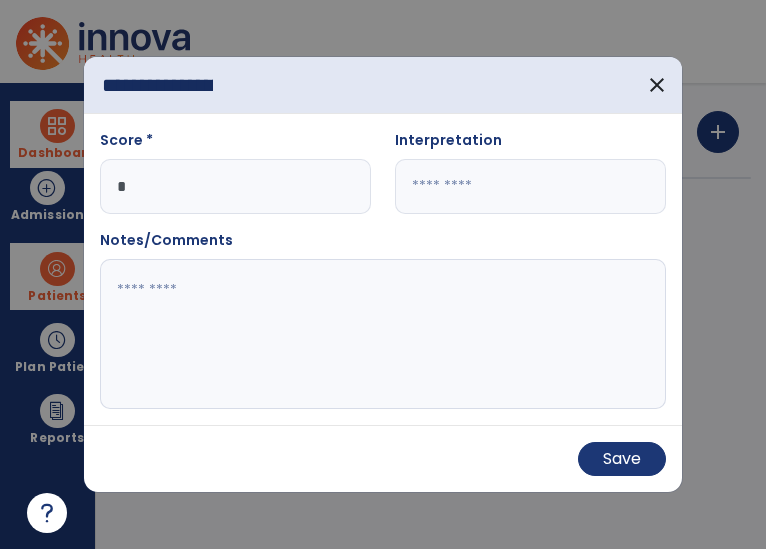 paste on "**********" 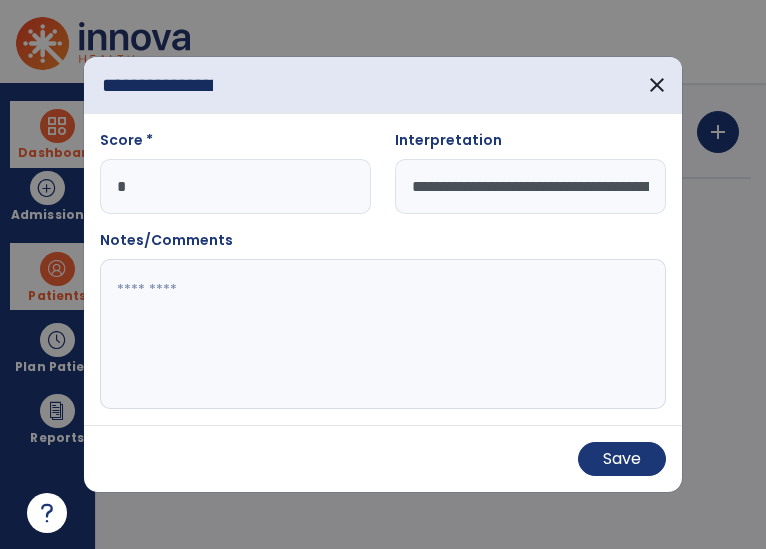 scroll, scrollTop: 0, scrollLeft: 845, axis: horizontal 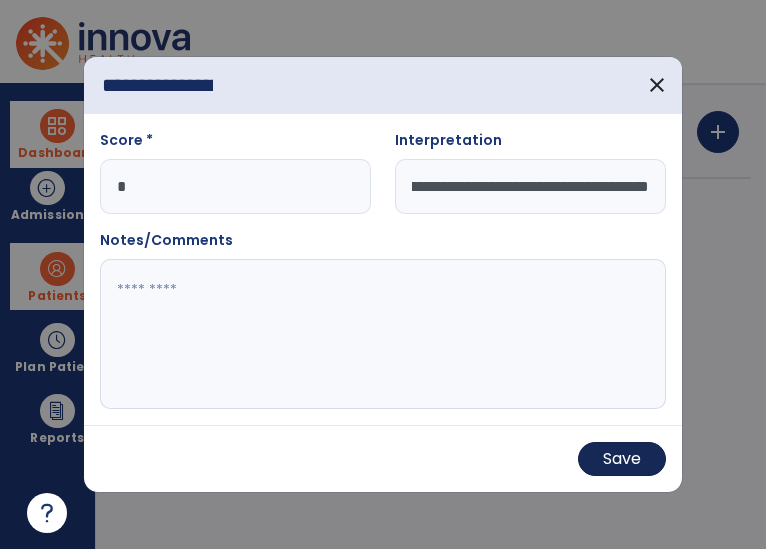 type on "**********" 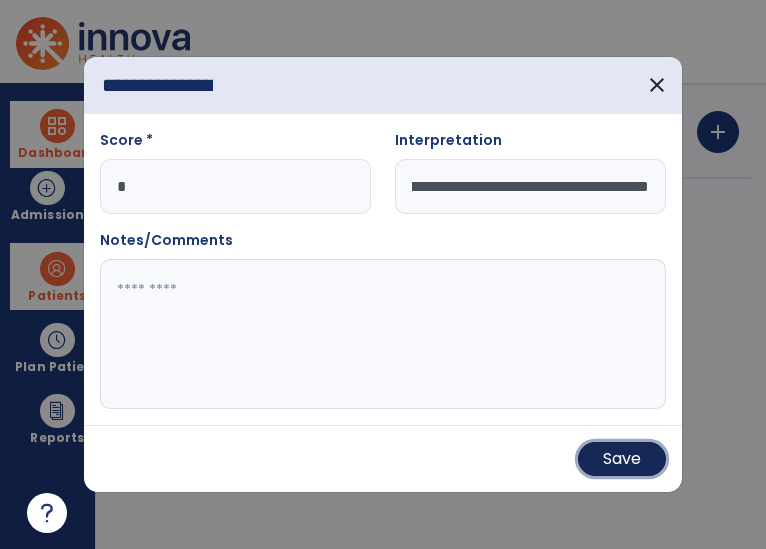 click on "Save" at bounding box center [622, 459] 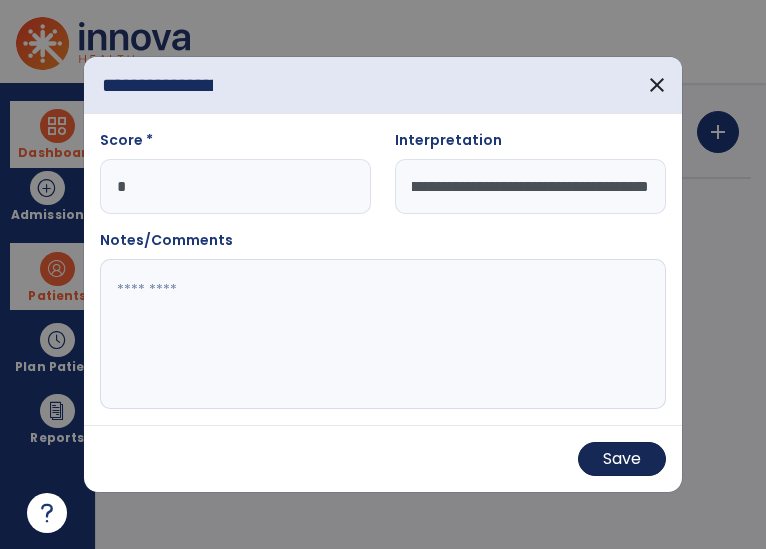 scroll, scrollTop: 0, scrollLeft: 0, axis: both 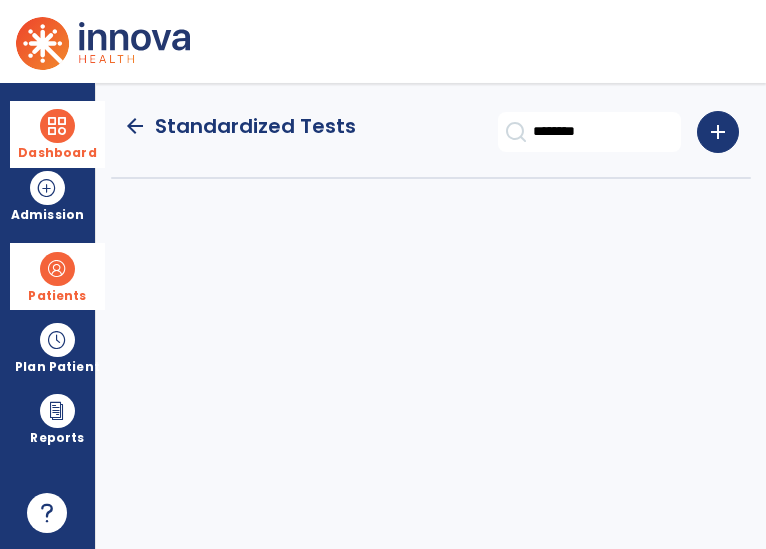 click on "arrow_back" 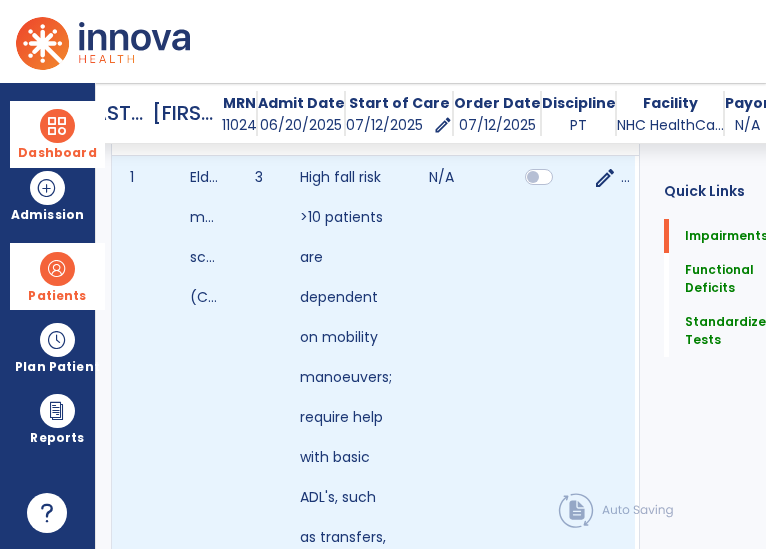 scroll, scrollTop: 2144, scrollLeft: 0, axis: vertical 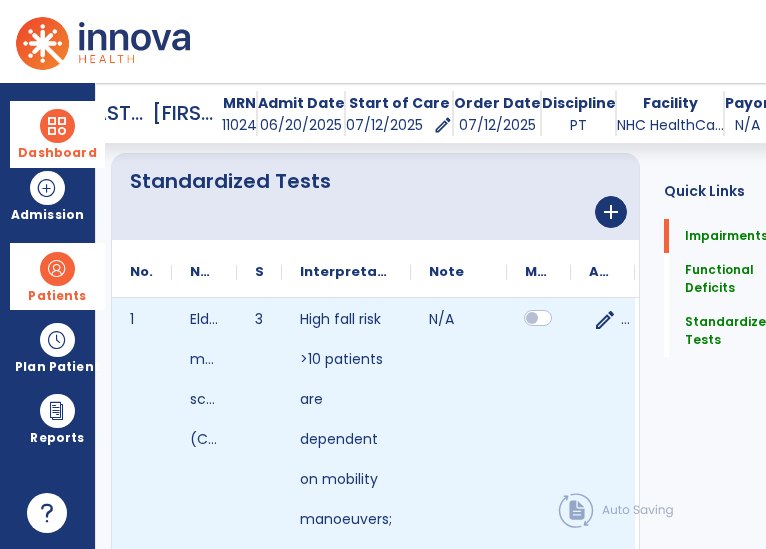 click 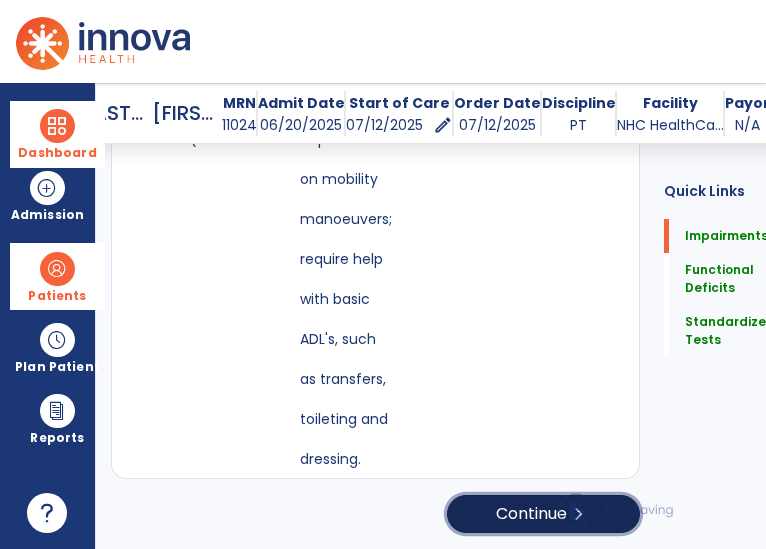 click on "Continue  chevron_right" 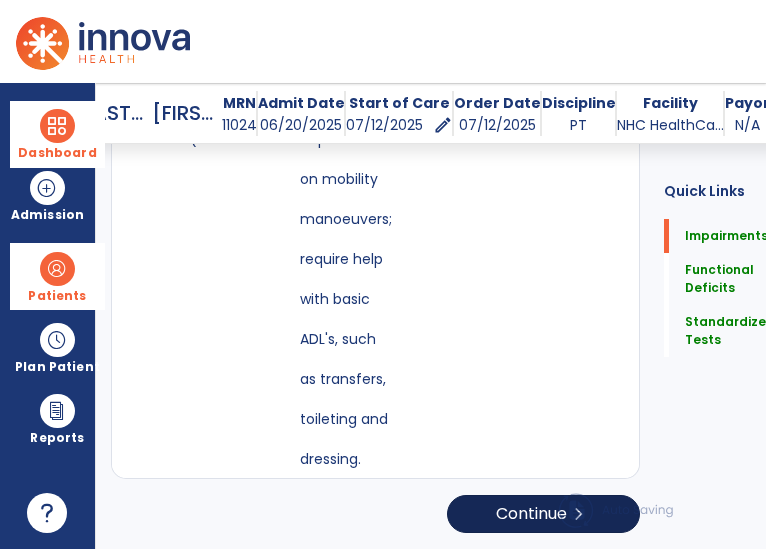 scroll, scrollTop: 115, scrollLeft: 0, axis: vertical 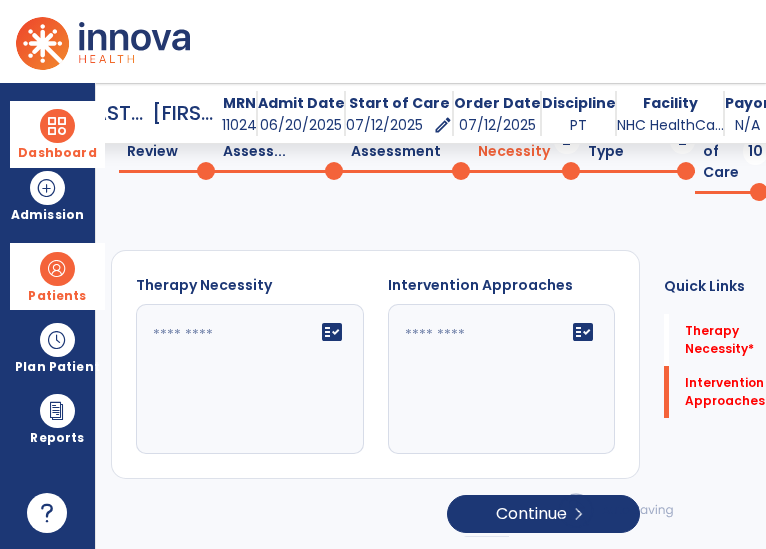 click on "fact_check" 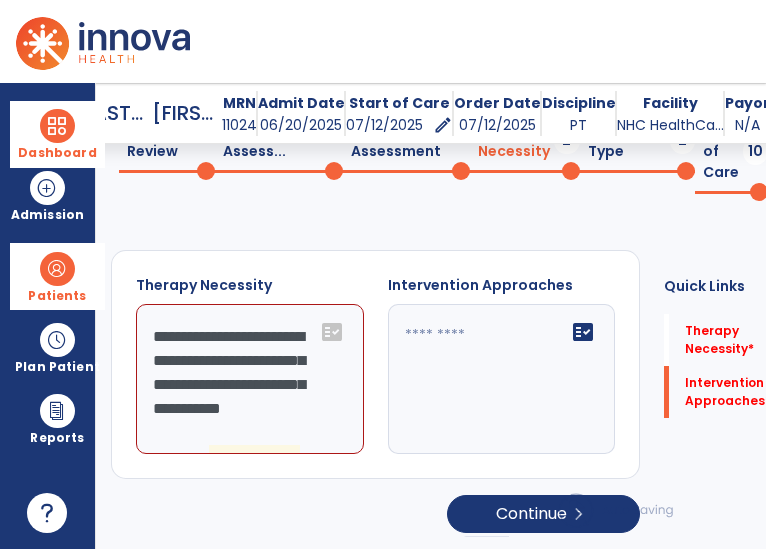 scroll, scrollTop: 19, scrollLeft: 0, axis: vertical 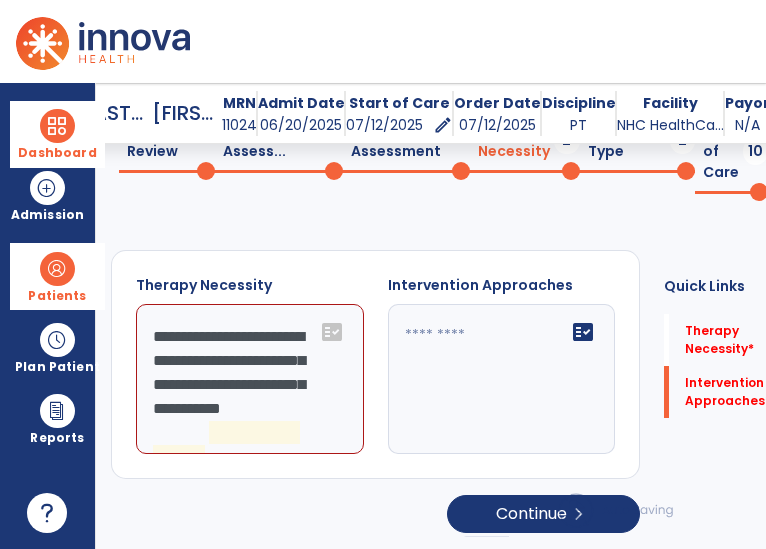 click on "**********" 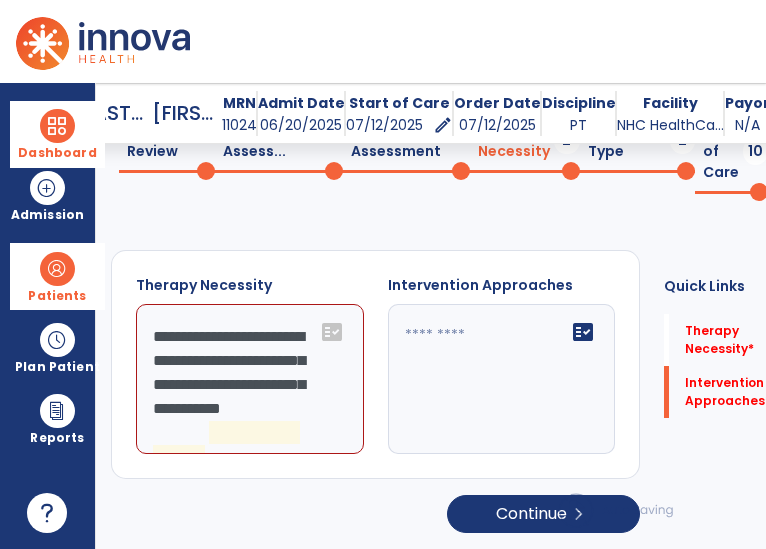 paste on "**********" 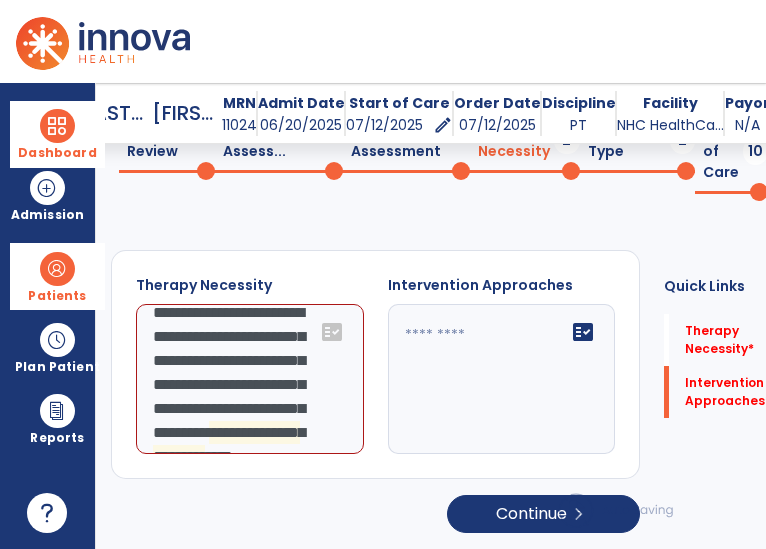 scroll, scrollTop: 135, scrollLeft: 0, axis: vertical 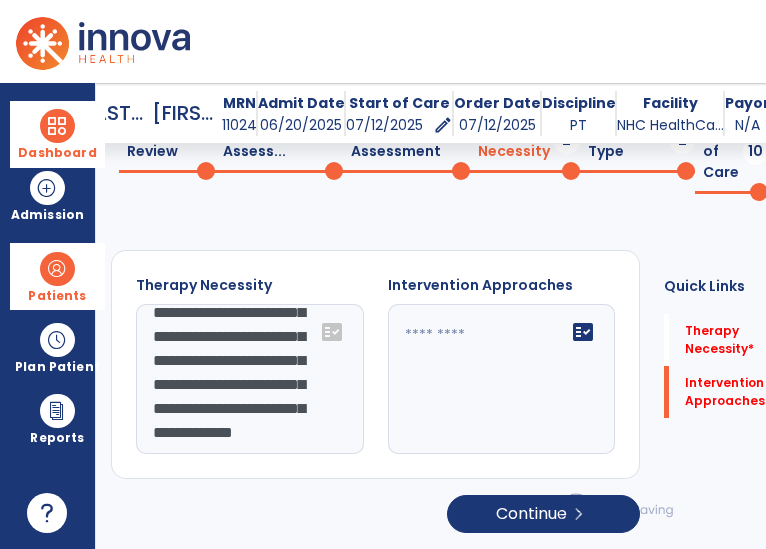 type on "**********" 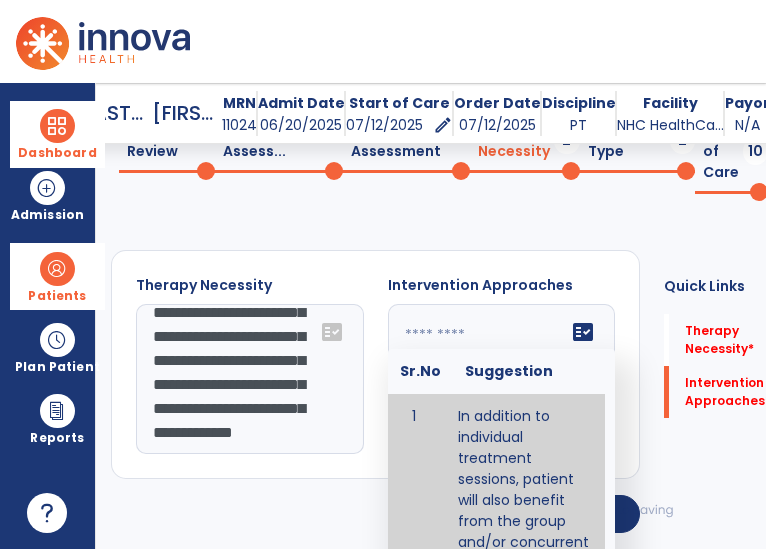 drag, startPoint x: 418, startPoint y: 382, endPoint x: 437, endPoint y: 396, distance: 23.600847 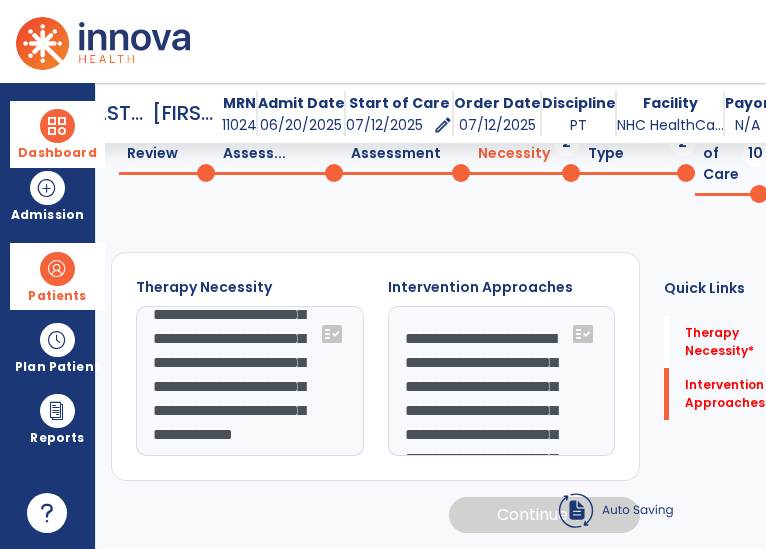 scroll, scrollTop: 113, scrollLeft: 0, axis: vertical 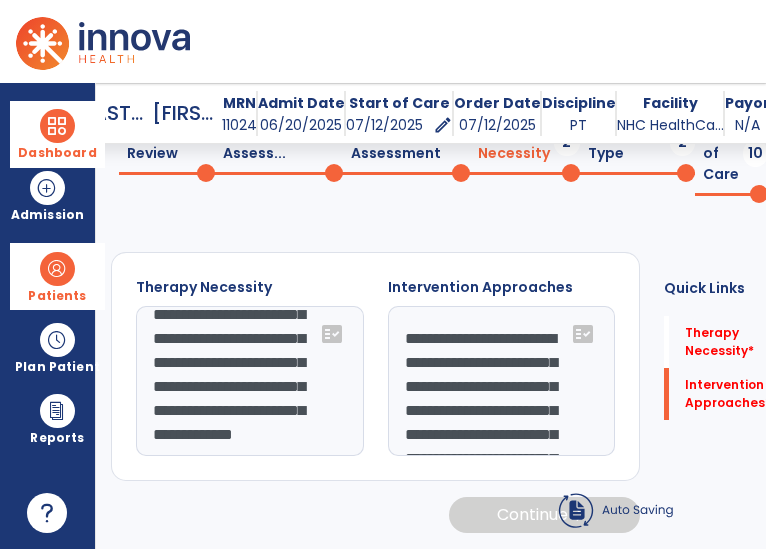 drag, startPoint x: 469, startPoint y: 451, endPoint x: 451, endPoint y: 462, distance: 21.095022 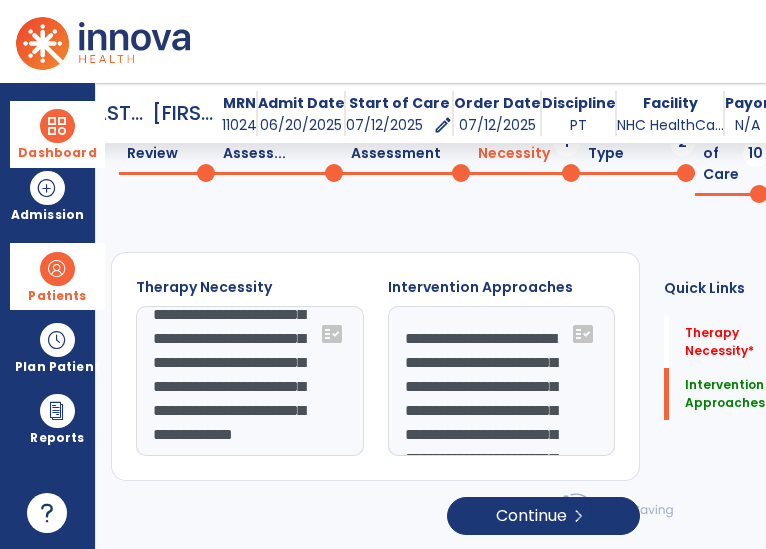 click on "**********" 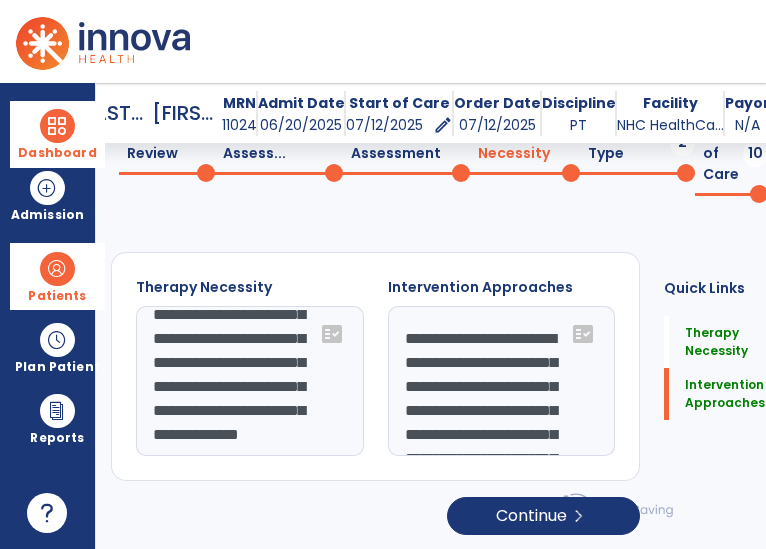 type on "**********" 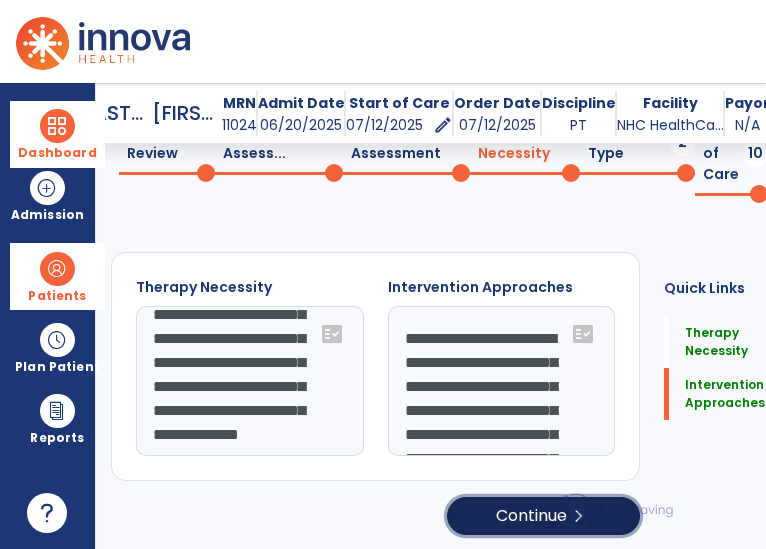 click on "Continue  chevron_right" 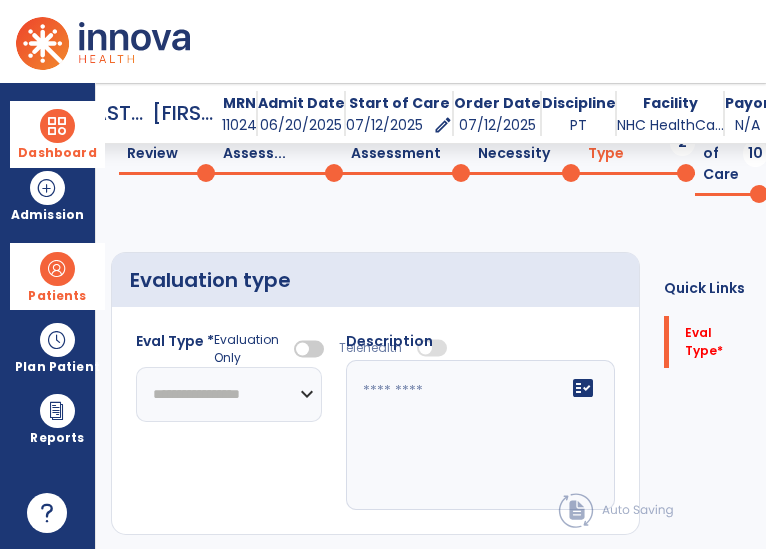 click on "**********" 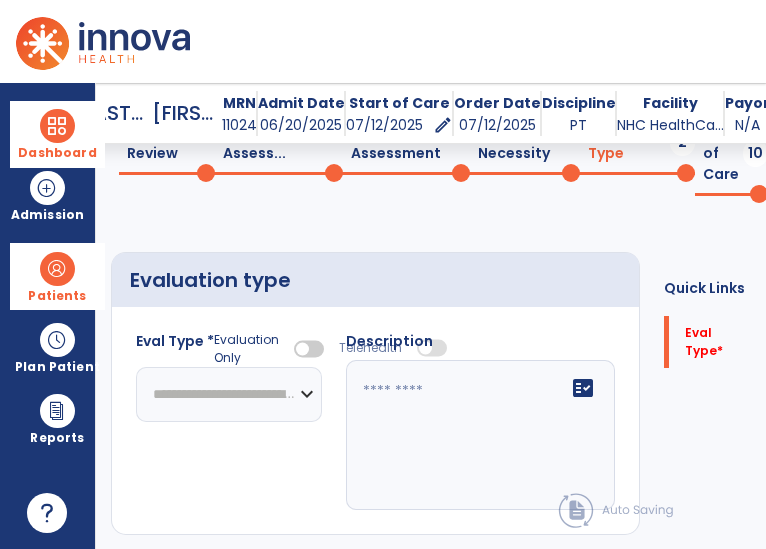 click on "**********" 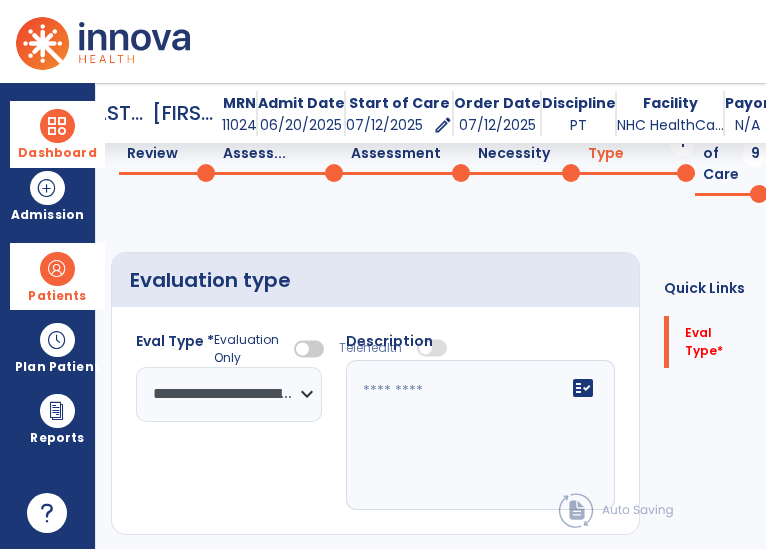click on "fact_check" 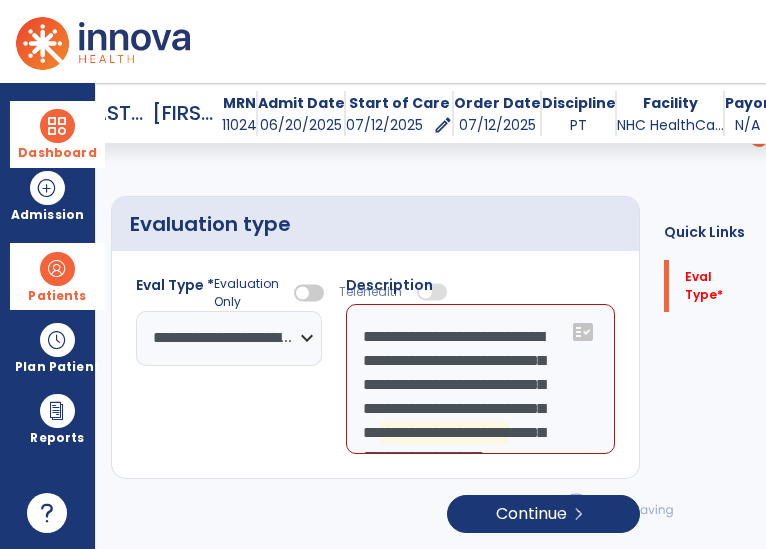 scroll, scrollTop: 169, scrollLeft: 0, axis: vertical 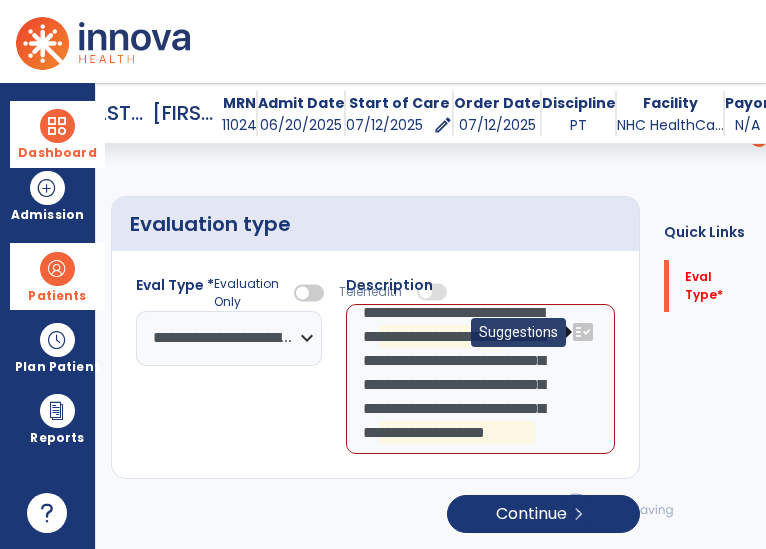 click on "fact_check" 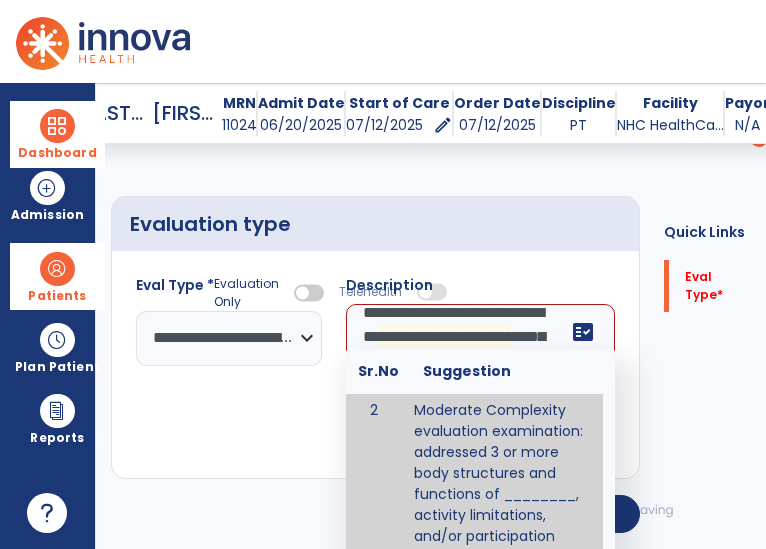 scroll, scrollTop: 200, scrollLeft: 0, axis: vertical 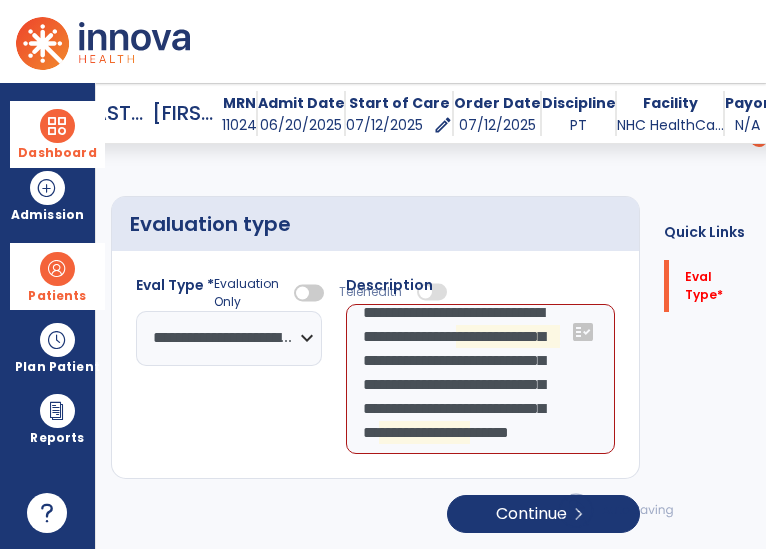click on "**********" 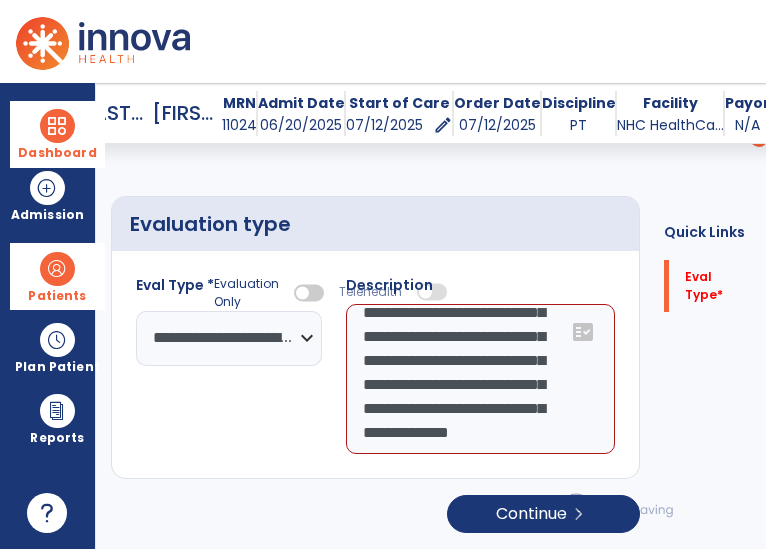 scroll, scrollTop: 192, scrollLeft: 0, axis: vertical 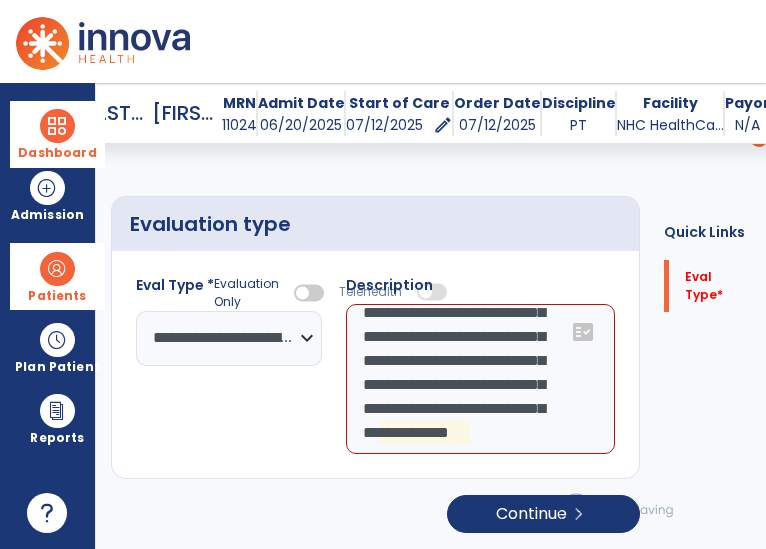 click on "**********" 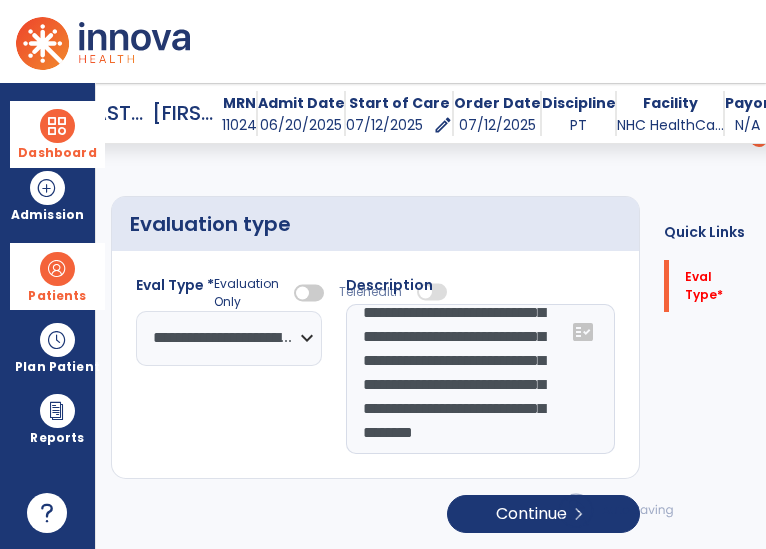 scroll, scrollTop: 168, scrollLeft: 0, axis: vertical 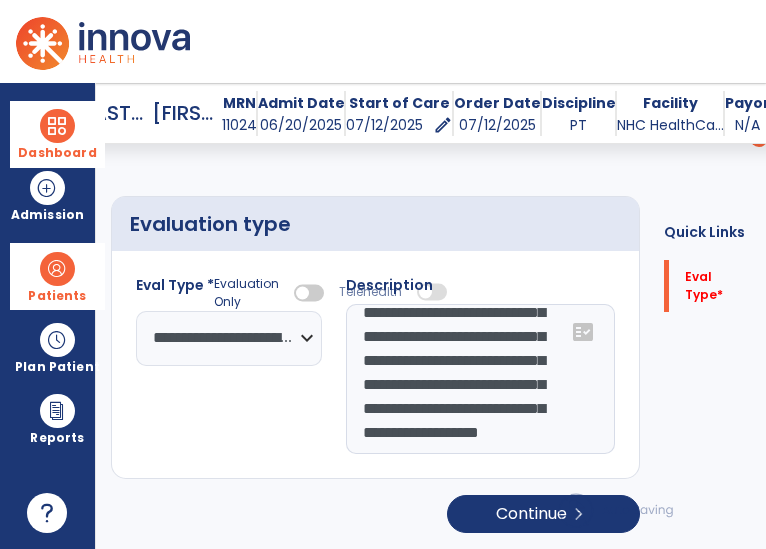 click on "**********" 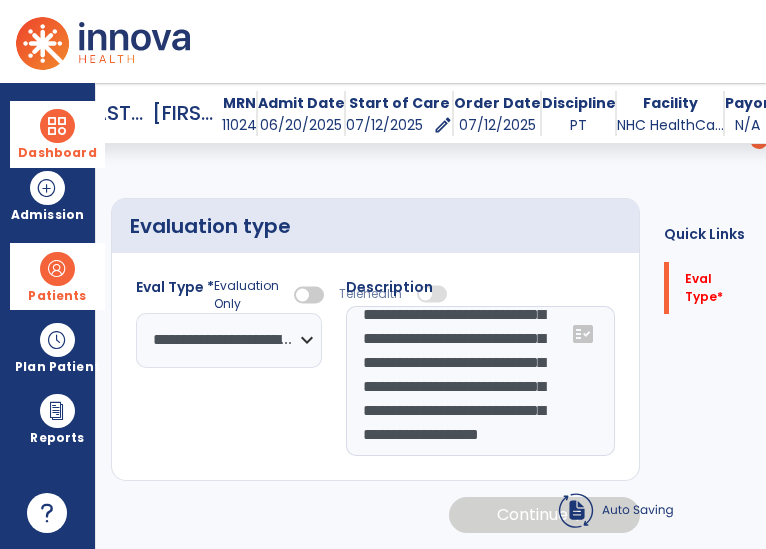 scroll, scrollTop: 169, scrollLeft: 0, axis: vertical 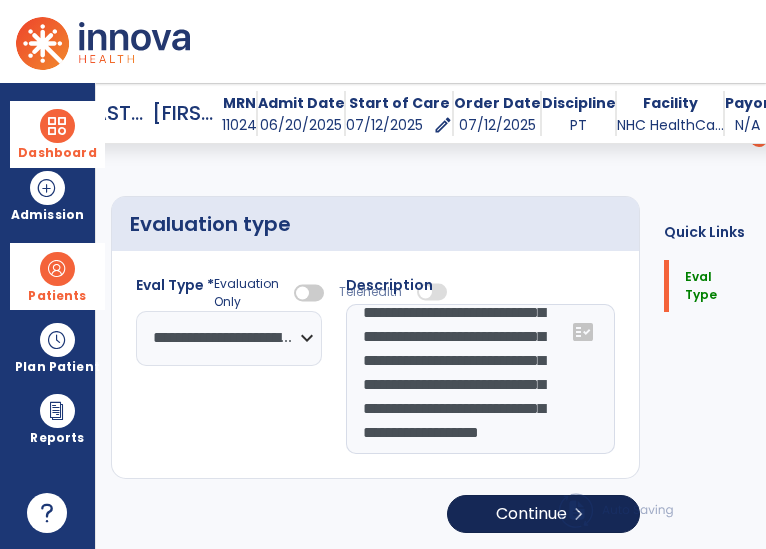 type on "**********" 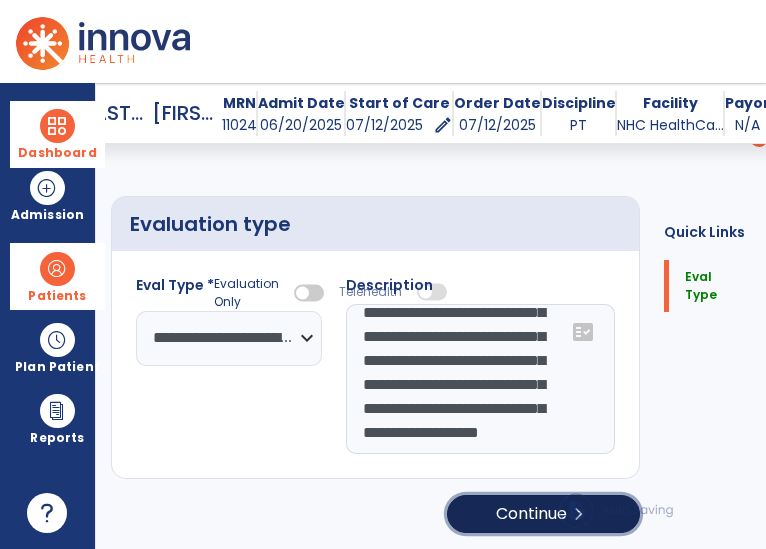 click on "Continue  chevron_right" 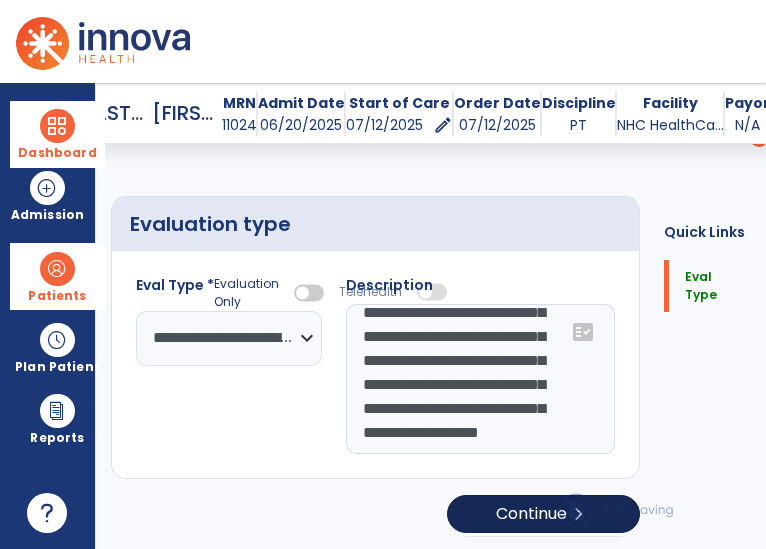 select on "*****" 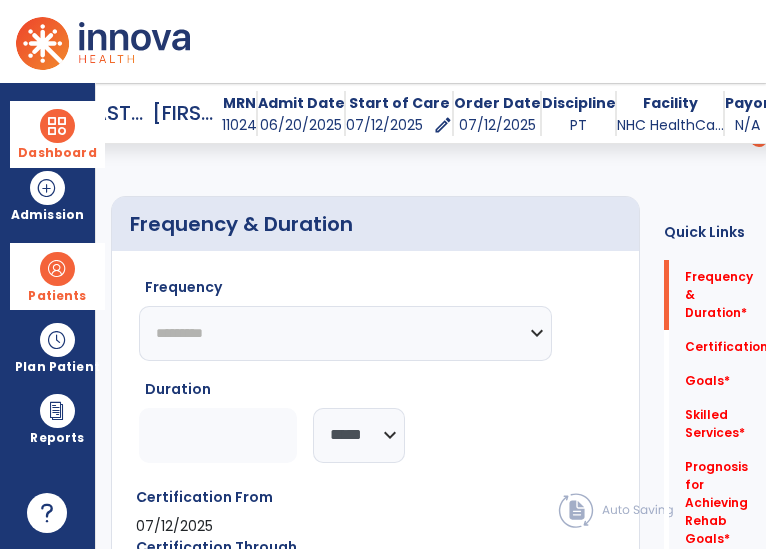 click on "********* ** ** ** ** ** ** **" 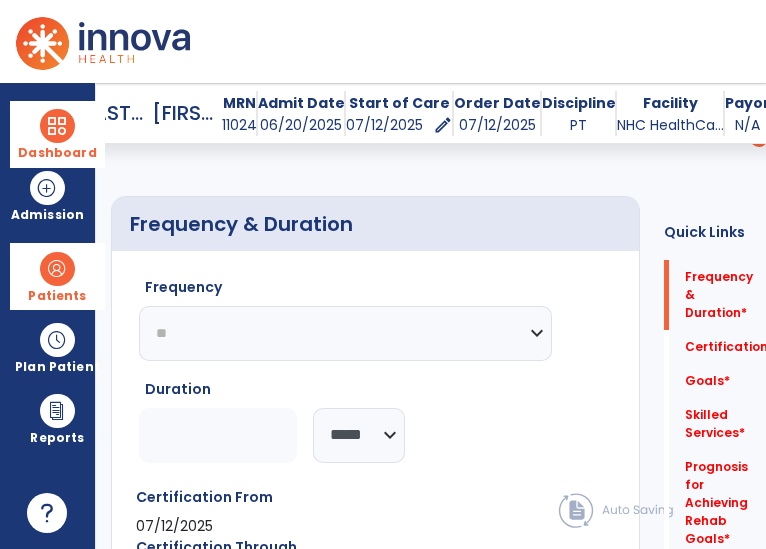 click on "********* ** ** ** ** ** ** **" 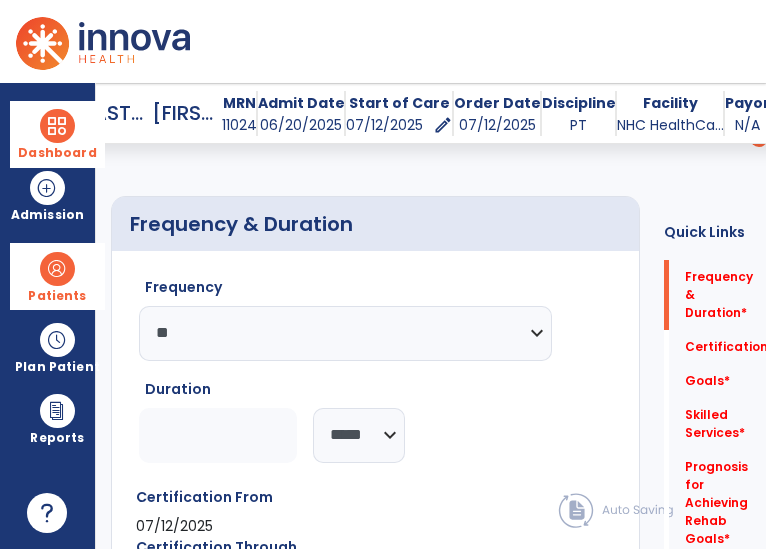 click 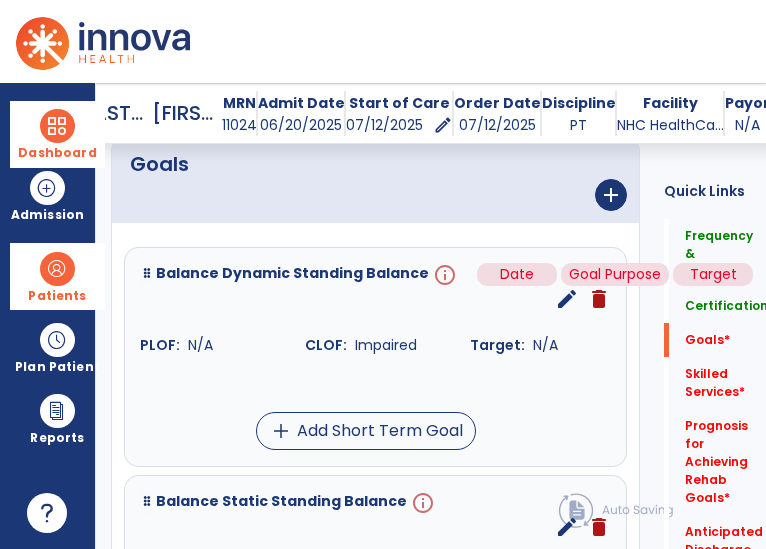 type on "*" 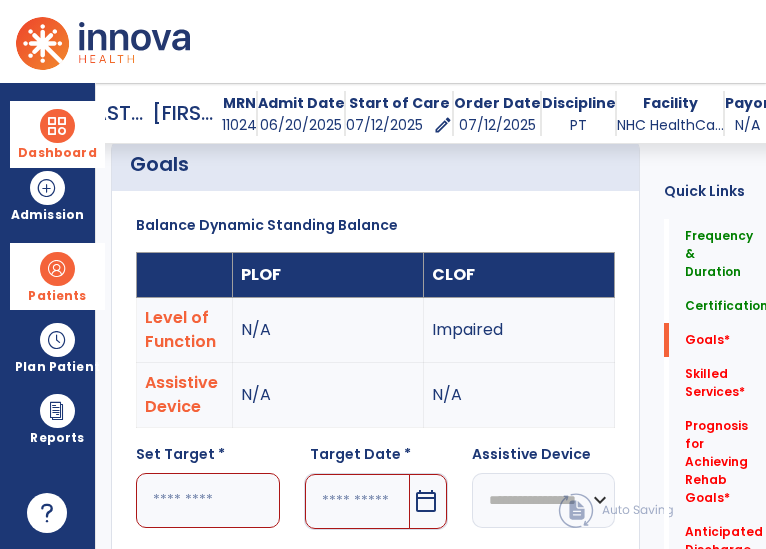 scroll, scrollTop: 724, scrollLeft: 0, axis: vertical 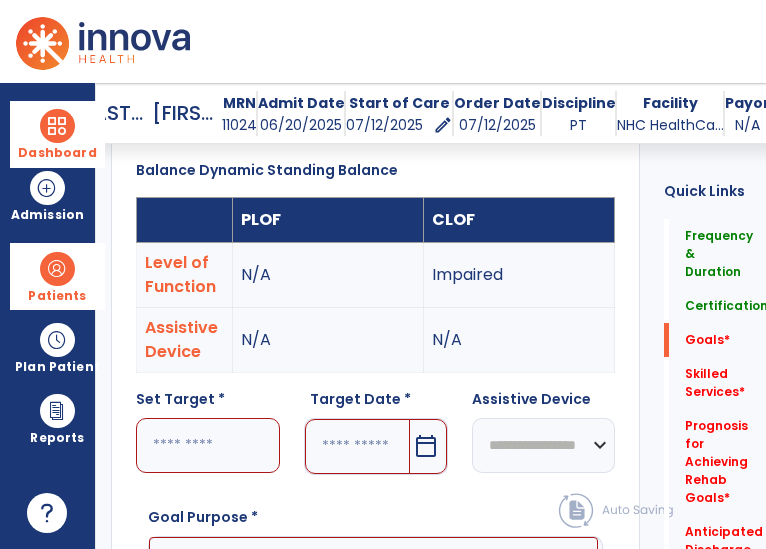 click at bounding box center [208, 445] 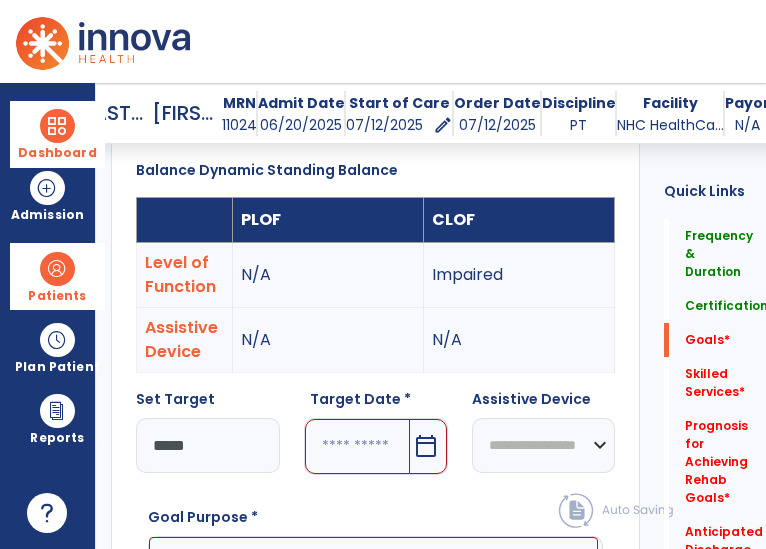 type on "****" 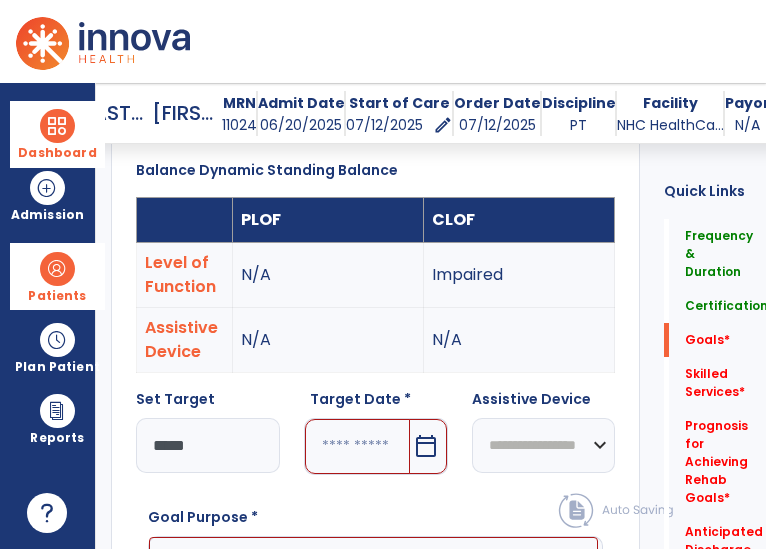 click at bounding box center (357, 446) 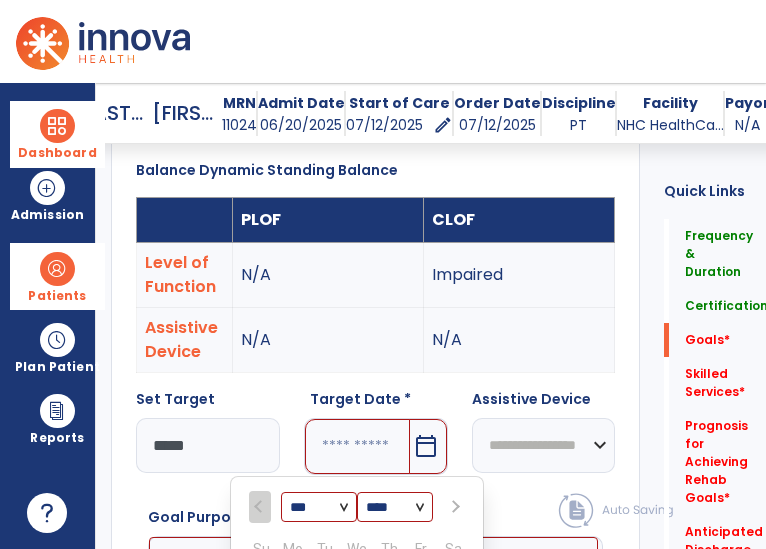 scroll, scrollTop: 1023, scrollLeft: 0, axis: vertical 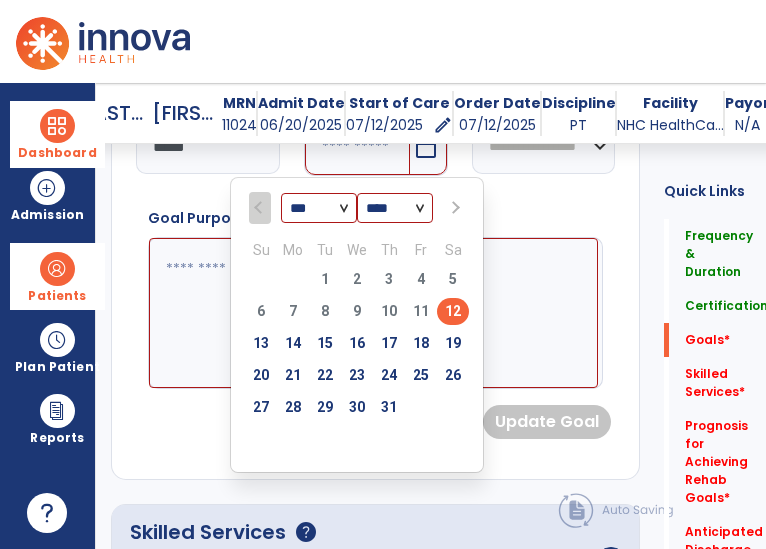 click at bounding box center (454, 208) 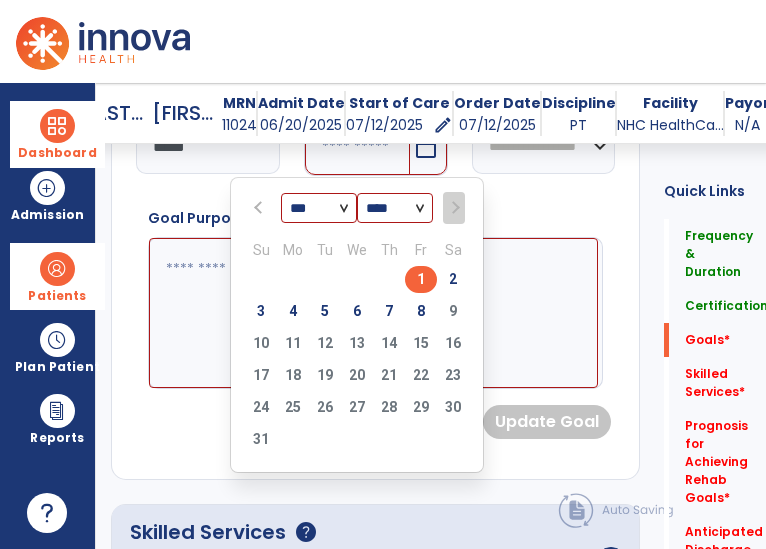 drag, startPoint x: 421, startPoint y: 309, endPoint x: 186, endPoint y: 321, distance: 235.30618 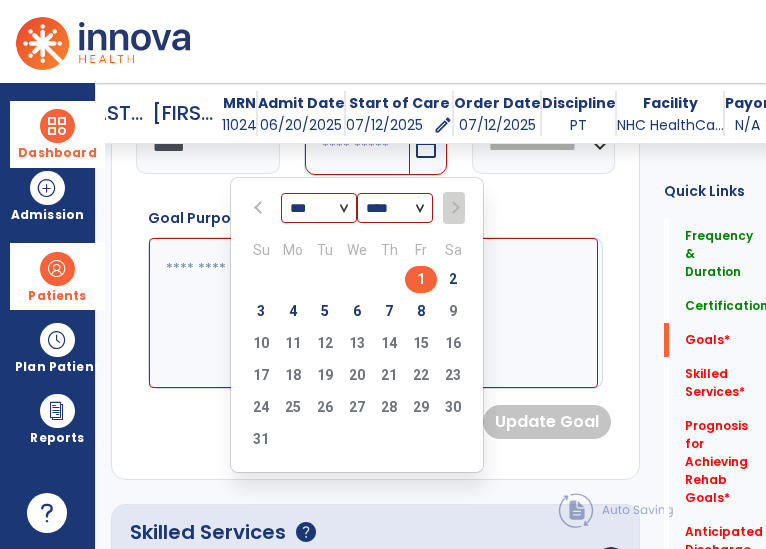 type on "********" 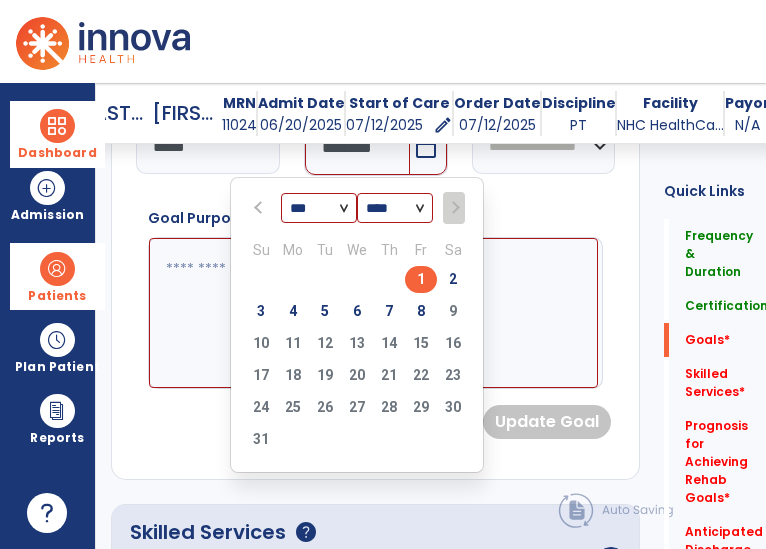 scroll, scrollTop: 0, scrollLeft: 1, axis: horizontal 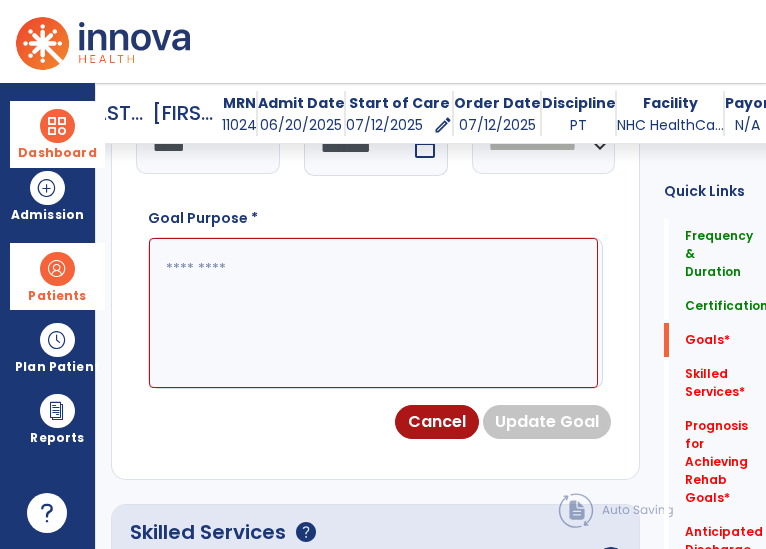 click at bounding box center [373, 313] 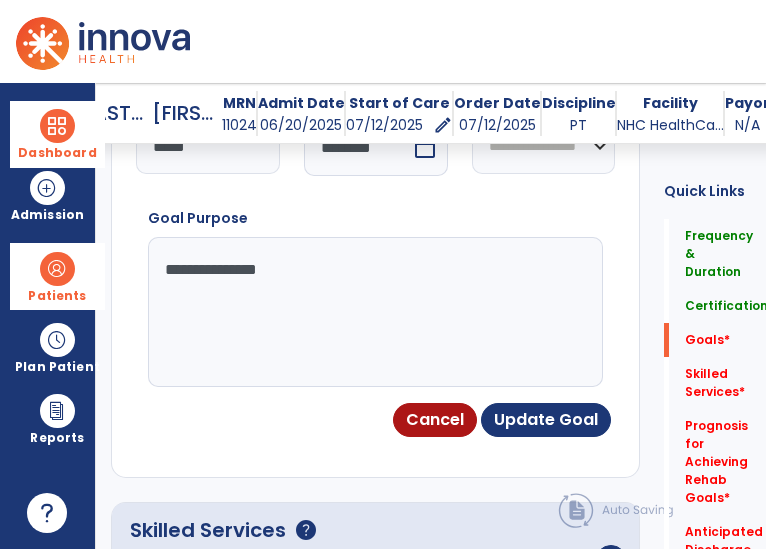 drag, startPoint x: 317, startPoint y: 286, endPoint x: 131, endPoint y: 276, distance: 186.26862 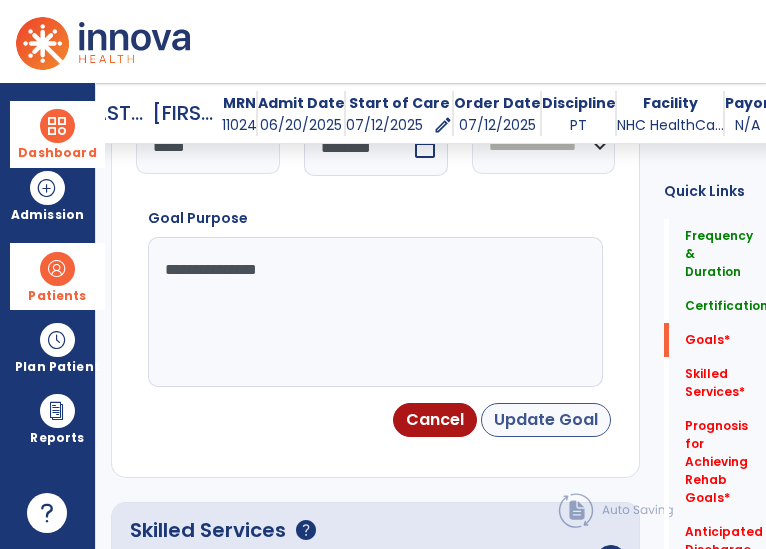 type on "**********" 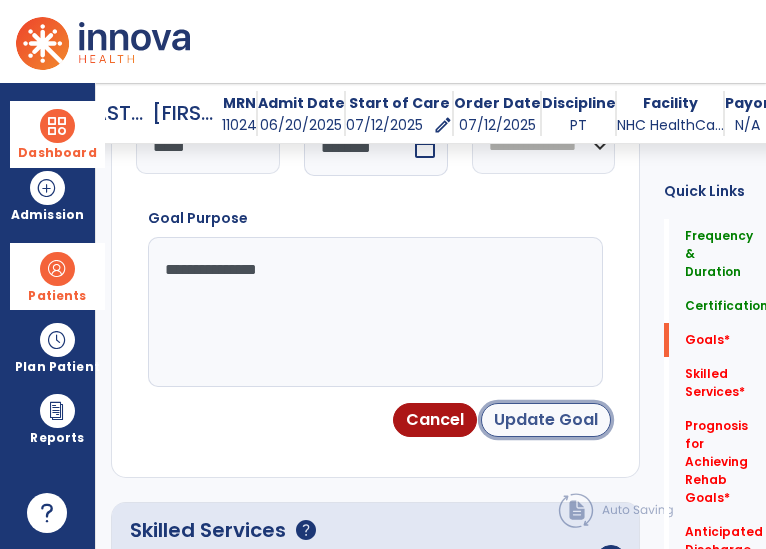 click on "Update Goal" at bounding box center [546, 420] 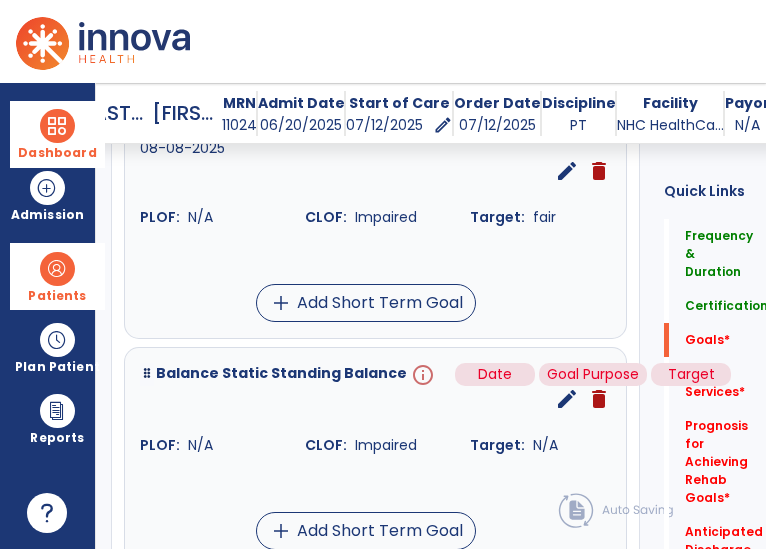 click on "info" at bounding box center [421, 375] 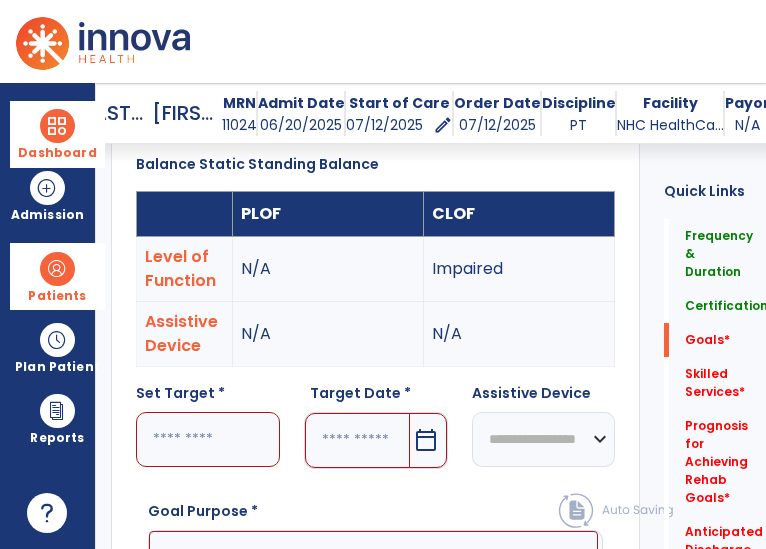 scroll, scrollTop: 724, scrollLeft: 0, axis: vertical 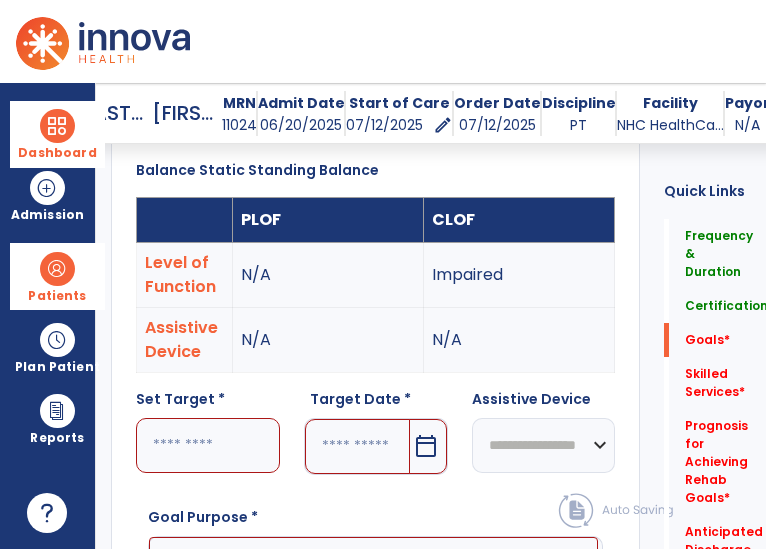 click at bounding box center [208, 445] 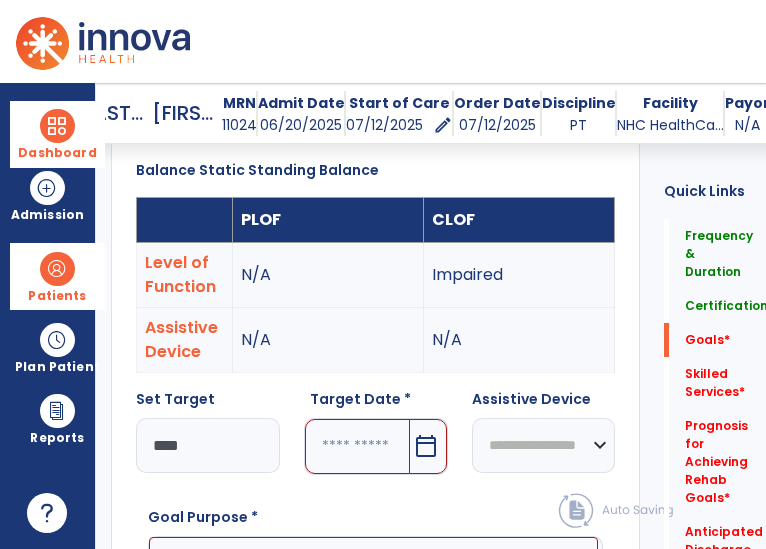 type on "****" 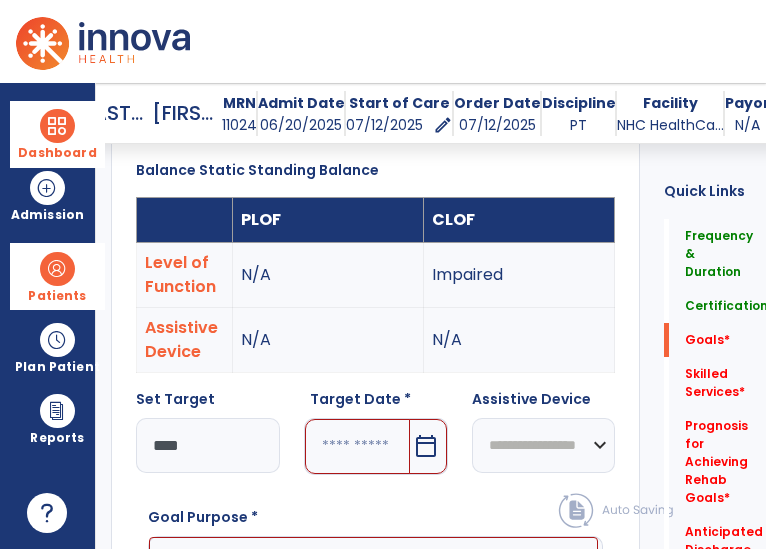 click at bounding box center (357, 446) 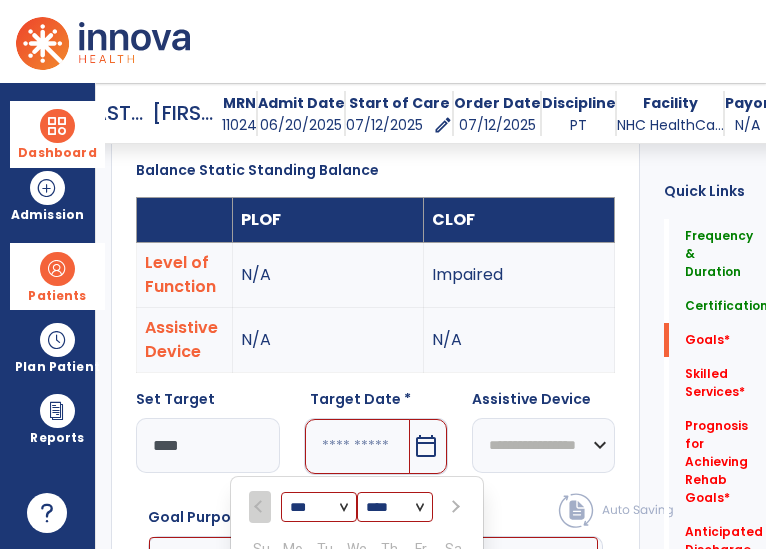 scroll, scrollTop: 1023, scrollLeft: 0, axis: vertical 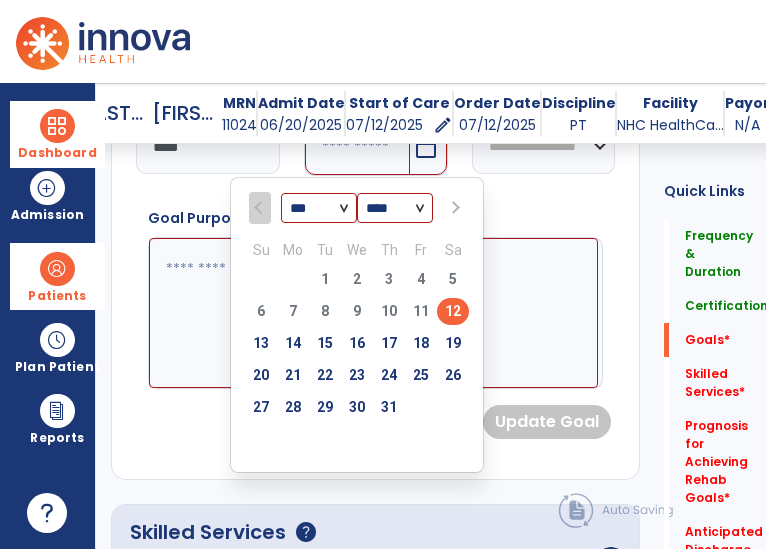 click at bounding box center [454, 208] 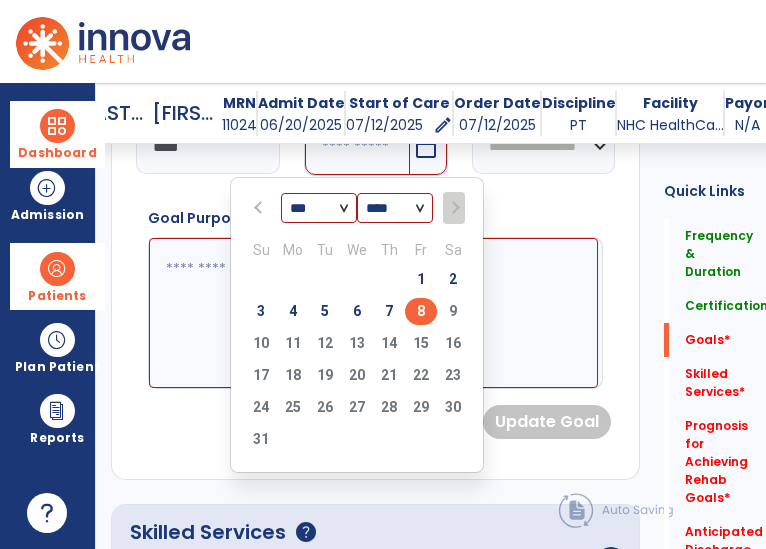 click on "8" at bounding box center (421, 311) 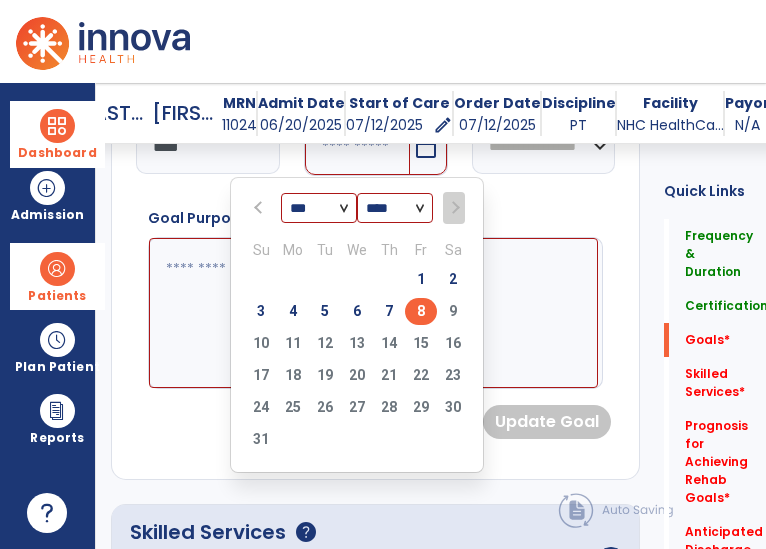 type on "********" 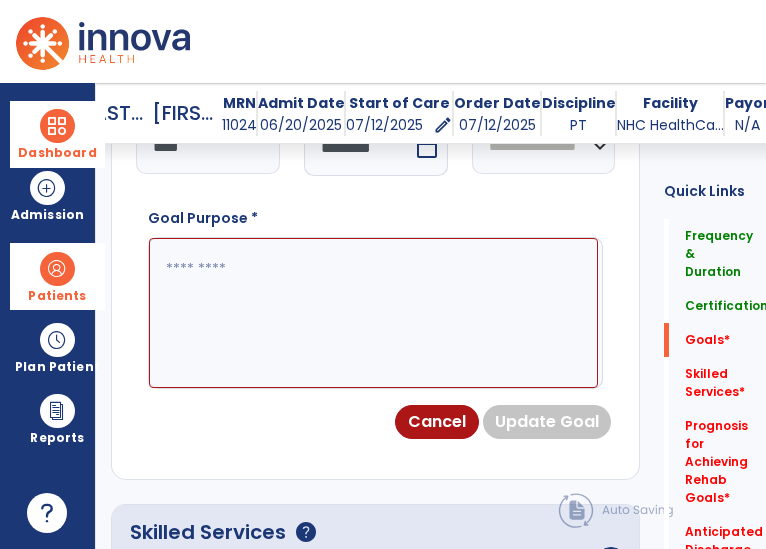 scroll, scrollTop: 0, scrollLeft: 1, axis: horizontal 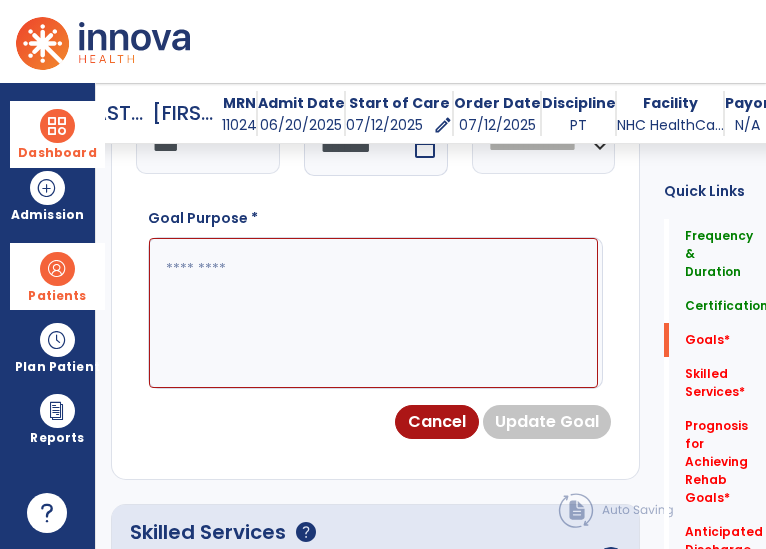 click at bounding box center [373, 313] 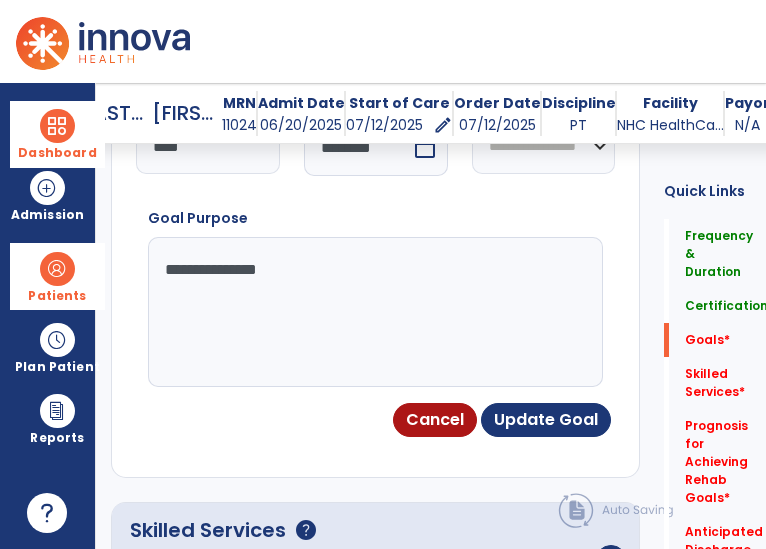 drag, startPoint x: 267, startPoint y: 296, endPoint x: 607, endPoint y: 416, distance: 360.5551 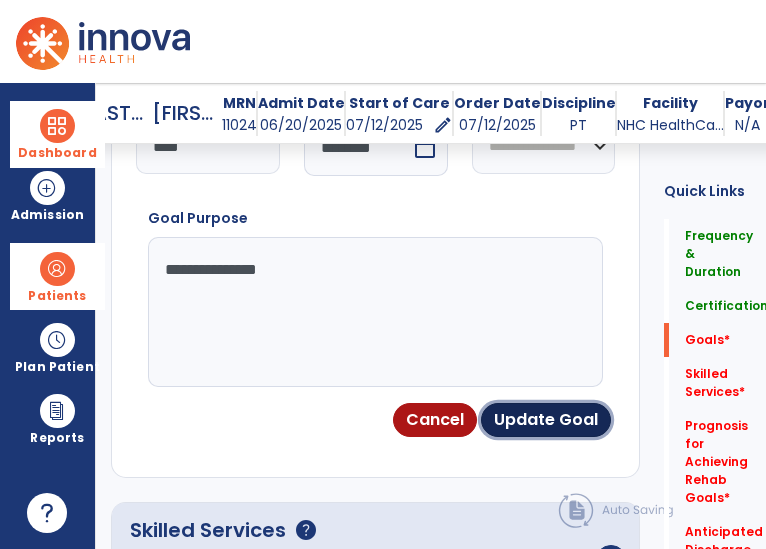 click on "Update Goal" at bounding box center (546, 420) 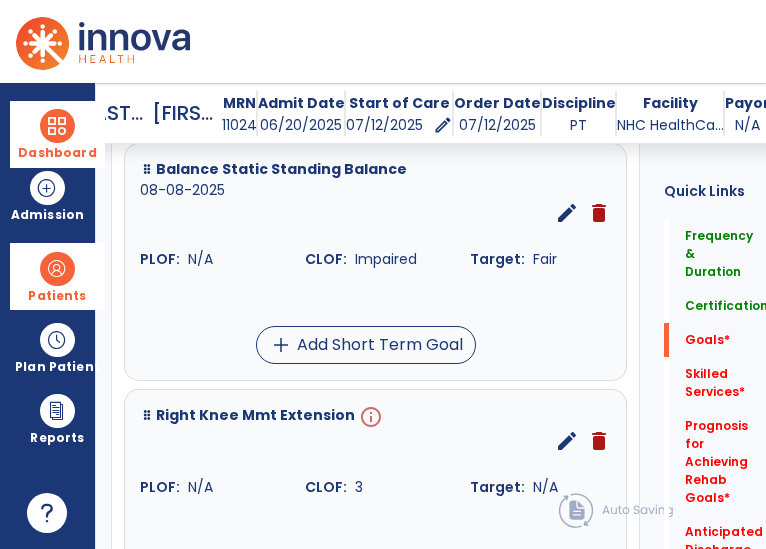 scroll, scrollTop: 1115, scrollLeft: 0, axis: vertical 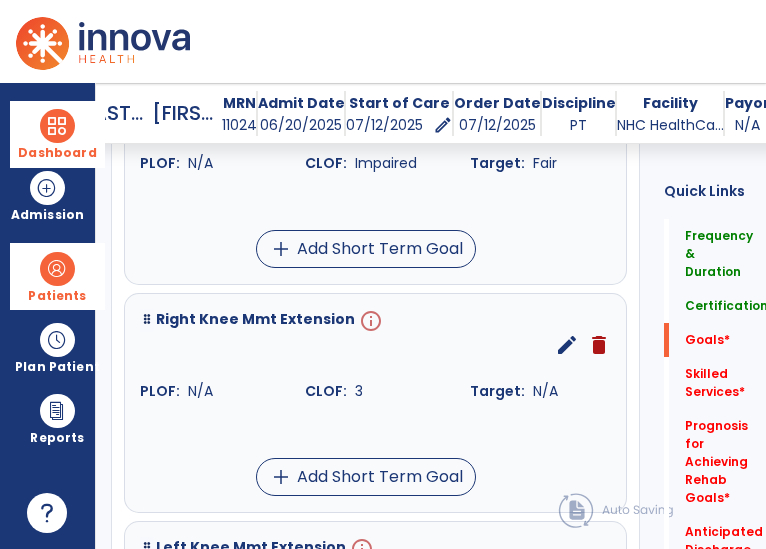 click on "Right Knee Mmt Extension" at bounding box center (255, 321) 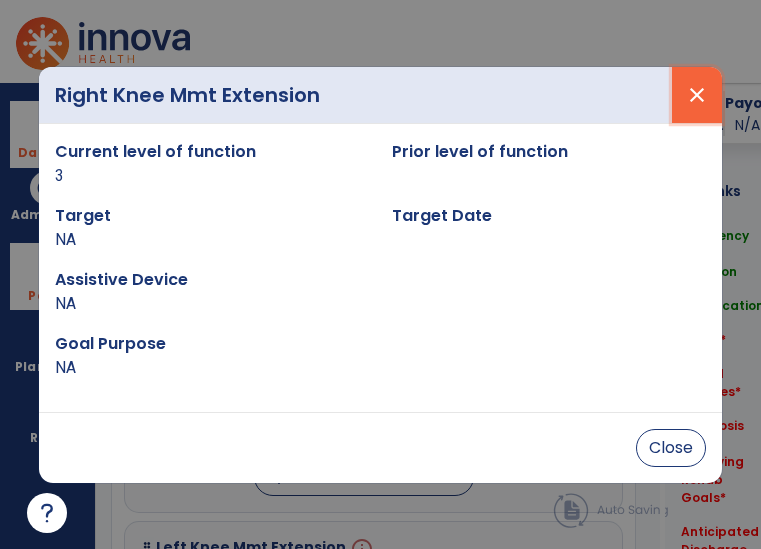 click on "close" at bounding box center [697, 95] 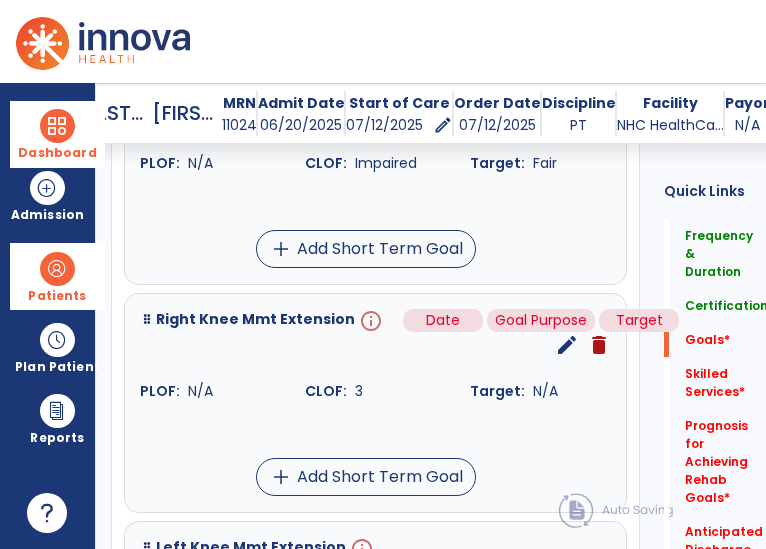 click on "info" at bounding box center [369, 321] 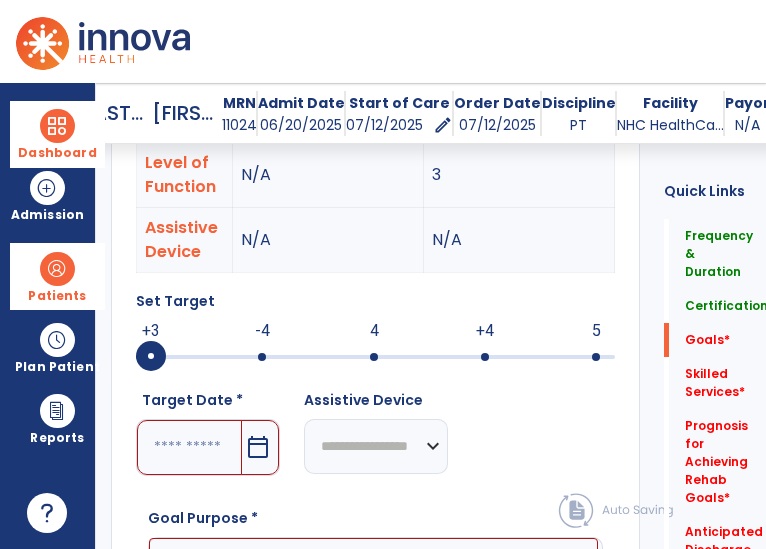 click on "calendar_today" at bounding box center (260, 447) 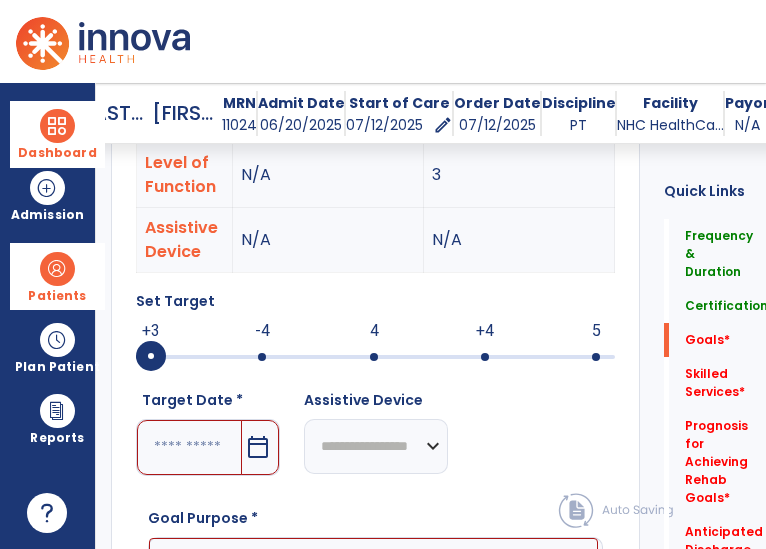 scroll, scrollTop: 1125, scrollLeft: 0, axis: vertical 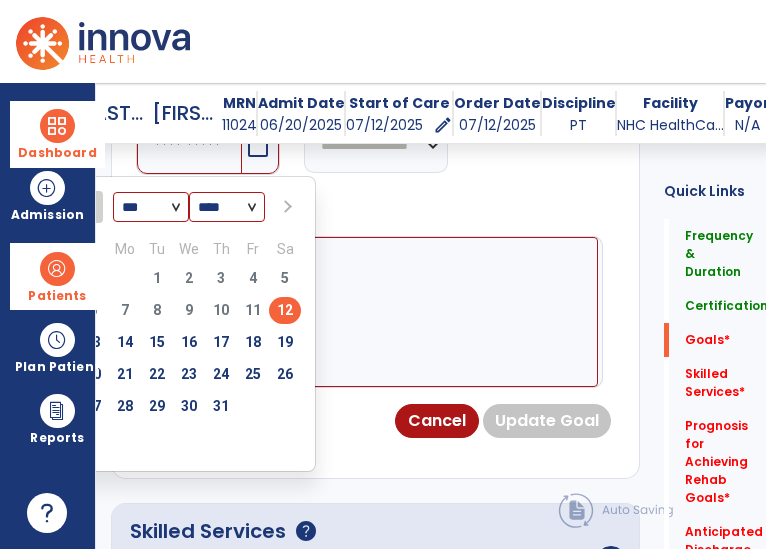 click at bounding box center (285, 206) 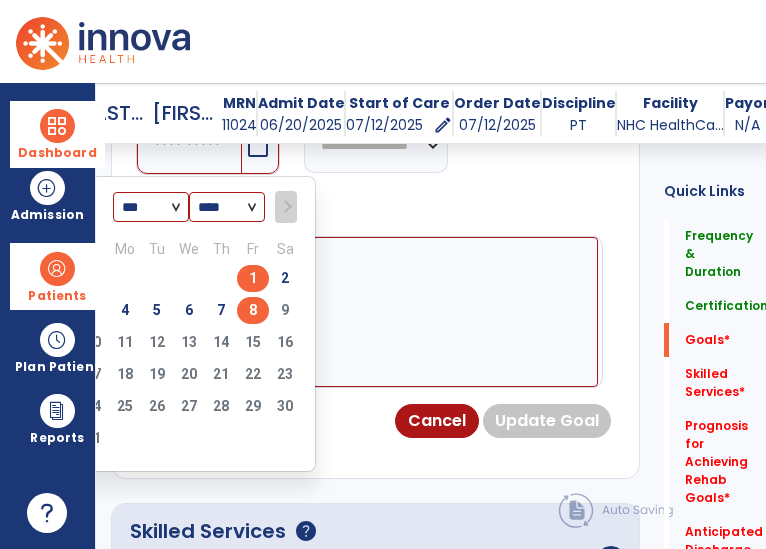click on "8" at bounding box center (253, 310) 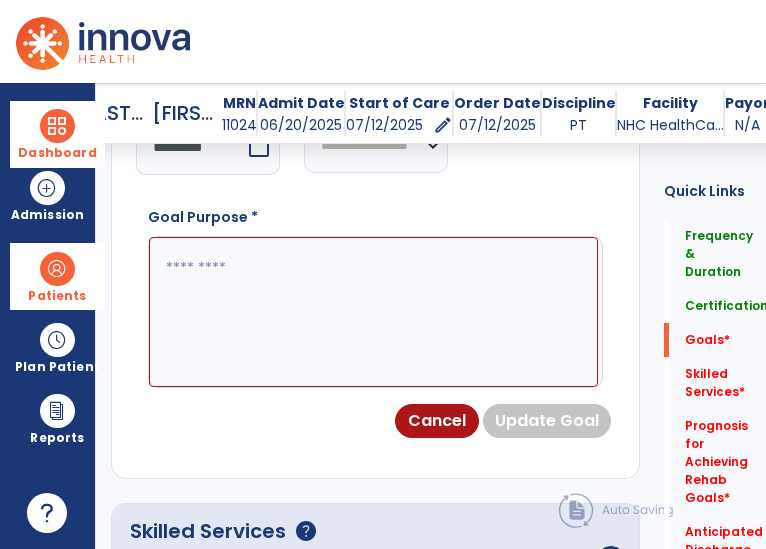 click at bounding box center [373, 312] 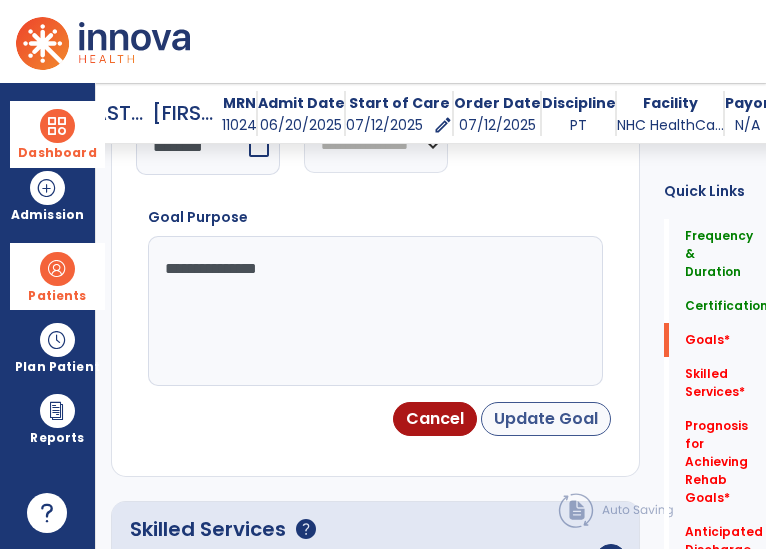 type on "**********" 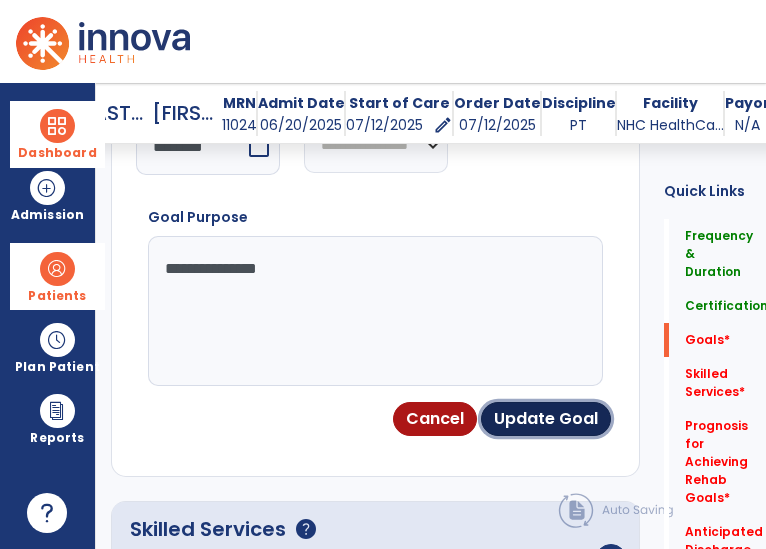 click on "Update Goal" at bounding box center (546, 419) 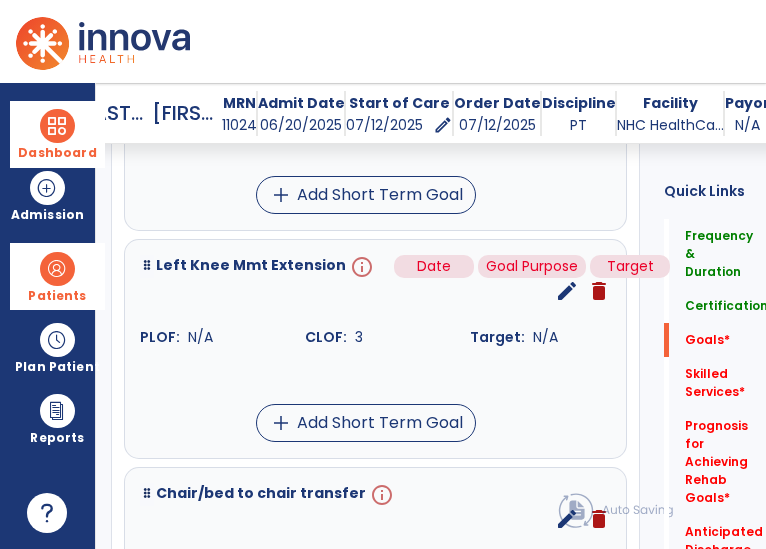 click on "info" at bounding box center (360, 267) 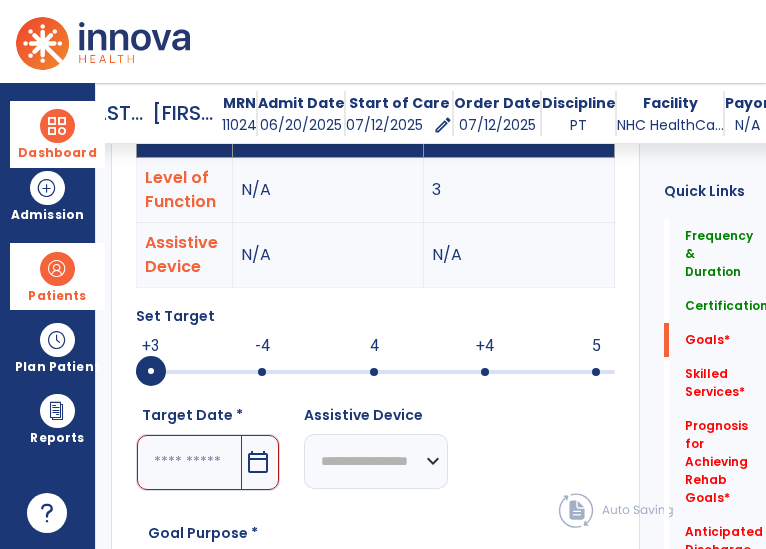 scroll, scrollTop: 924, scrollLeft: 0, axis: vertical 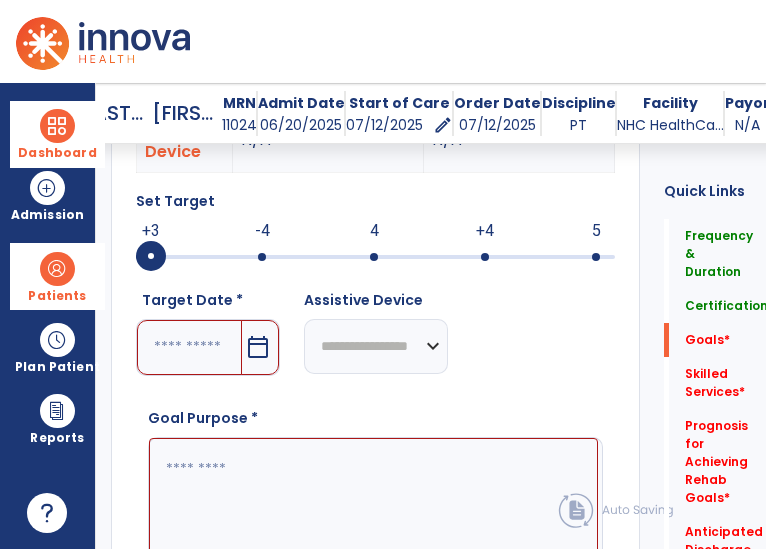 click at bounding box center [189, 347] 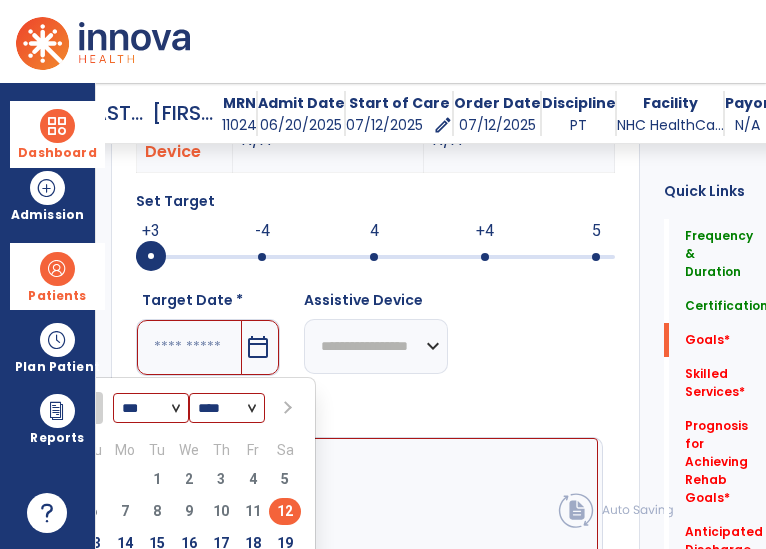 drag, startPoint x: 286, startPoint y: 403, endPoint x: 288, endPoint y: 424, distance: 21.095022 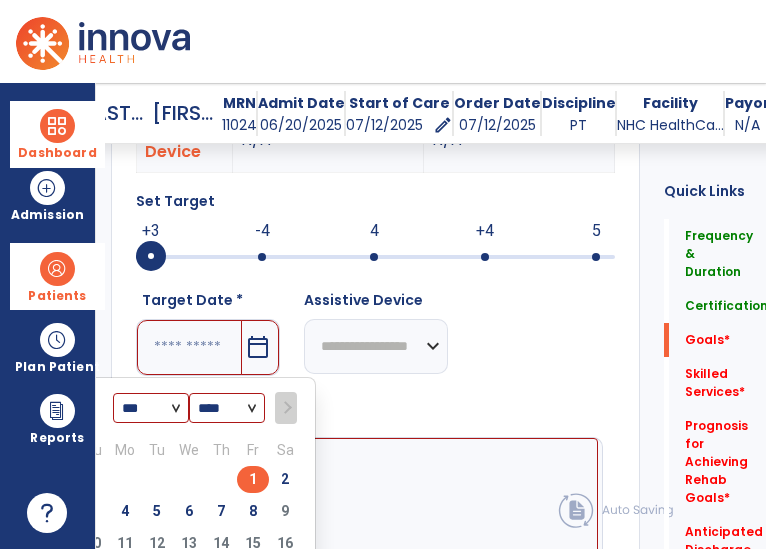 drag, startPoint x: 248, startPoint y: 522, endPoint x: 269, endPoint y: 495, distance: 34.20526 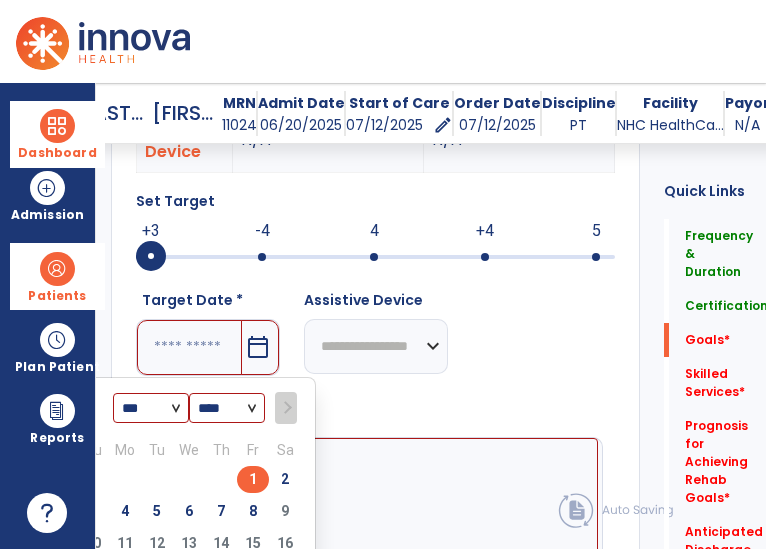 type on "********" 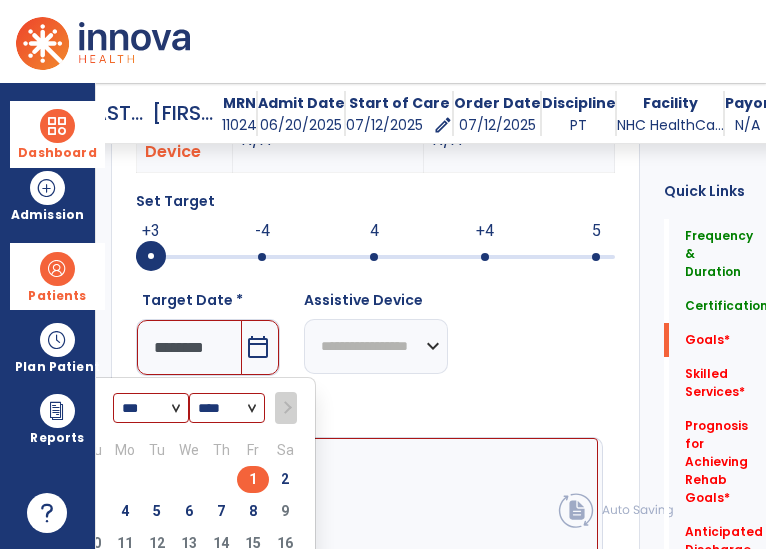 scroll, scrollTop: 0, scrollLeft: 1, axis: horizontal 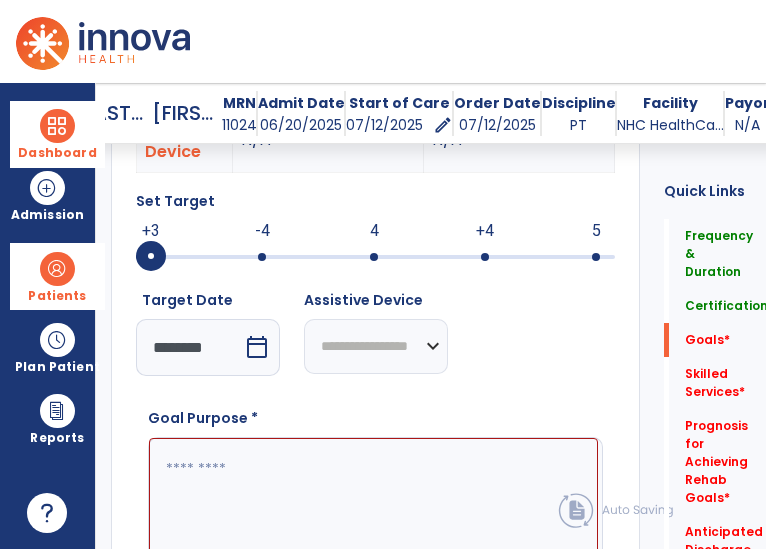 click at bounding box center (373, 513) 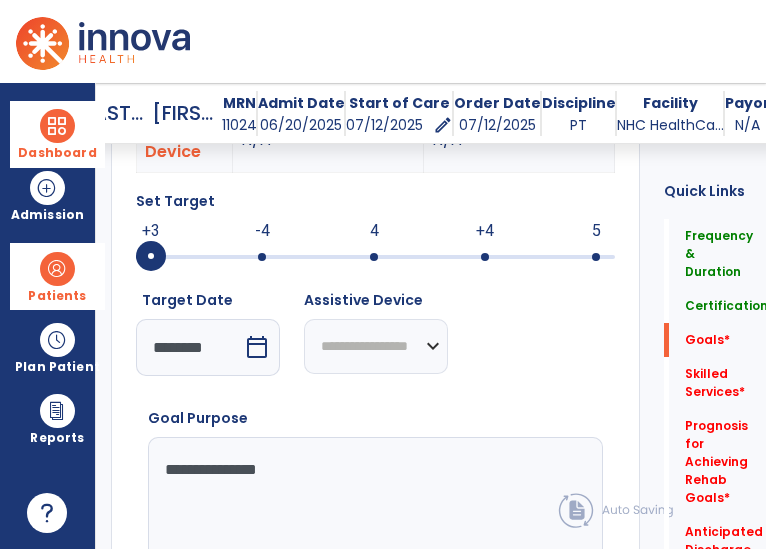 type on "**********" 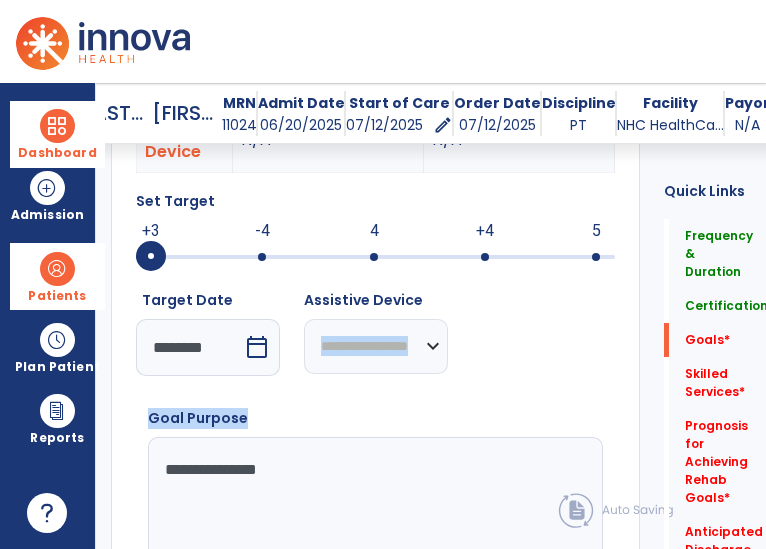 drag, startPoint x: 358, startPoint y: 355, endPoint x: 528, endPoint y: 370, distance: 170.66048 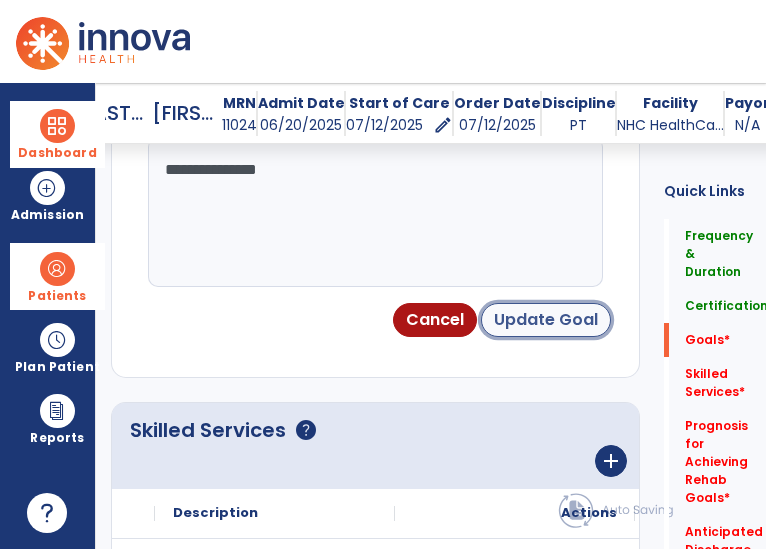 click on "Update Goal" at bounding box center (546, 320) 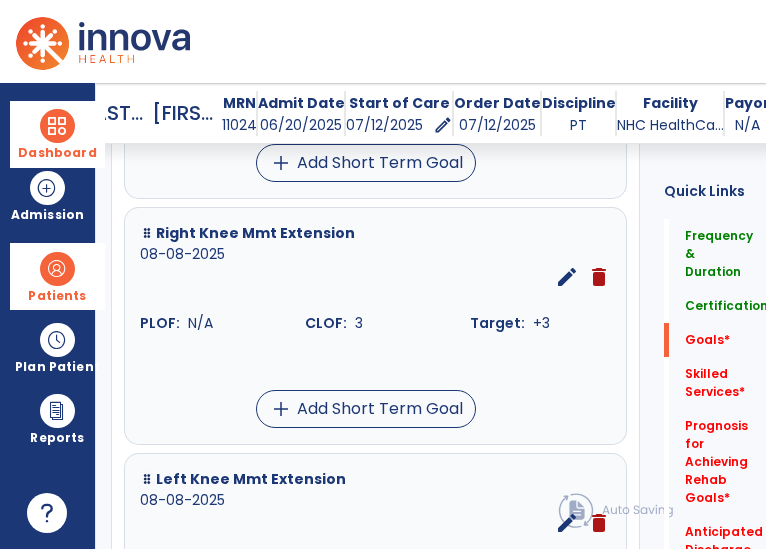 click on "Balance  Dynamic Standing Balance  [DATE]  edit delete PLOF:    N/A CLOF:    Impaired Target:    fair  add  Add Short Term Goal  Balance  Static Standing Balance  [DATE]  edit delete PLOF:    N/A CLOF:    Impaired Target:    Fair add  Add Short Term Goal  Right Knee Mmt Extension  [DATE]  edit delete PLOF:    N/A CLOF:    3 Target:    +3 add  Add Short Term Goal  Left Knee Mmt Extension  [DATE]  edit delete PLOF:    N/A CLOF:    3 Target:    +3 add  Add Short Term Goal  Chair/bed to chair transfer  info     edit delete PLOF:    9 - Modified Independent (Mod I) CLOF:    1 - Dependent/Total Assistance (D) Target:    N/A add  Add Short Term Goal  Lying to sitting on side of bed  info     edit delete PLOF:    9 - Modified Independent (Mod I) CLOF:    3 - Moderate Assistance (Mod A) Target:    N/A add  Add Short Term Goal  Walk 50 feet  info     edit delete PLOF:    9 - Modified Independent (Mod I) CLOF:    Target:    N/A add  Add Short Term Goal   info" at bounding box center (375, 736) 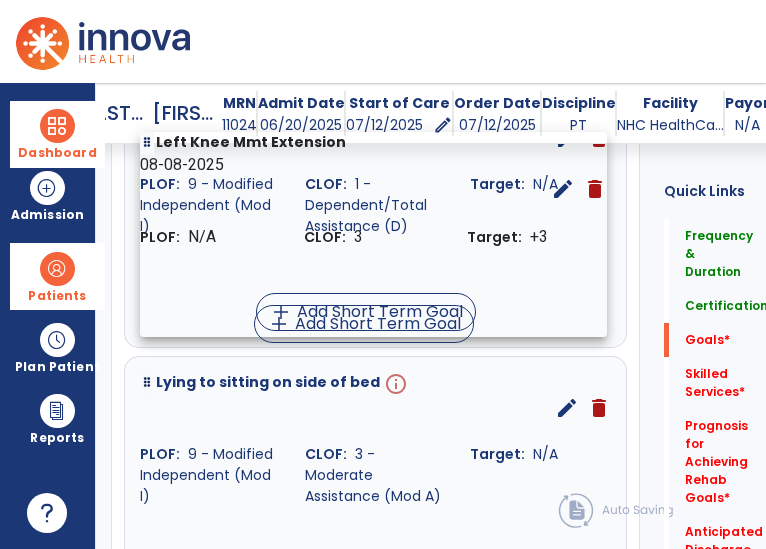 click on "Balance  Dynamic Standing Balance  [DATE]  edit delete PLOF:    N/A CLOF:    Impaired Target:    fair  add  Add Short Term Goal  Balance  Static Standing Balance  [DATE]  edit delete PLOF:    N/A CLOF:    Impaired Target:    Fair add  Add Short Term Goal  Right Knee Mmt Extension  [DATE]  edit delete PLOF:    N/A CLOF:    3 Target:    +3 add  Add Short Term Goal  Left Knee Mmt Extension  [DATE]  edit delete PLOF:    N/A CLOF:    3 Target:    +3 add  Add Short Term Goal  Chair/bed to chair transfer  info     edit delete PLOF:    9 - Modified Independent (Mod I) CLOF:    1 - Dependent/Total Assistance (D) Target:    N/A add  Add Short Term Goal  Lying to sitting on side of bed  info     edit delete PLOF:    9 - Modified Independent (Mod I) CLOF:    3 - Moderate Assistance (Mod A) Target:    N/A add  Add Short Term Goal  Walk 50 feet  info     edit delete PLOF:    9 - Modified Independent (Mod I) CLOF:    Target:    N/A add  Add Short Term Goal   info" at bounding box center (375, 123) 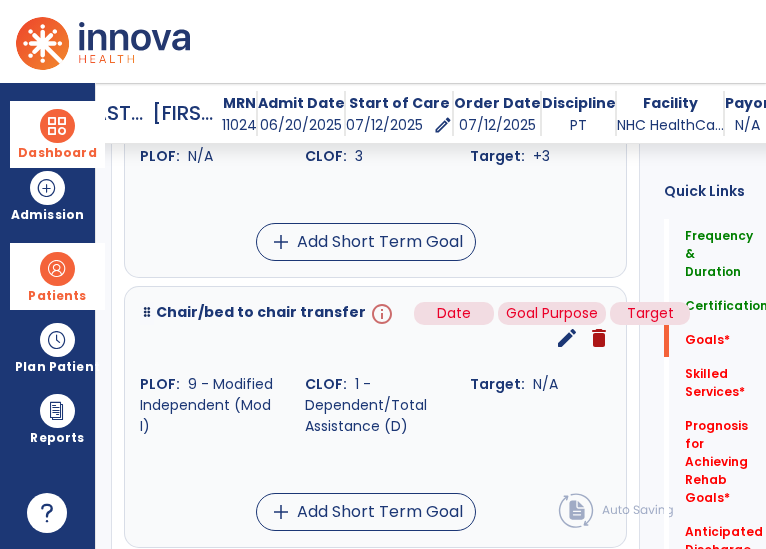 click on "info" at bounding box center (380, 314) 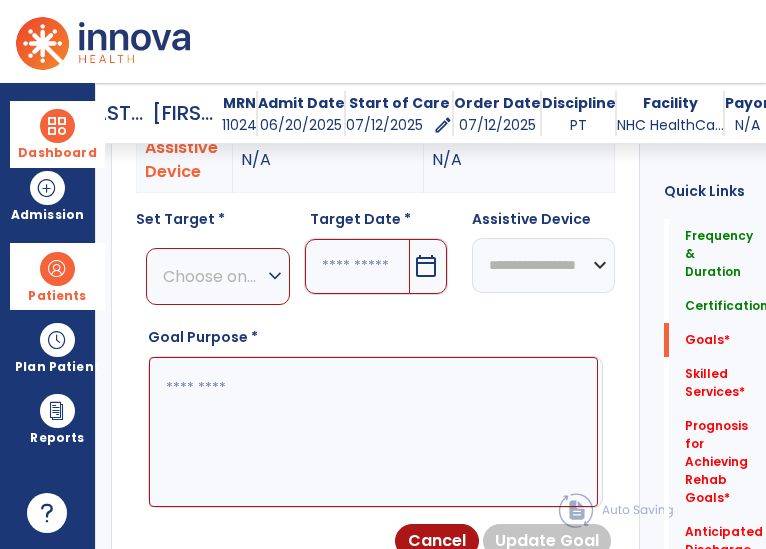 scroll, scrollTop: 724, scrollLeft: 0, axis: vertical 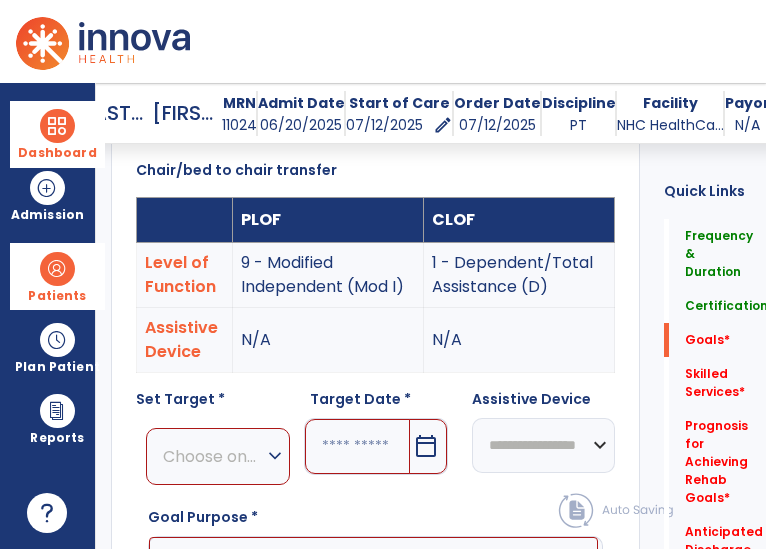 click on "Assistive Device" at bounding box center [185, 339] 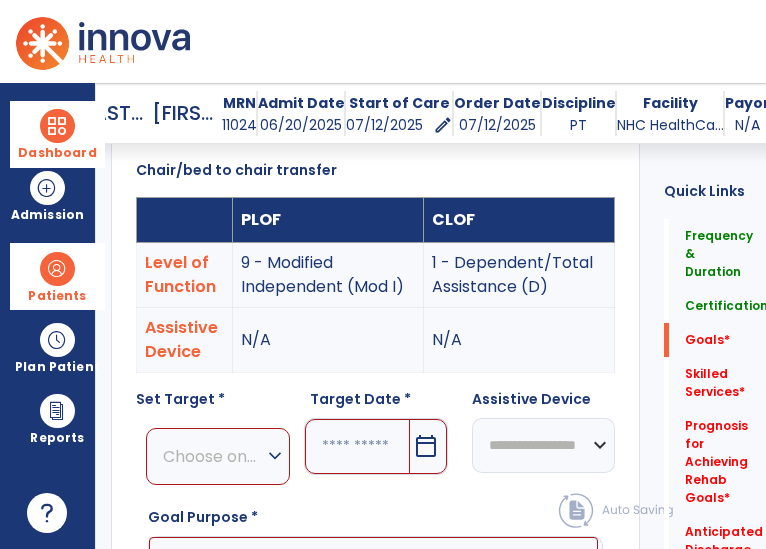 click on "Choose one Option" at bounding box center (213, 456) 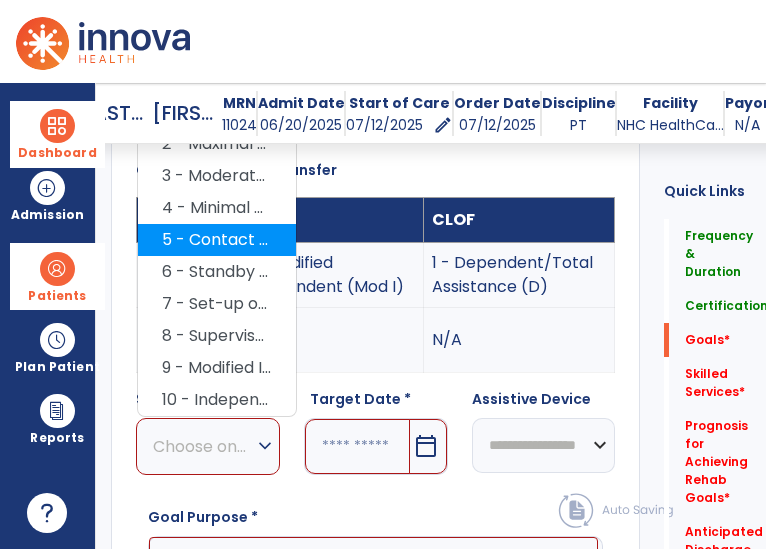 click on "5 - Contact Guard Assistance (CGA)" at bounding box center [217, 240] 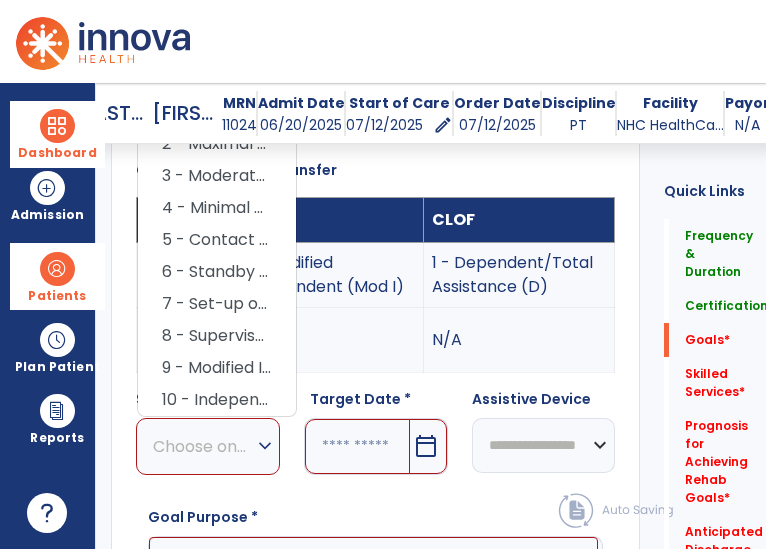 click on "PLOF" at bounding box center [327, 219] 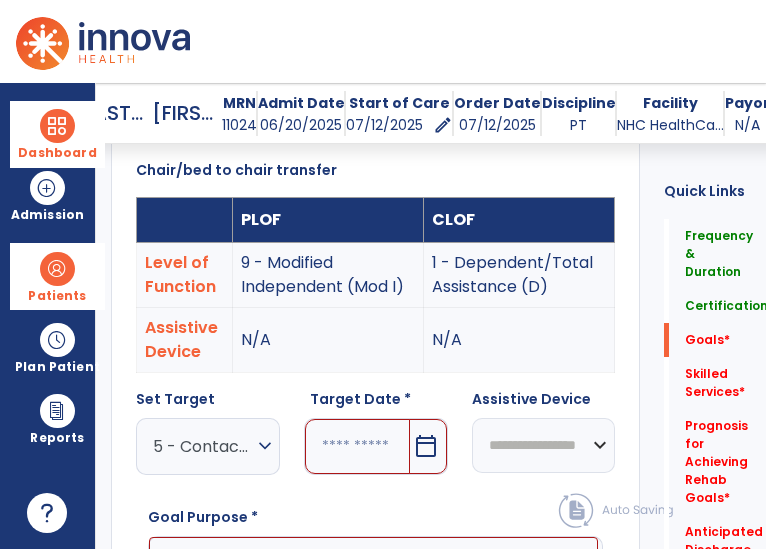 click on "5 - Contact Guard Assistance (CGA)" at bounding box center [203, 446] 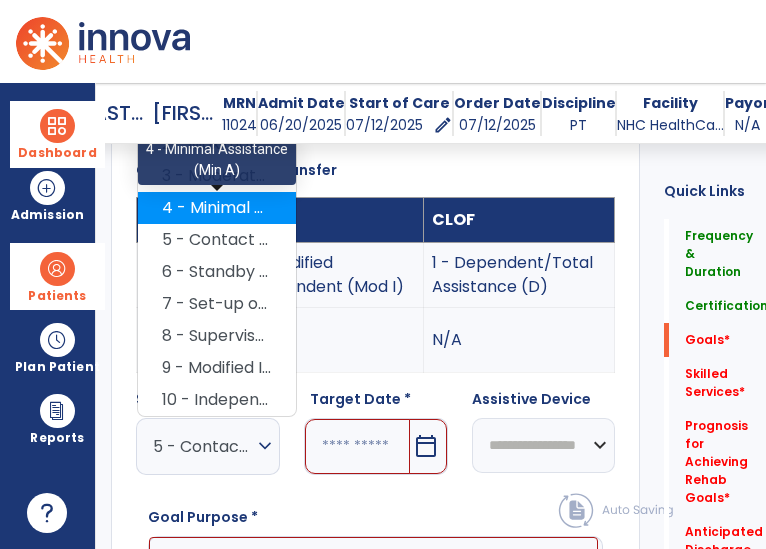 click on "4 - Minimal Assistance (Min A)" at bounding box center [217, 208] 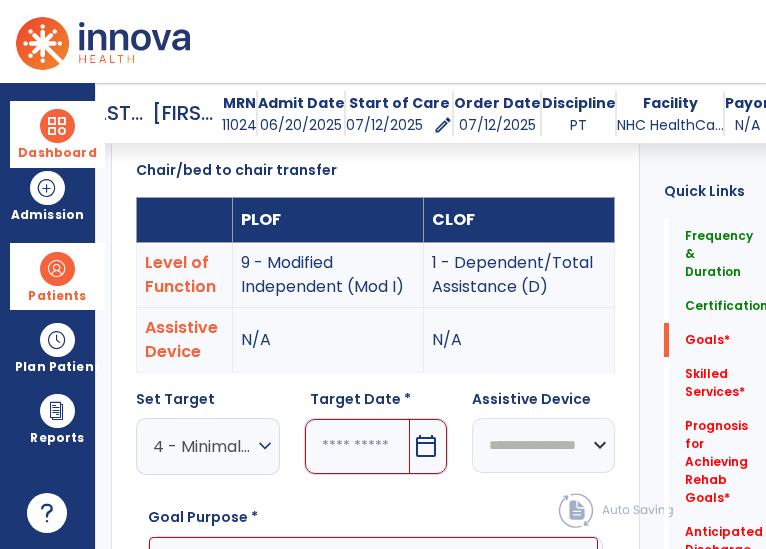 click at bounding box center (357, 446) 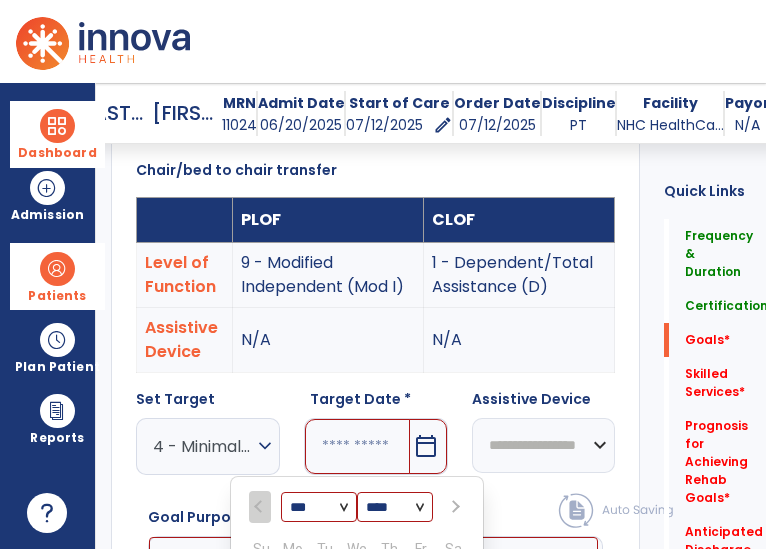 scroll, scrollTop: 1023, scrollLeft: 0, axis: vertical 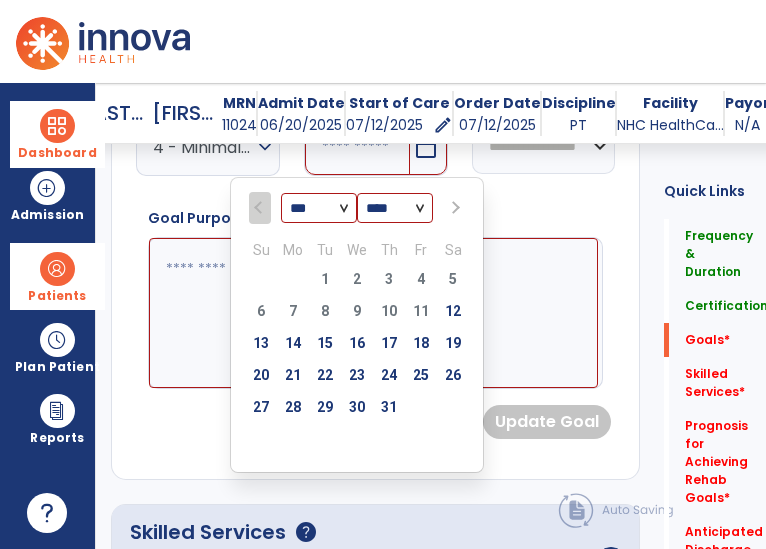 click at bounding box center (453, 208) 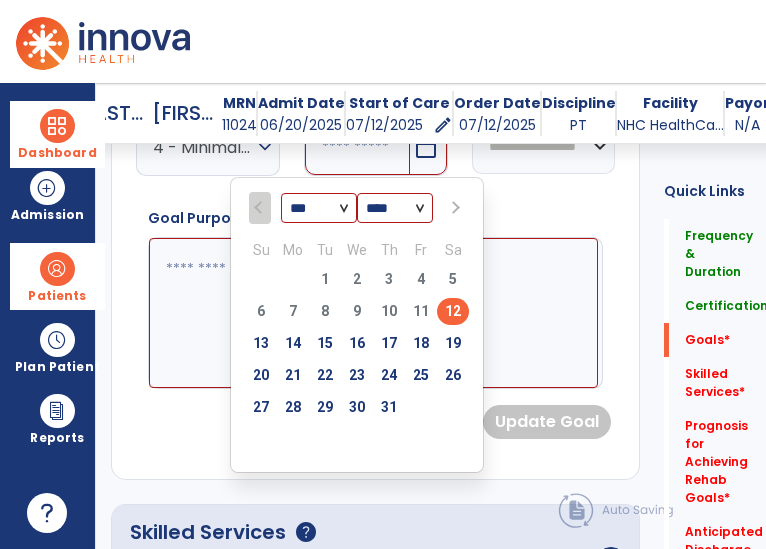 click at bounding box center [454, 208] 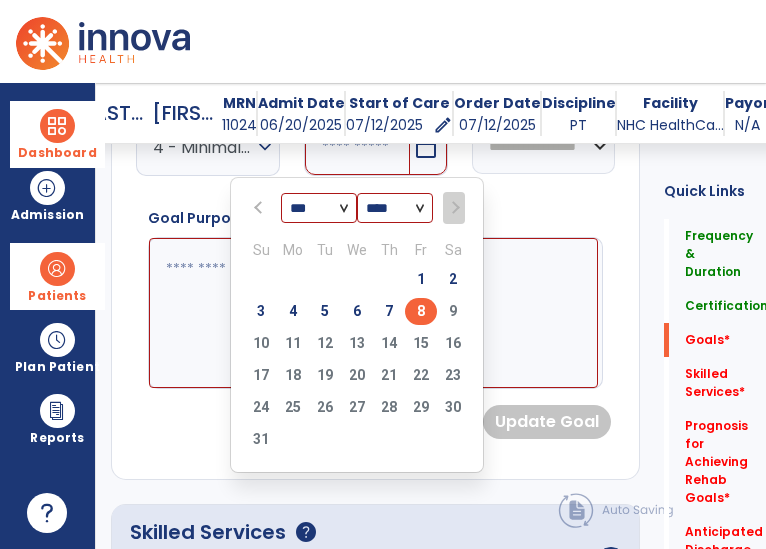 click on "8" at bounding box center [421, 311] 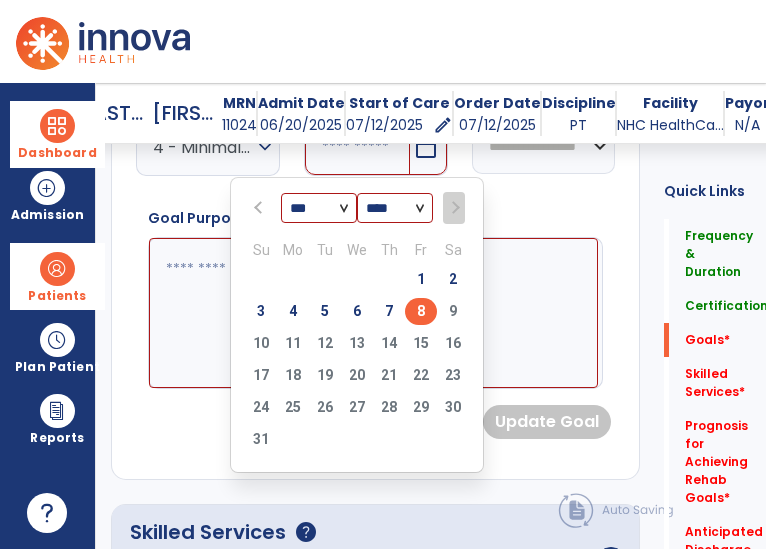 type on "********" 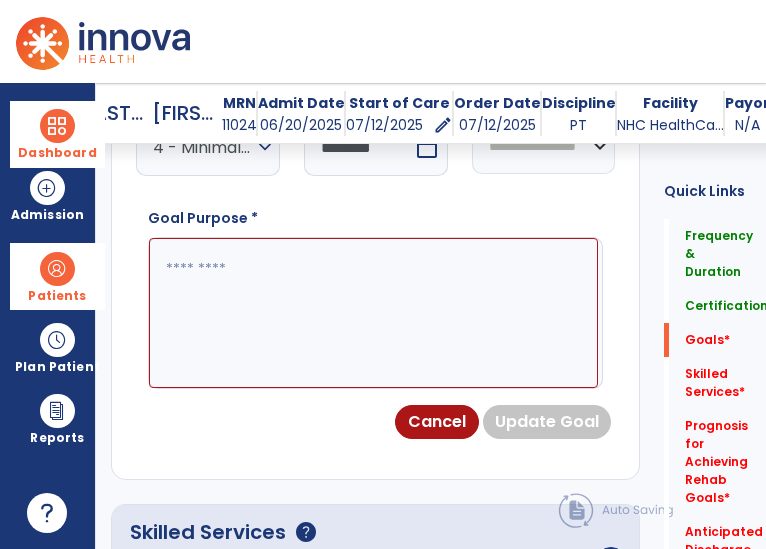 scroll, scrollTop: 0, scrollLeft: 1, axis: horizontal 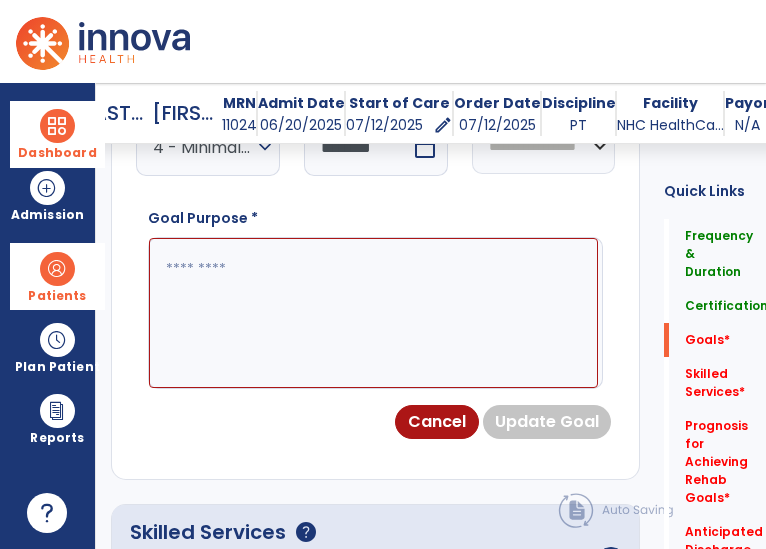 click at bounding box center [373, 313] 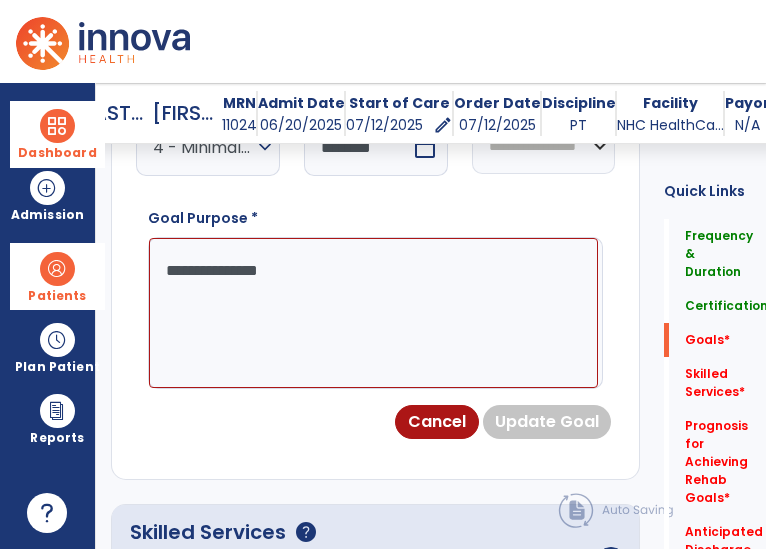 click at bounding box center (373, 313) 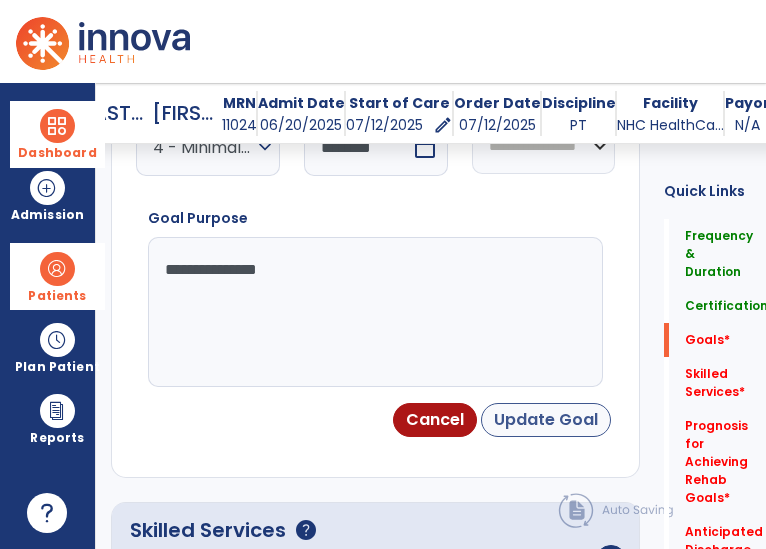 type on "**********" 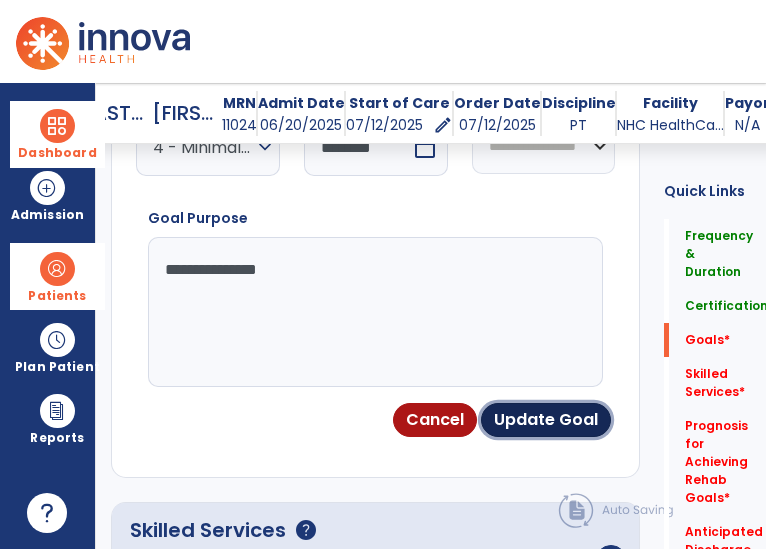 click on "Update Goal" at bounding box center (546, 420) 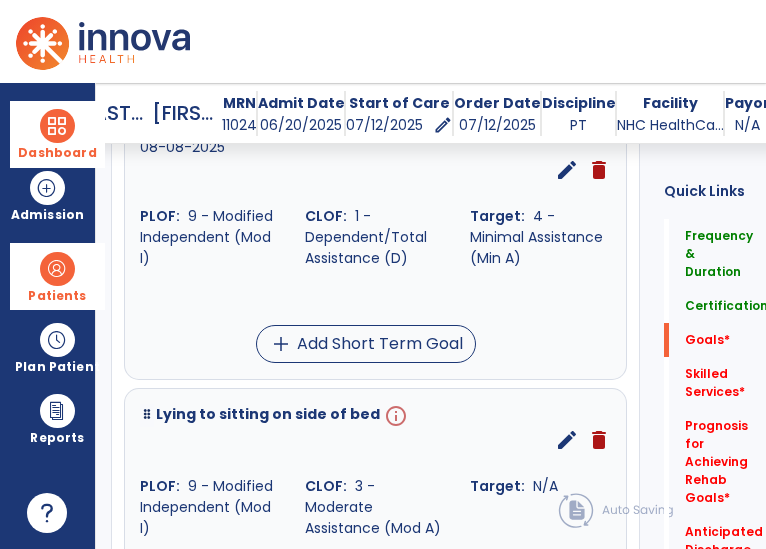 scroll, scrollTop: 1815, scrollLeft: 0, axis: vertical 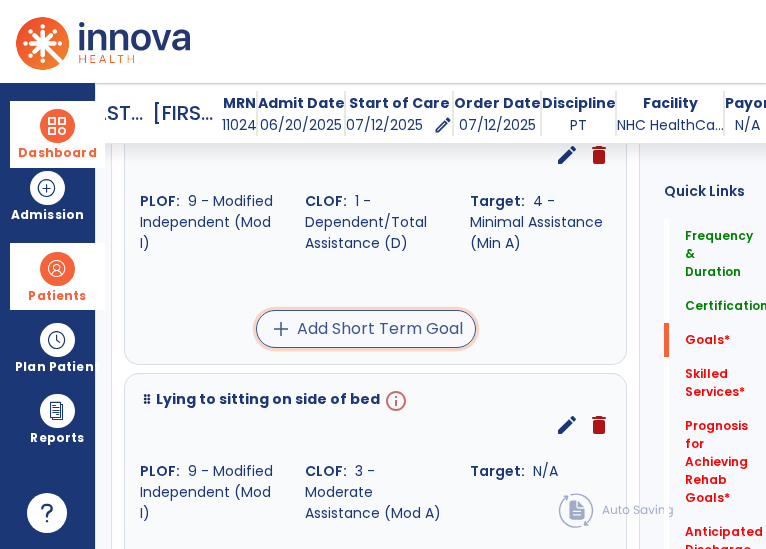 click on "add  Add Short Term Goal" at bounding box center [366, 329] 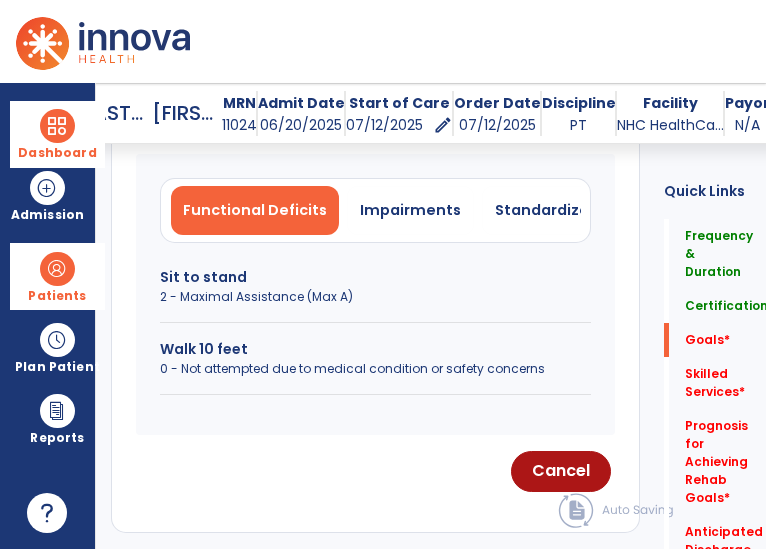 scroll, scrollTop: 680, scrollLeft: 0, axis: vertical 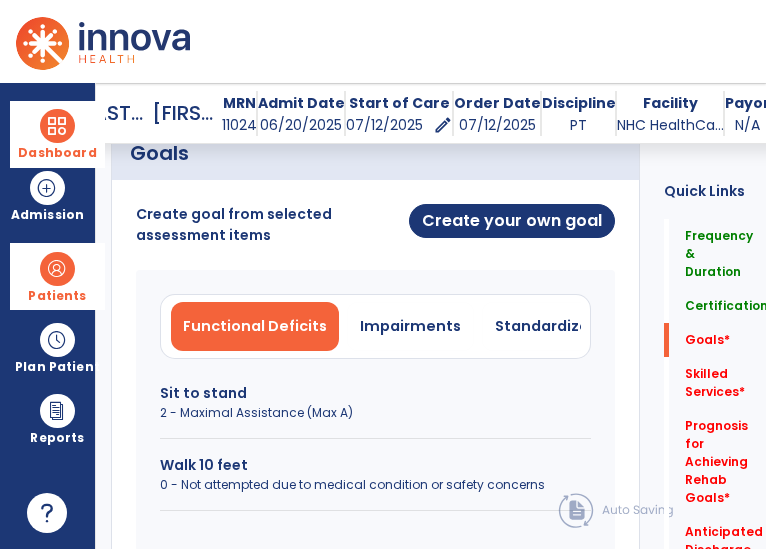 click on "Sit to stand 2 - Maximal Assistance (Max A)" at bounding box center (375, 411) 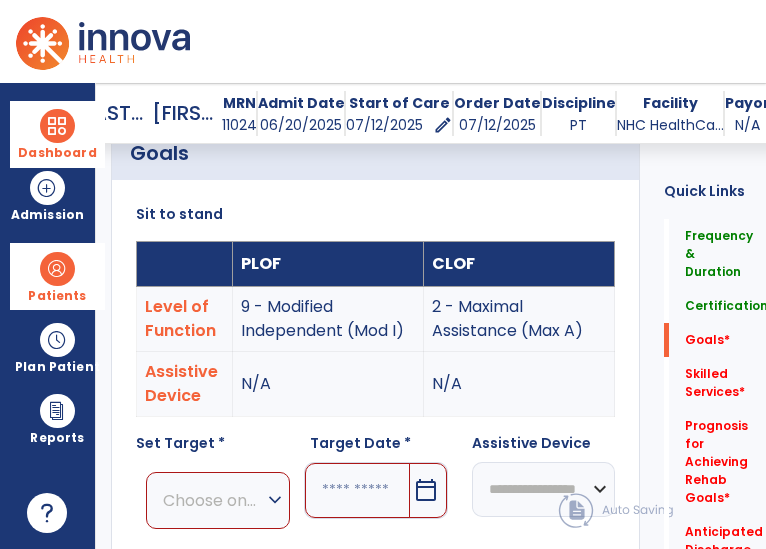 click on "Choose one Option   expand_more" at bounding box center (218, 500) 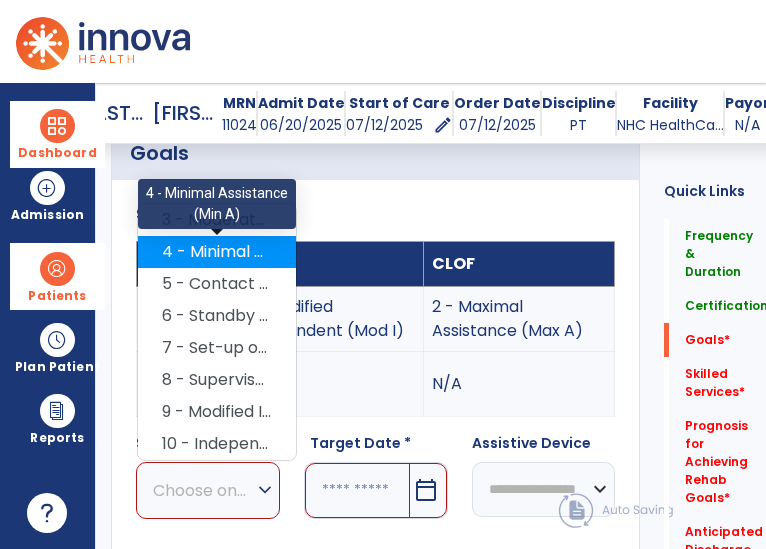 click on "4 - Minimal Assistance (Min A)" at bounding box center [217, 252] 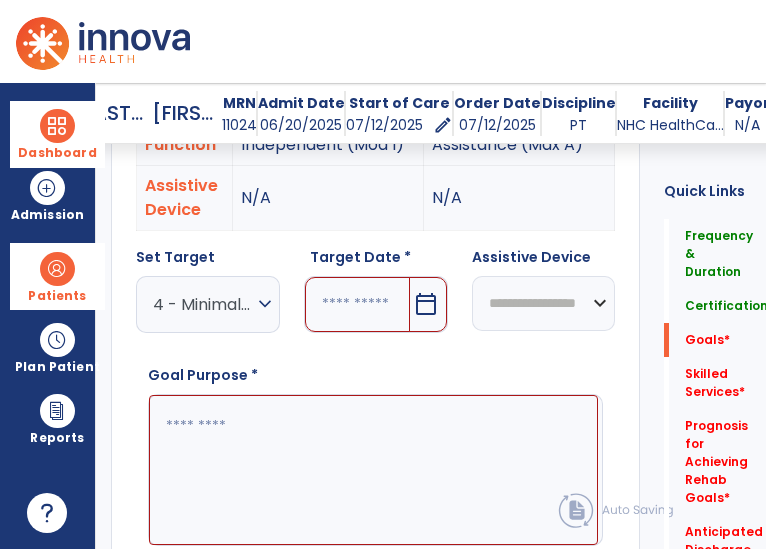 scroll, scrollTop: 880, scrollLeft: 0, axis: vertical 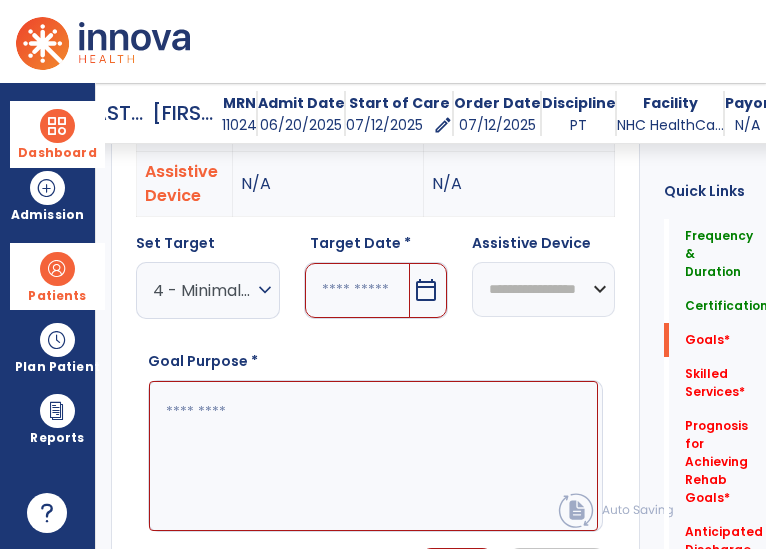 drag, startPoint x: 350, startPoint y: 303, endPoint x: 360, endPoint y: 292, distance: 14.866069 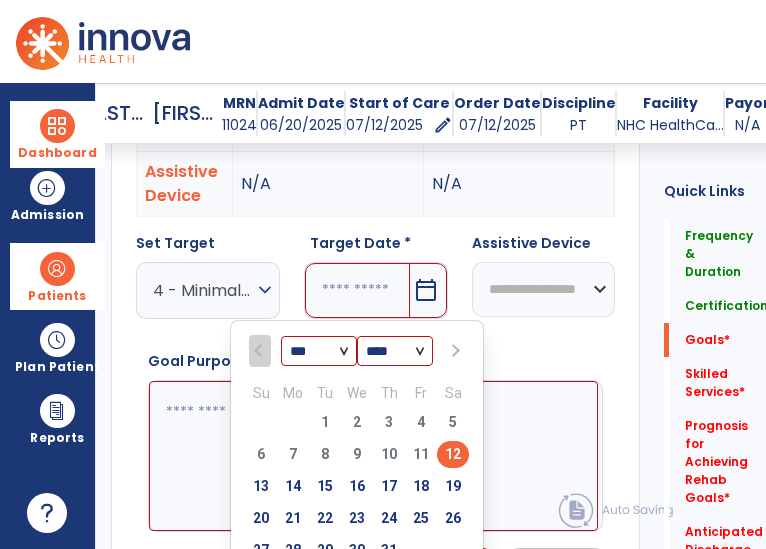 drag, startPoint x: 461, startPoint y: 350, endPoint x: 472, endPoint y: 363, distance: 17.029387 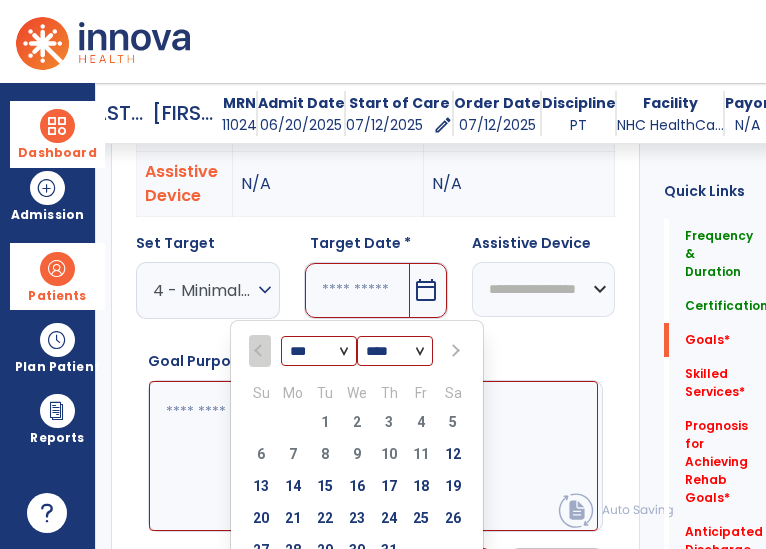 click at bounding box center [454, 351] 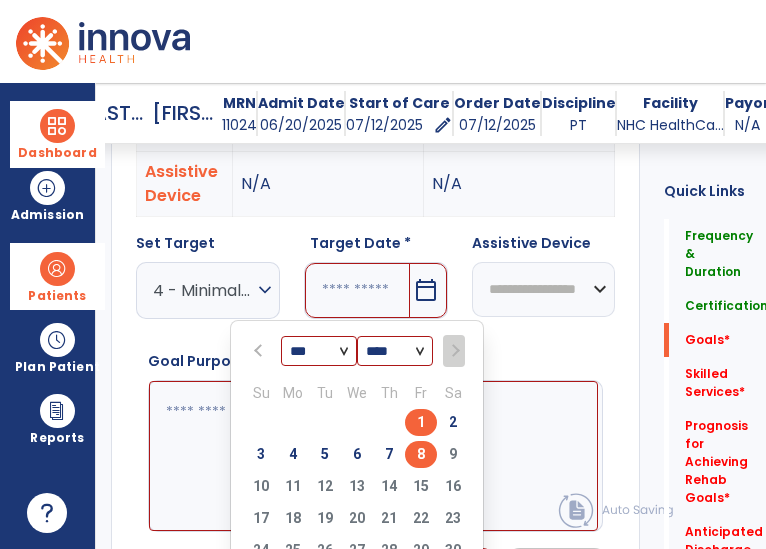 click on "8" at bounding box center (421, 454) 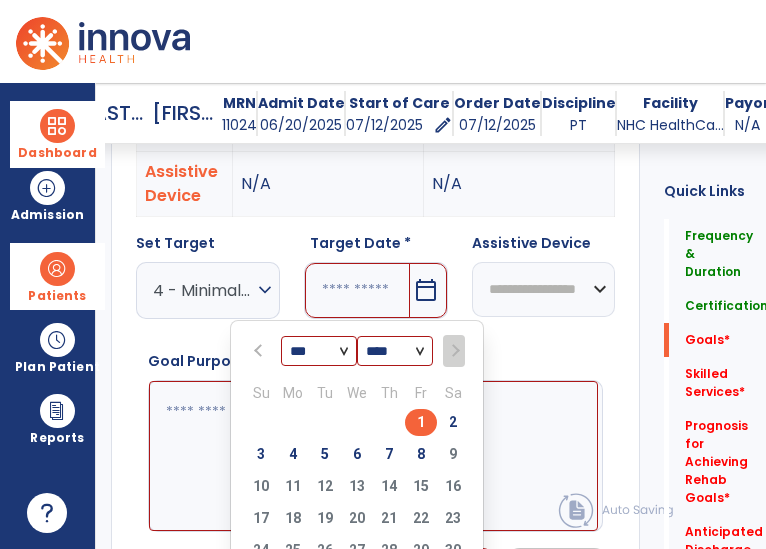 type on "********" 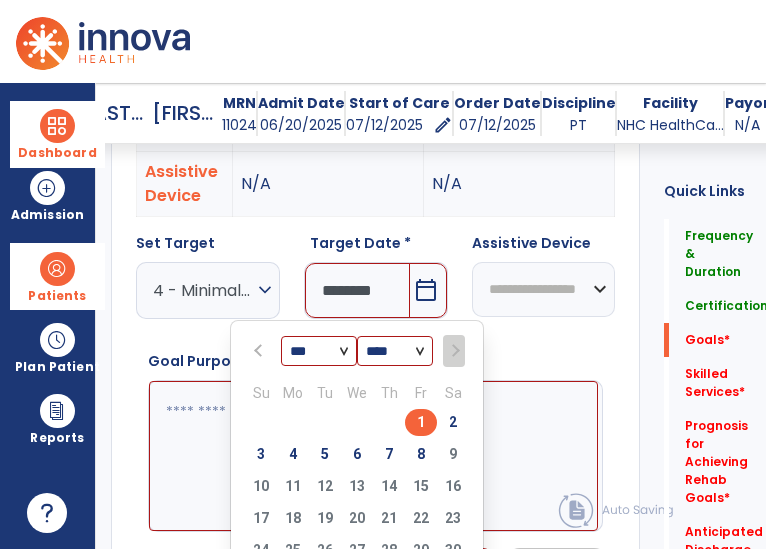 scroll, scrollTop: 0, scrollLeft: 1, axis: horizontal 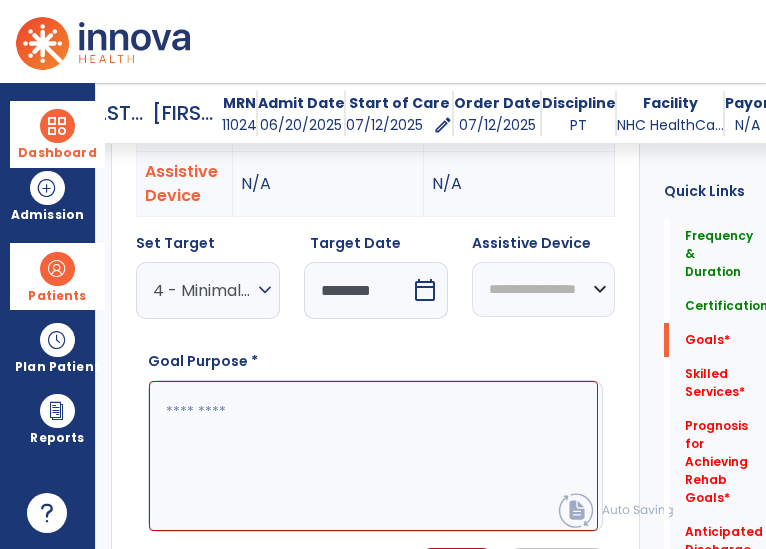 click at bounding box center (373, 456) 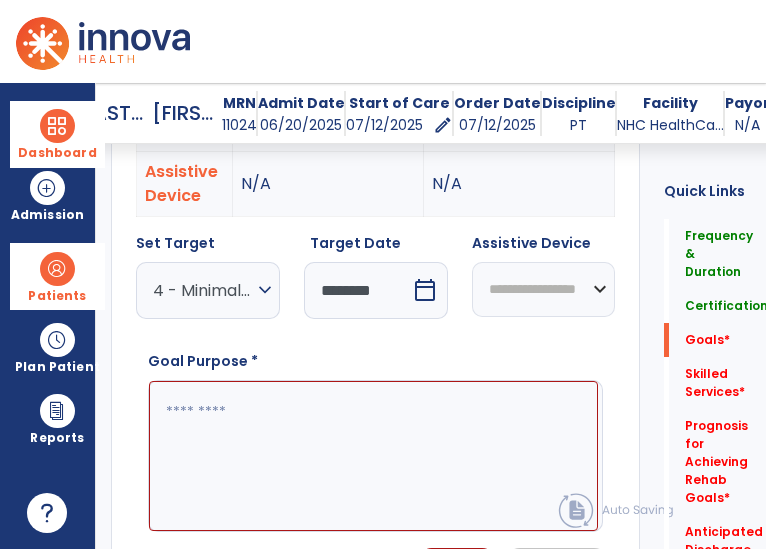 paste on "**********" 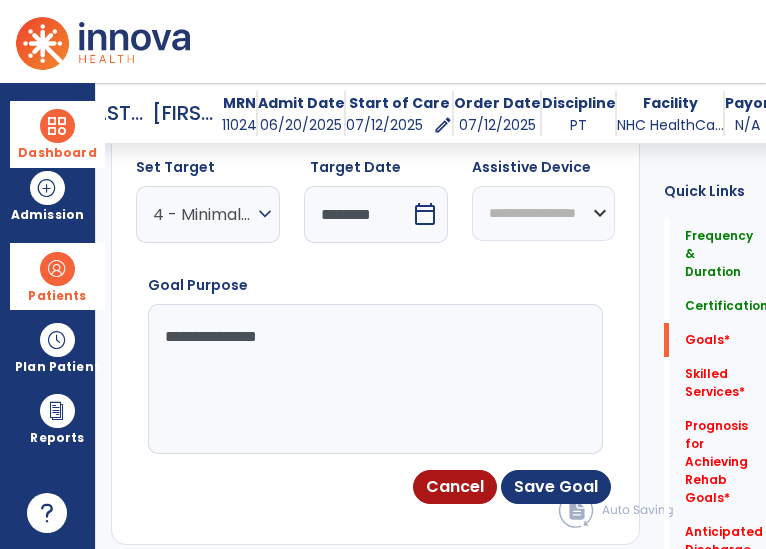 scroll, scrollTop: 1180, scrollLeft: 0, axis: vertical 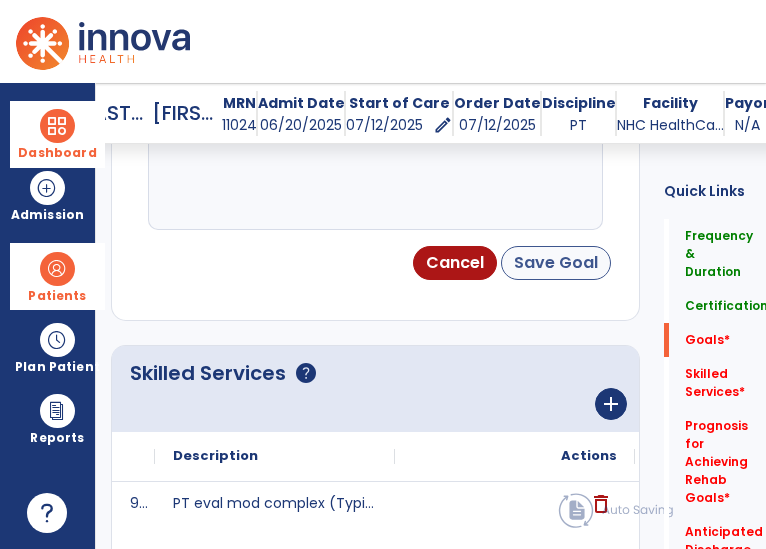 type on "**********" 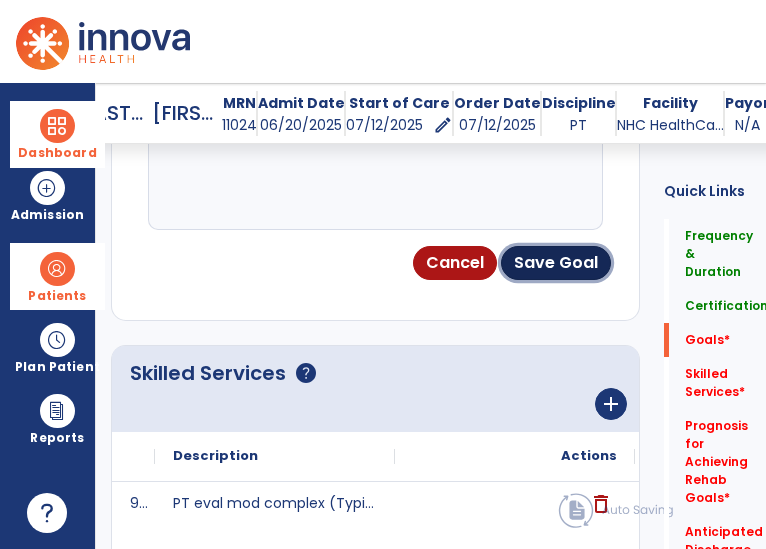 click on "Save Goal" at bounding box center [556, 263] 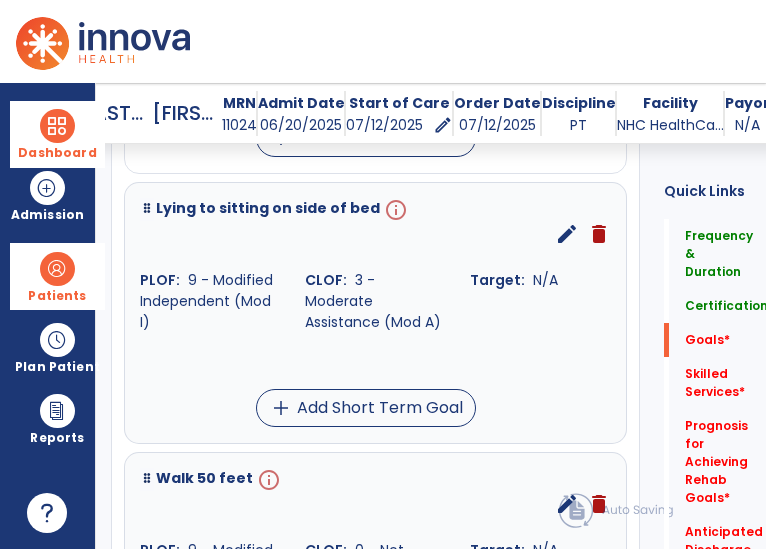 scroll, scrollTop: 2172, scrollLeft: 0, axis: vertical 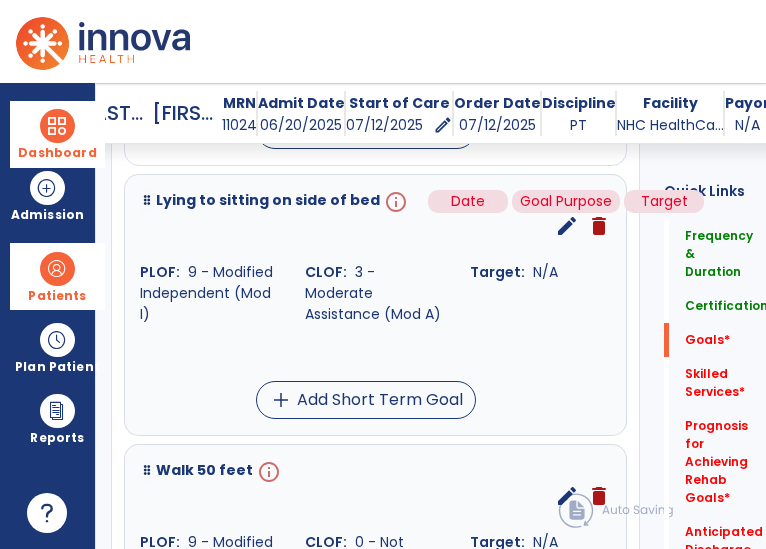 click on "info" at bounding box center [394, 202] 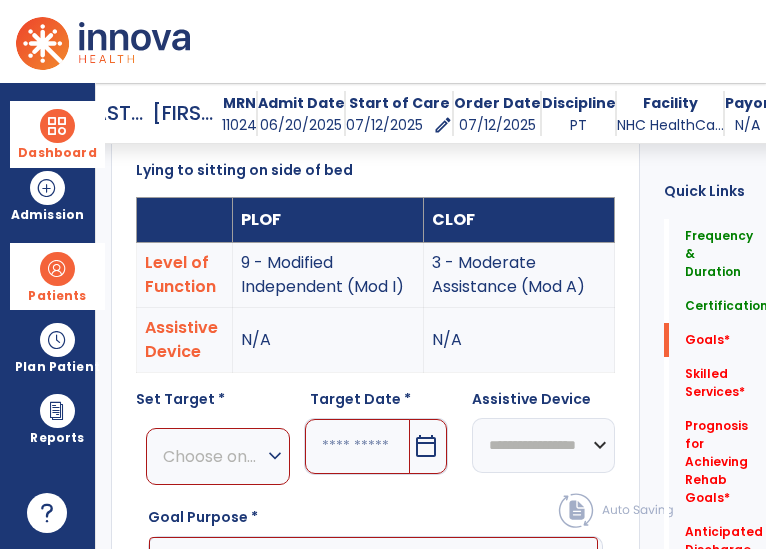 click on "expand_more" at bounding box center (275, 456) 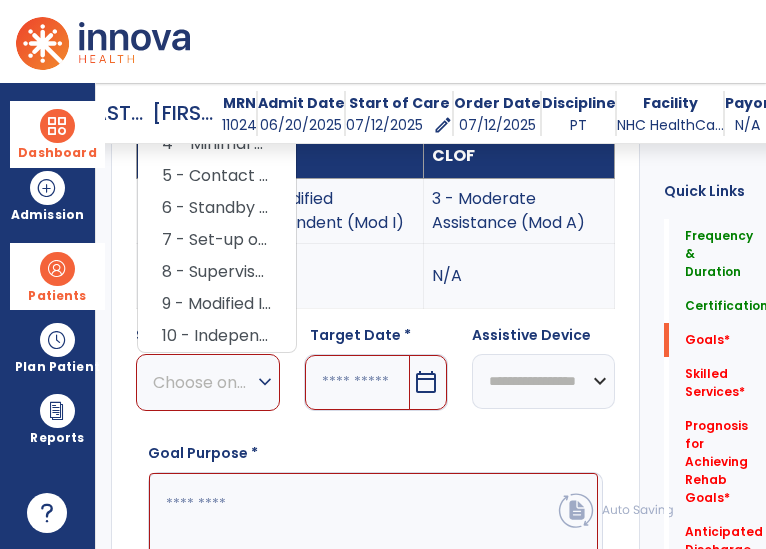scroll, scrollTop: 824, scrollLeft: 0, axis: vertical 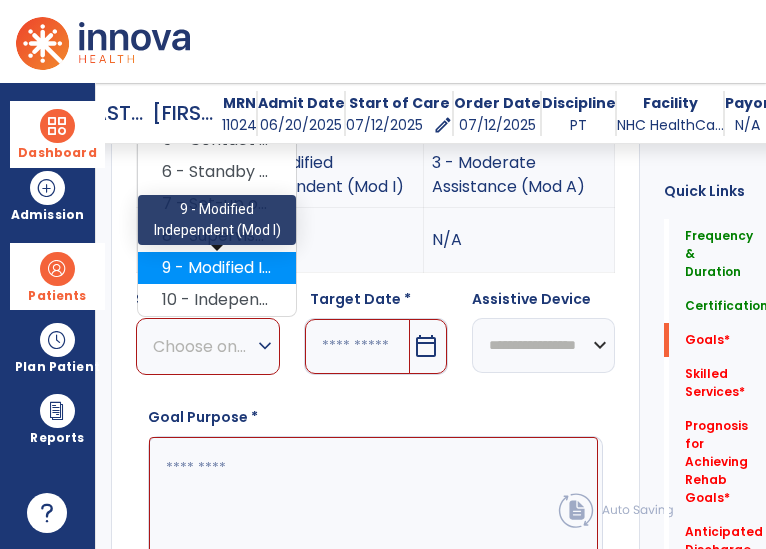 click on "9 - Modified Independent (Mod I)" at bounding box center [217, 268] 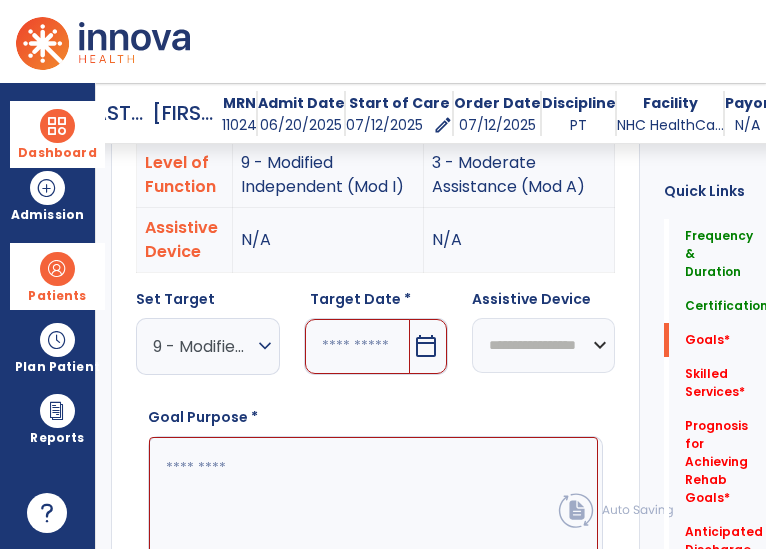 click at bounding box center (357, 346) 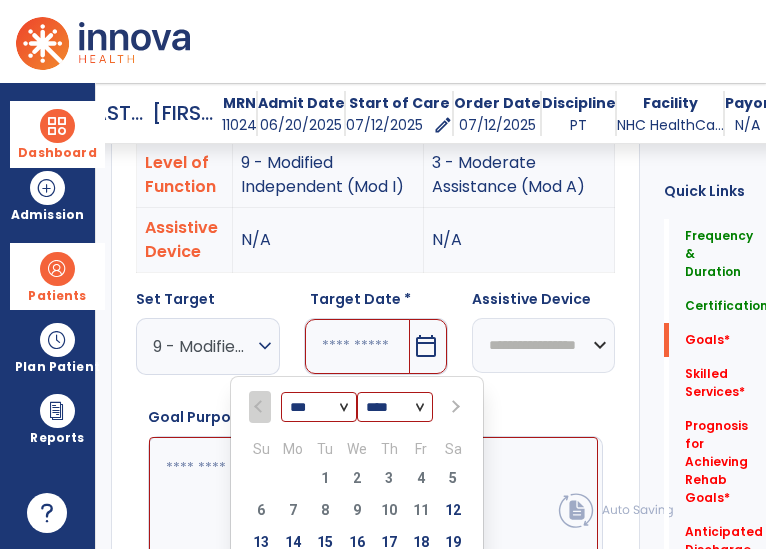 click at bounding box center (453, 406) 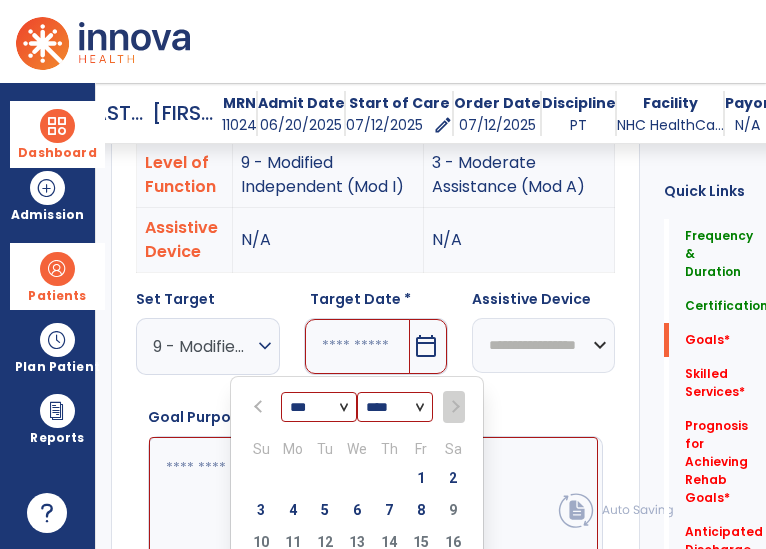 click on "8" at bounding box center [421, 510] 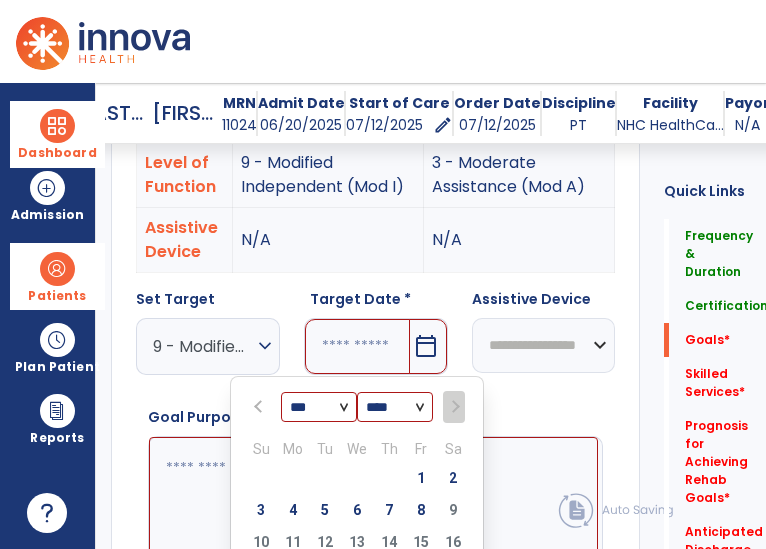 type on "********" 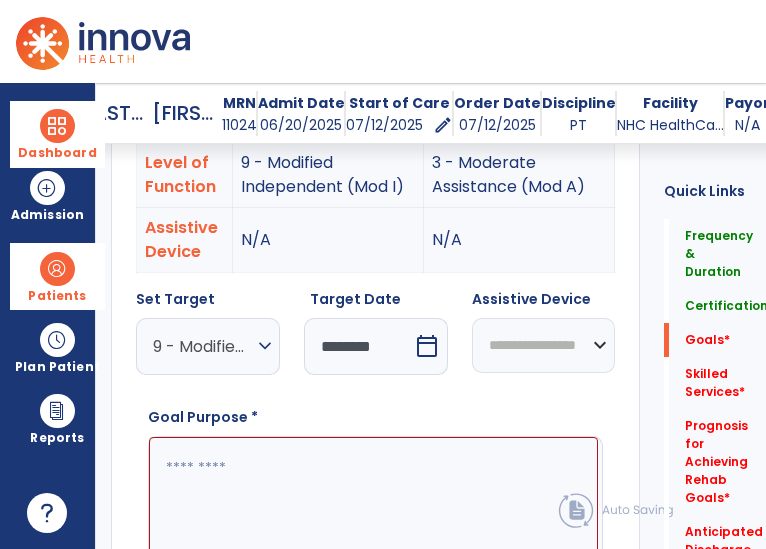 scroll, scrollTop: 0, scrollLeft: 1, axis: horizontal 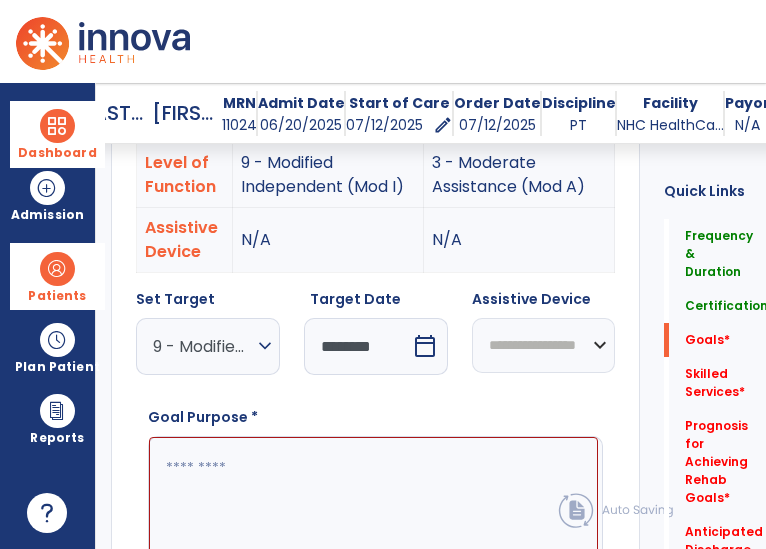 click at bounding box center [373, 512] 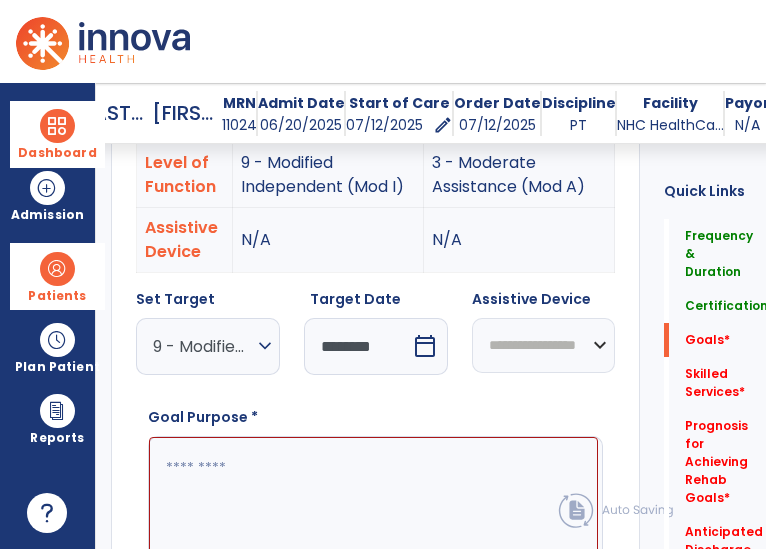 paste on "**********" 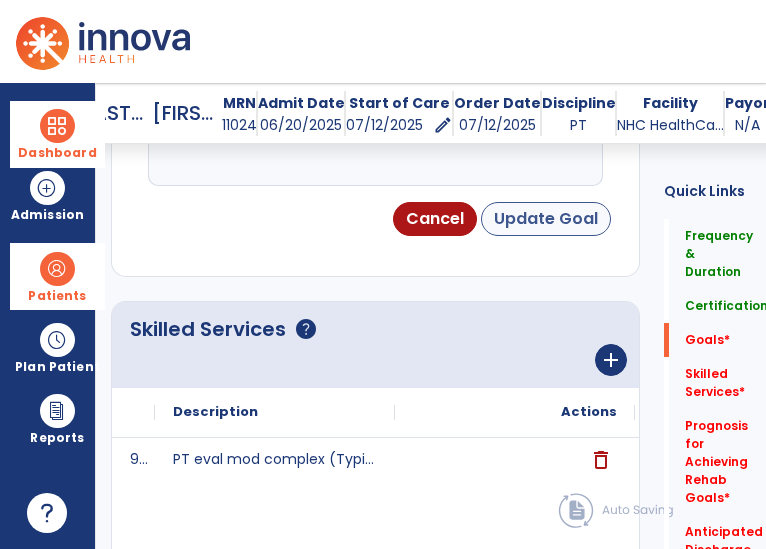 type on "**********" 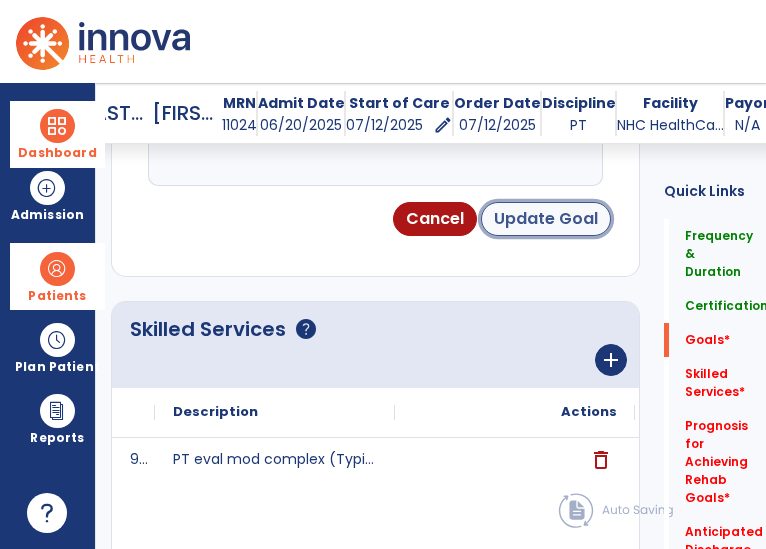 click on "Update Goal" at bounding box center [546, 219] 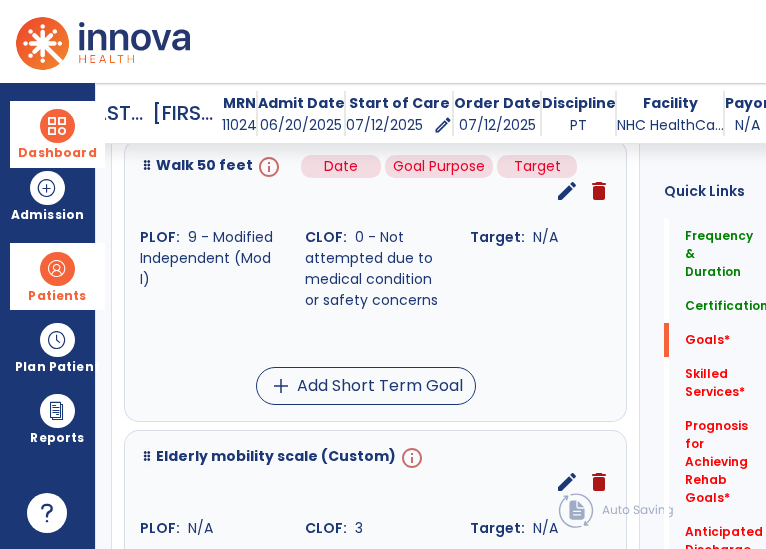 click on "info" at bounding box center (267, 167) 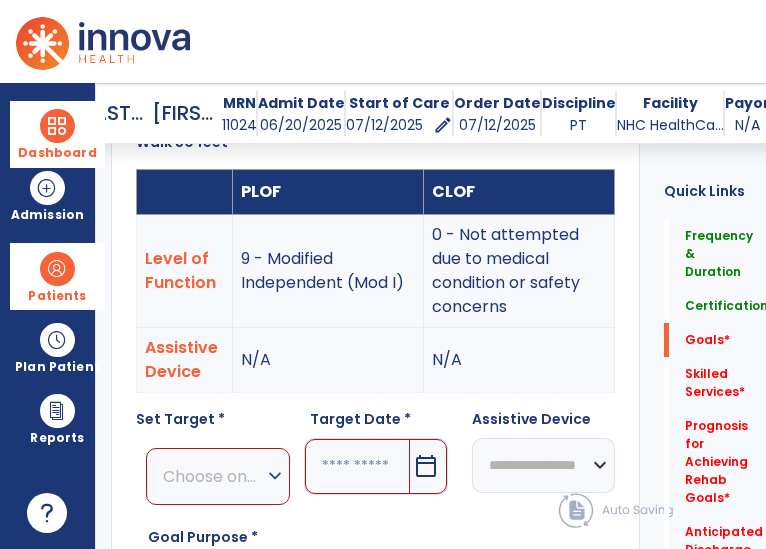 scroll, scrollTop: 724, scrollLeft: 0, axis: vertical 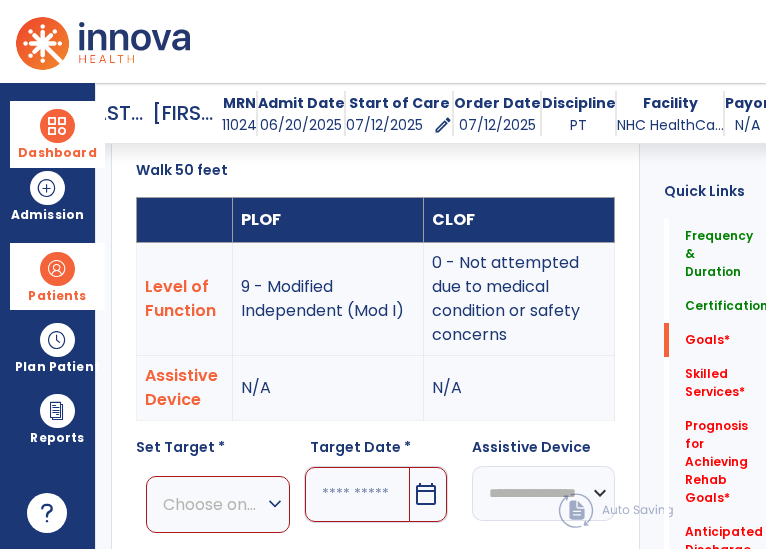 click on "Choose one Option" at bounding box center (213, 504) 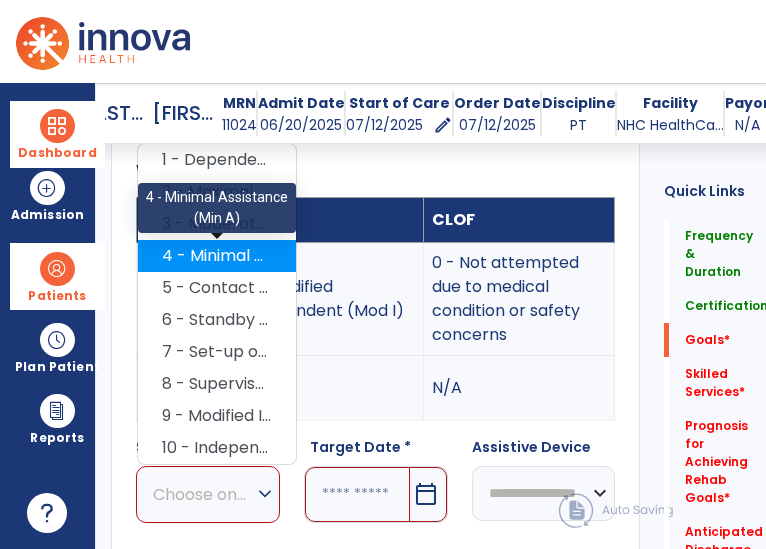 click on "4 - Minimal Assistance (Min A)" at bounding box center [217, 256] 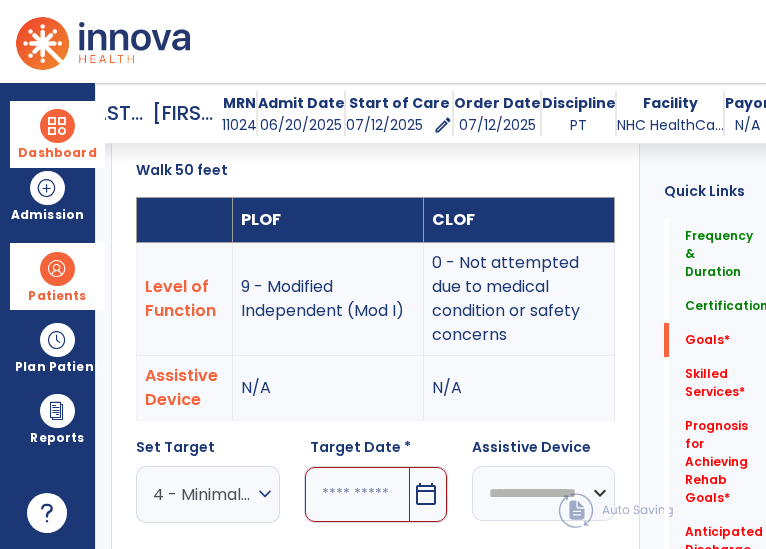 click at bounding box center (357, 494) 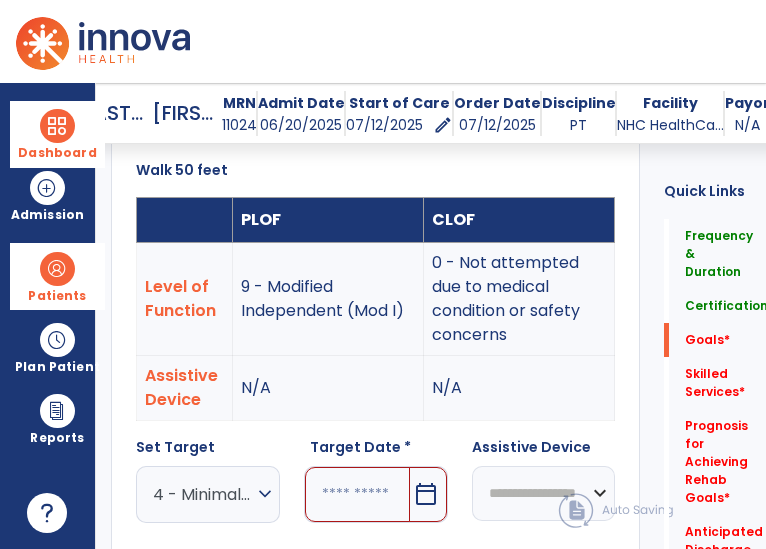 scroll, scrollTop: 1071, scrollLeft: 0, axis: vertical 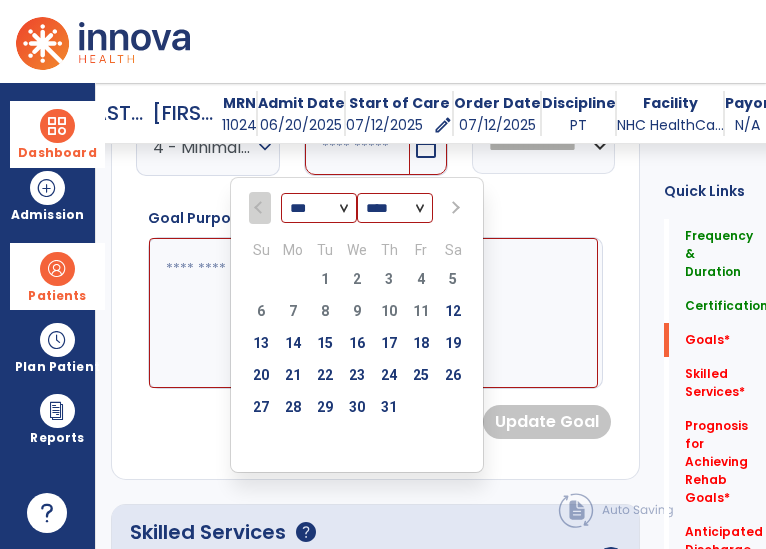 click at bounding box center (454, 208) 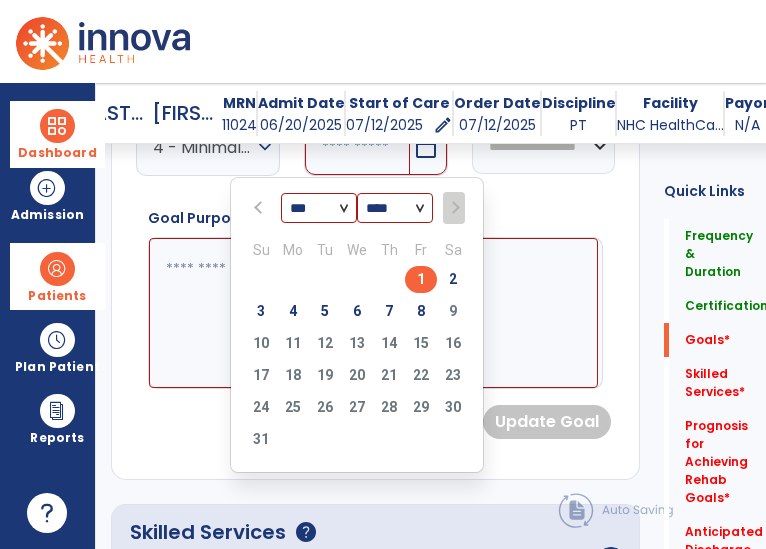 click on "8" at bounding box center [421, 314] 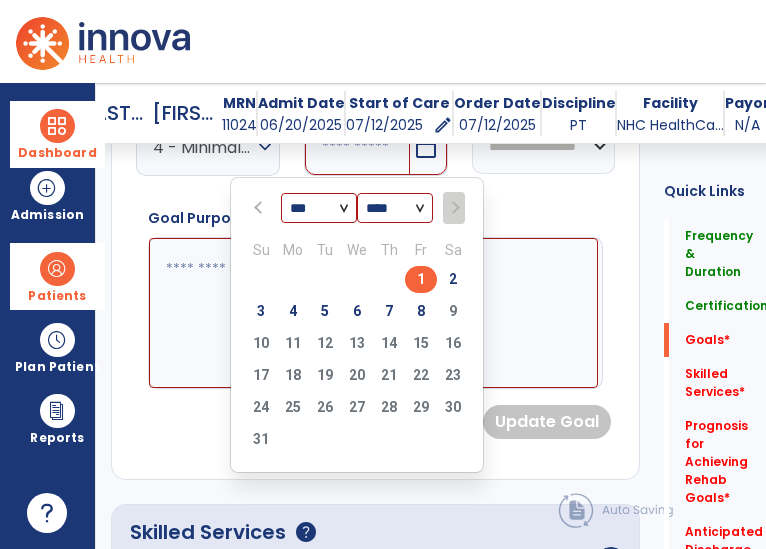 type on "********" 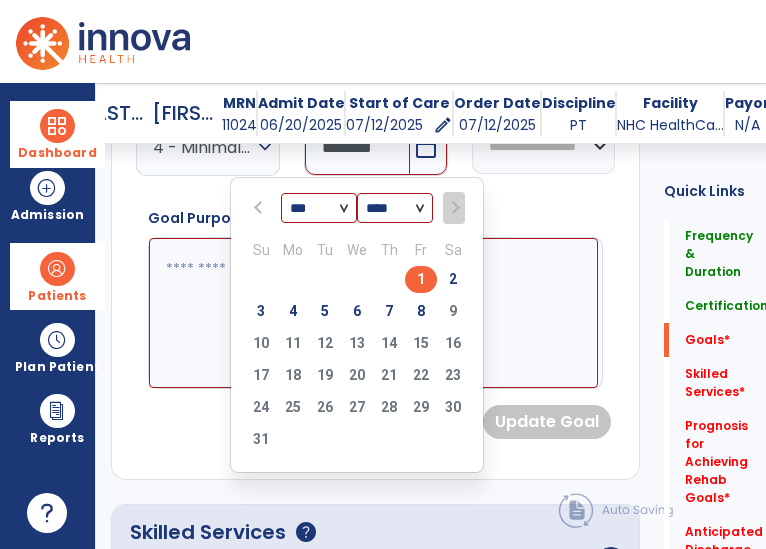 scroll, scrollTop: 0, scrollLeft: 1, axis: horizontal 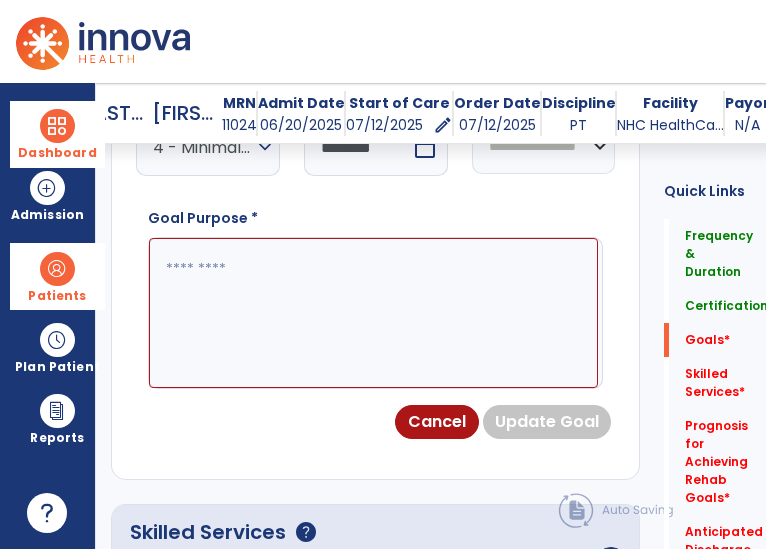 click at bounding box center [373, 313] 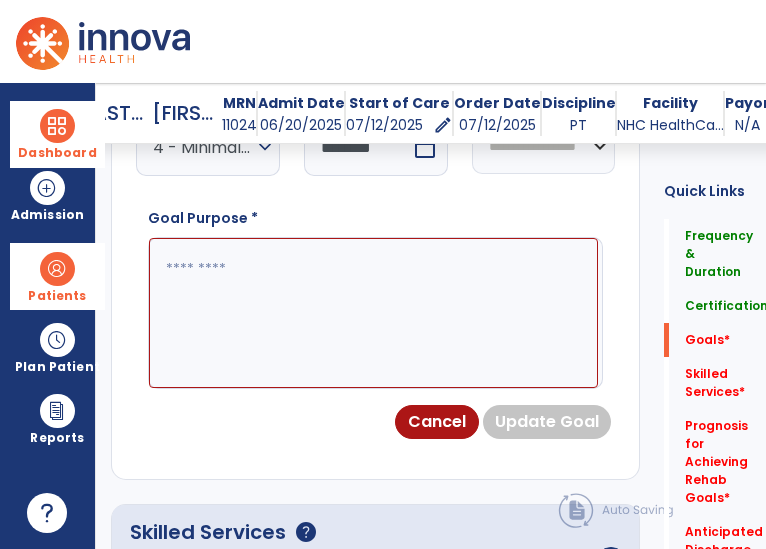 paste on "**********" 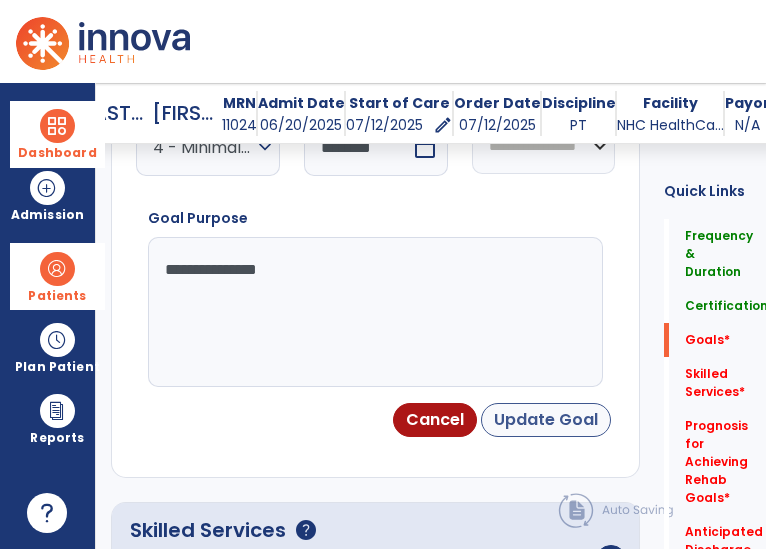 type on "**********" 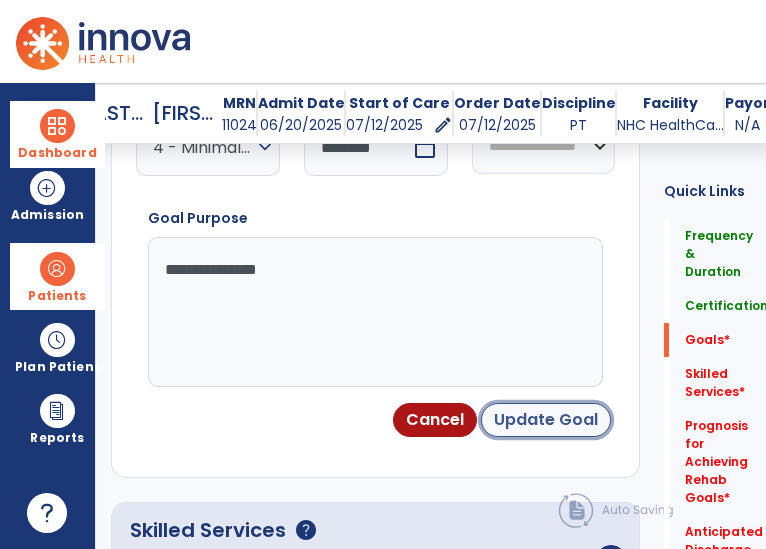 click on "Update Goal" at bounding box center (546, 420) 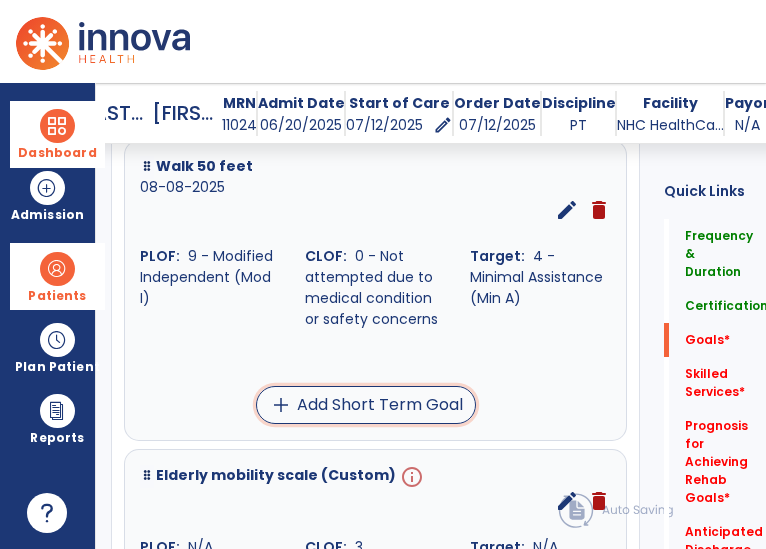 click on "add  Add Short Term Goal" at bounding box center (366, 405) 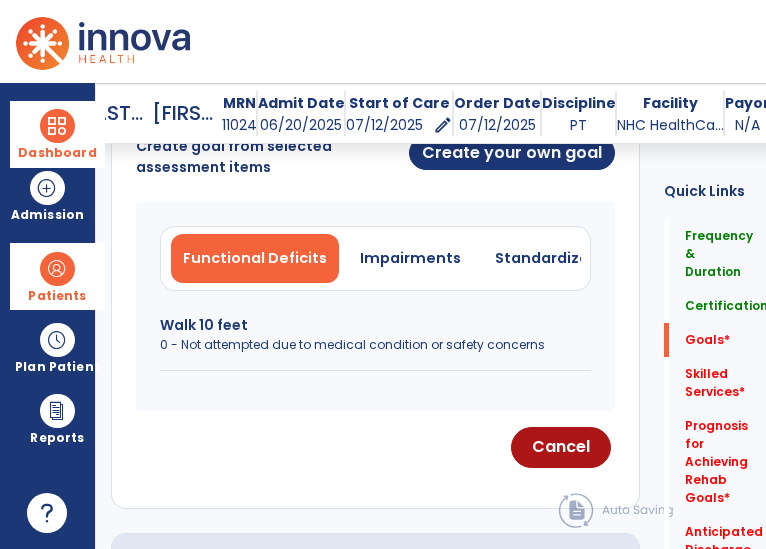 scroll, scrollTop: 708, scrollLeft: 0, axis: vertical 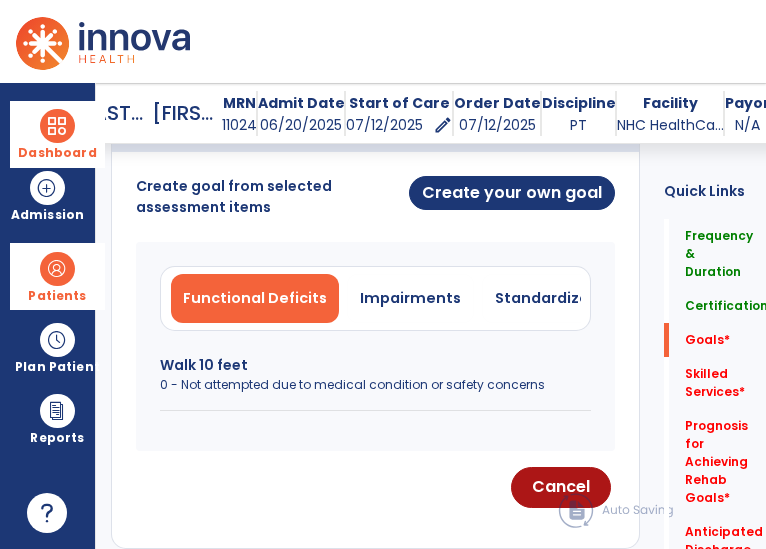 click on "Walk 10 feet" at bounding box center (375, 365) 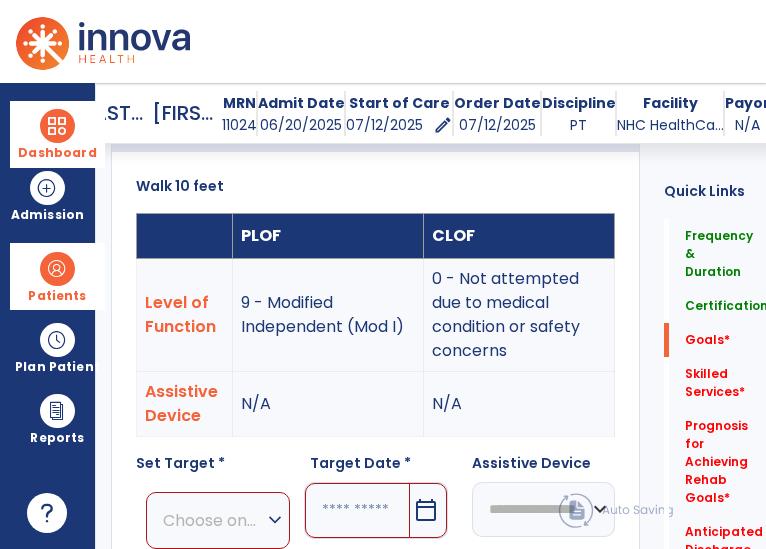 click on "Choose one Option" at bounding box center [213, 520] 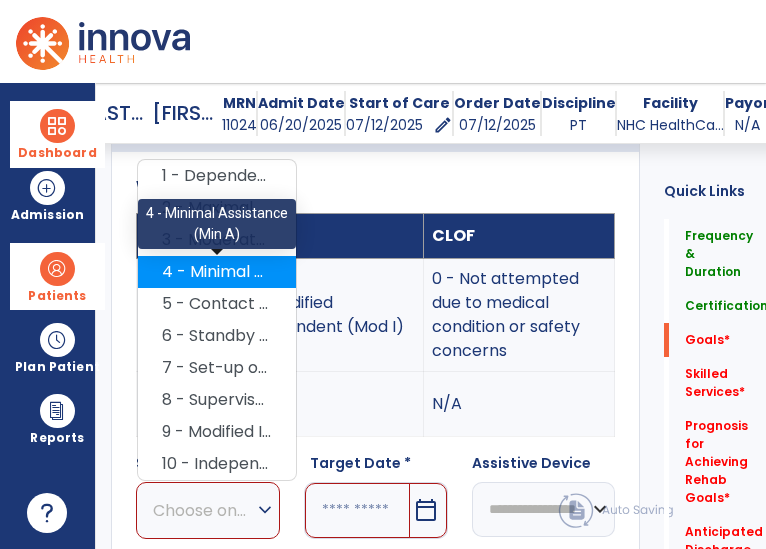 click on "4 - Minimal Assistance (Min A)" at bounding box center [217, 272] 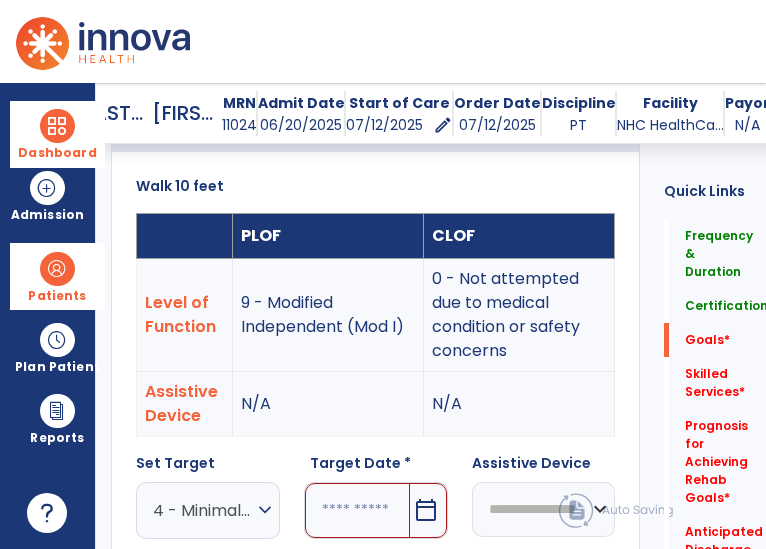 drag, startPoint x: 361, startPoint y: 502, endPoint x: 373, endPoint y: 486, distance: 20 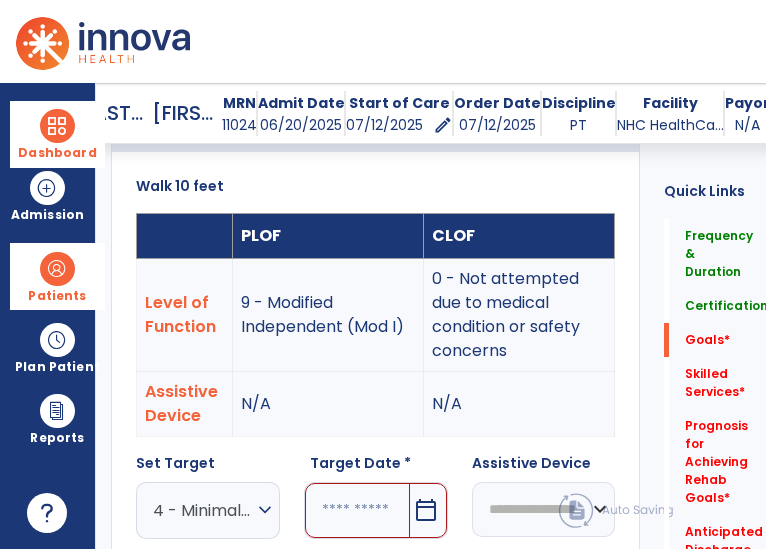 scroll, scrollTop: 1071, scrollLeft: 0, axis: vertical 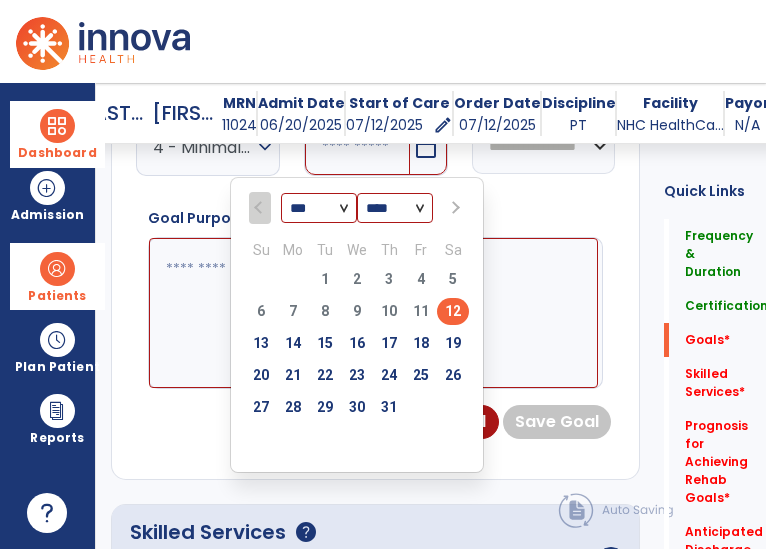 click at bounding box center (453, 207) 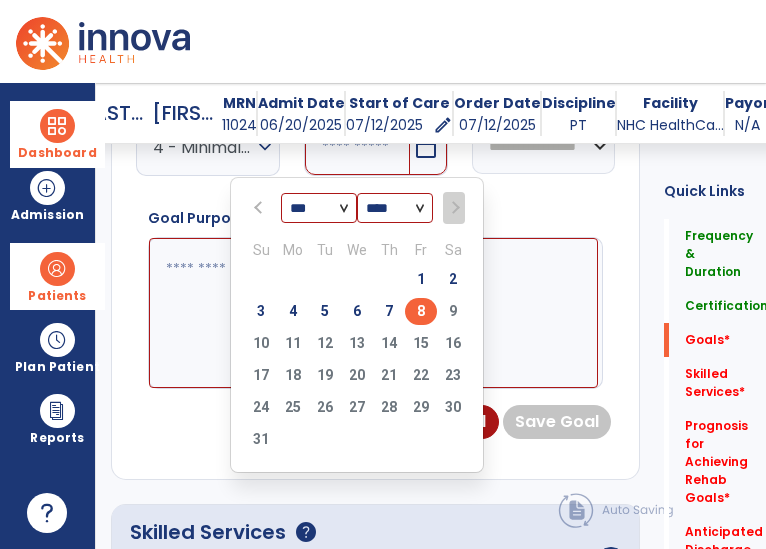 click on "8" at bounding box center [421, 311] 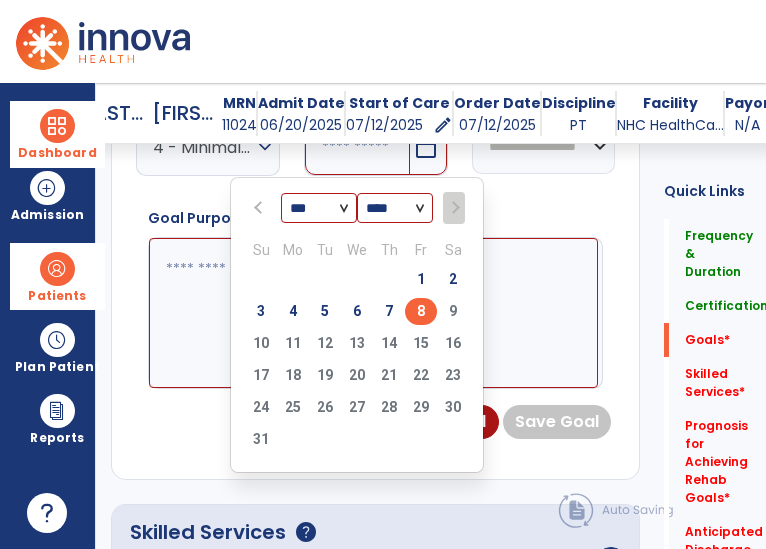 type on "********" 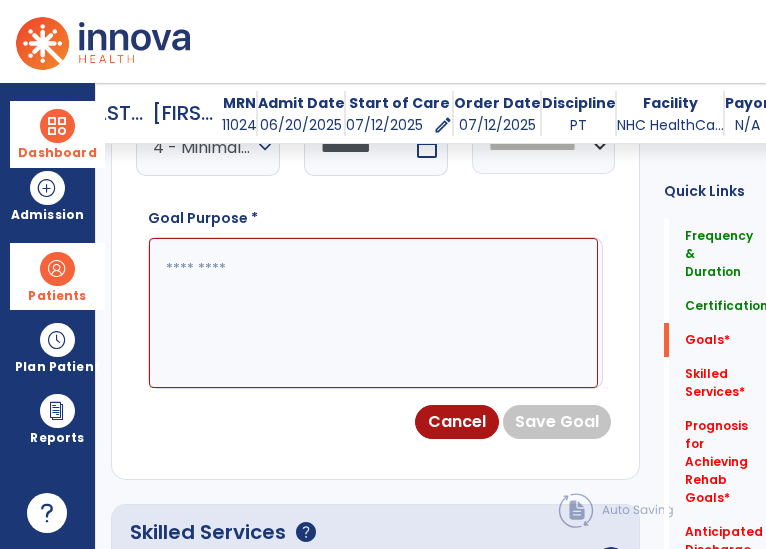 scroll, scrollTop: 0, scrollLeft: 1, axis: horizontal 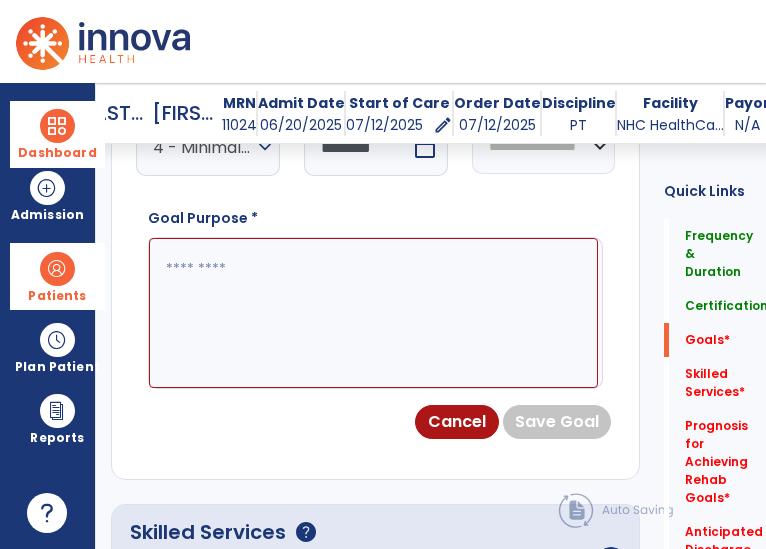 paste on "**********" 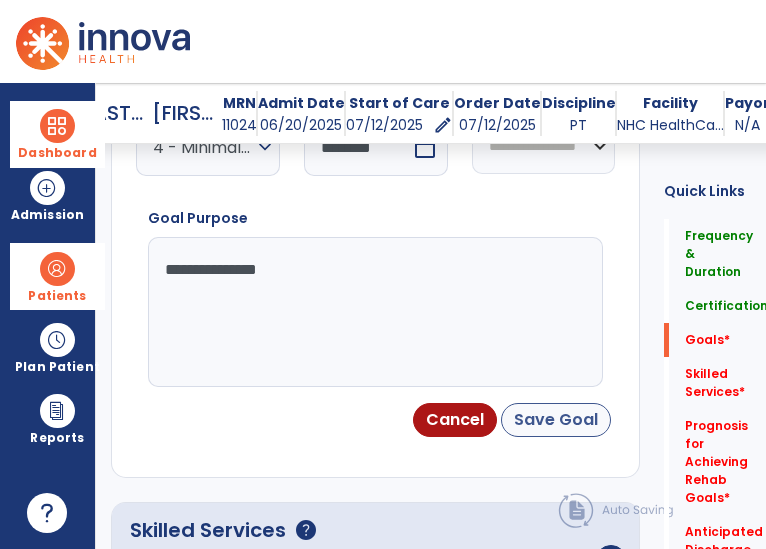 type on "**********" 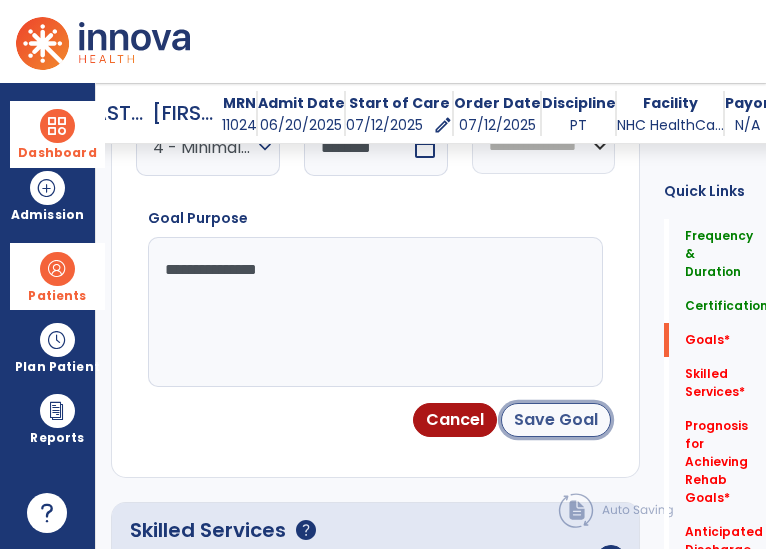 click on "Save Goal" at bounding box center [556, 420] 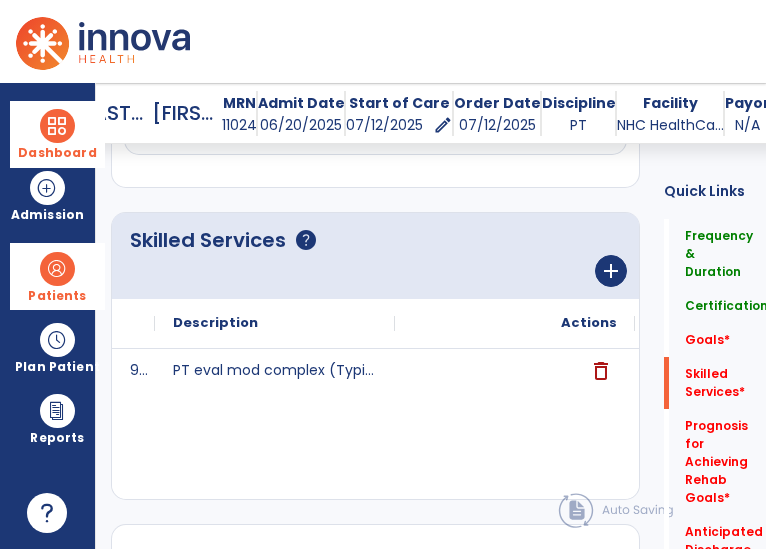 scroll, scrollTop: 3215, scrollLeft: 0, axis: vertical 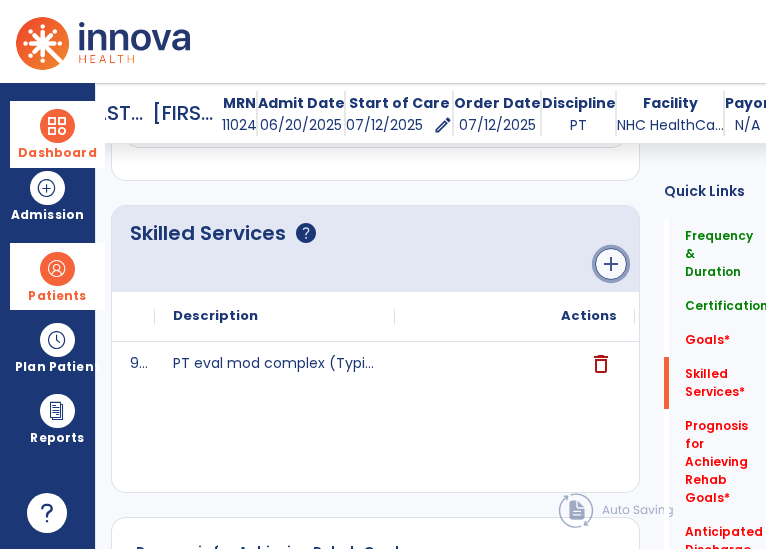 click on "add" 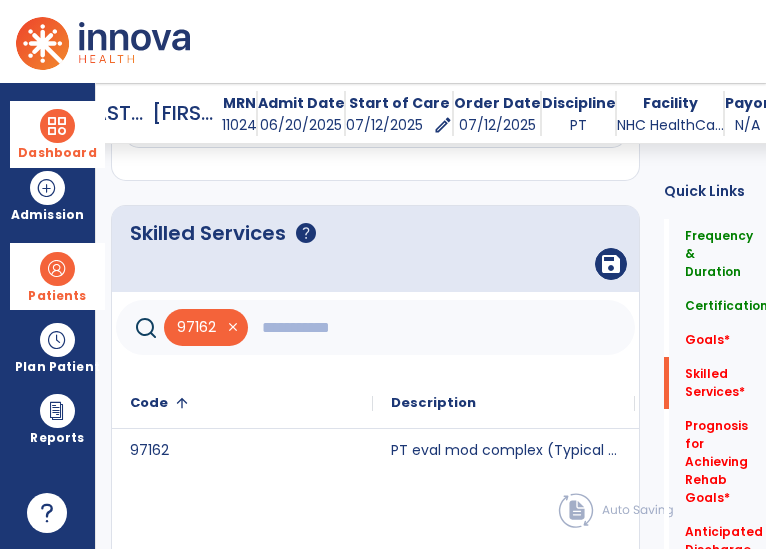drag, startPoint x: 310, startPoint y: 309, endPoint x: 310, endPoint y: 320, distance: 11 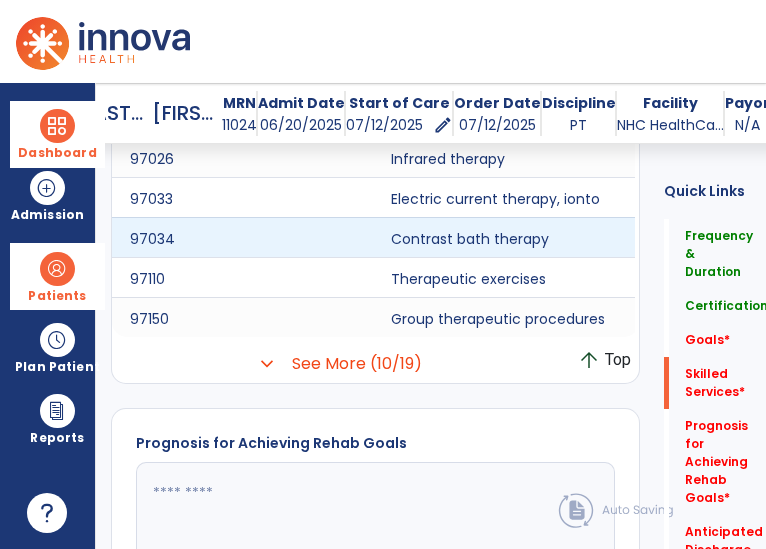 scroll, scrollTop: 3709, scrollLeft: 0, axis: vertical 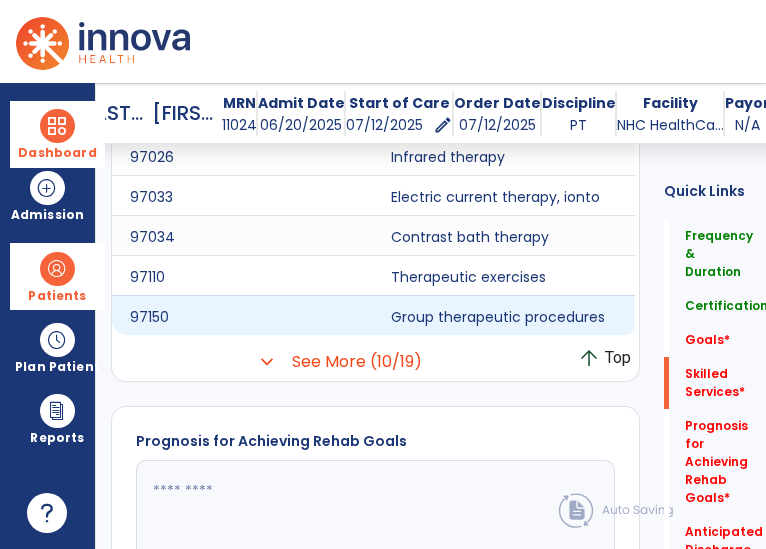 type on "****" 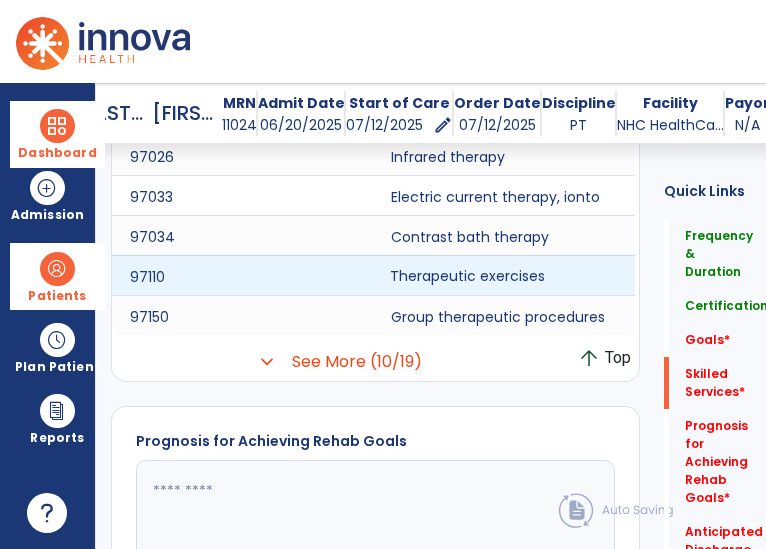 click on "Therapeutic exercises" 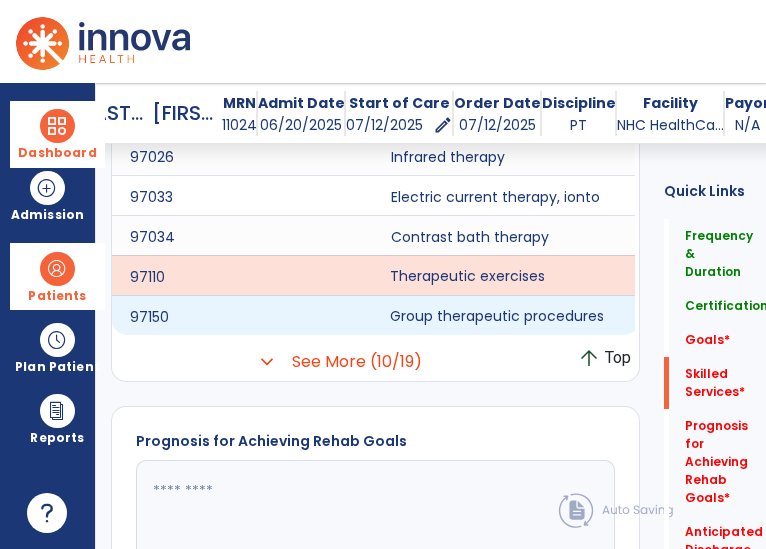 click on "Group therapeutic procedures" 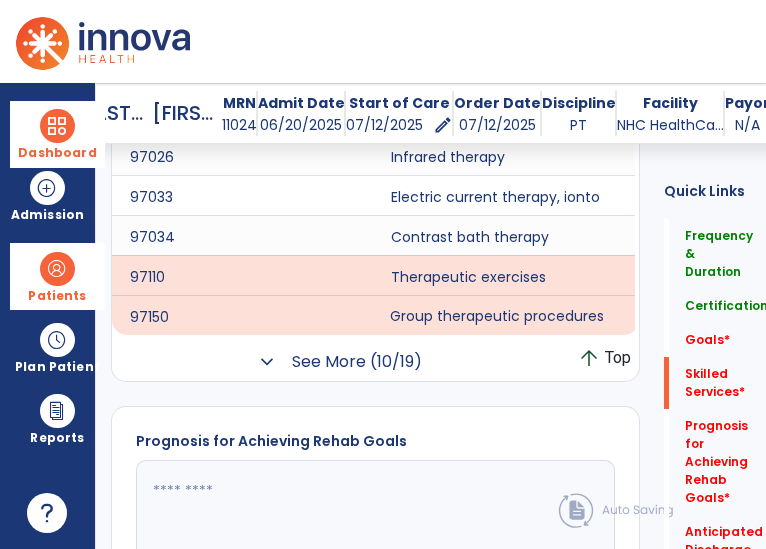 click on "See More (10/19)" 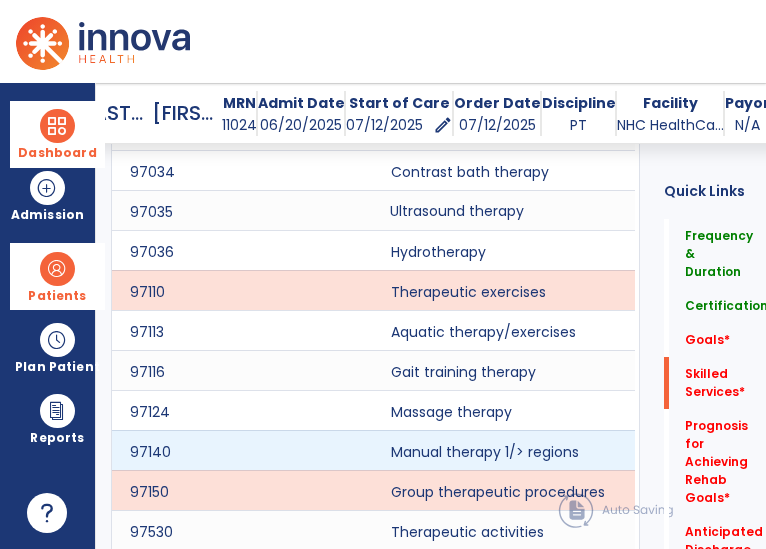 scroll, scrollTop: 3909, scrollLeft: 0, axis: vertical 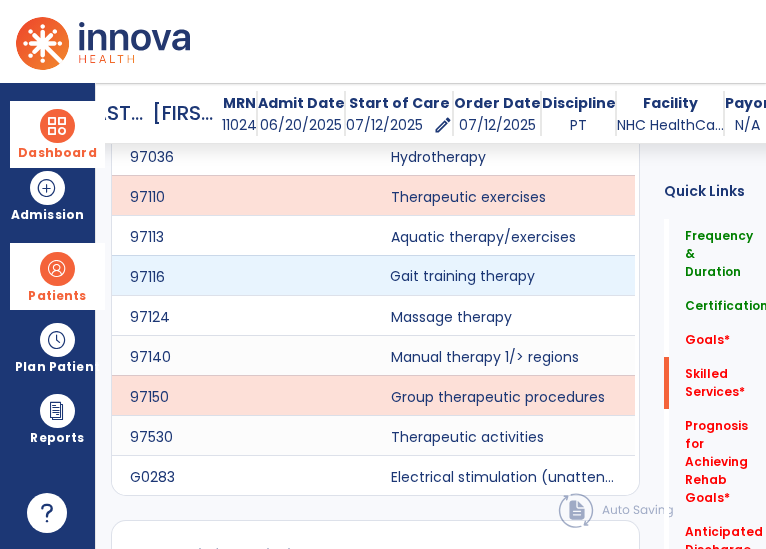click on "Gait training therapy" 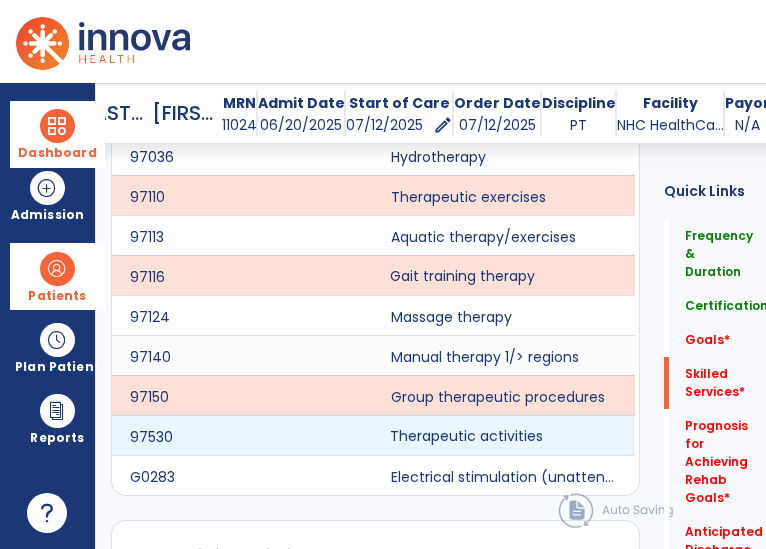 click on "Therapeutic activities" 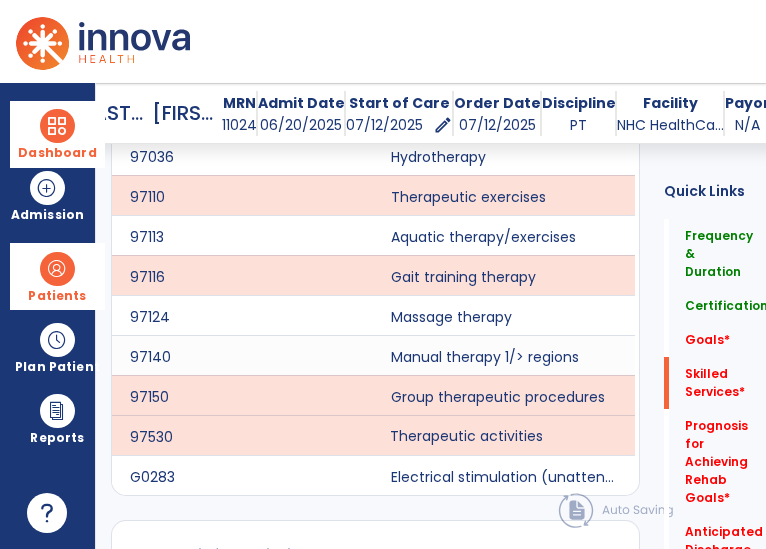 scroll, scrollTop: 0, scrollLeft: 20, axis: horizontal 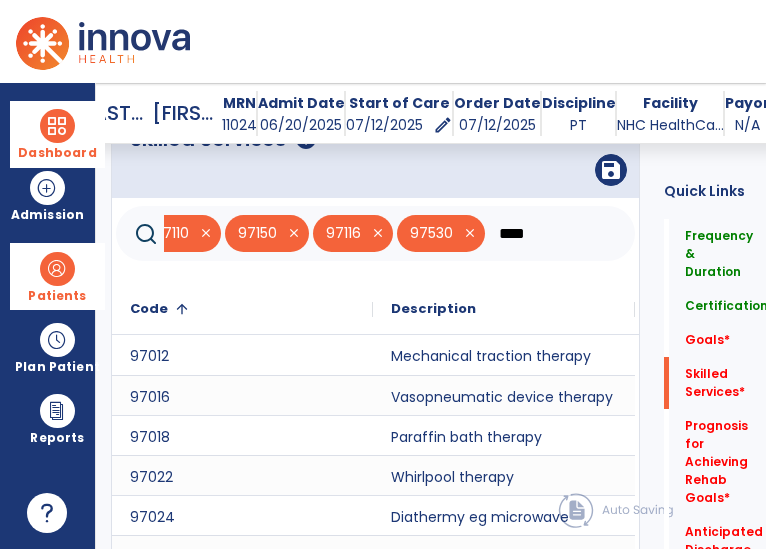 drag, startPoint x: 587, startPoint y: 231, endPoint x: 688, endPoint y: 221, distance: 101.49384 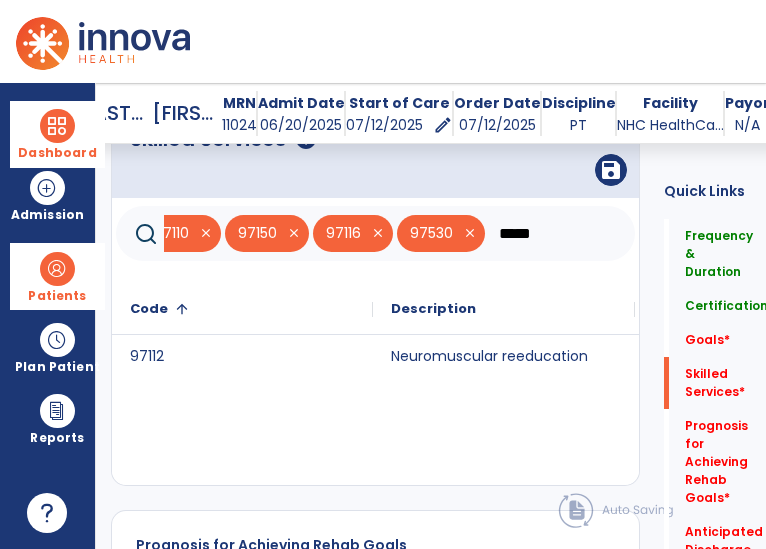 type on "*****" 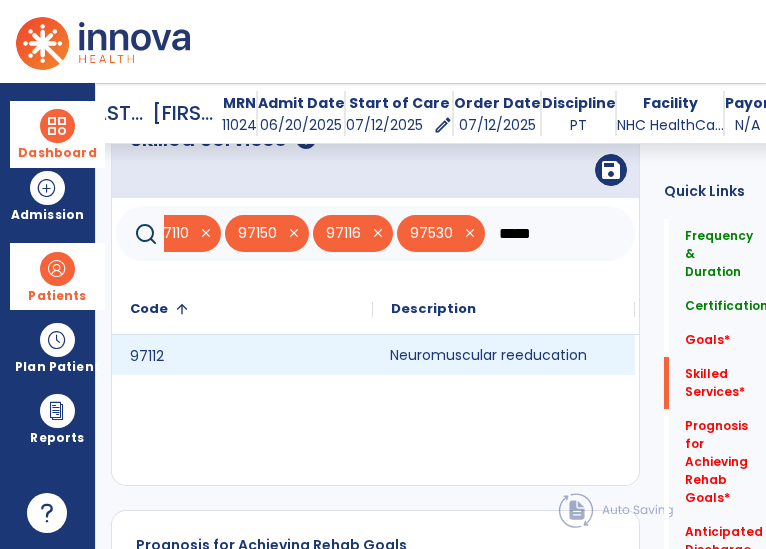 click on "Neuromuscular reeducation" 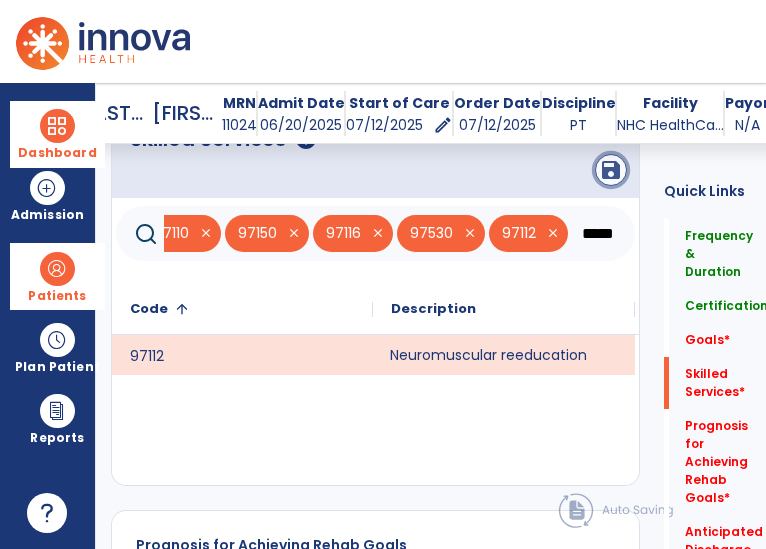 click on "save" 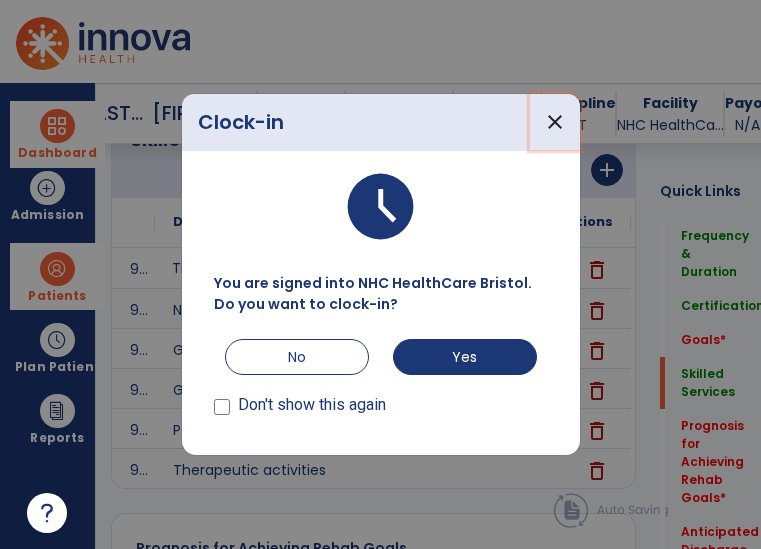 click on "close" at bounding box center (555, 122) 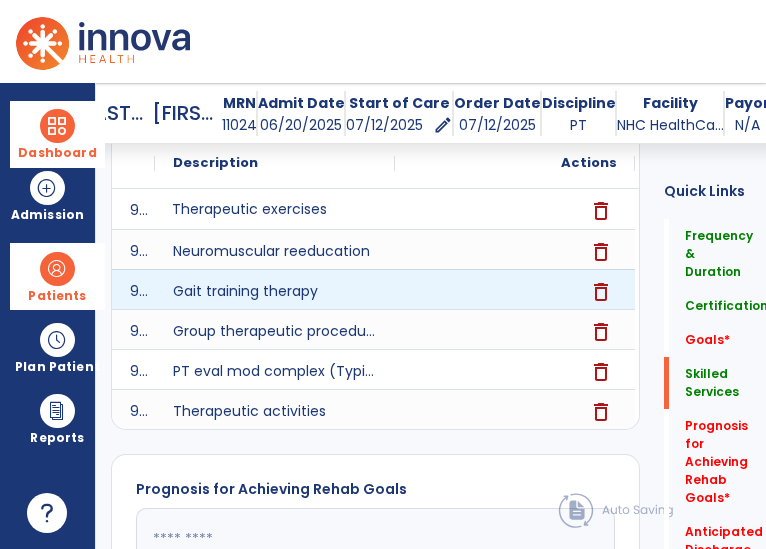 scroll, scrollTop: 3509, scrollLeft: 0, axis: vertical 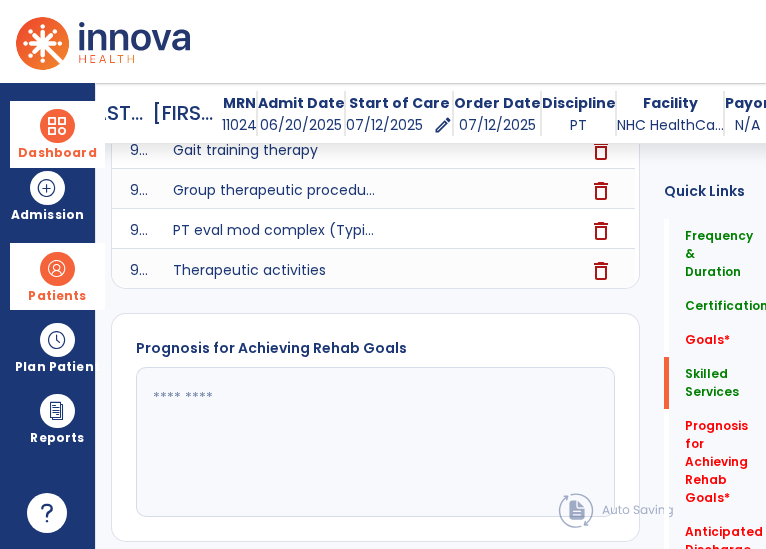 click 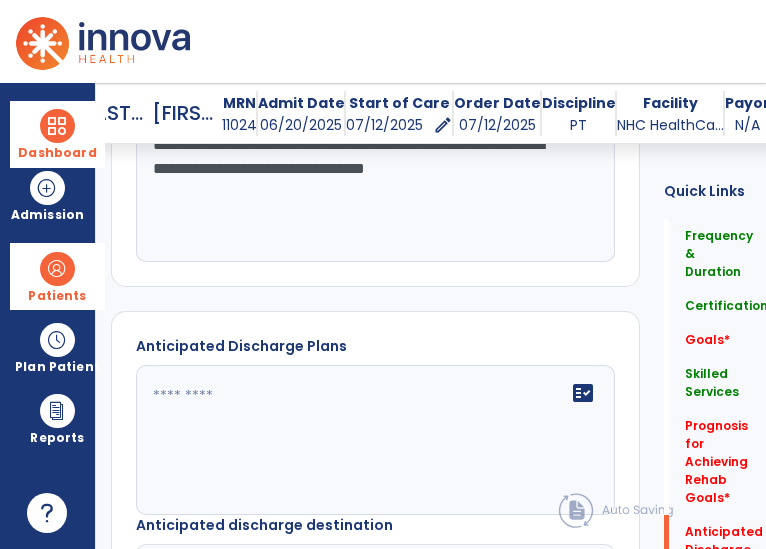 scroll, scrollTop: 3809, scrollLeft: 0, axis: vertical 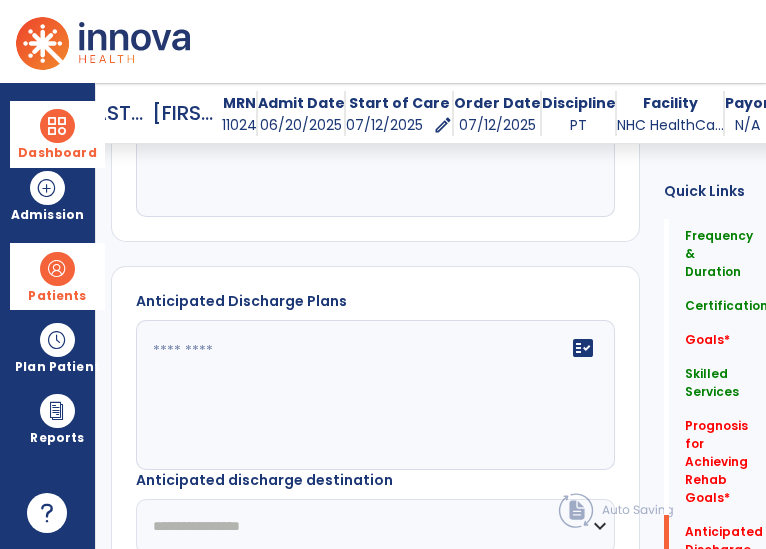 type on "**********" 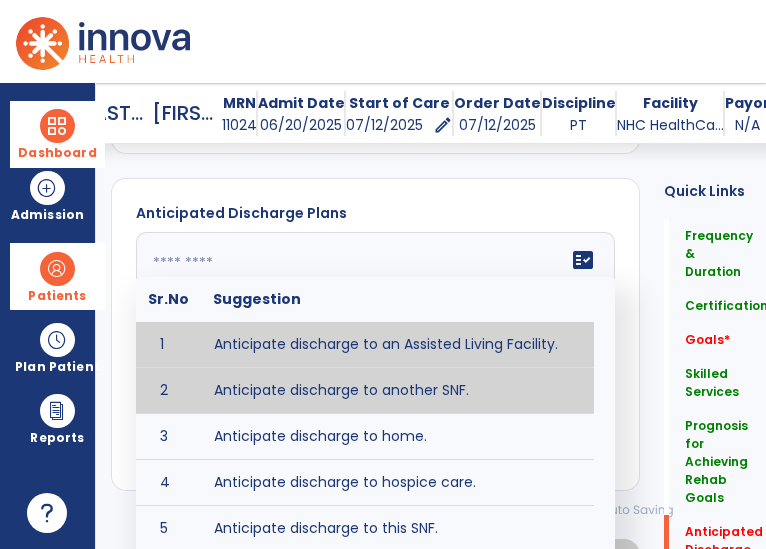 scroll, scrollTop: 3909, scrollLeft: 0, axis: vertical 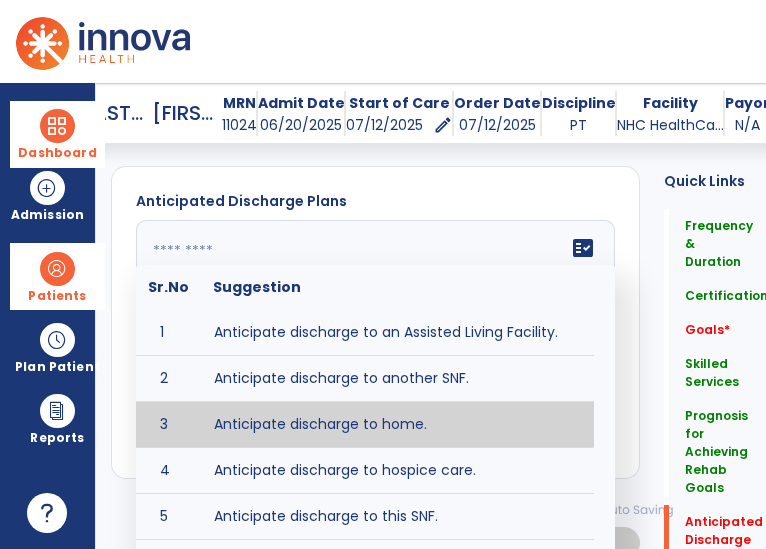 type on "**********" 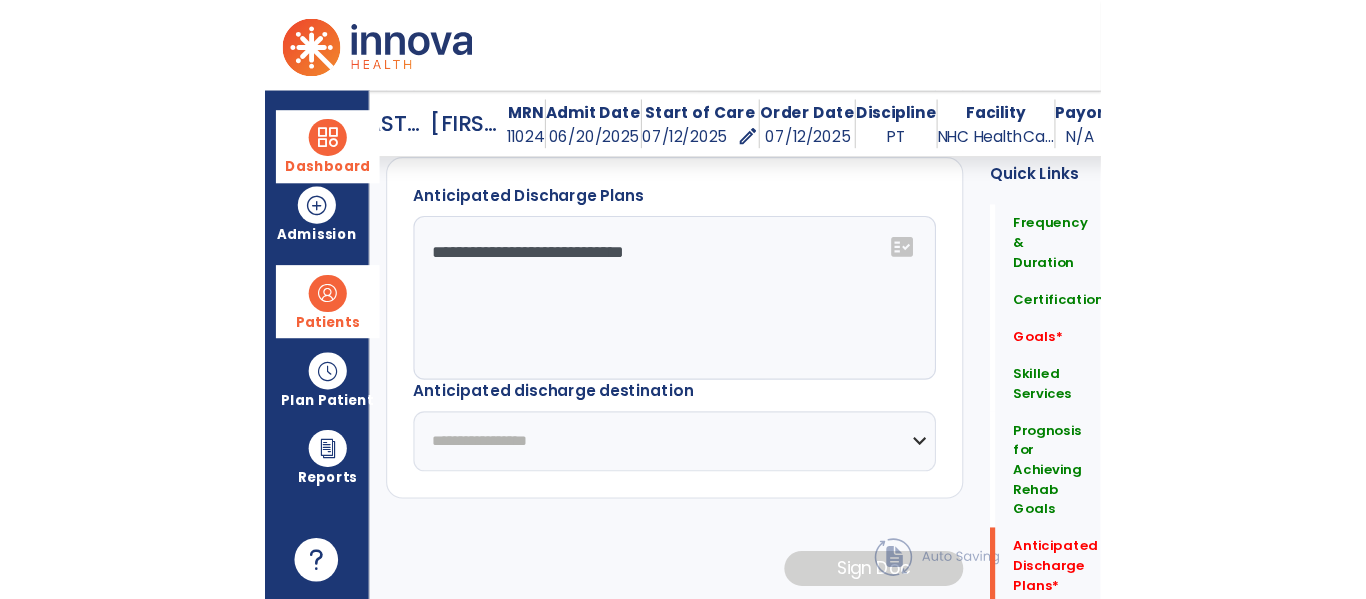 scroll, scrollTop: 3937, scrollLeft: 0, axis: vertical 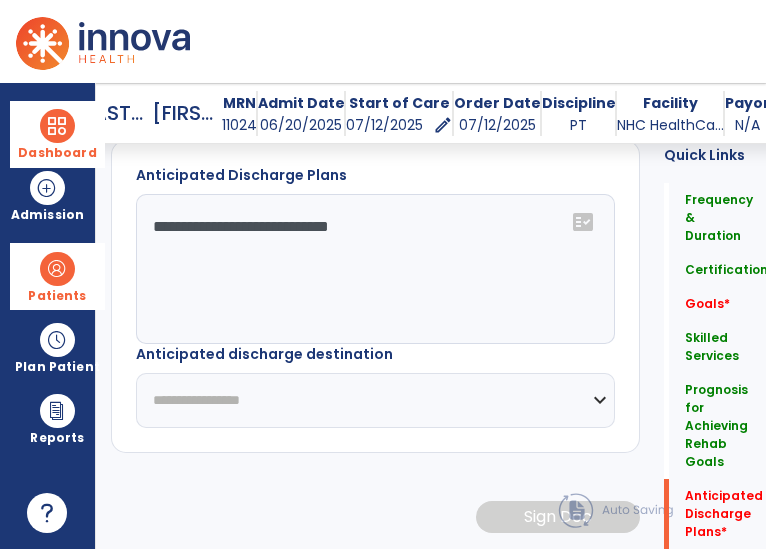 click on "**********" 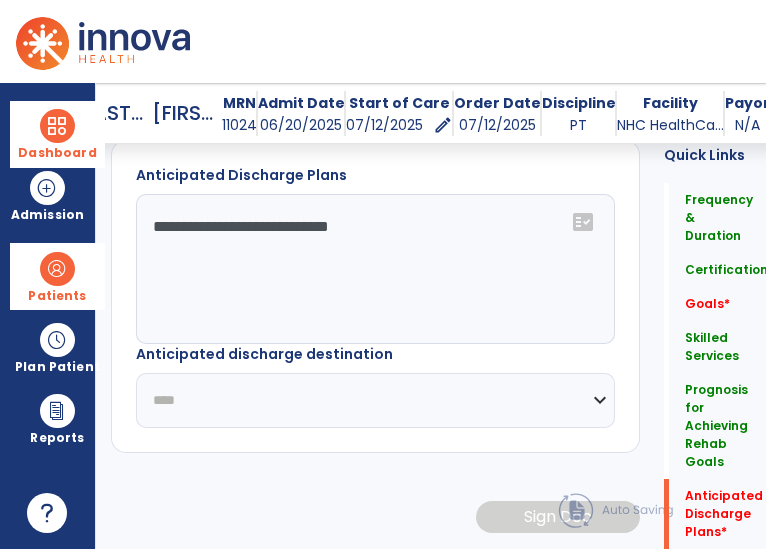 click on "**********" 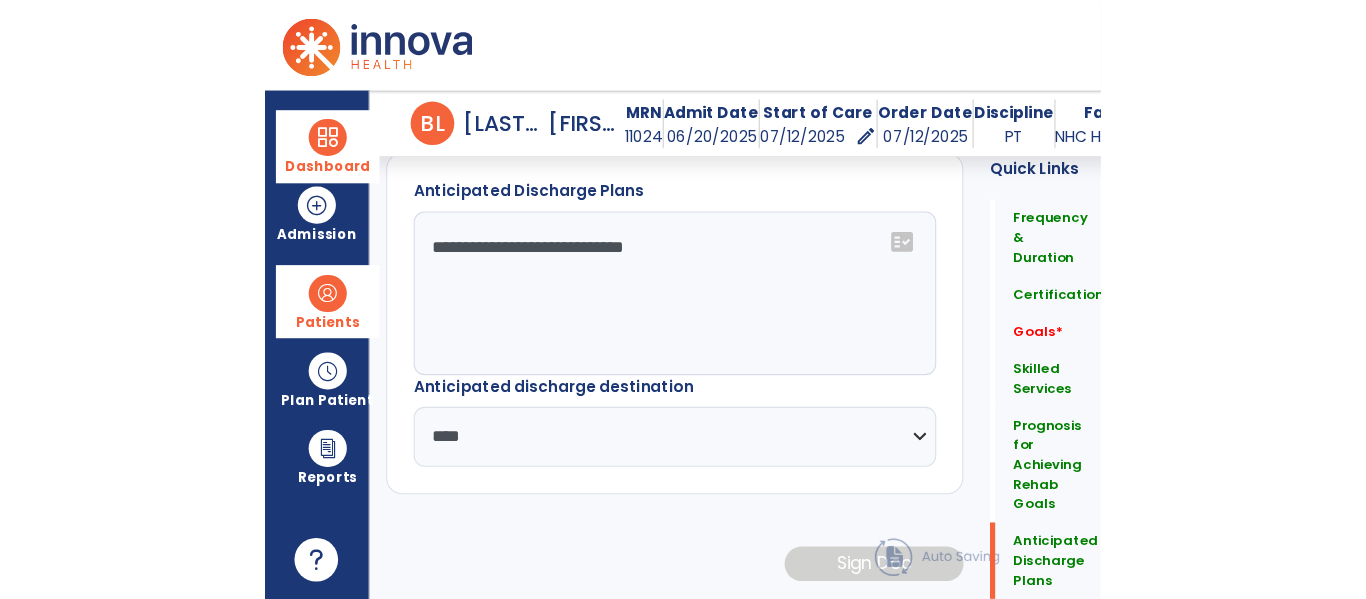 scroll, scrollTop: 2921, scrollLeft: 0, axis: vertical 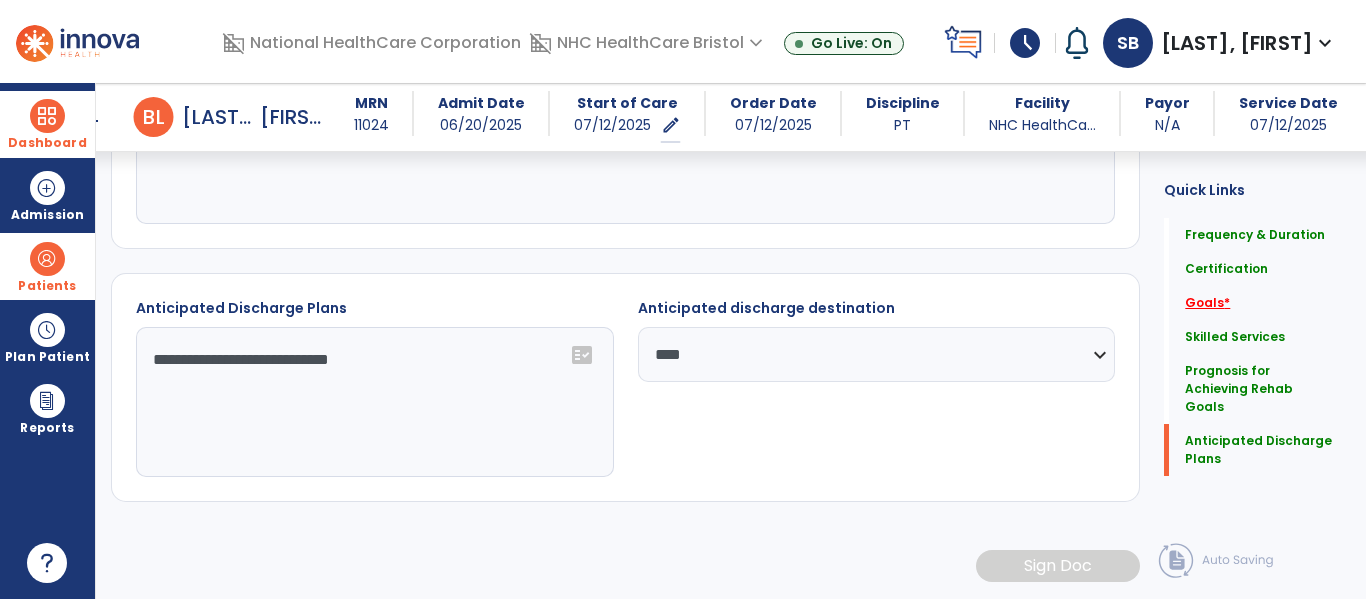 click on "Goals   *" 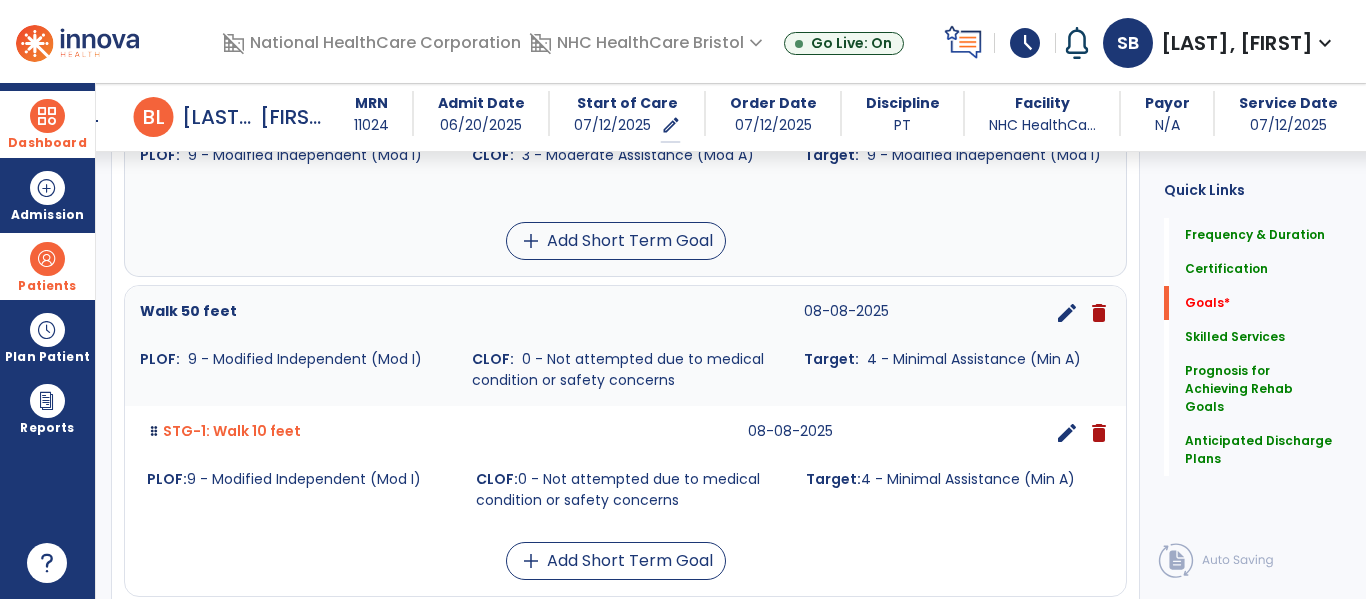scroll, scrollTop: 1741, scrollLeft: 0, axis: vertical 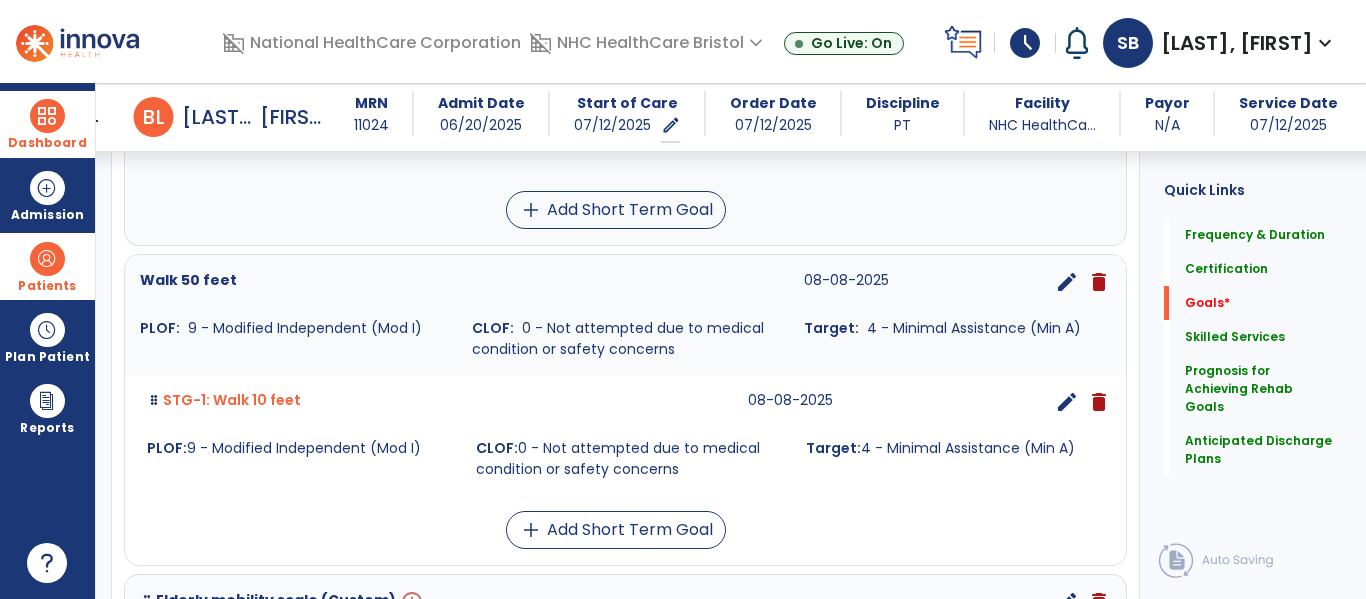 click on "edit" at bounding box center [1067, 402] 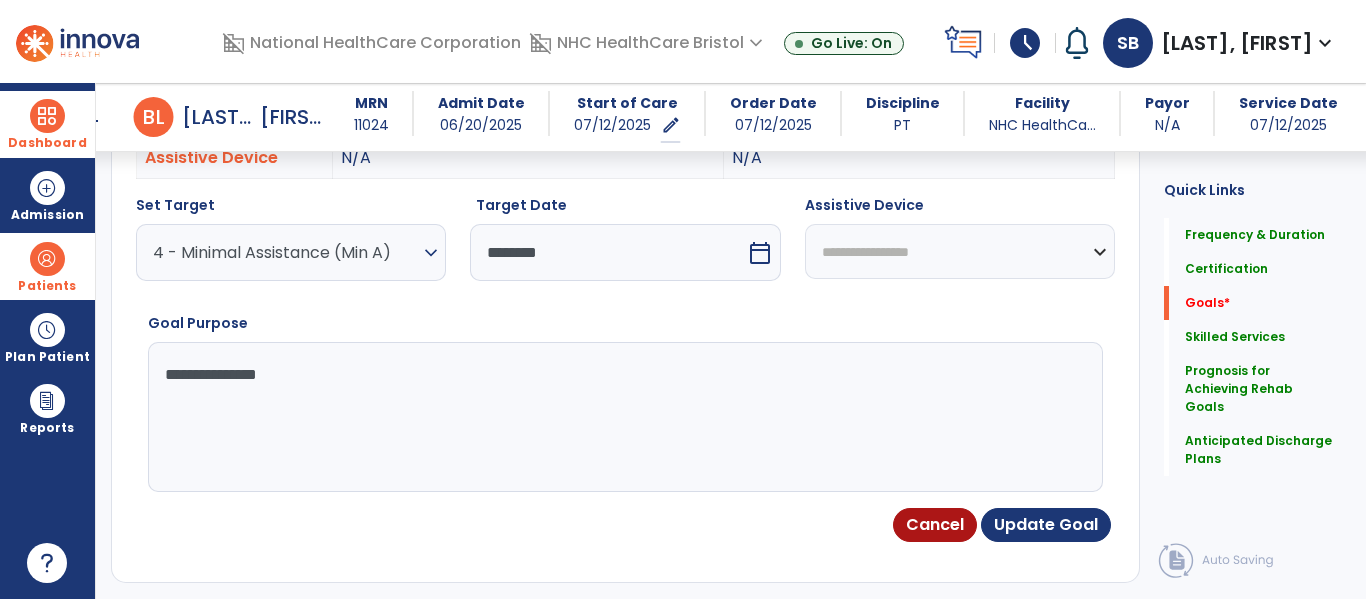 scroll, scrollTop: 735, scrollLeft: 0, axis: vertical 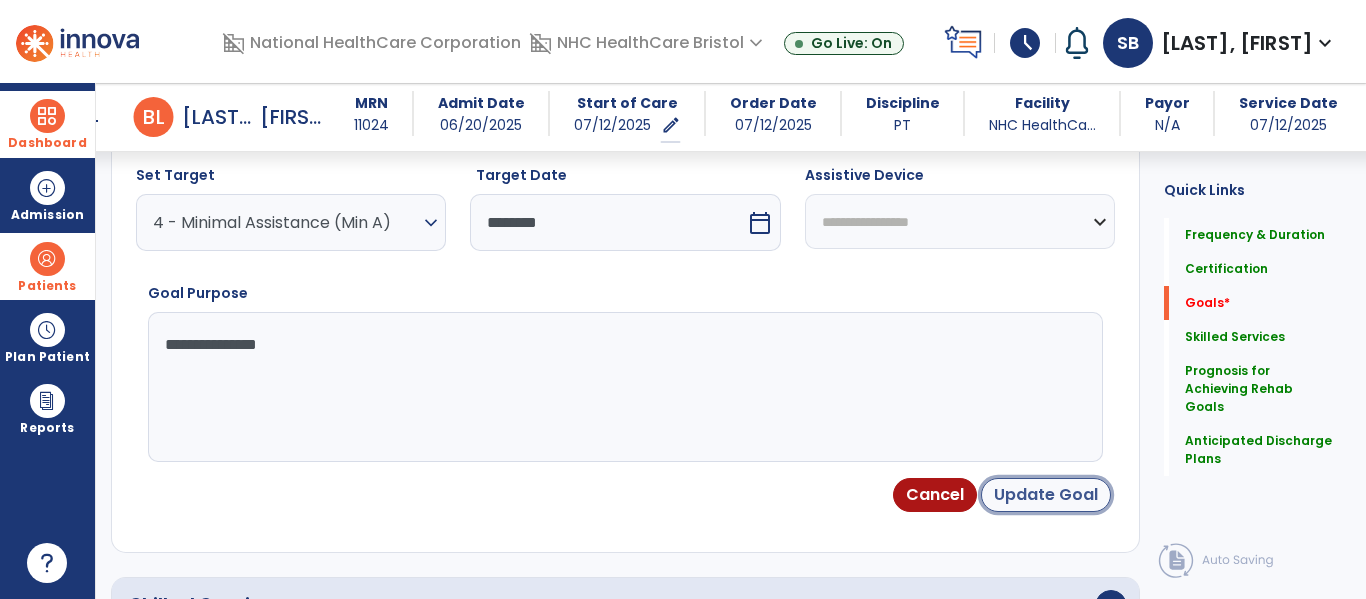 click on "Update Goal" at bounding box center [1046, 495] 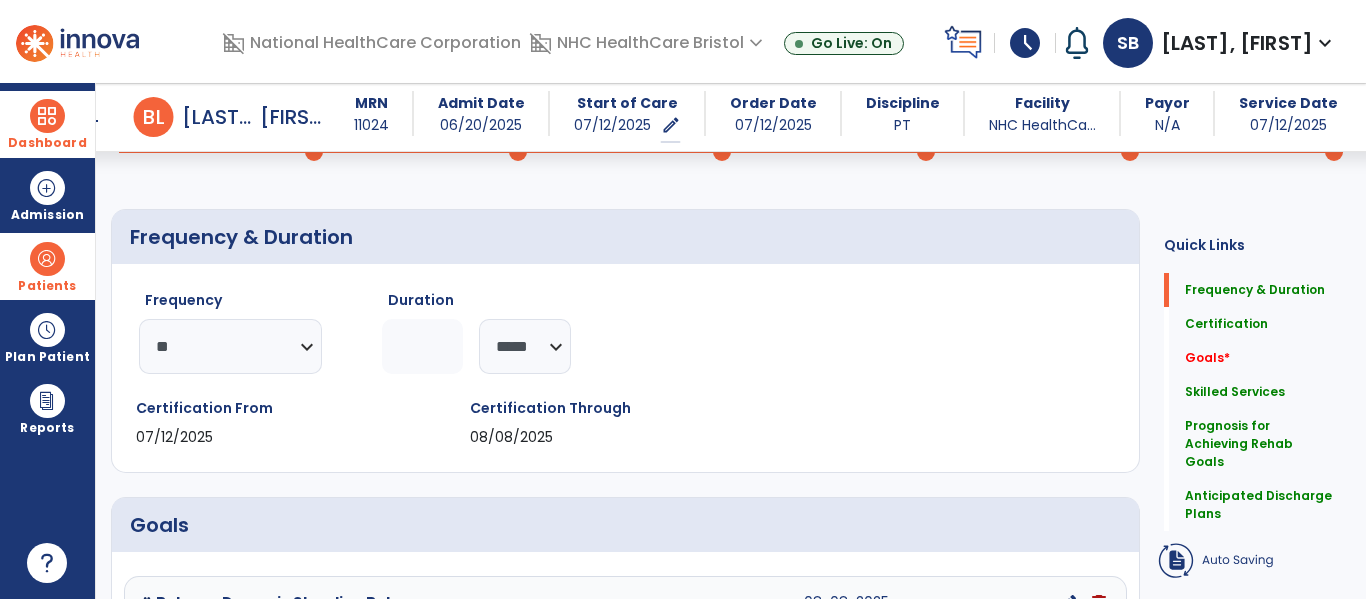 scroll, scrollTop: 121, scrollLeft: 0, axis: vertical 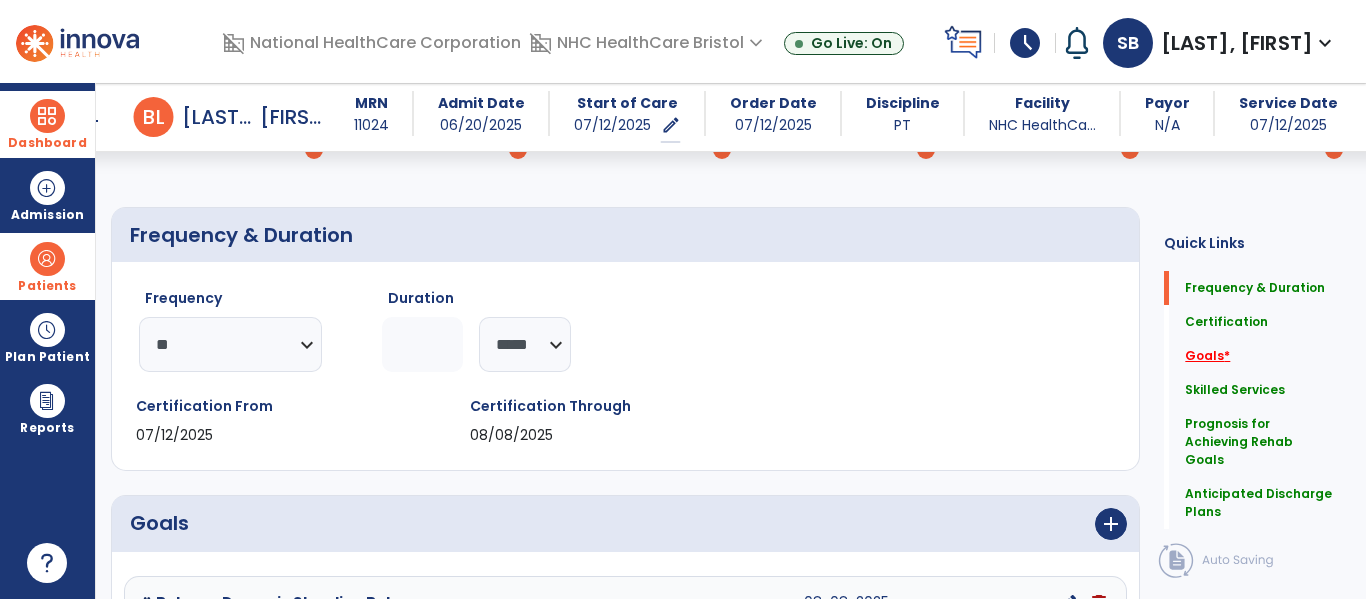 click on "*" 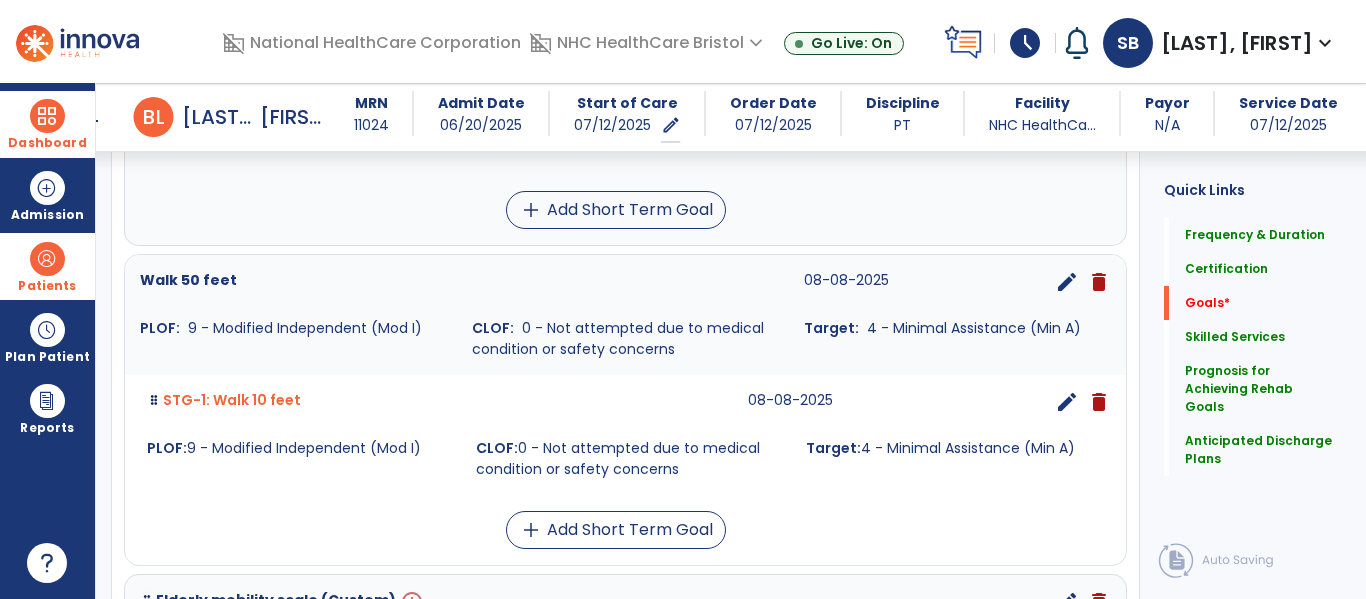 scroll, scrollTop: 1841, scrollLeft: 0, axis: vertical 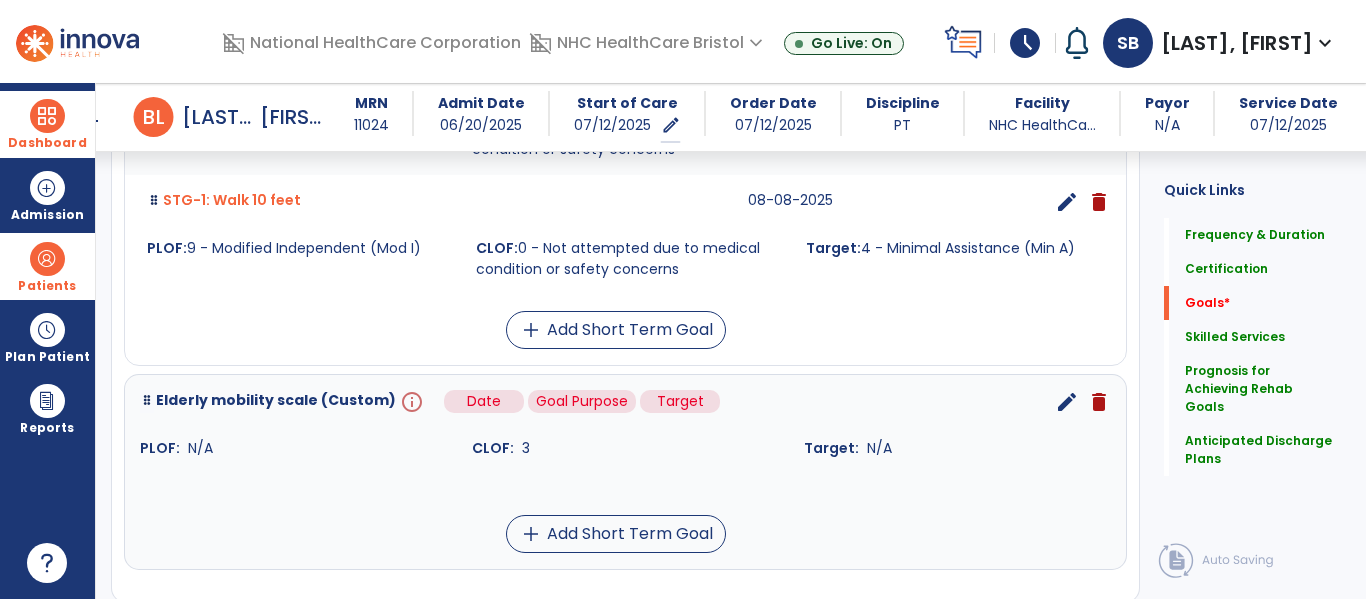 click on "info" at bounding box center (410, 402) 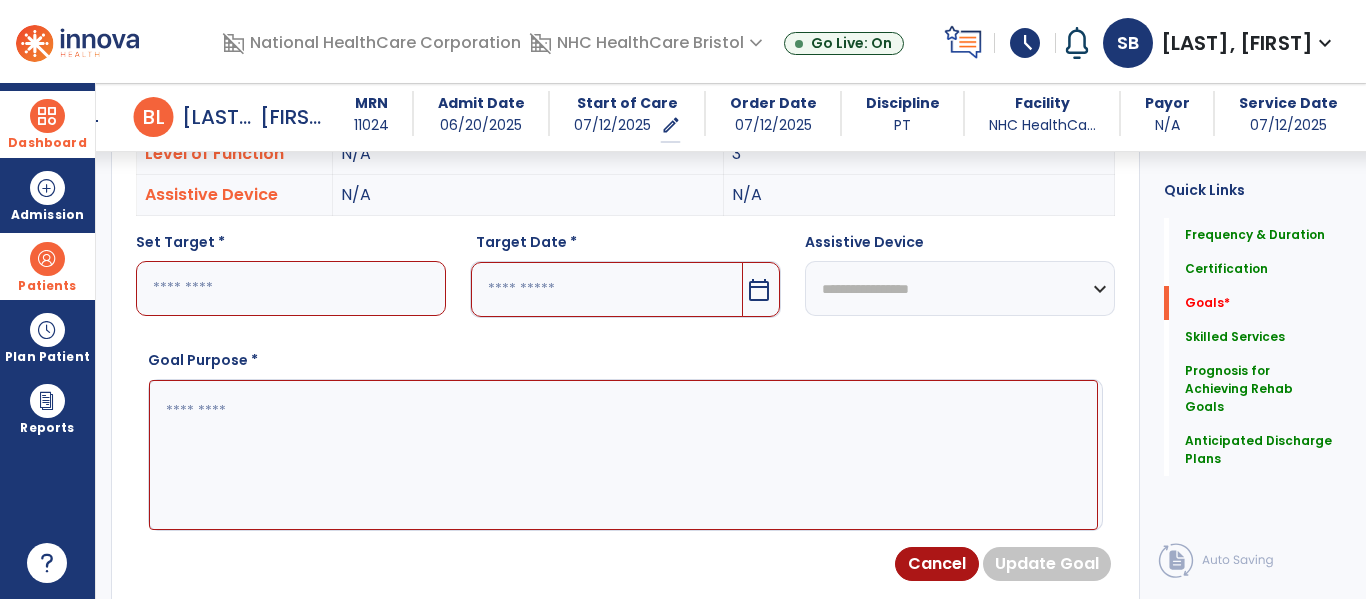 scroll, scrollTop: 535, scrollLeft: 0, axis: vertical 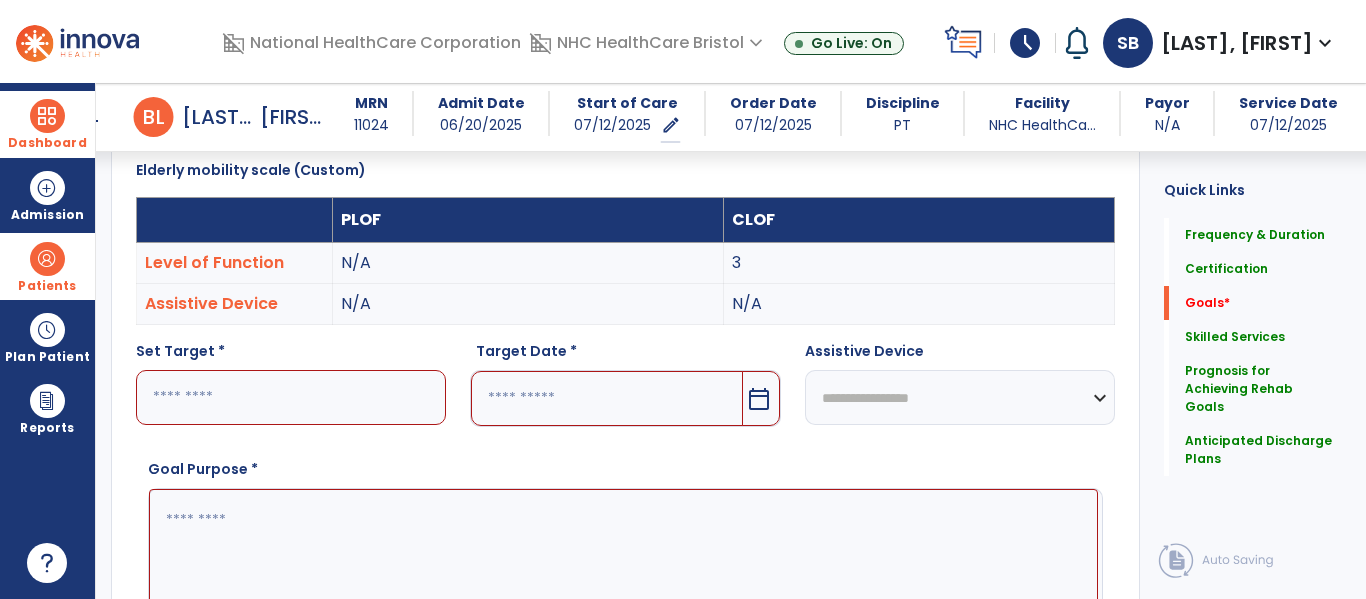 click at bounding box center (291, 397) 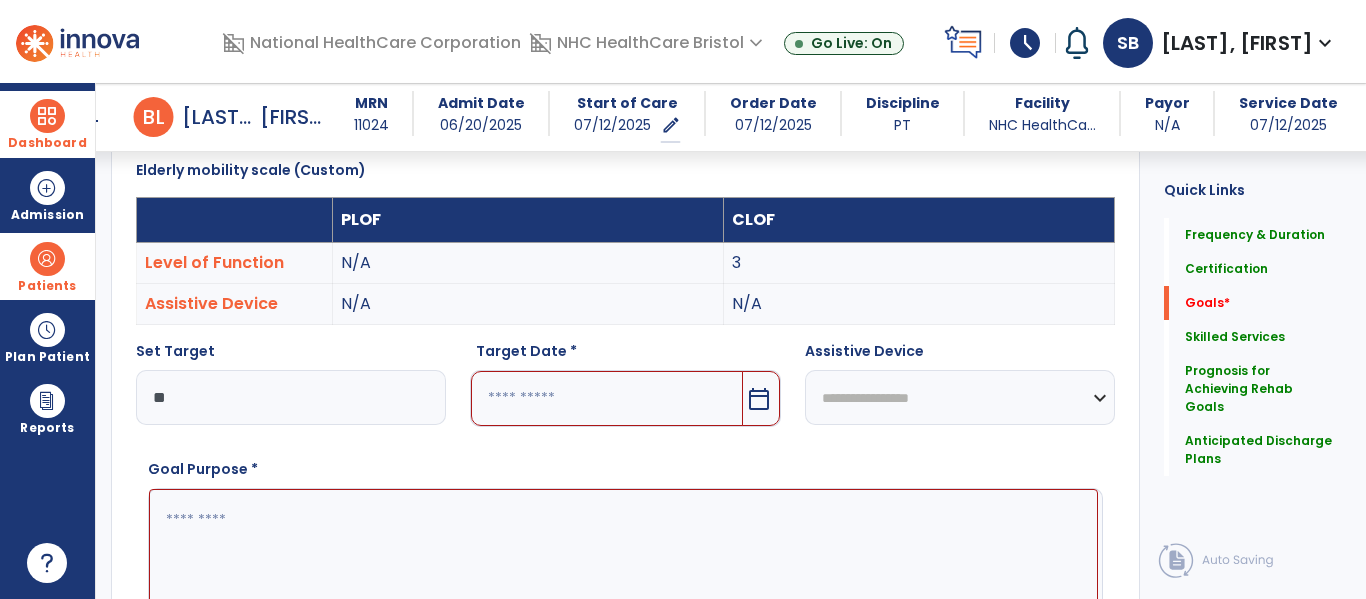 type on "**" 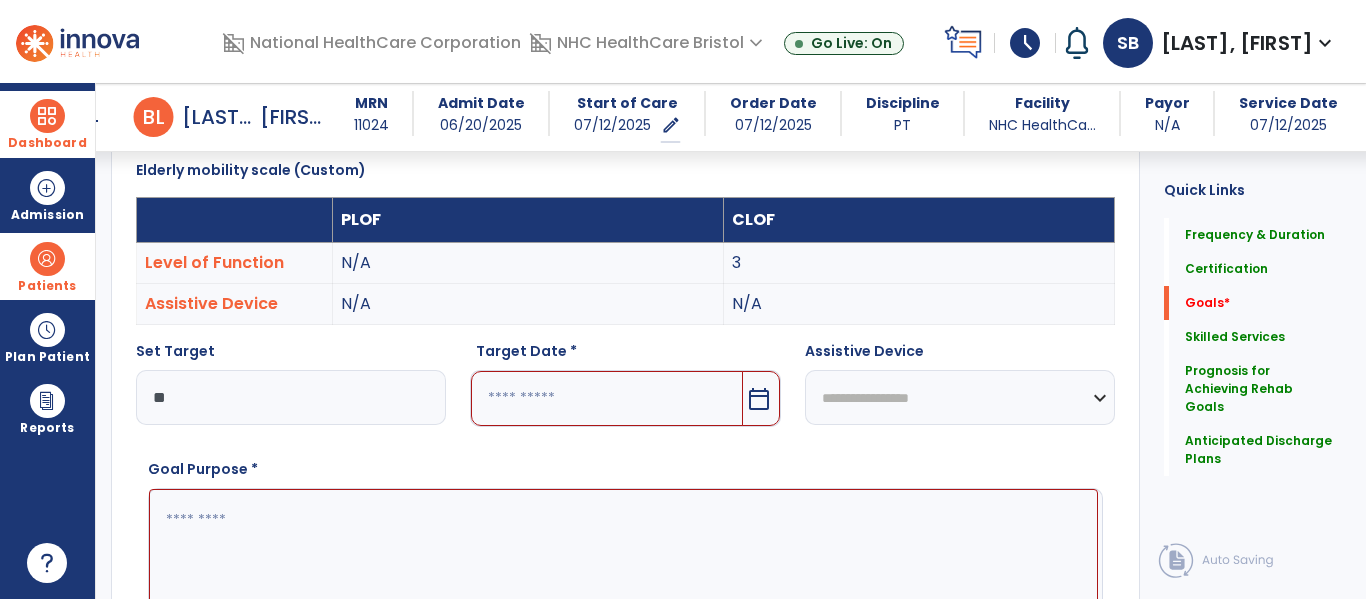 click at bounding box center (606, 398) 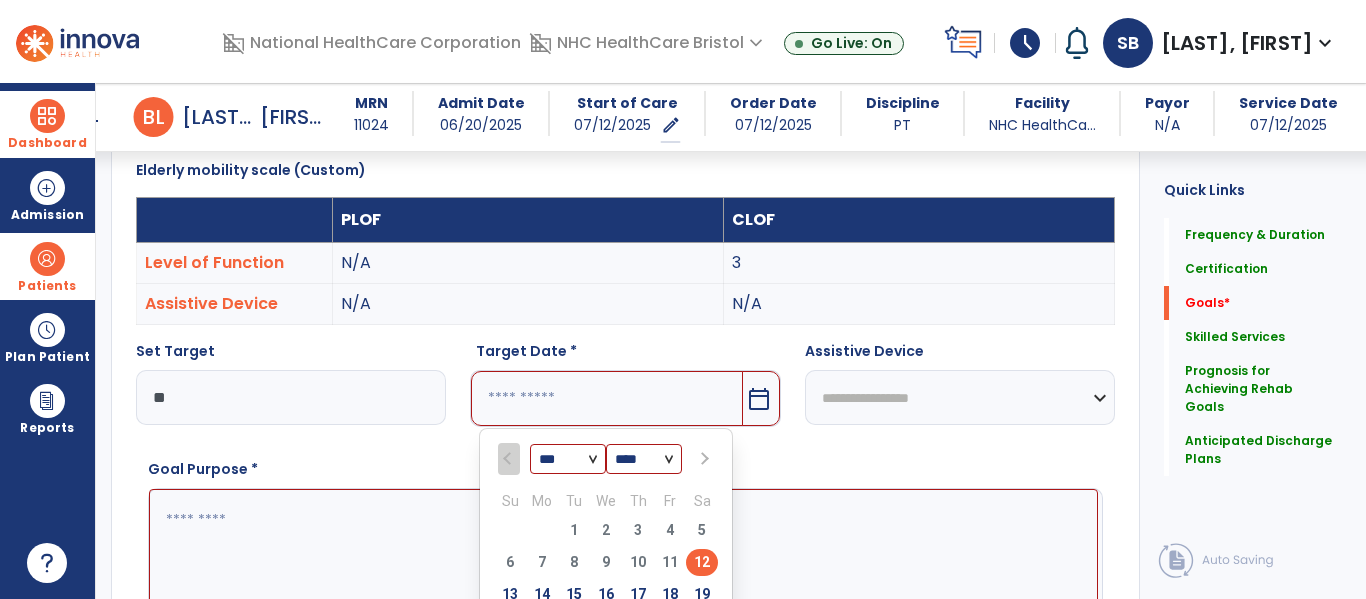 click at bounding box center (704, 459) 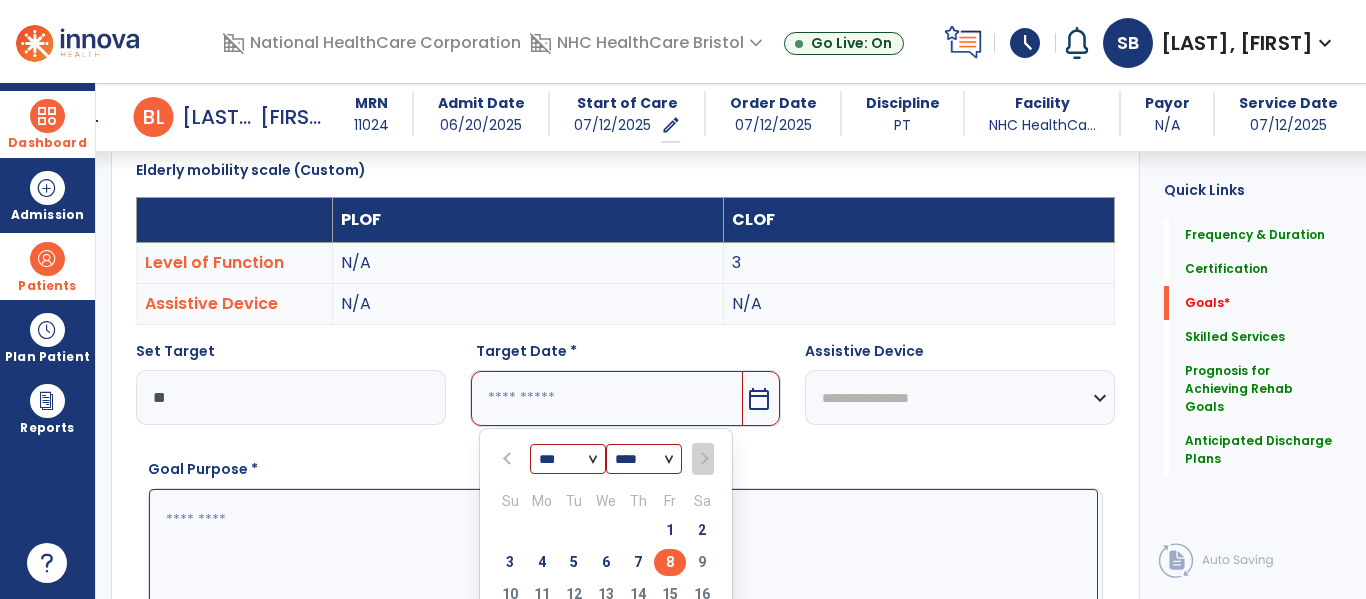 click on "8" at bounding box center [670, 562] 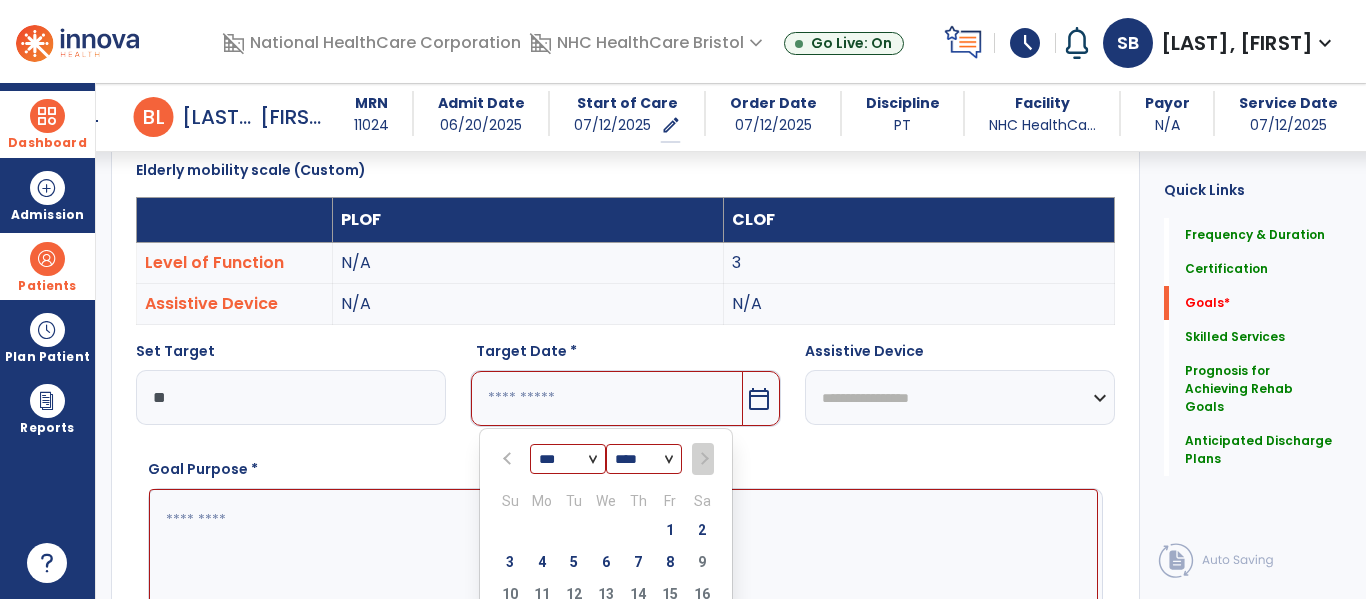 type on "********" 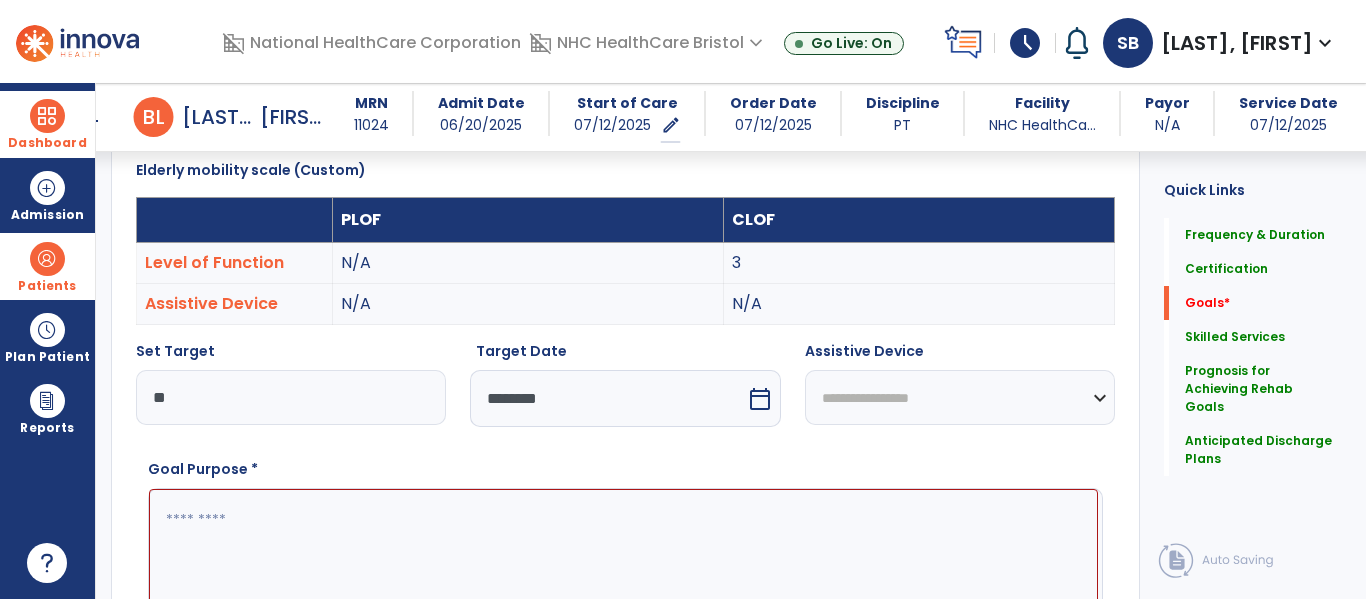 paste on "**********" 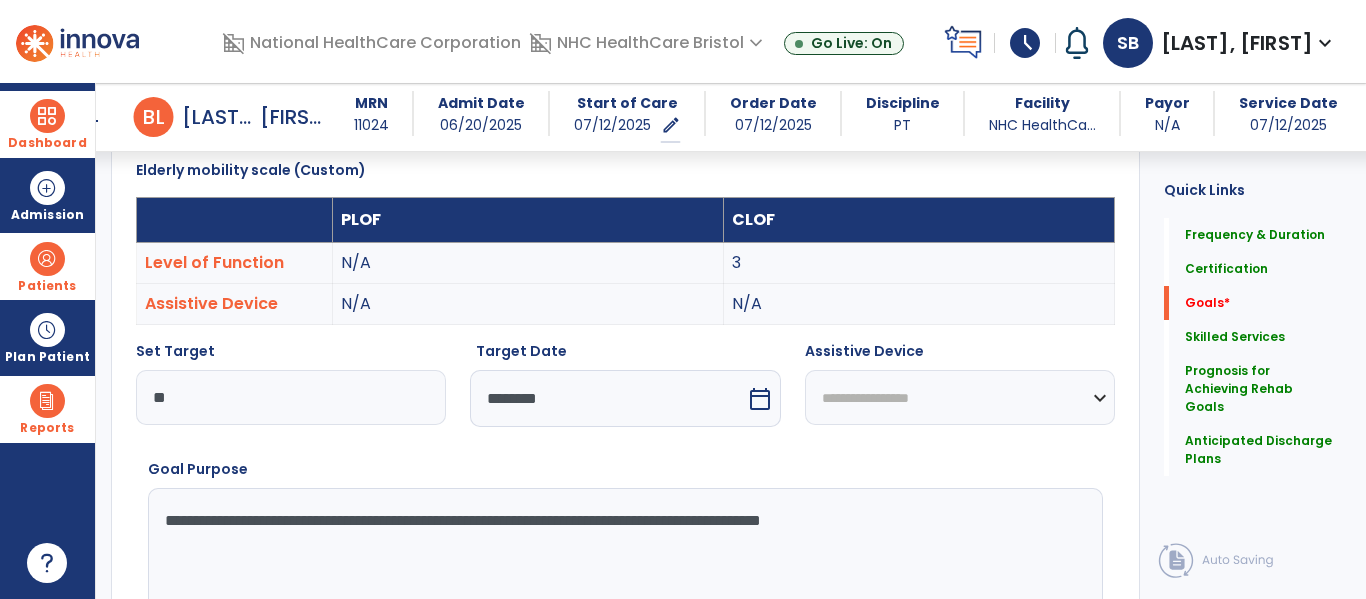 drag, startPoint x: 990, startPoint y: 547, endPoint x: 0, endPoint y: 379, distance: 1004.1534 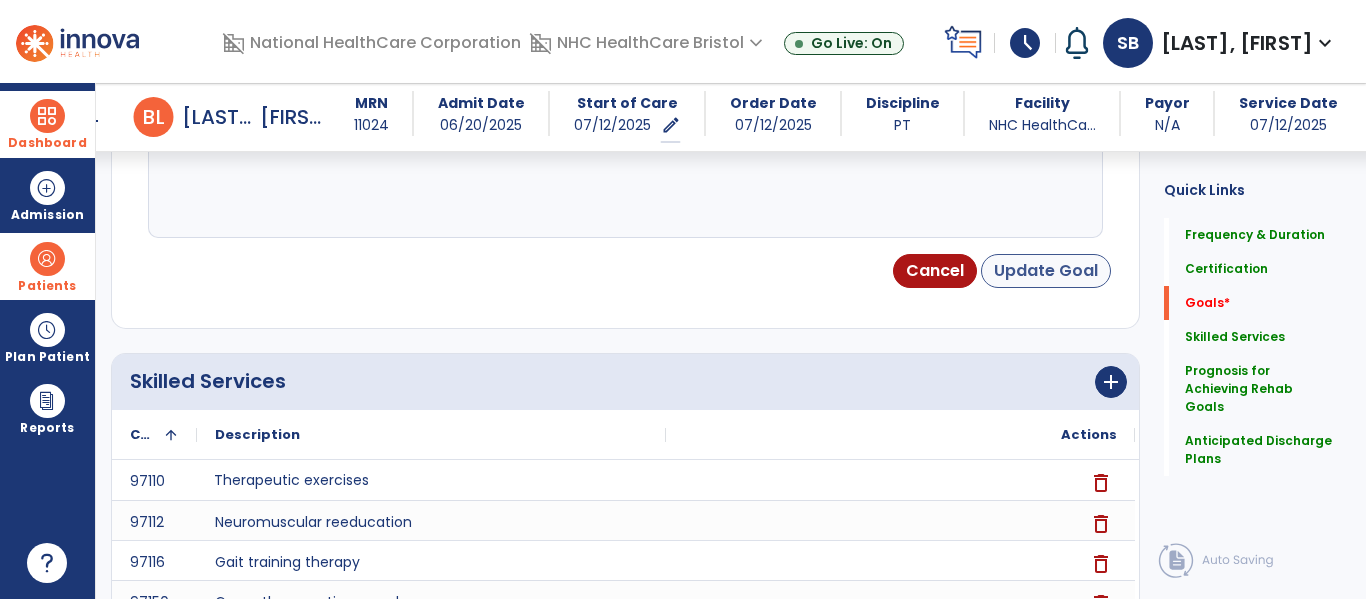 type on "**********" 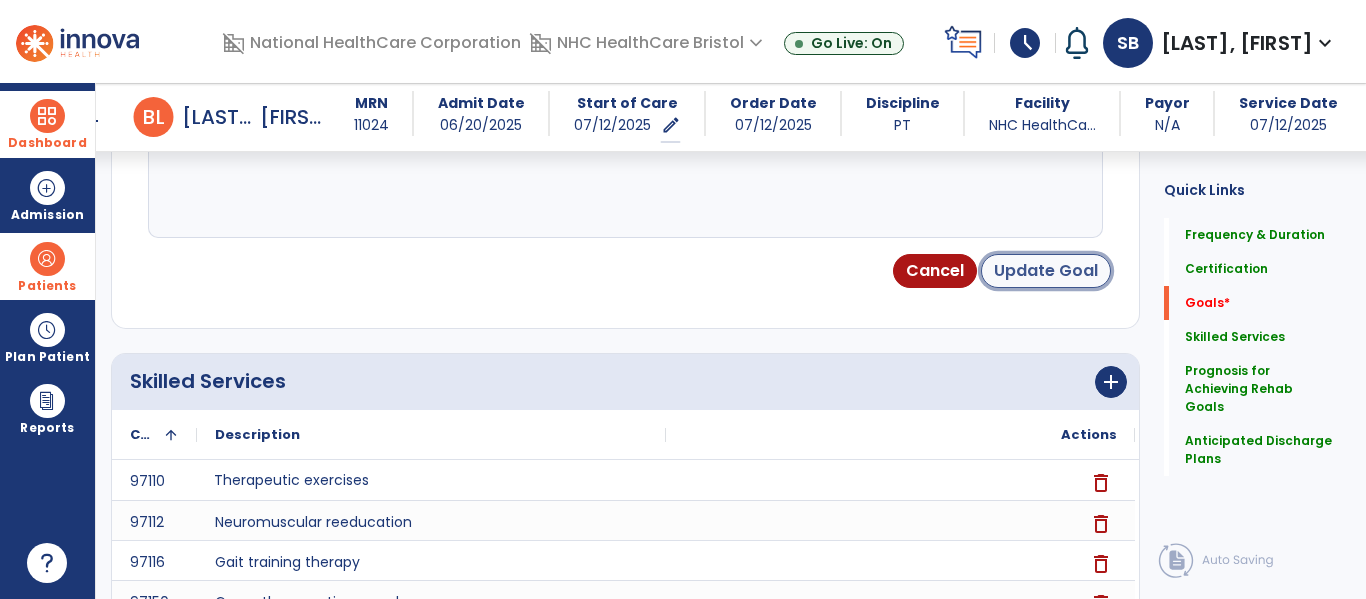 click on "Update Goal" at bounding box center [1046, 271] 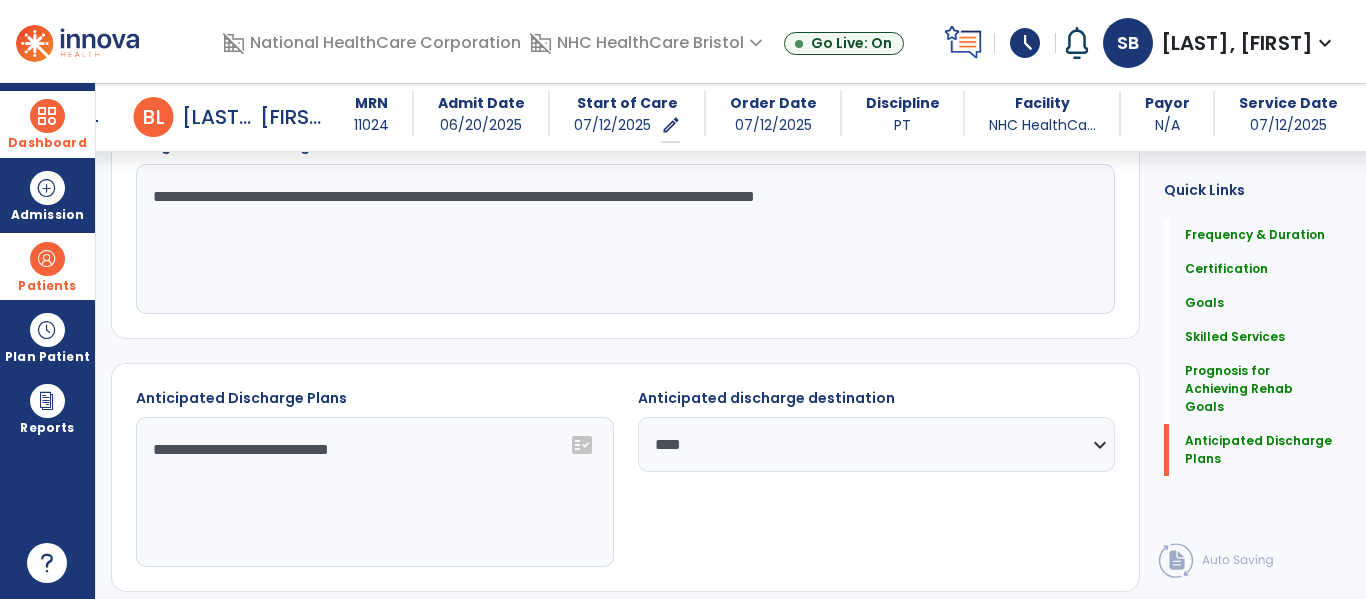 scroll, scrollTop: 2920, scrollLeft: 0, axis: vertical 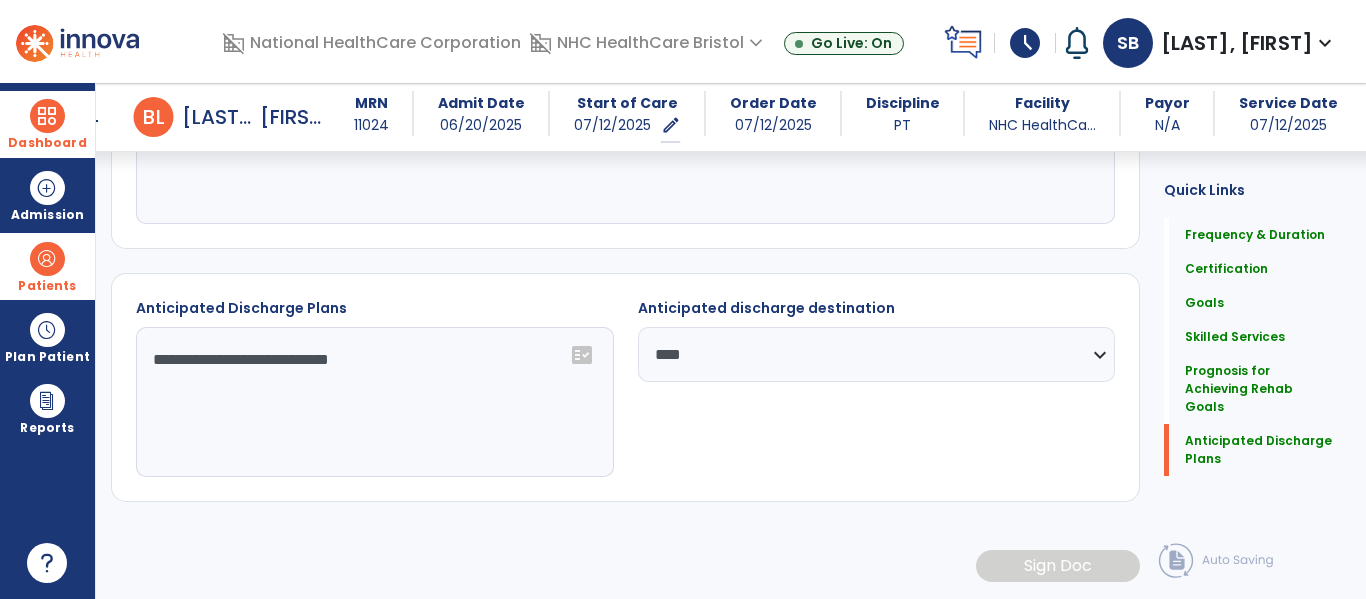 click on "**********" 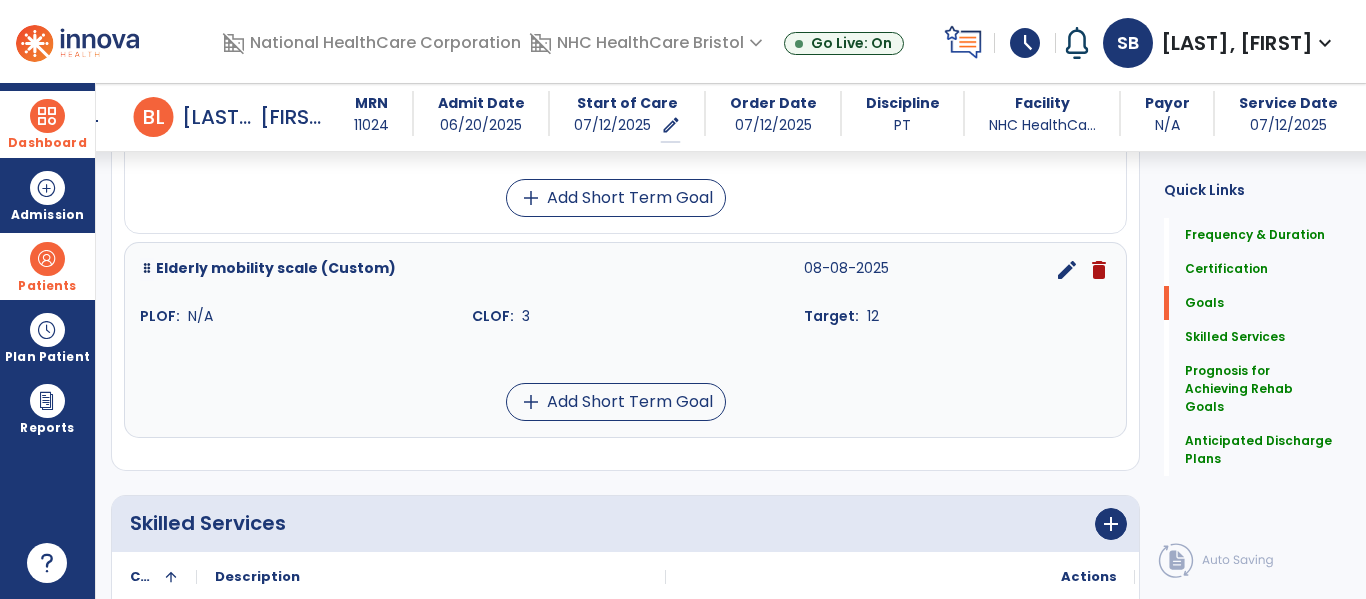 scroll, scrollTop: 1820, scrollLeft: 0, axis: vertical 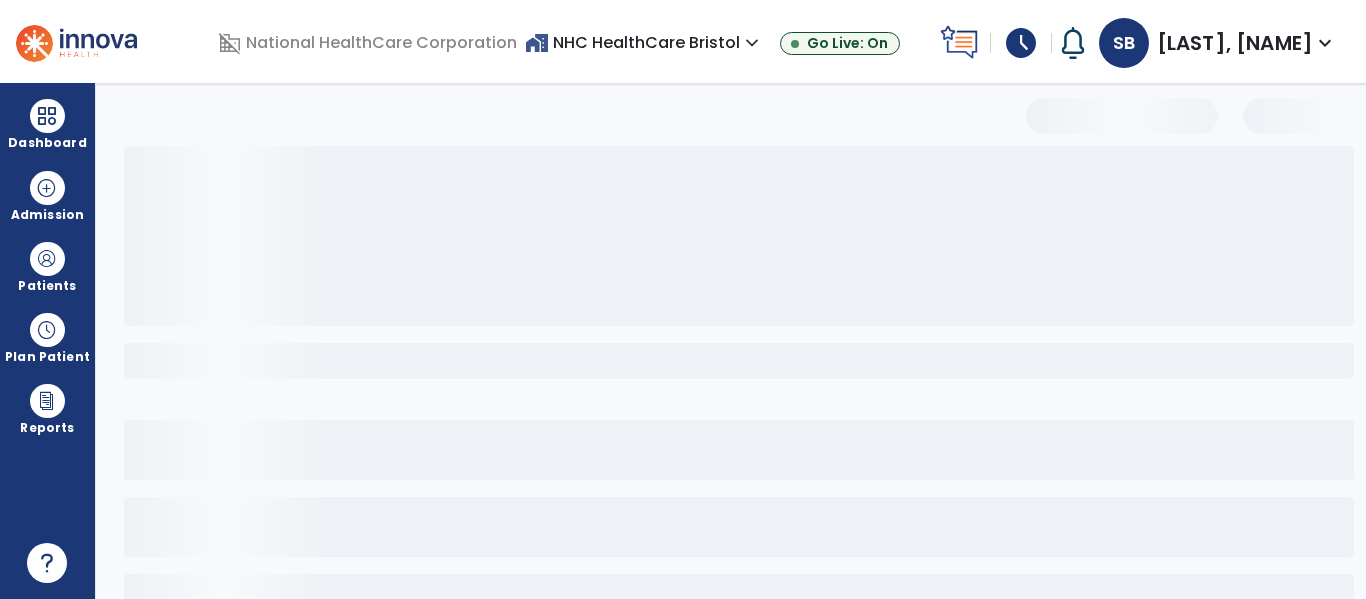 select on "**" 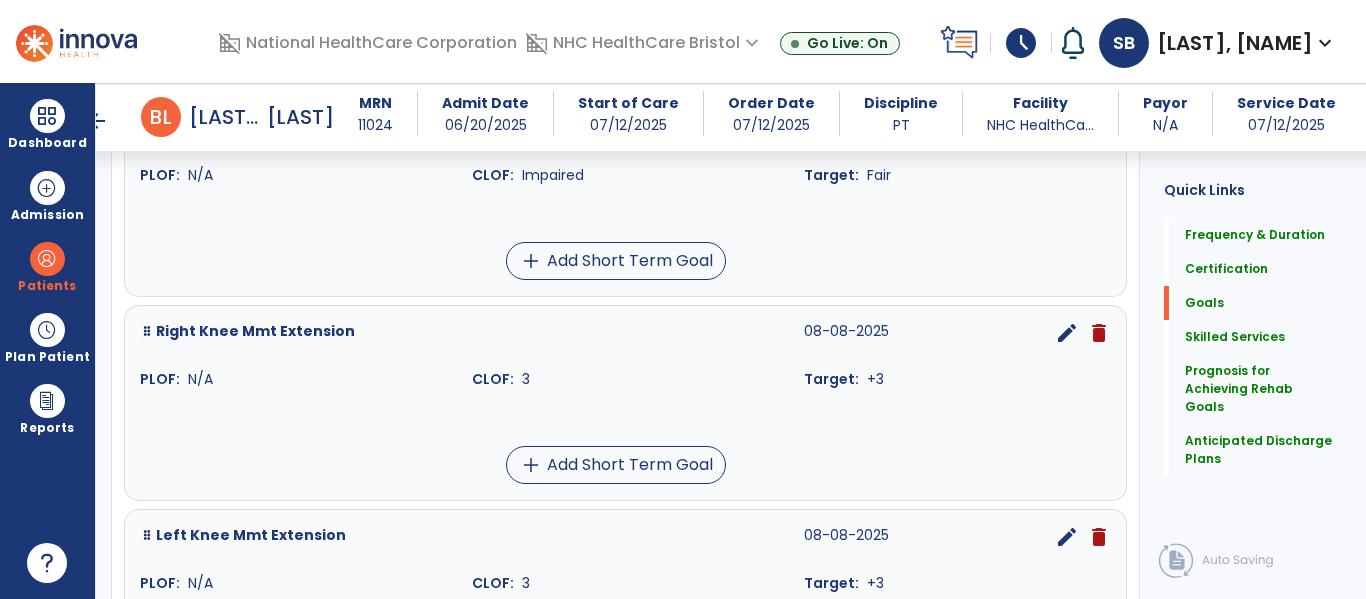 scroll, scrollTop: 1600, scrollLeft: 0, axis: vertical 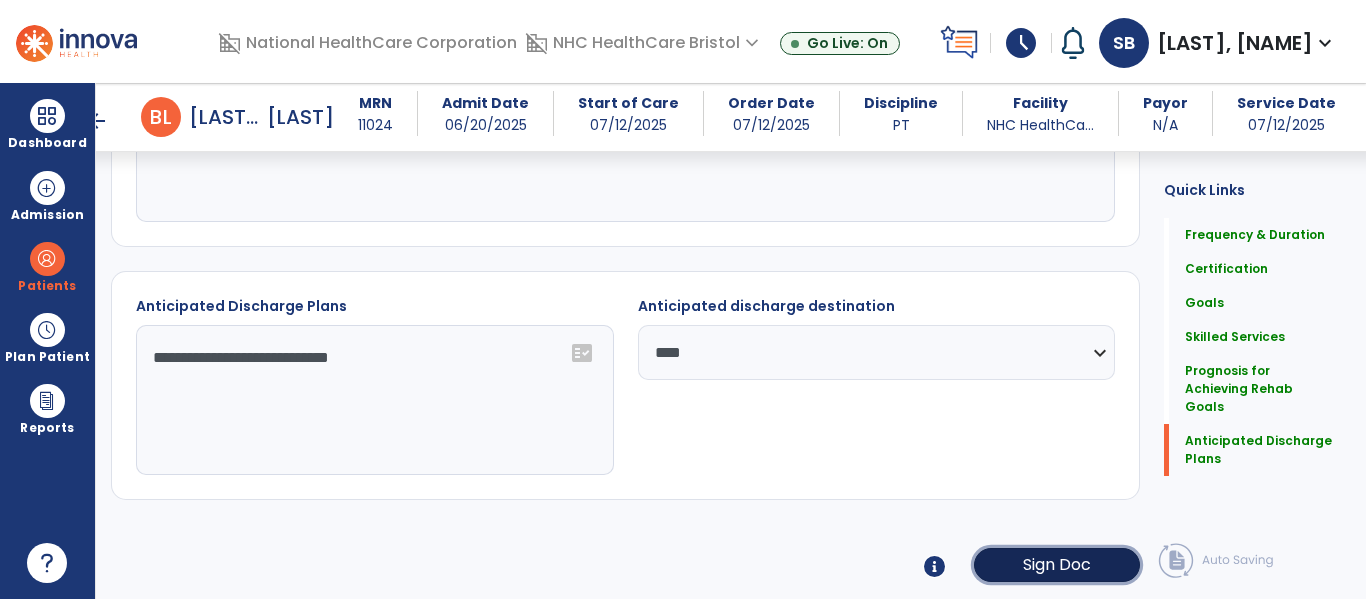 click on "Sign Doc" 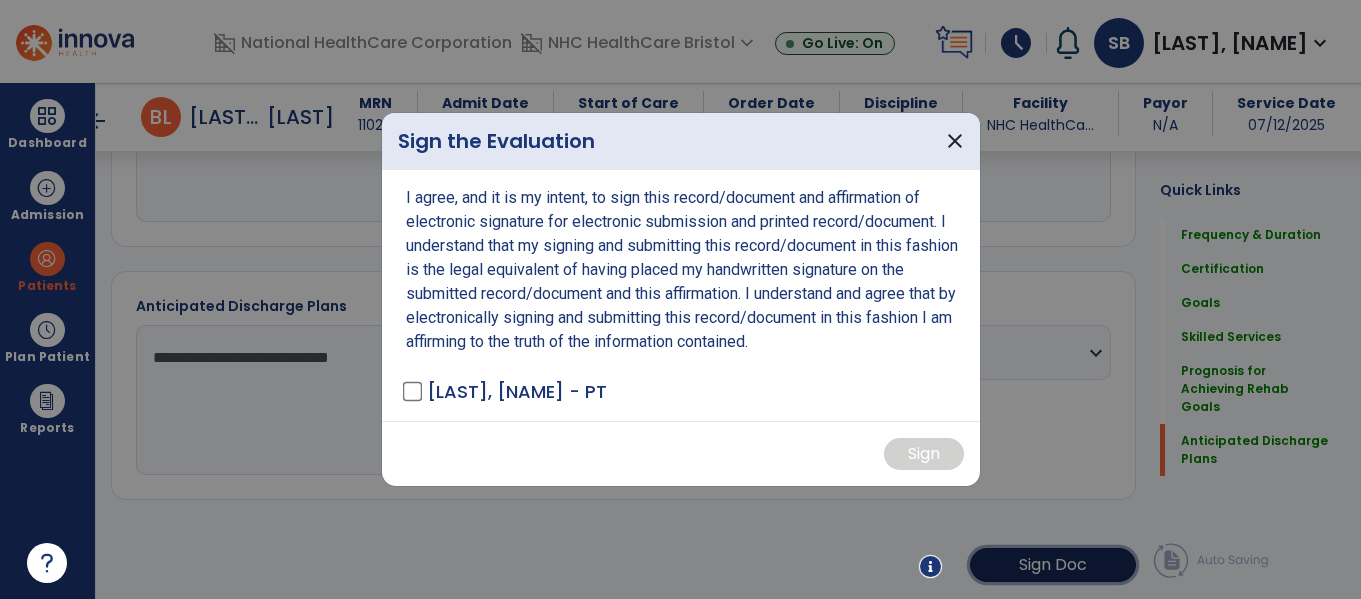 scroll, scrollTop: 2922, scrollLeft: 0, axis: vertical 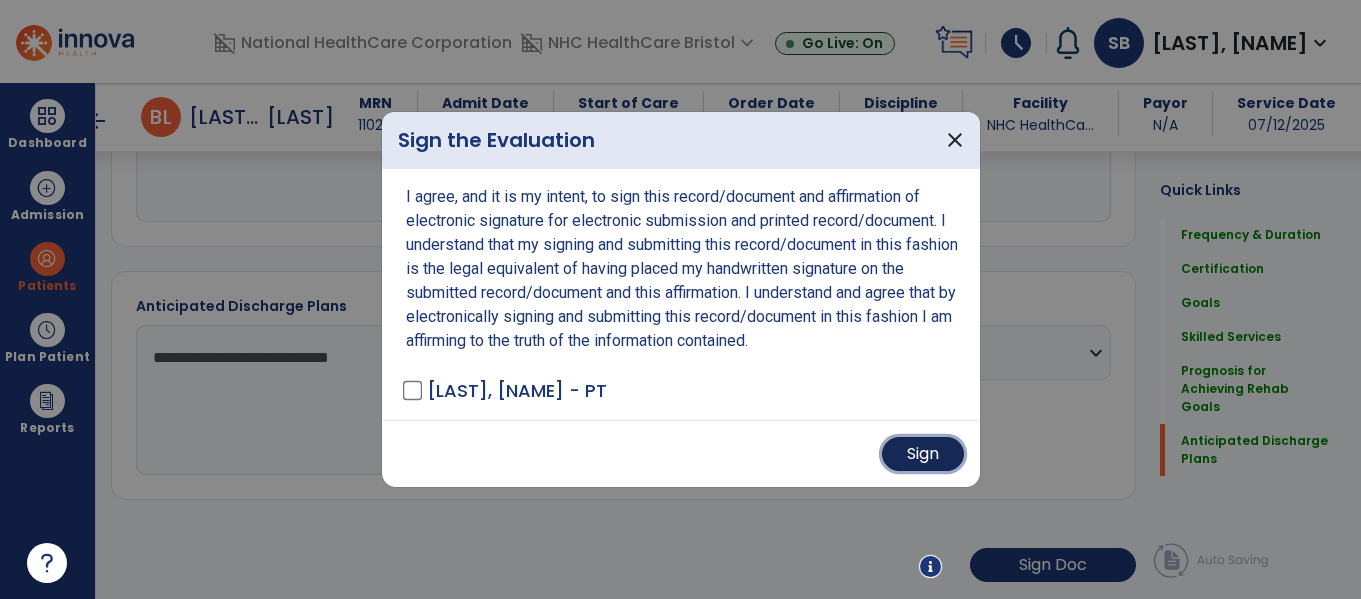 click on "Sign" at bounding box center (923, 454) 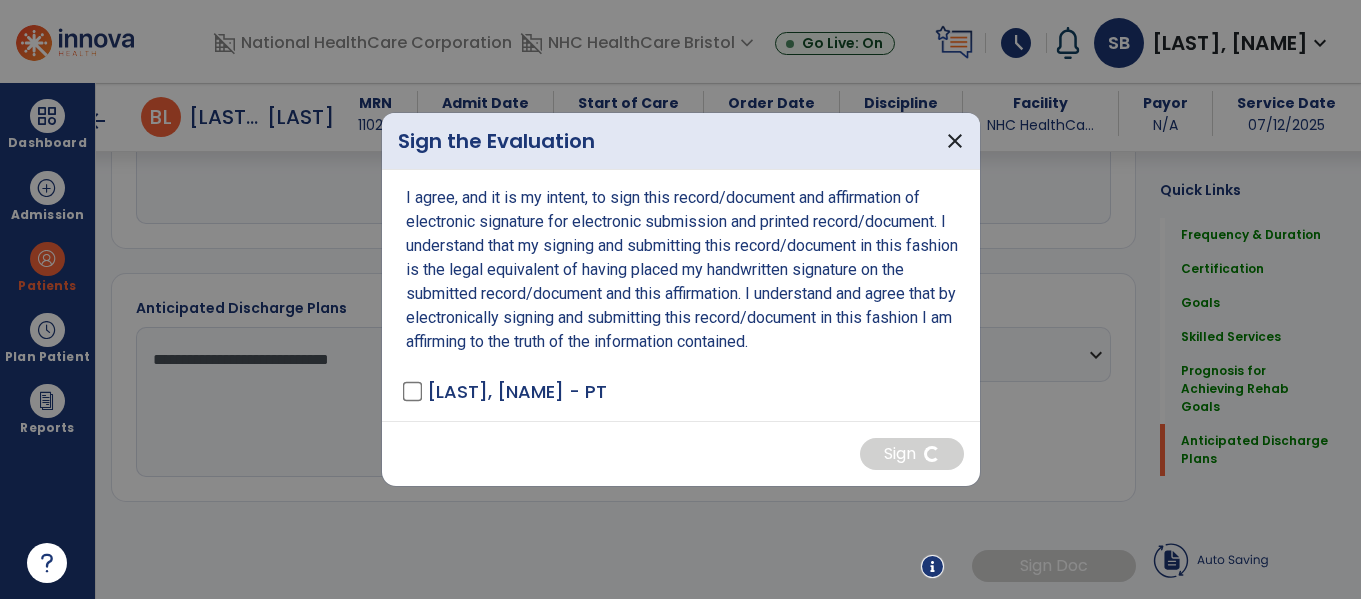scroll, scrollTop: 2921, scrollLeft: 0, axis: vertical 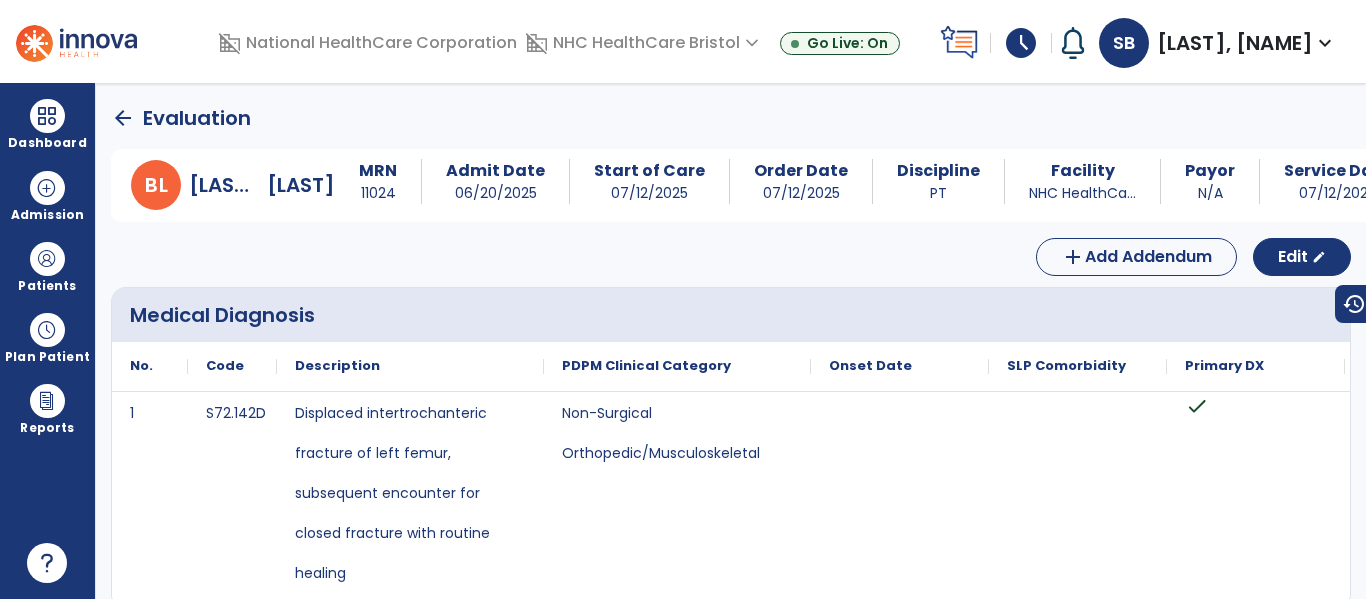click on "arrow_back" 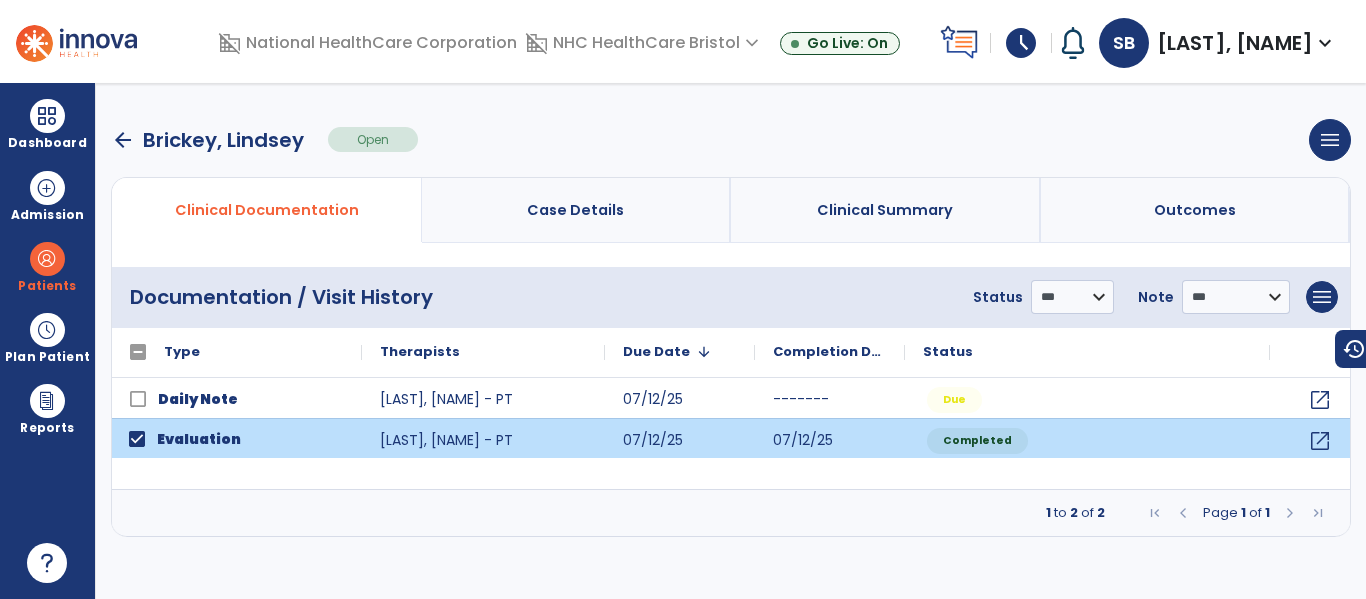 drag, startPoint x: 1347, startPoint y: 292, endPoint x: 1336, endPoint y: 287, distance: 12.083046 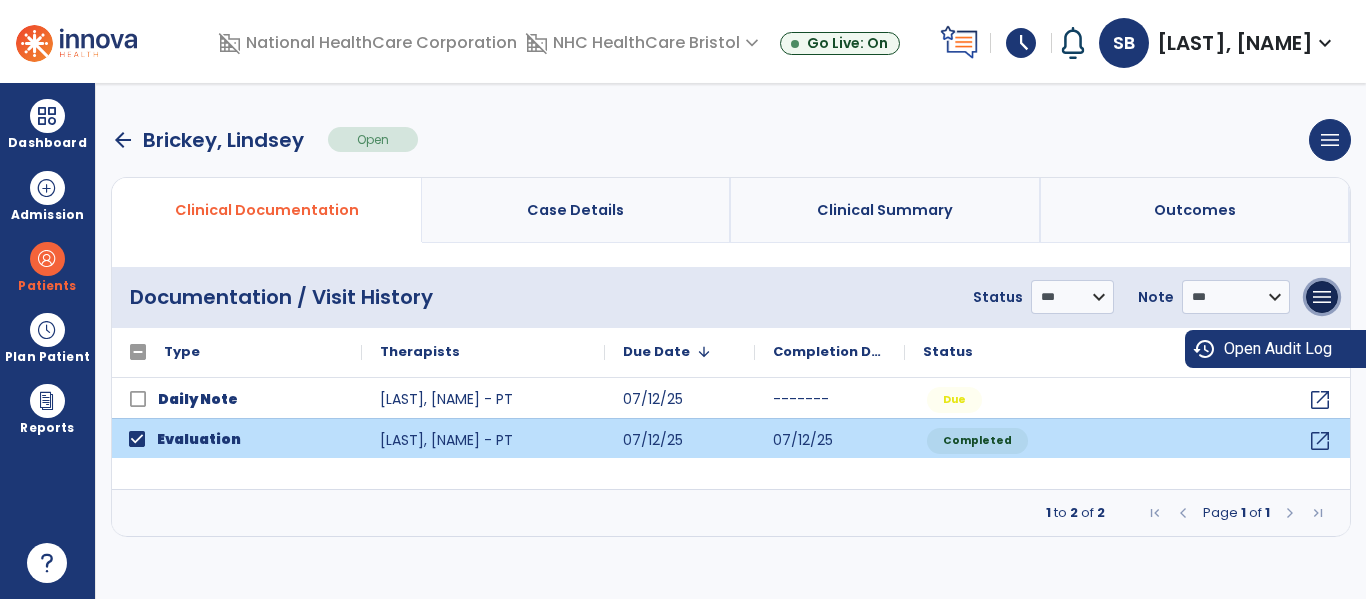 drag, startPoint x: 1336, startPoint y: 289, endPoint x: 1346, endPoint y: 330, distance: 42.201897 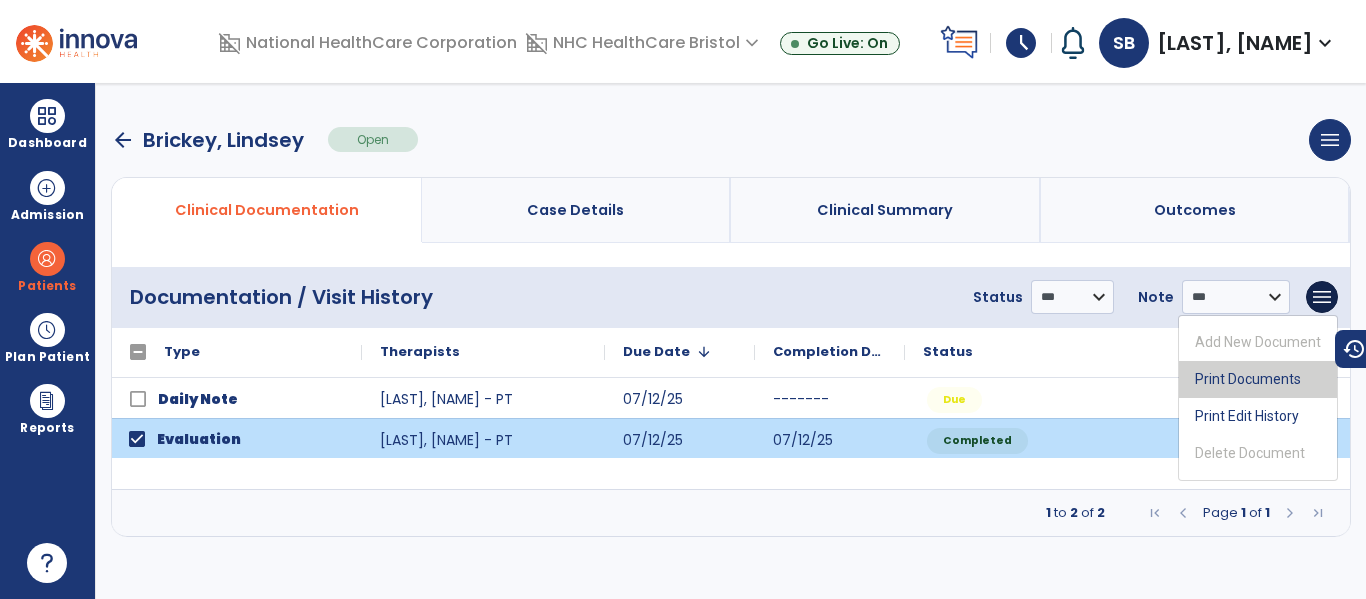 click on "Print Documents" at bounding box center [1258, 379] 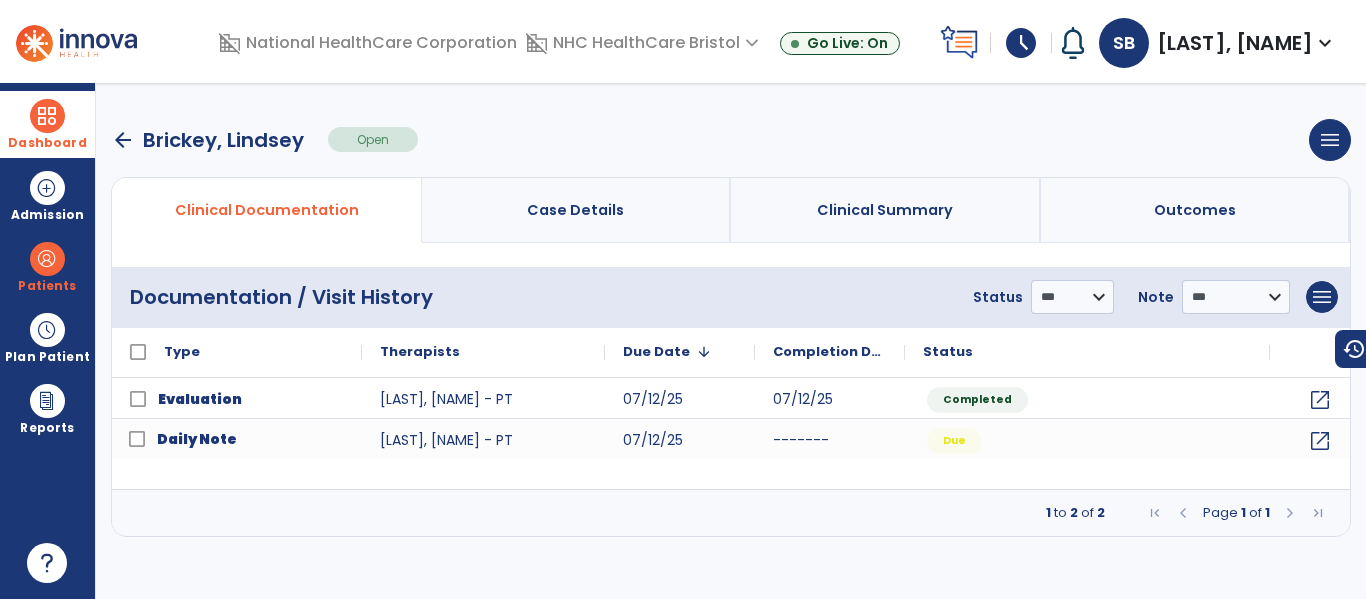 click on "Dashboard" at bounding box center [47, 124] 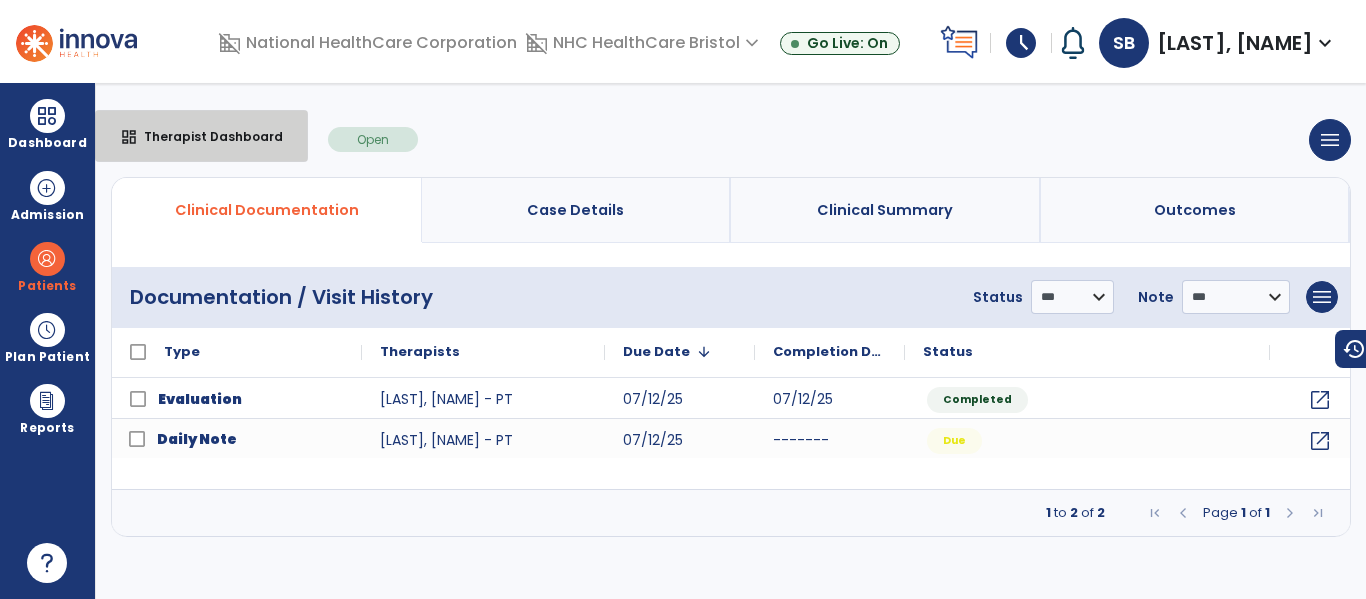 click on "dashboard  Therapist Dashboard" at bounding box center [201, 136] 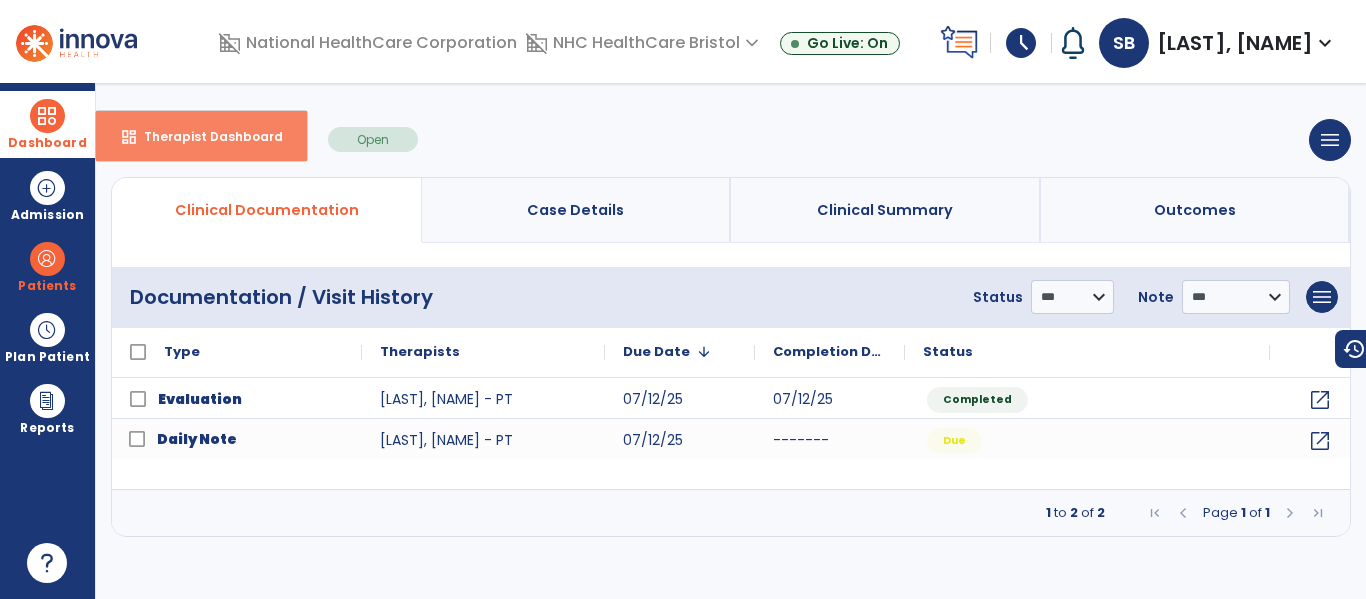select on "****" 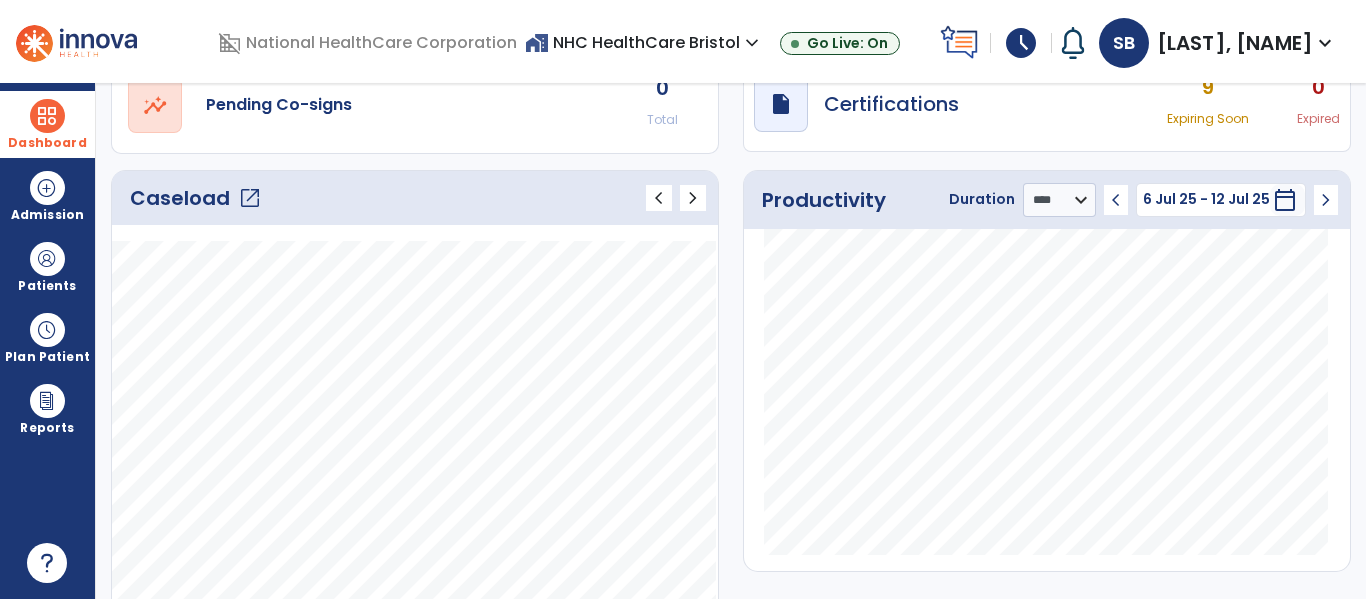 scroll, scrollTop: 200, scrollLeft: 0, axis: vertical 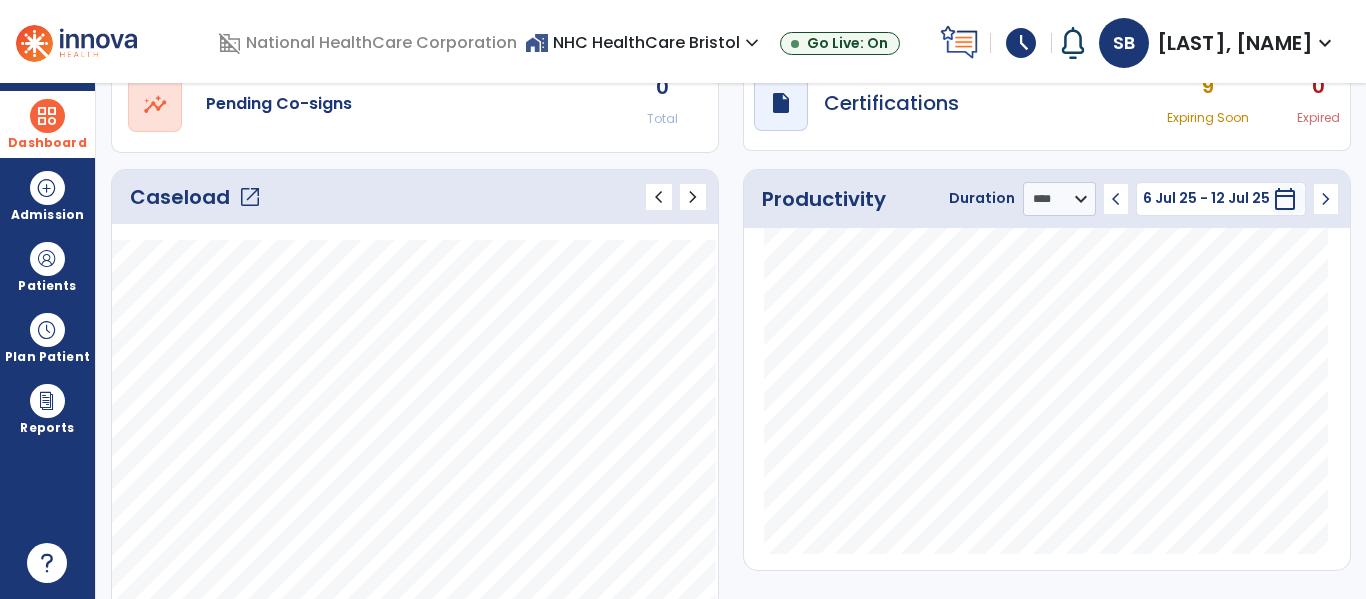 click on "Caseload   open_in_new" 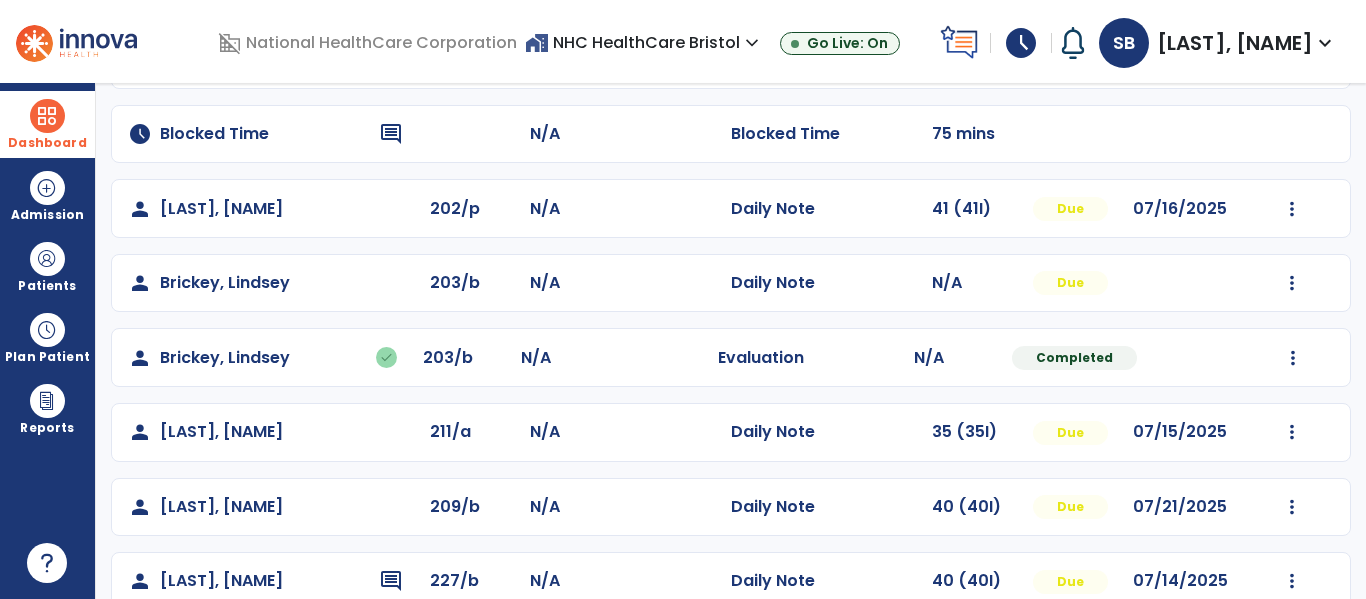 scroll, scrollTop: 0, scrollLeft: 0, axis: both 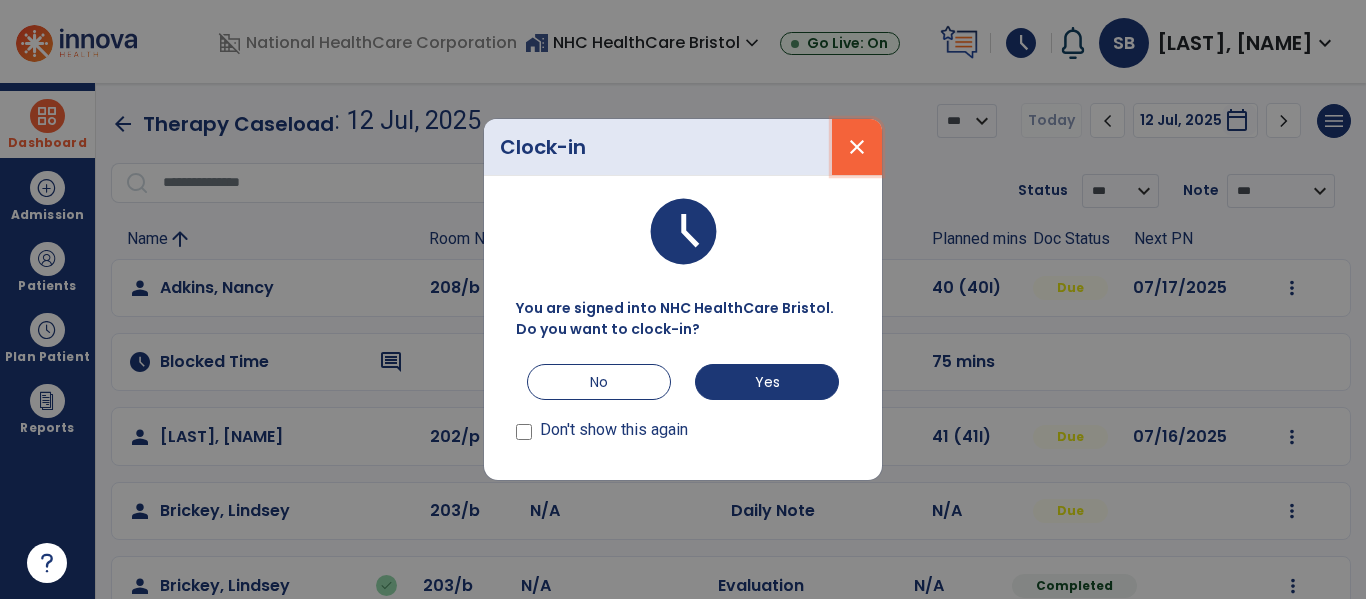 click on "close" at bounding box center [857, 147] 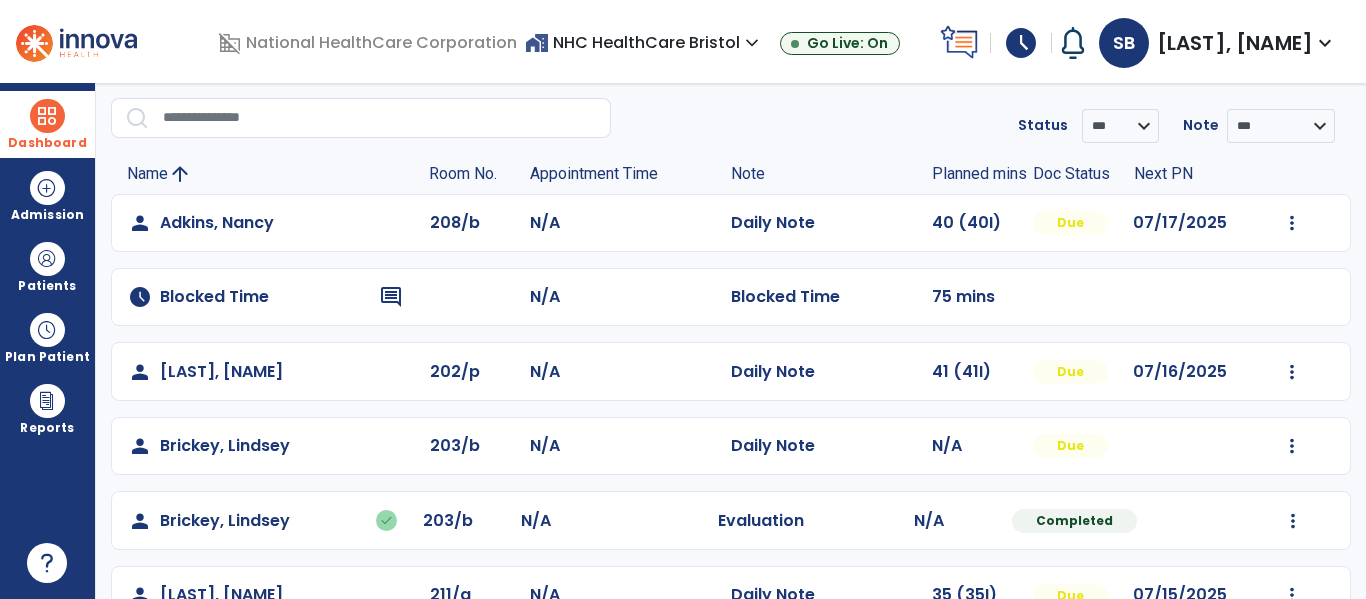 scroll, scrollTop: 100, scrollLeft: 0, axis: vertical 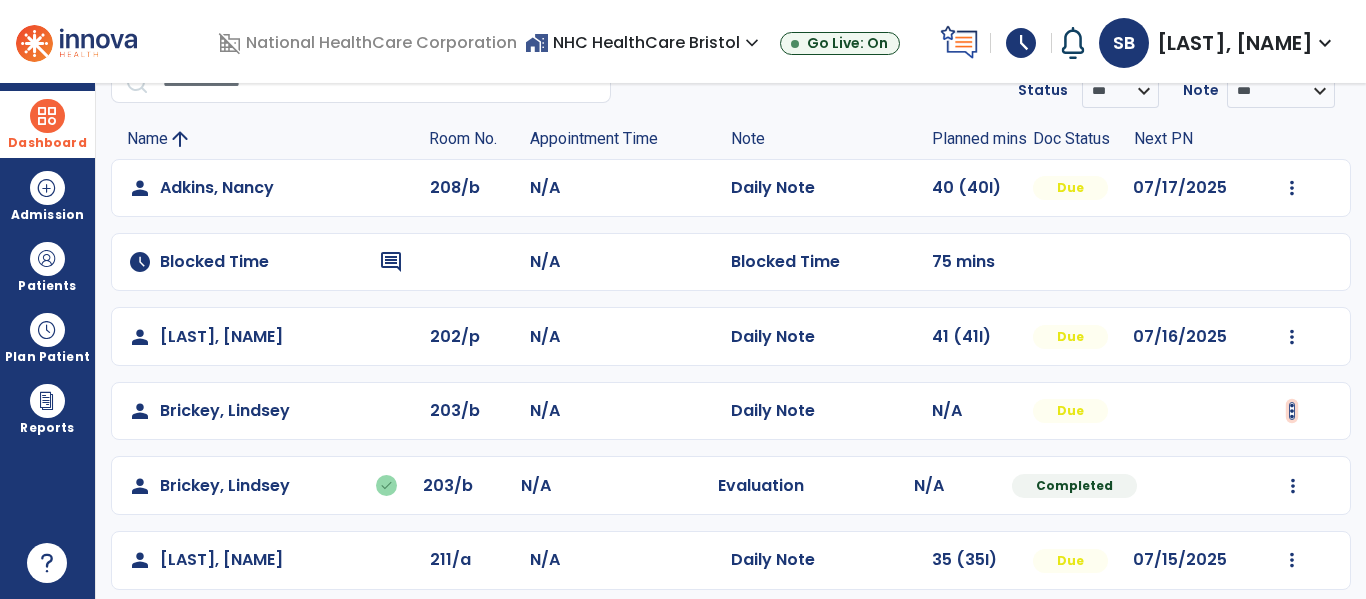 click at bounding box center [1292, 188] 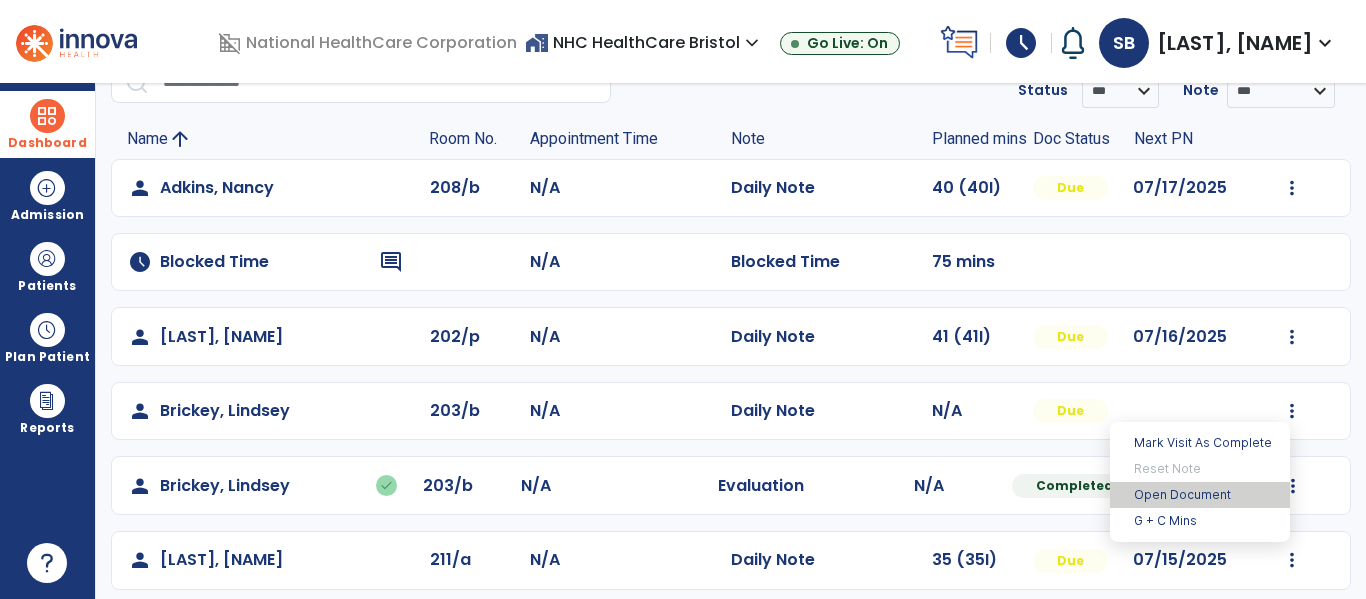 click on "Open Document" at bounding box center (1200, 495) 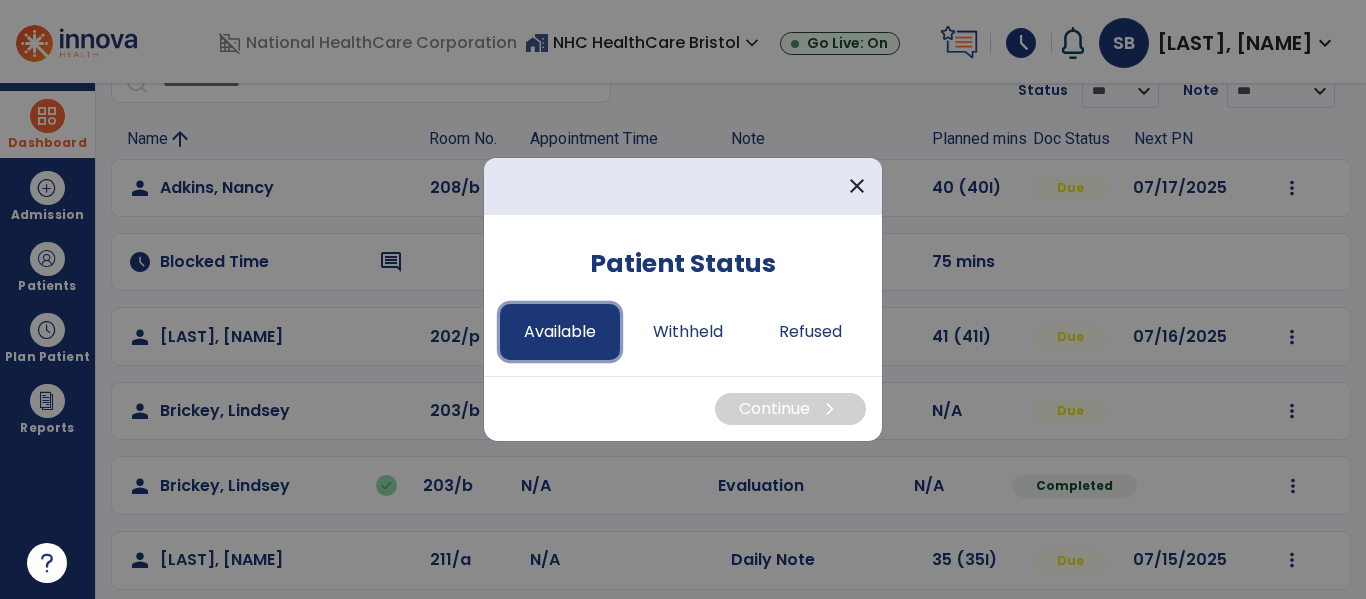 click on "Available" at bounding box center [560, 332] 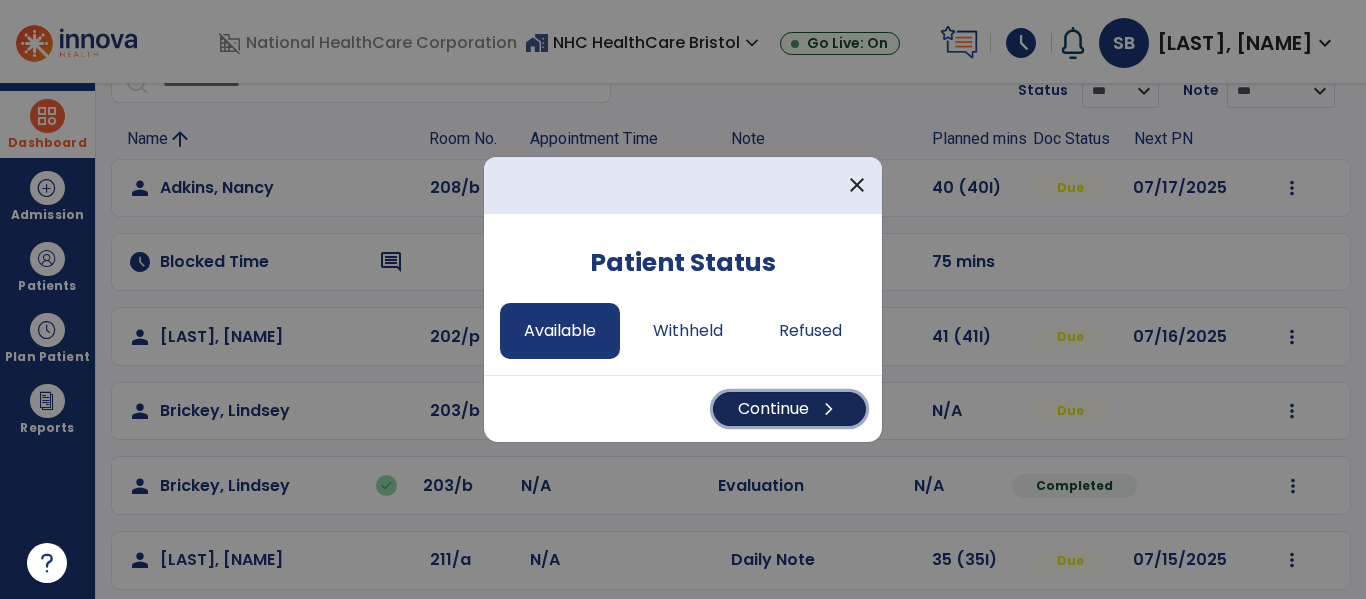 click on "Continue   chevron_right" at bounding box center (789, 409) 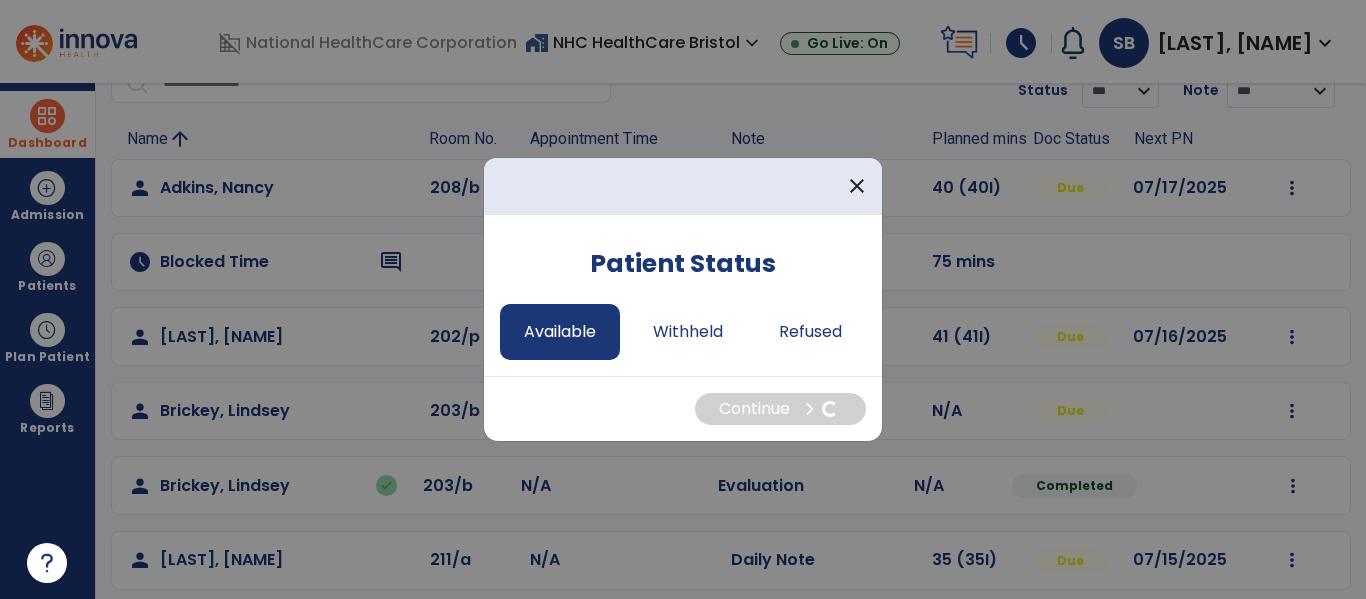 select on "*" 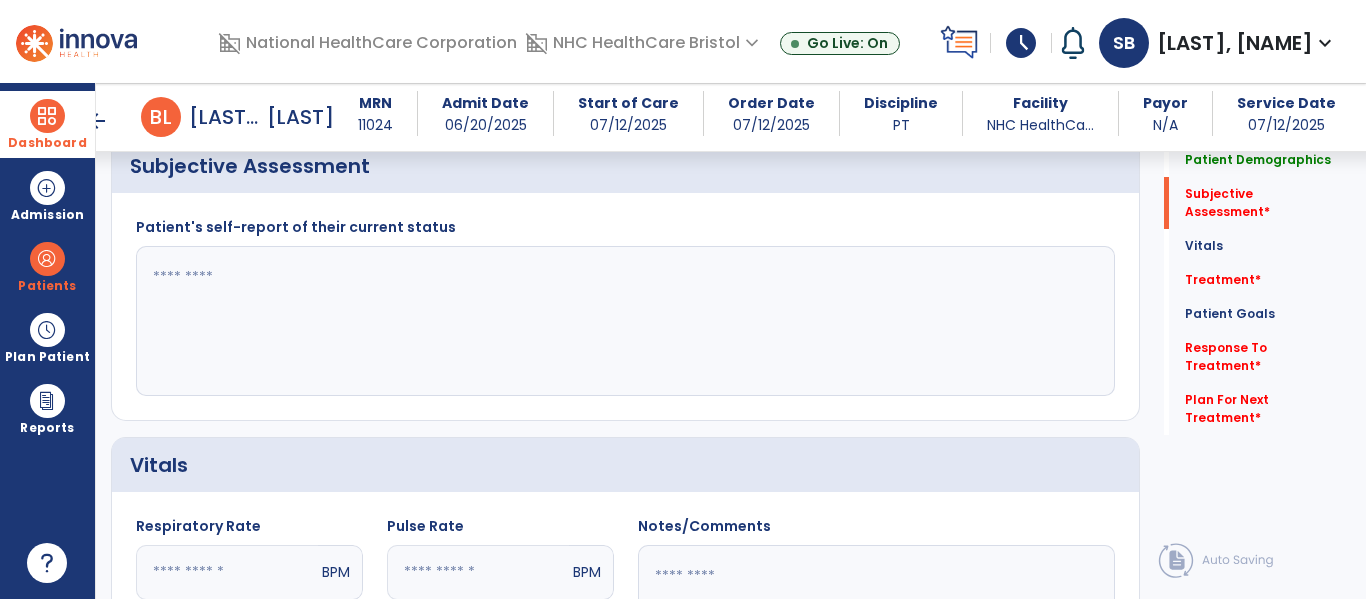 scroll, scrollTop: 400, scrollLeft: 0, axis: vertical 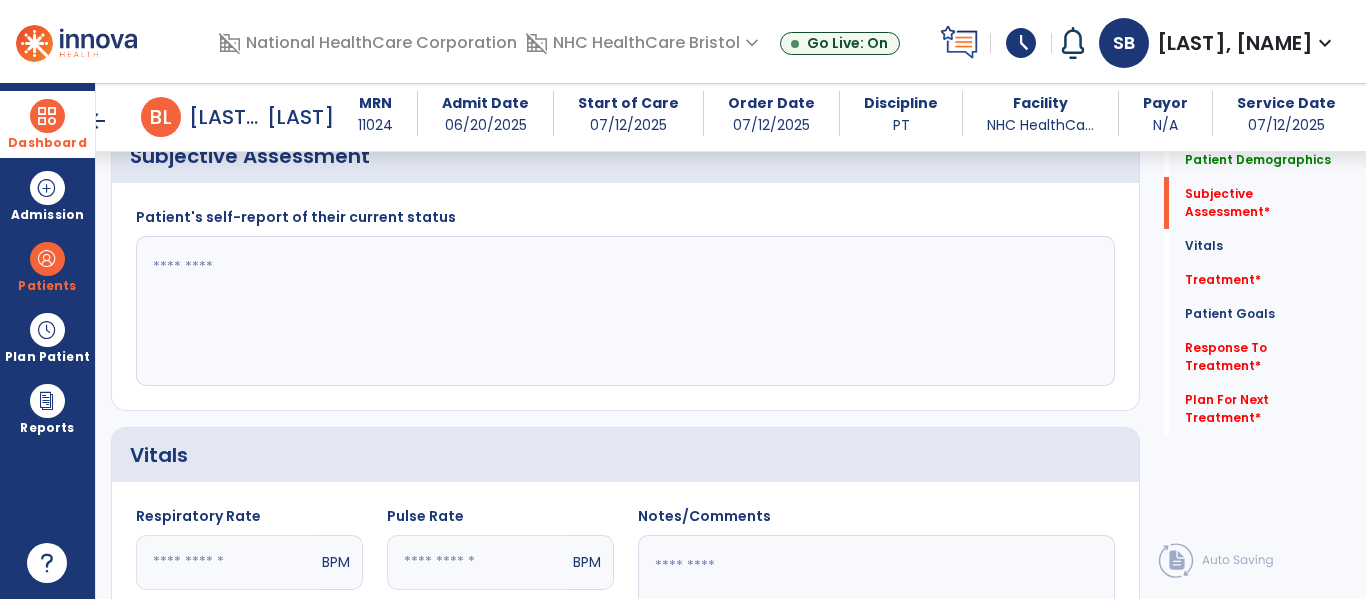 click on "Patient's self-report of their current status" 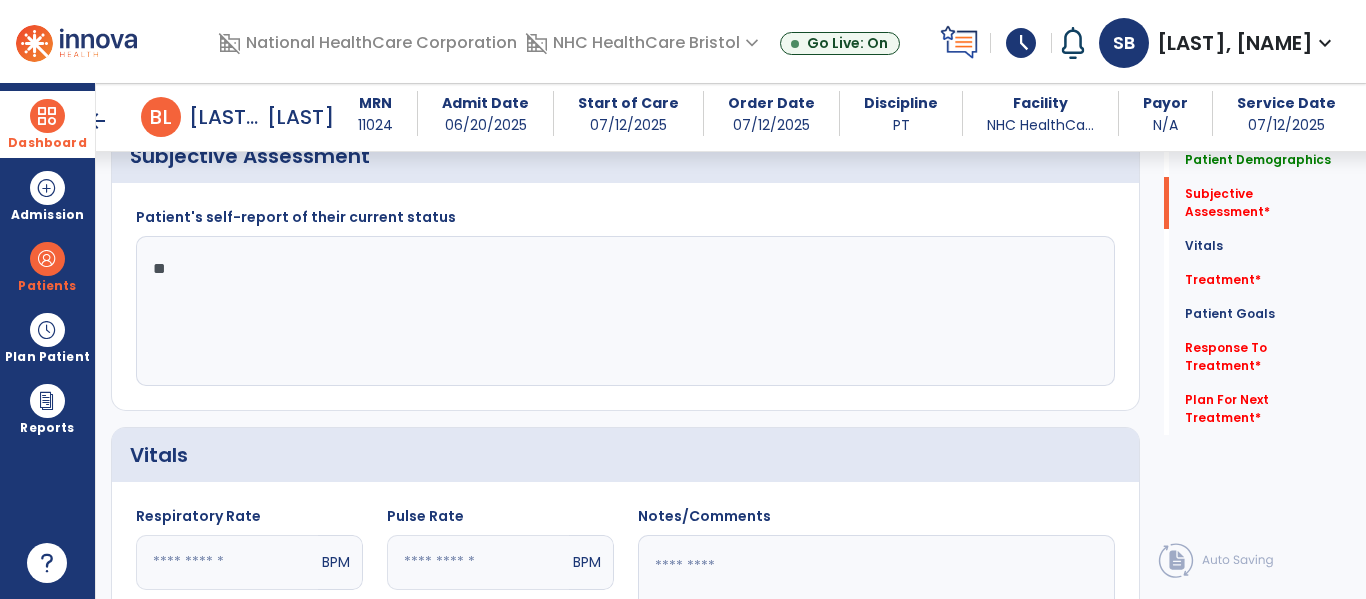 type on "*" 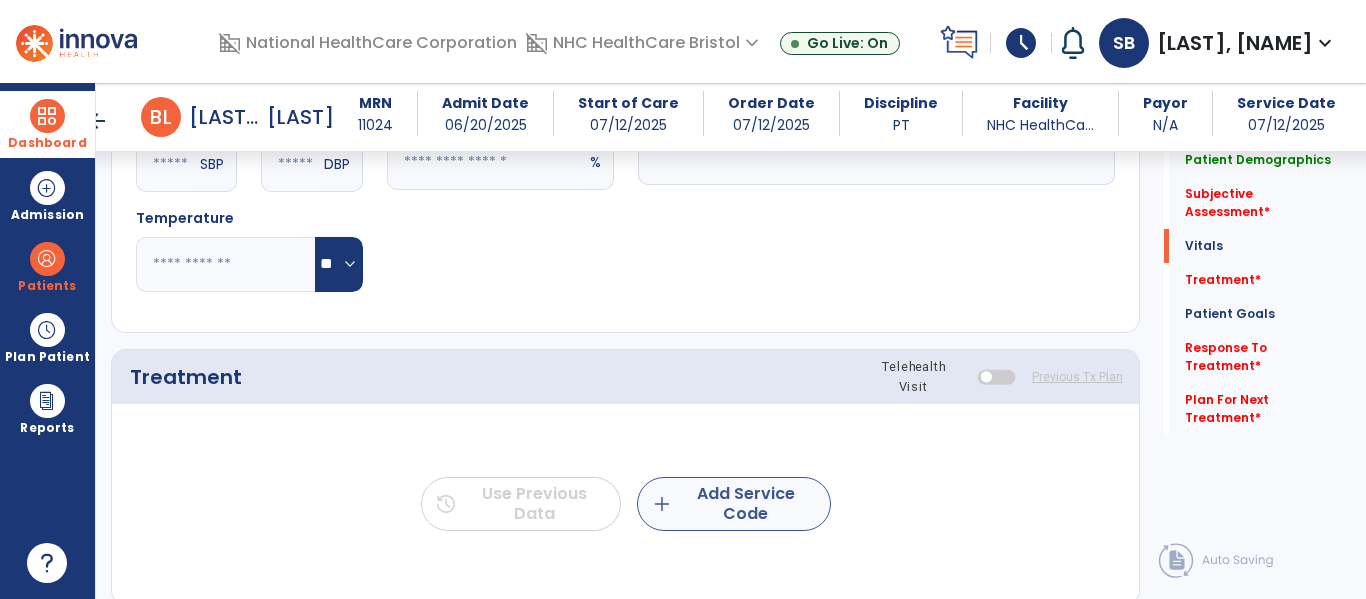 type on "**********" 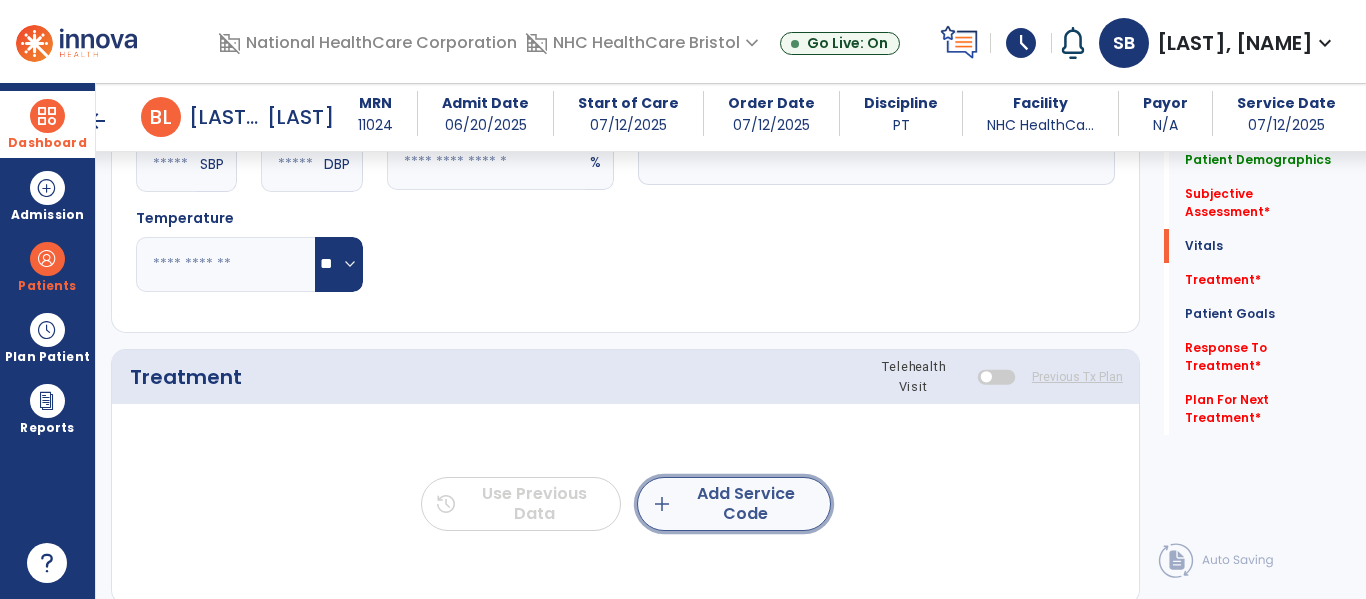 click on "add  Add Service Code" 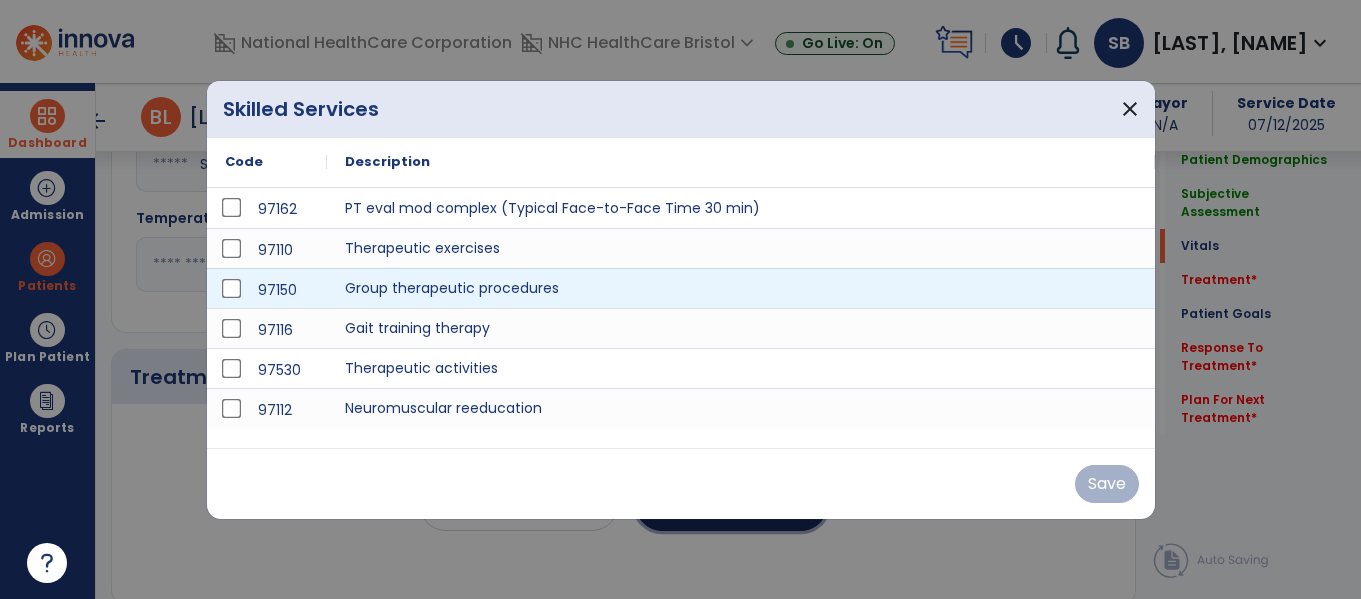scroll, scrollTop: 900, scrollLeft: 0, axis: vertical 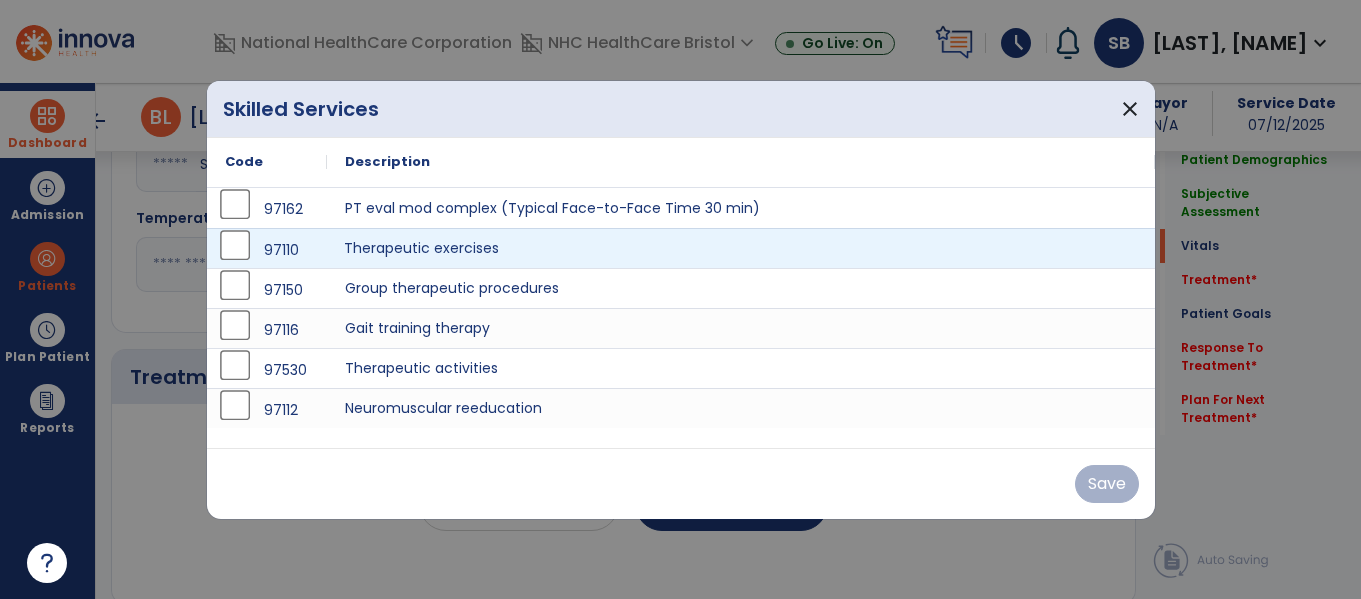 click on "Therapeutic exercises" at bounding box center [741, 248] 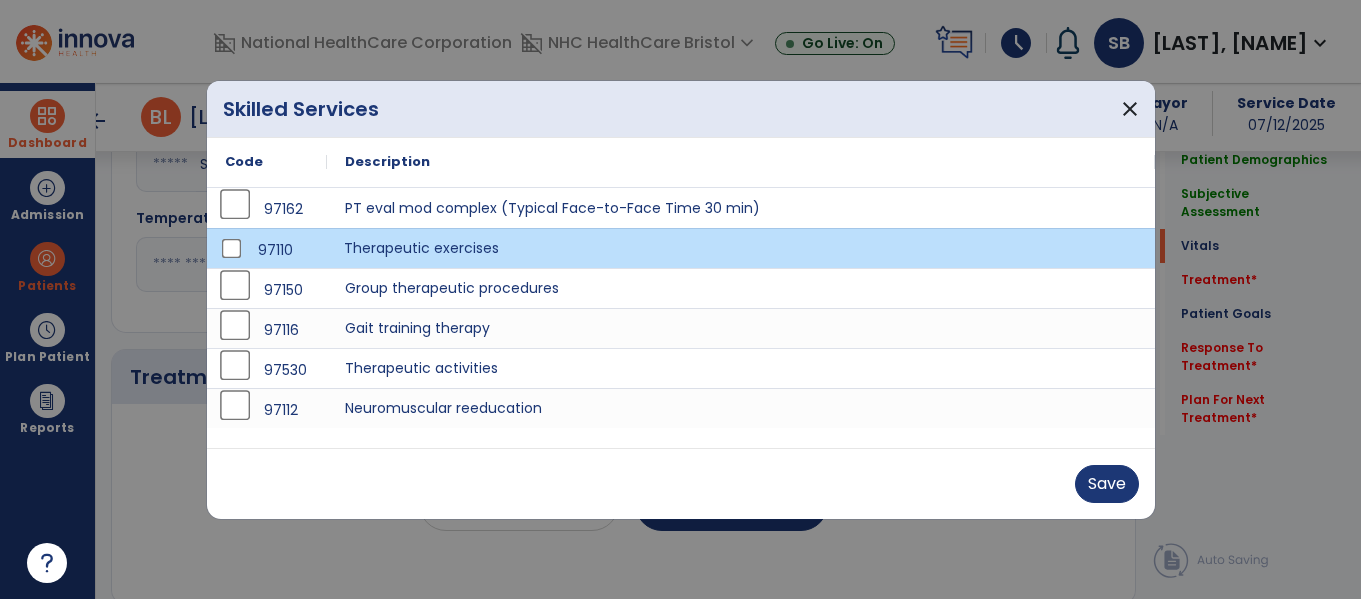 click on "Therapeutic exercises" at bounding box center (741, 248) 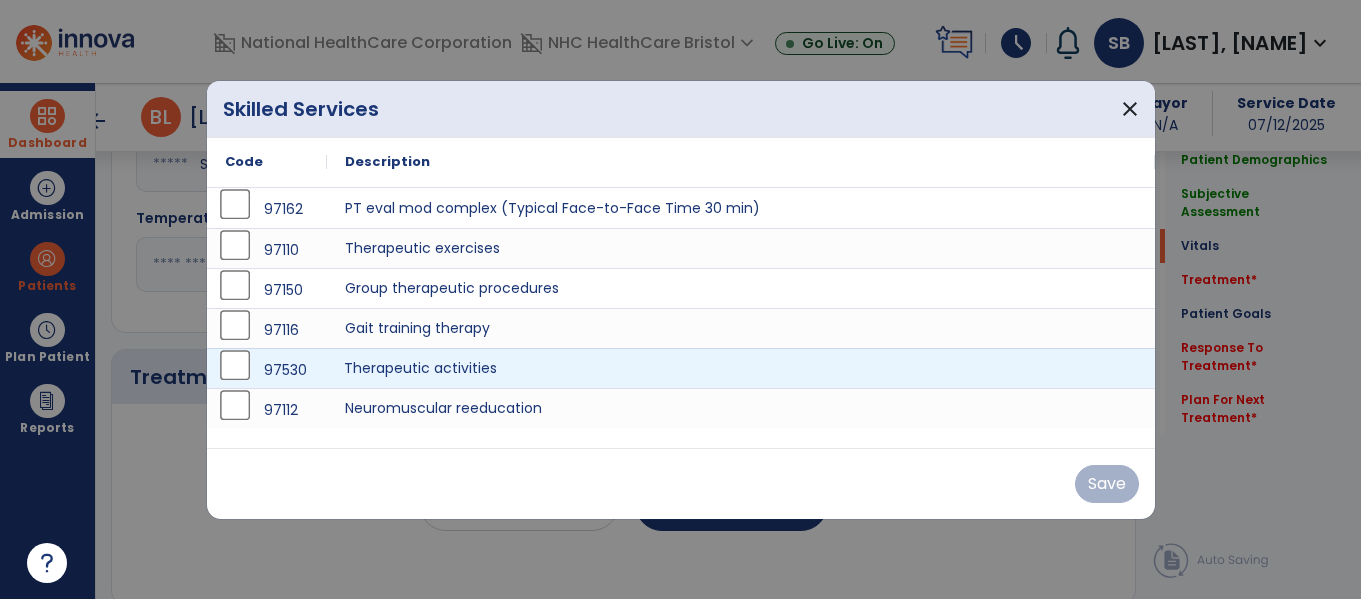 click on "Therapeutic activities" at bounding box center (741, 368) 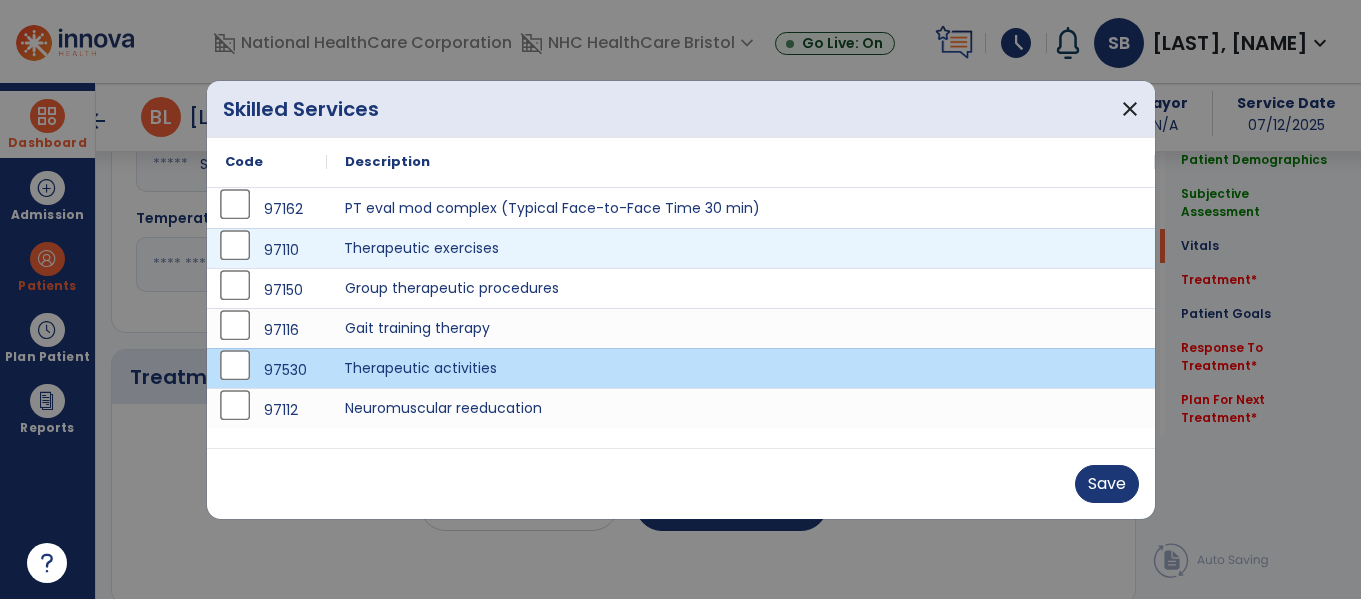 click on "Therapeutic exercises" at bounding box center (741, 248) 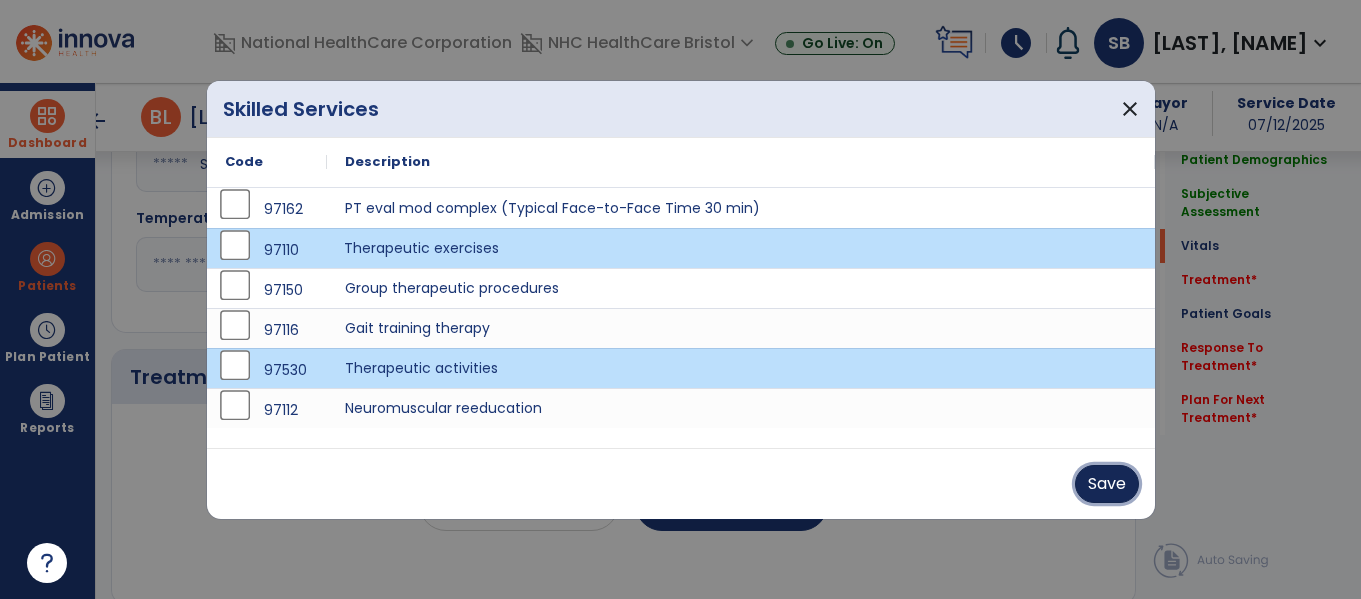 click on "Save" at bounding box center (1107, 484) 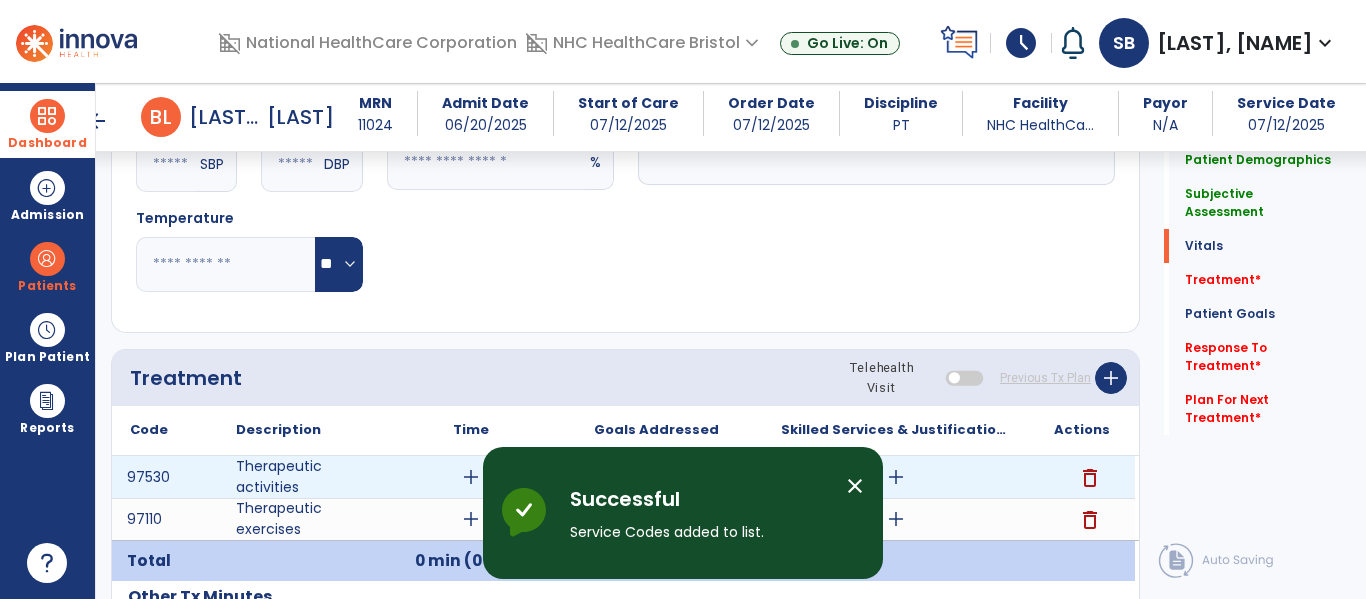 click on "add" at bounding box center [471, 477] 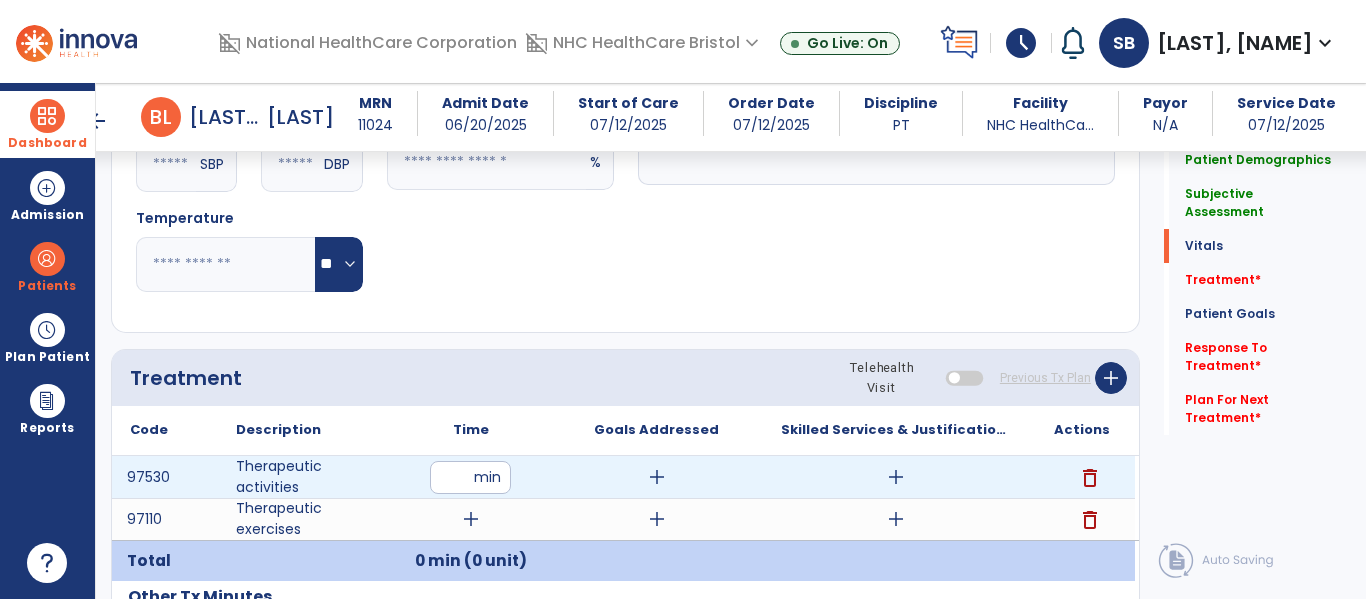 type on "**" 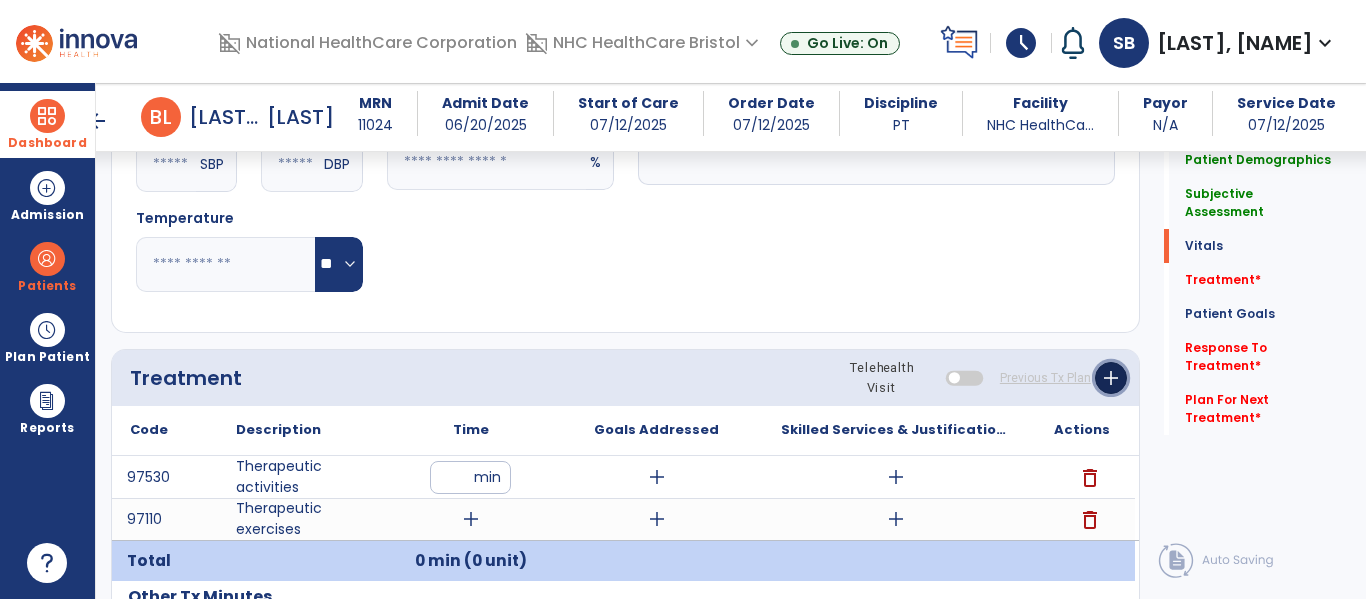 click on "add" 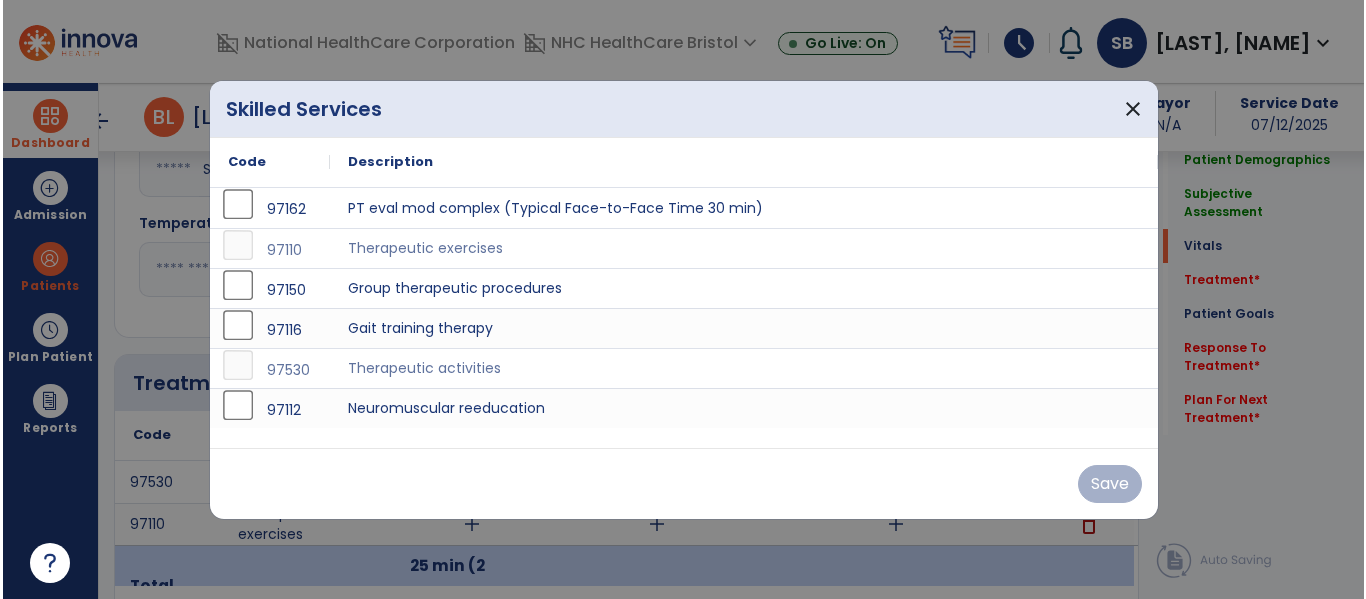 scroll, scrollTop: 900, scrollLeft: 0, axis: vertical 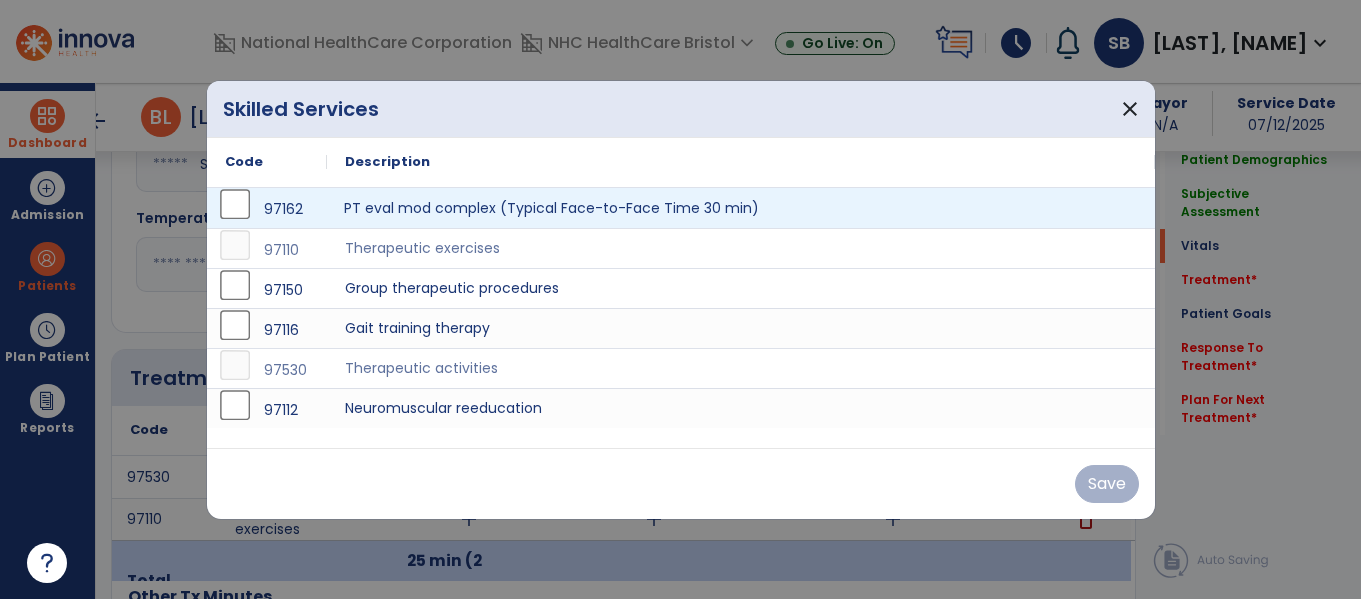 click on "PT eval mod complex (Typical Face-to-Face Time 30 min)" at bounding box center [741, 208] 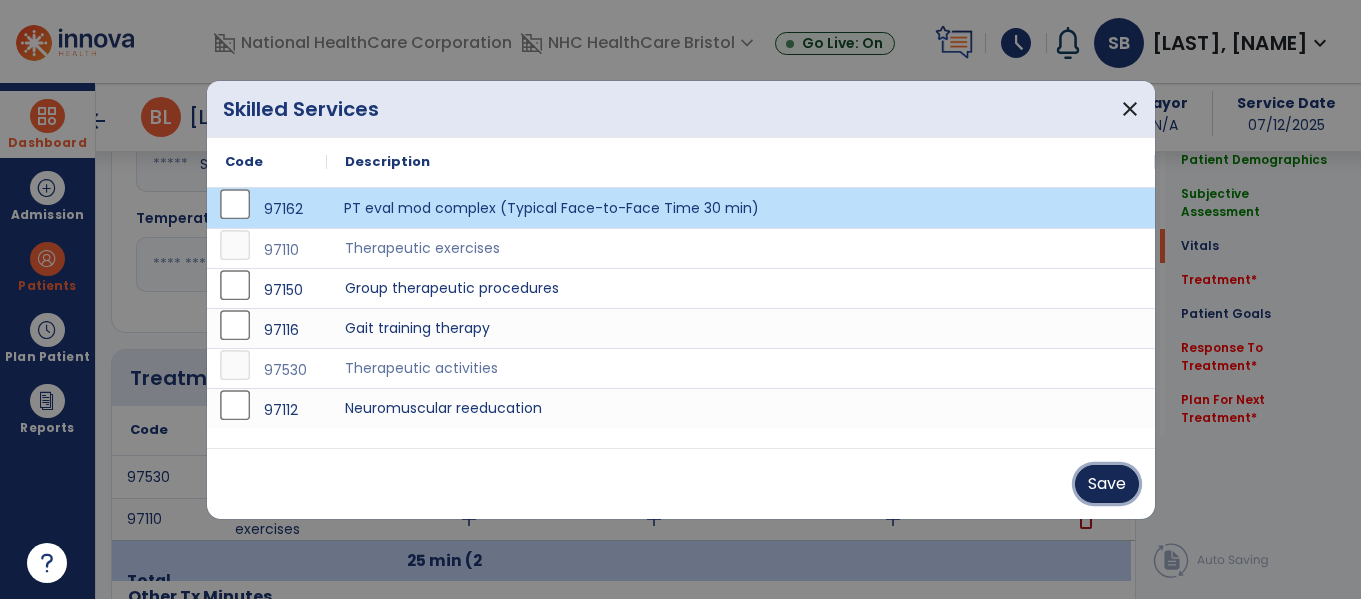 drag, startPoint x: 1124, startPoint y: 481, endPoint x: 1065, endPoint y: 477, distance: 59.135437 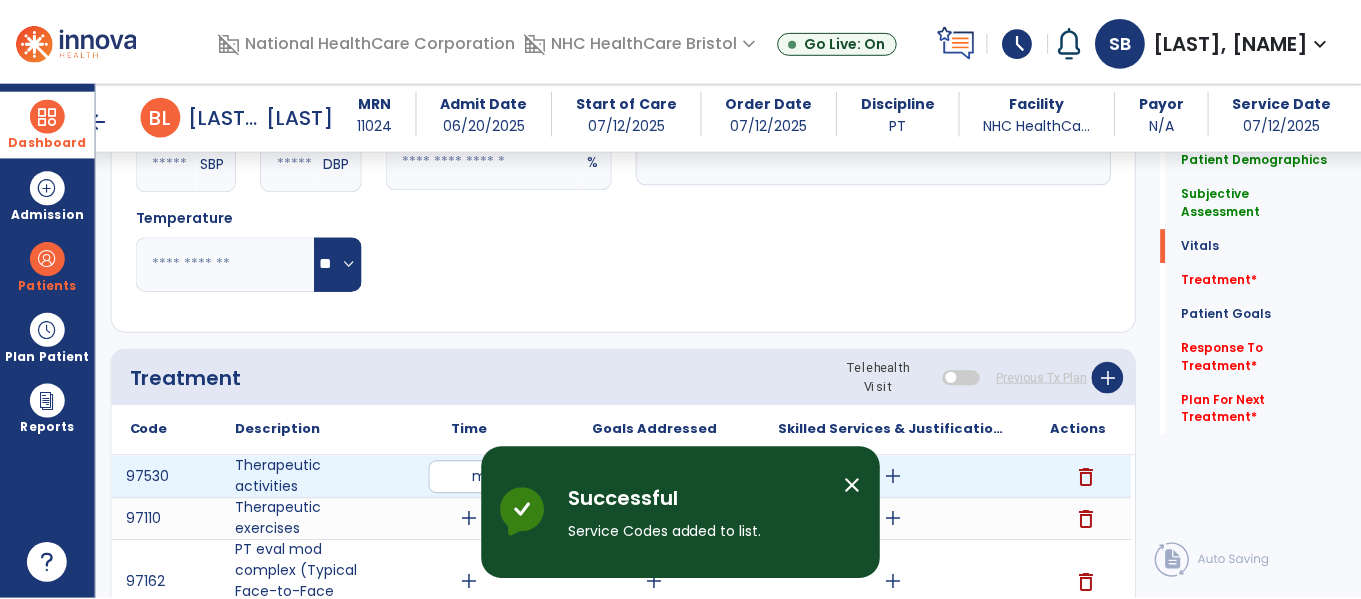 scroll, scrollTop: 1000, scrollLeft: 0, axis: vertical 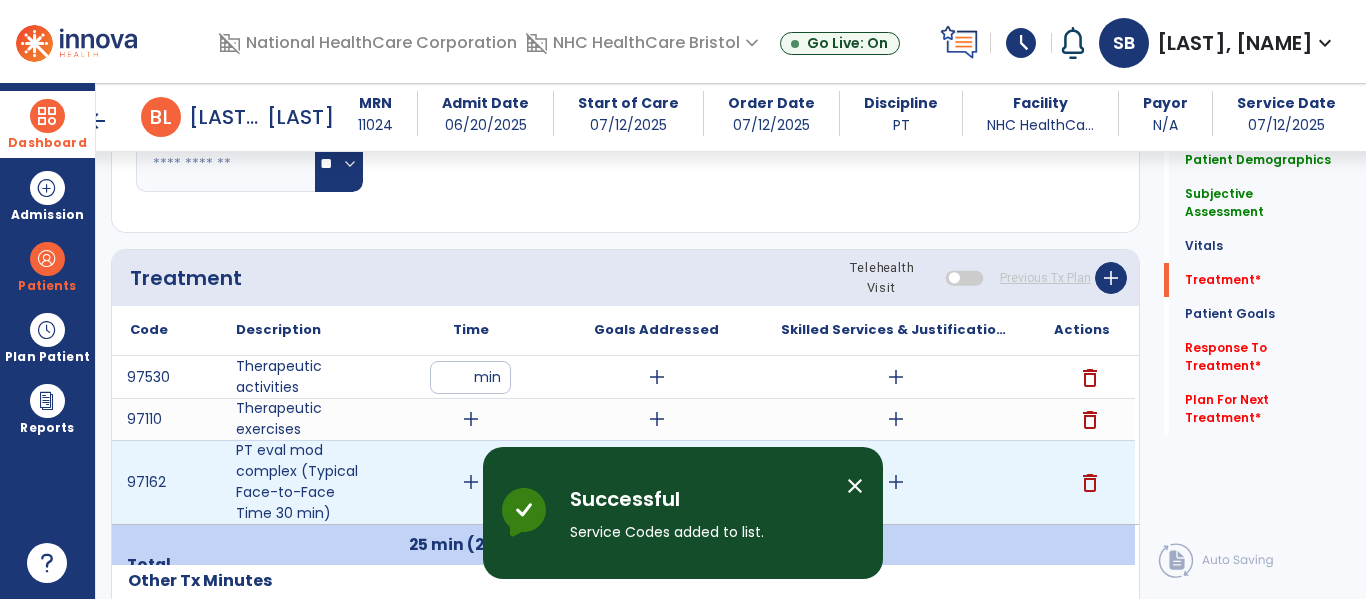 click on "add" at bounding box center [471, 482] 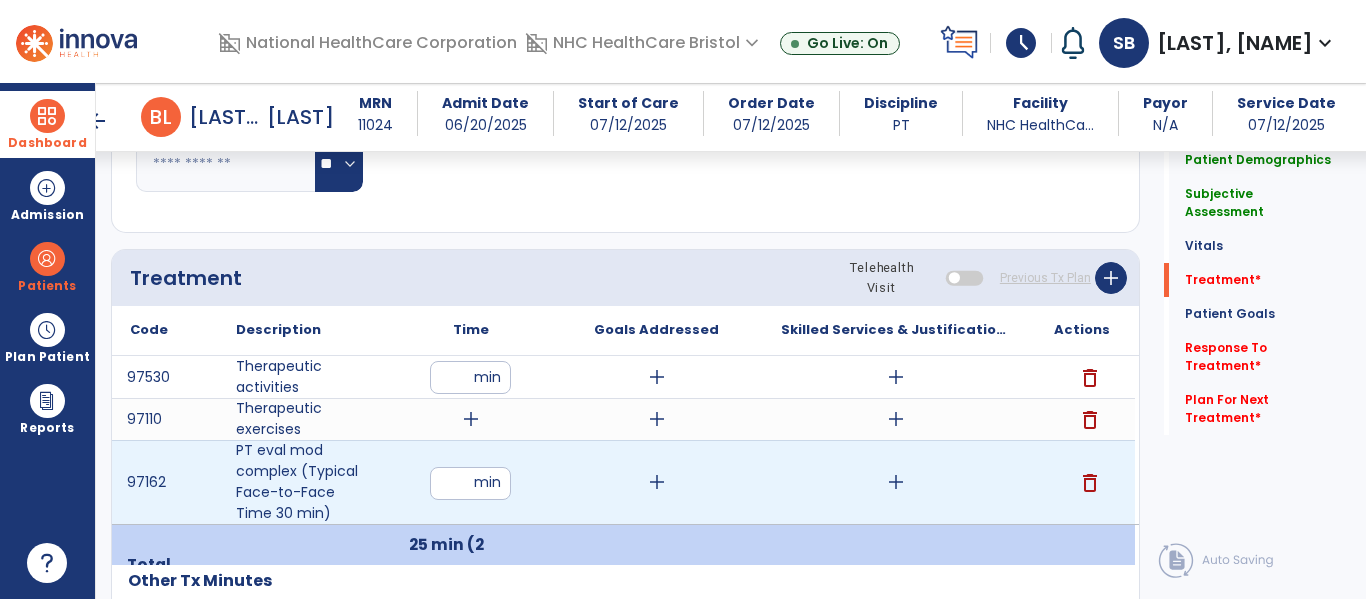 type on "**" 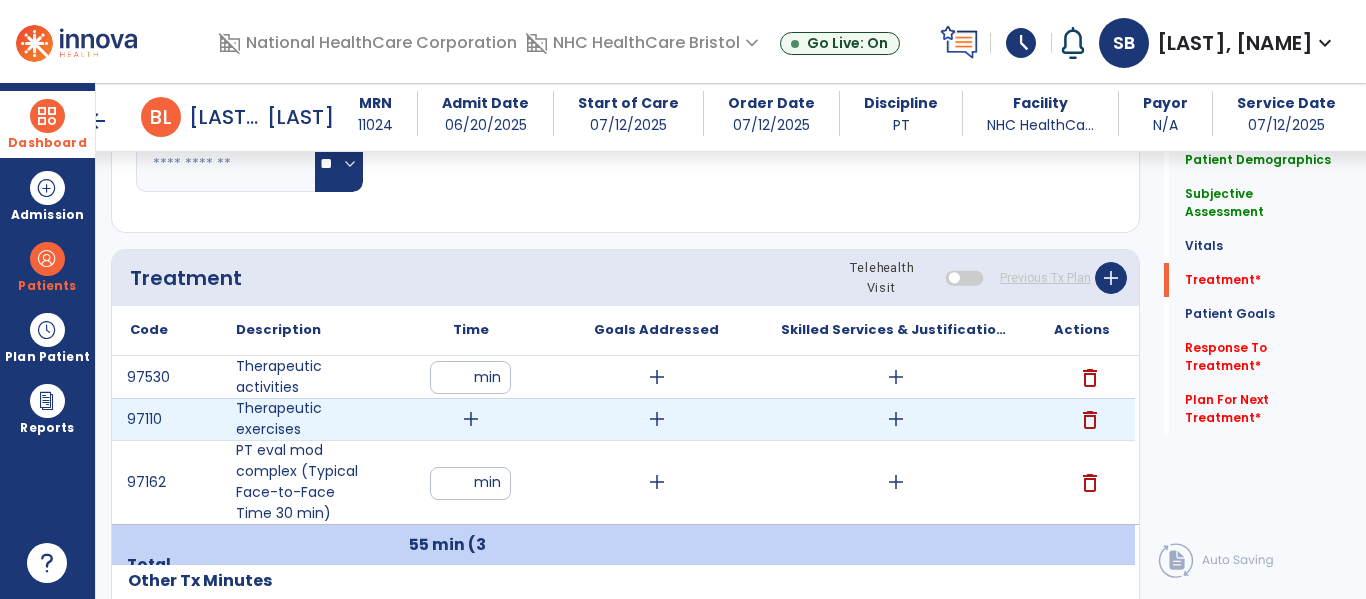 click on "add" at bounding box center [471, 419] 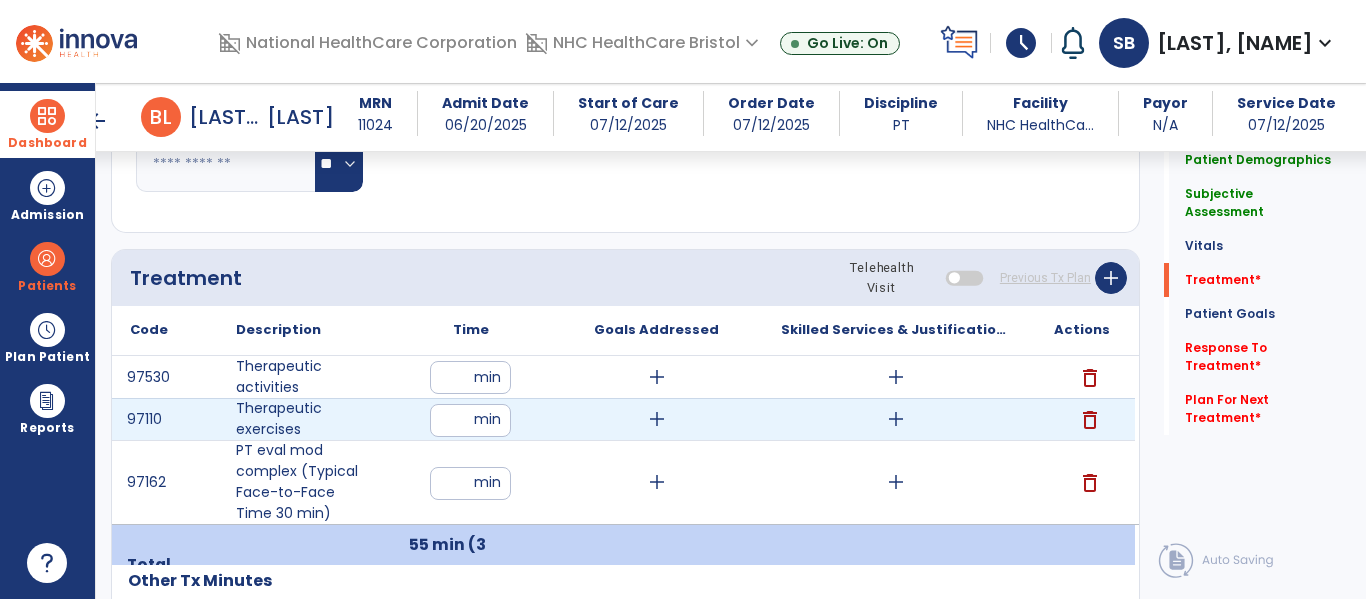 type on "**" 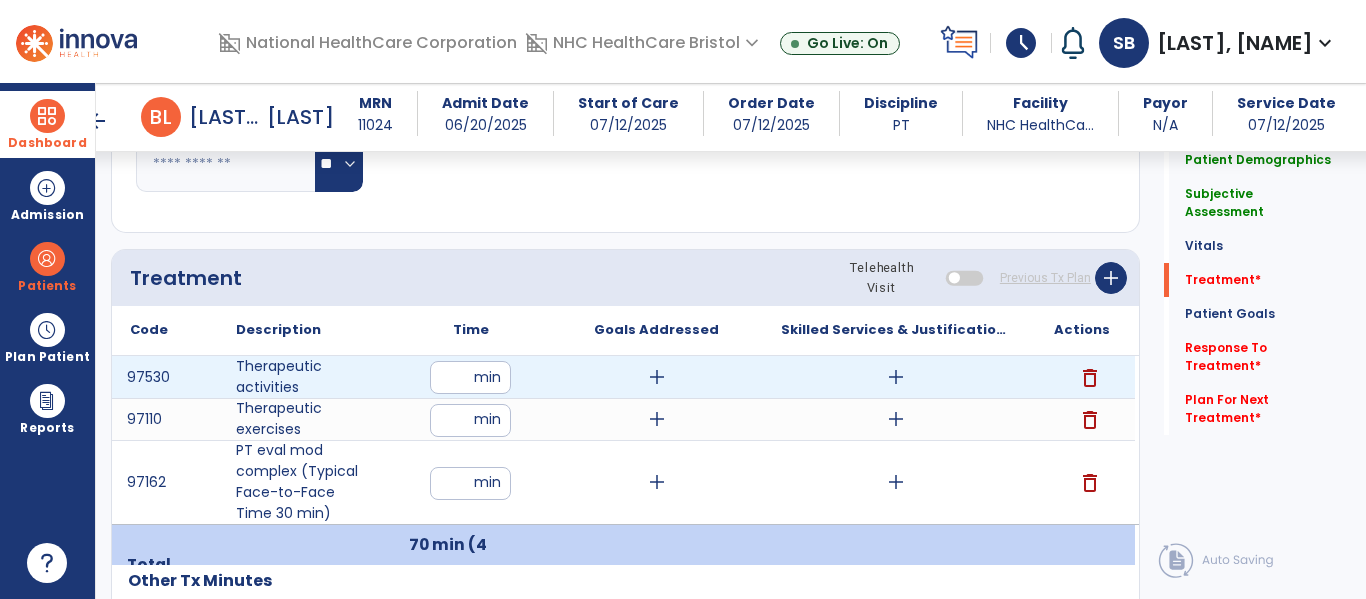 click on "add" at bounding box center [896, 377] 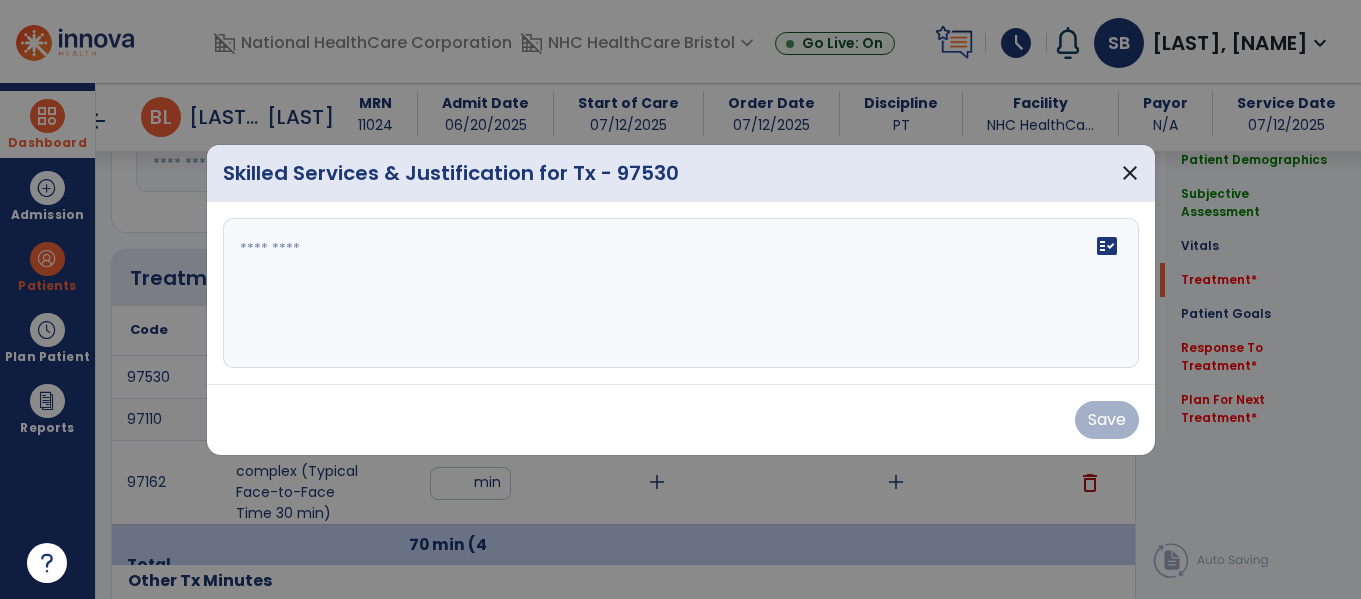 scroll, scrollTop: 1000, scrollLeft: 0, axis: vertical 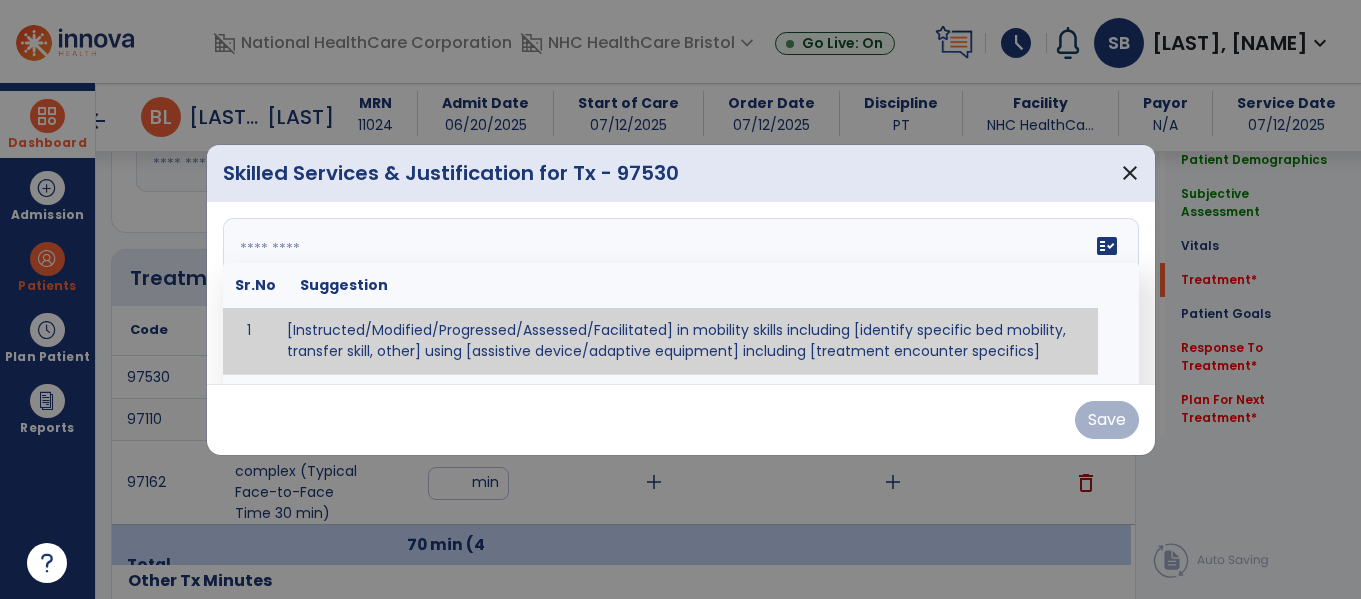 drag, startPoint x: 747, startPoint y: 282, endPoint x: 768, endPoint y: 240, distance: 46.957428 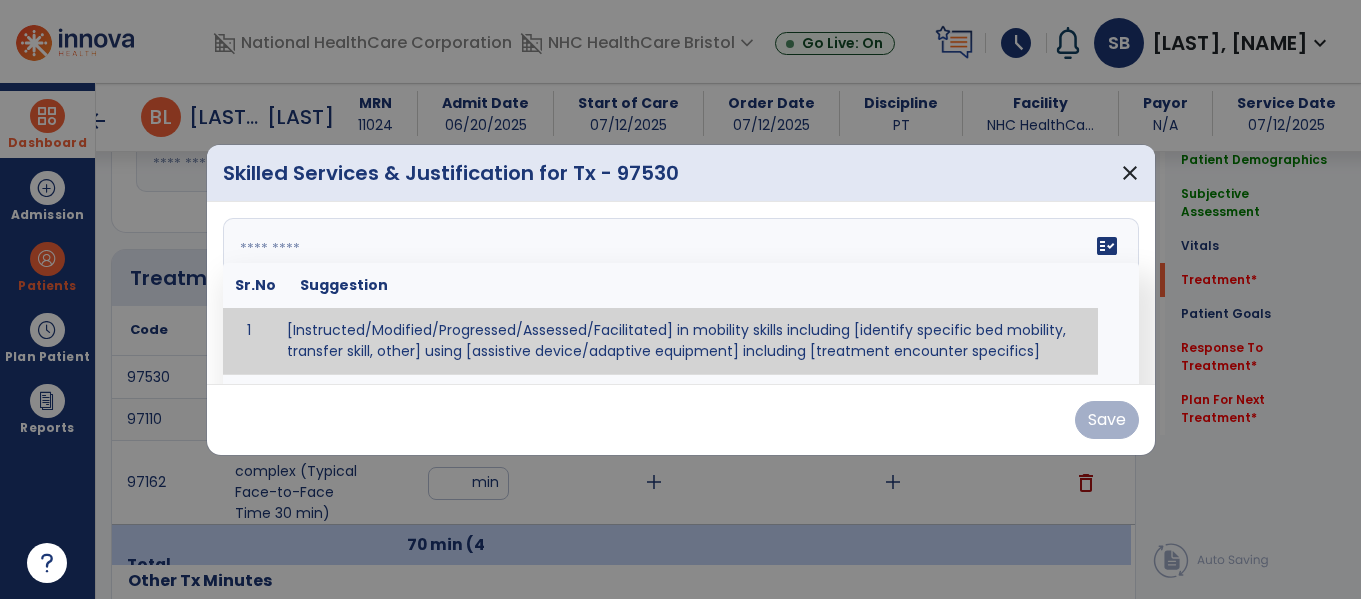click on "fact_check  Sr.No Suggestion 1 [Instructed/Modified/Progressed/Assessed/Facilitated] in mobility skills including [identify specific bed mobility, transfer skill, other] using [assistive device/adaptive equipment] including [treatment encounter specifics]" at bounding box center [681, 293] 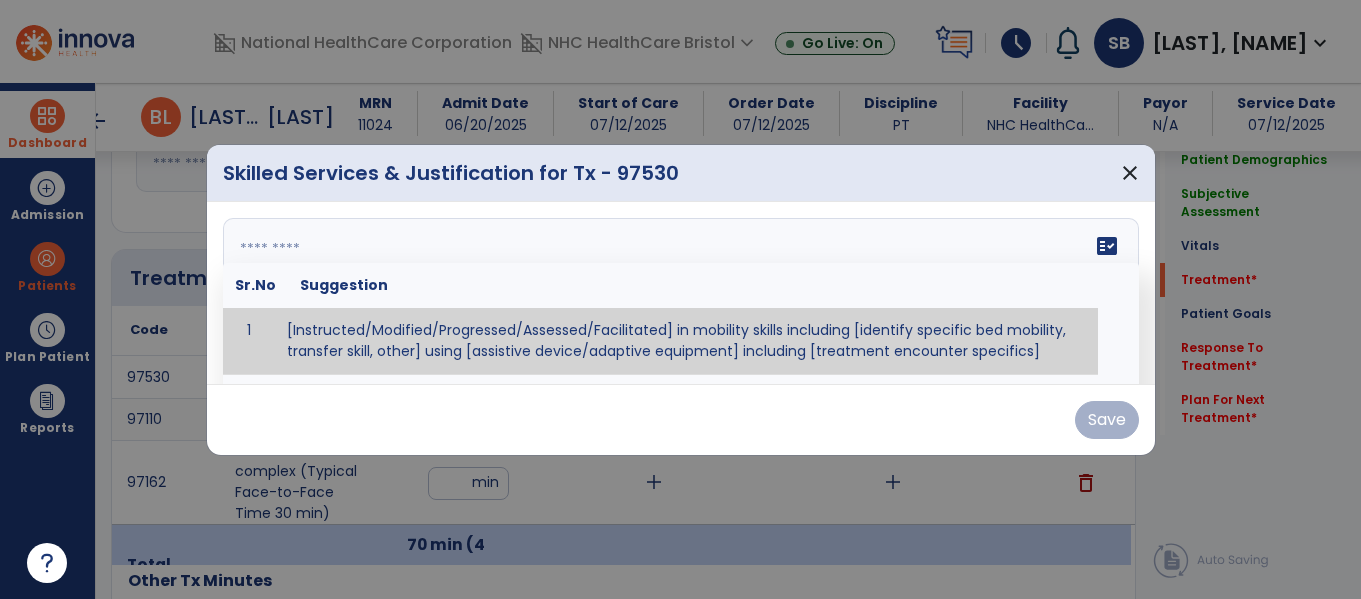 paste on "**********" 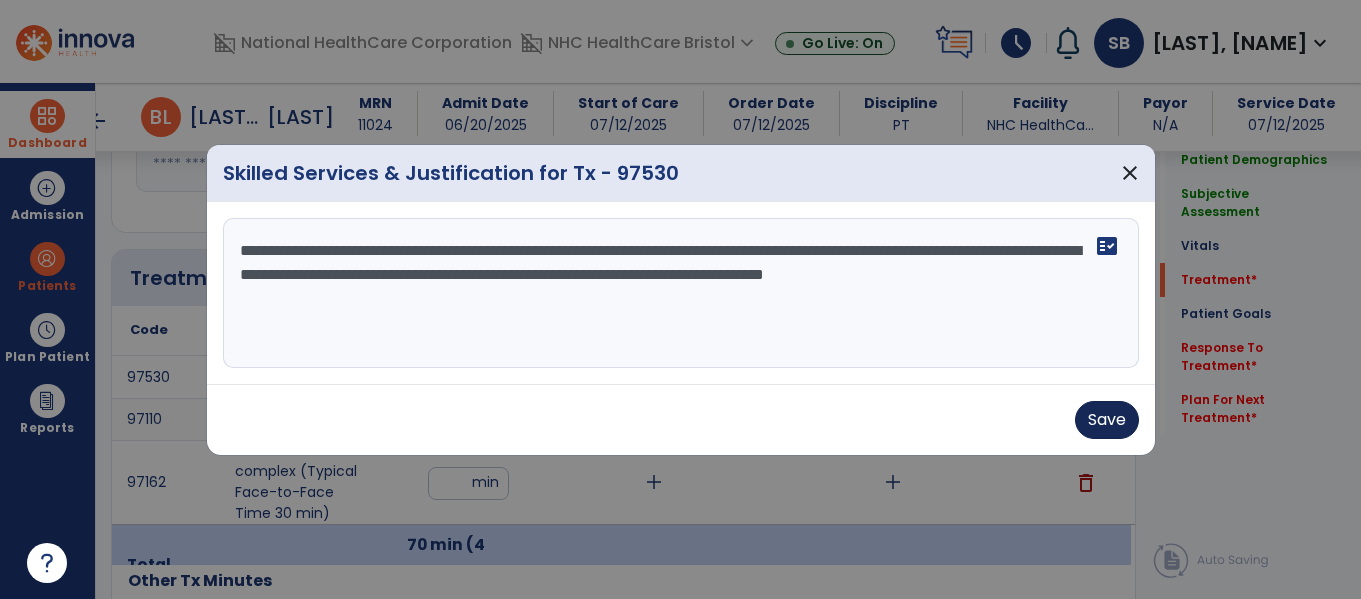 type on "**********" 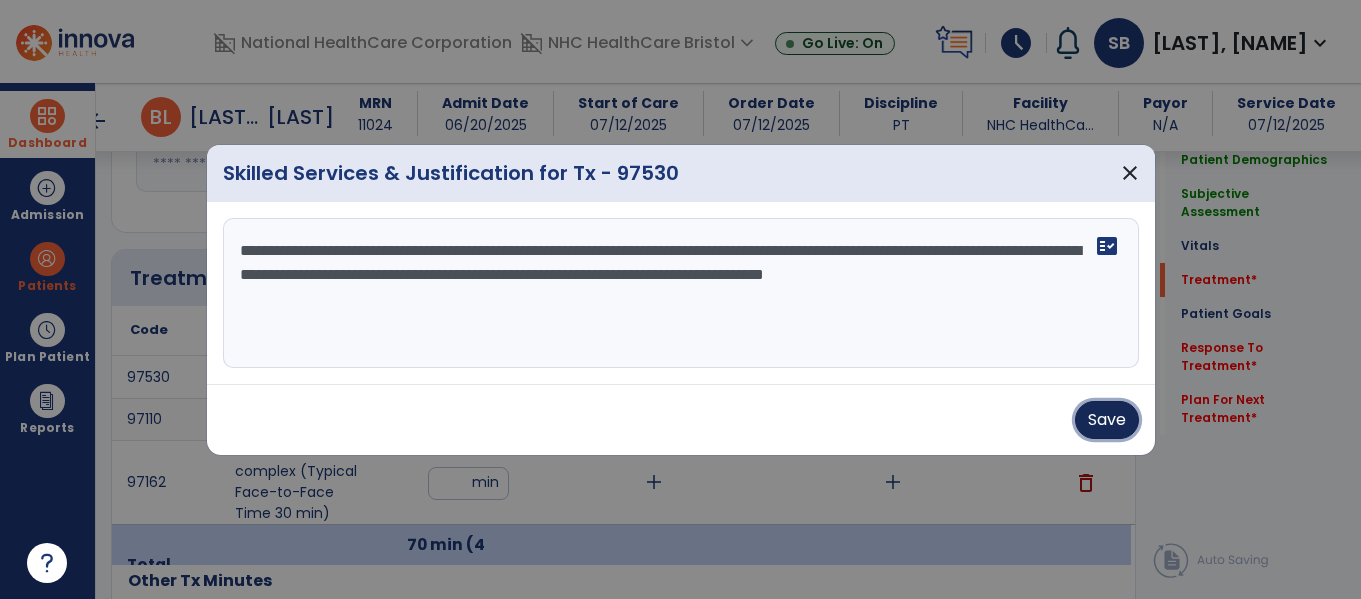 click on "Save" at bounding box center [1107, 420] 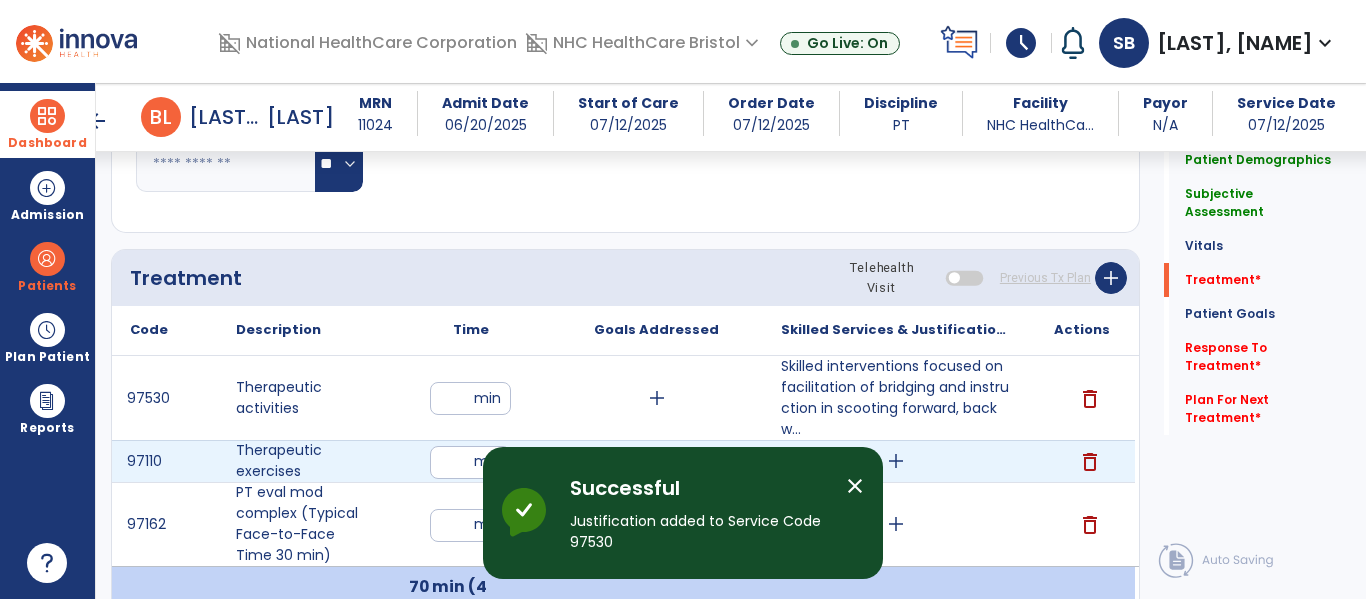 click on "add" at bounding box center (896, 461) 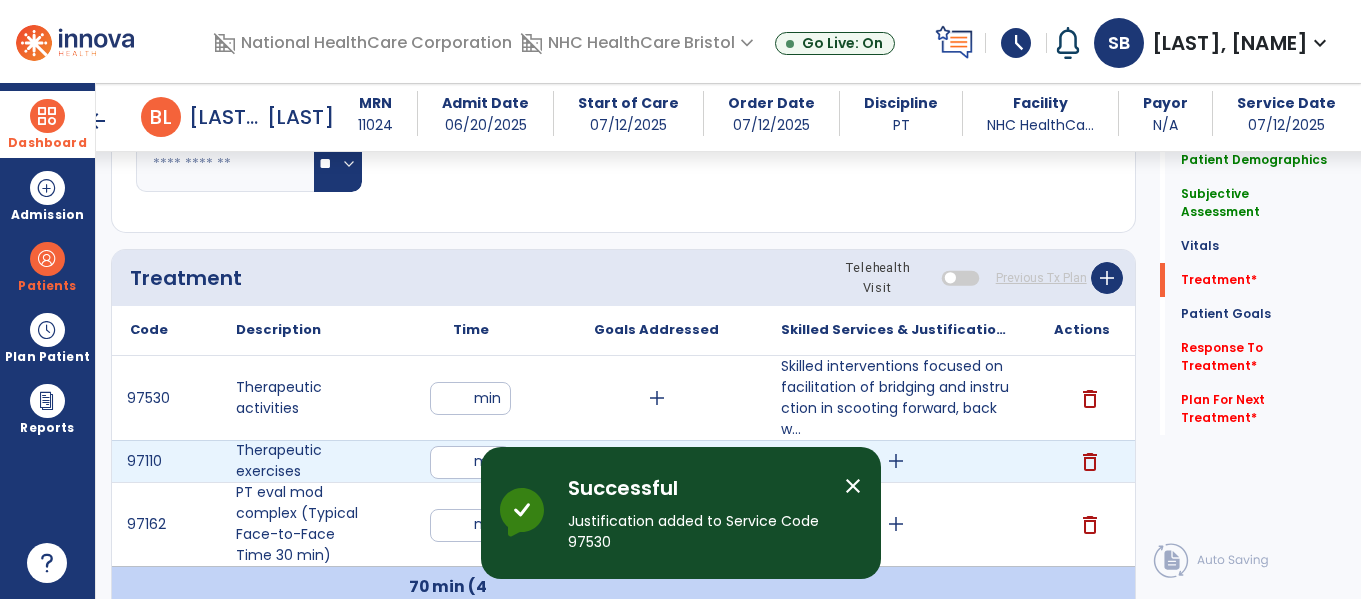 scroll, scrollTop: 1000, scrollLeft: 0, axis: vertical 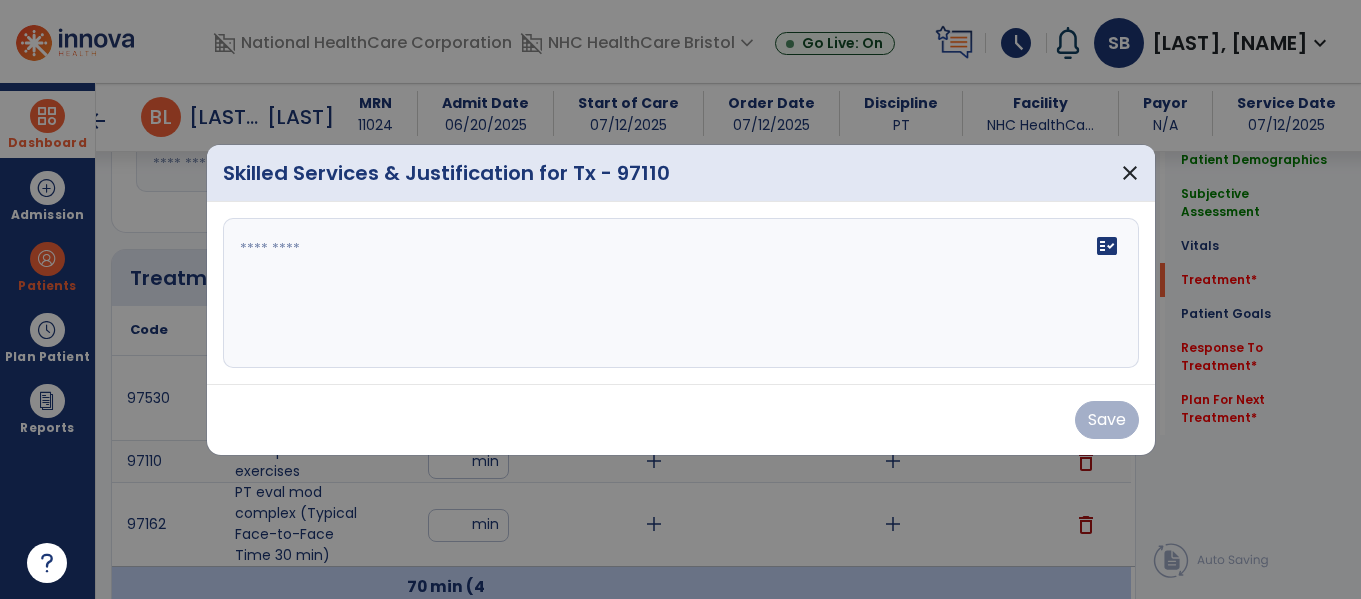 click on "fact_check" at bounding box center [681, 293] 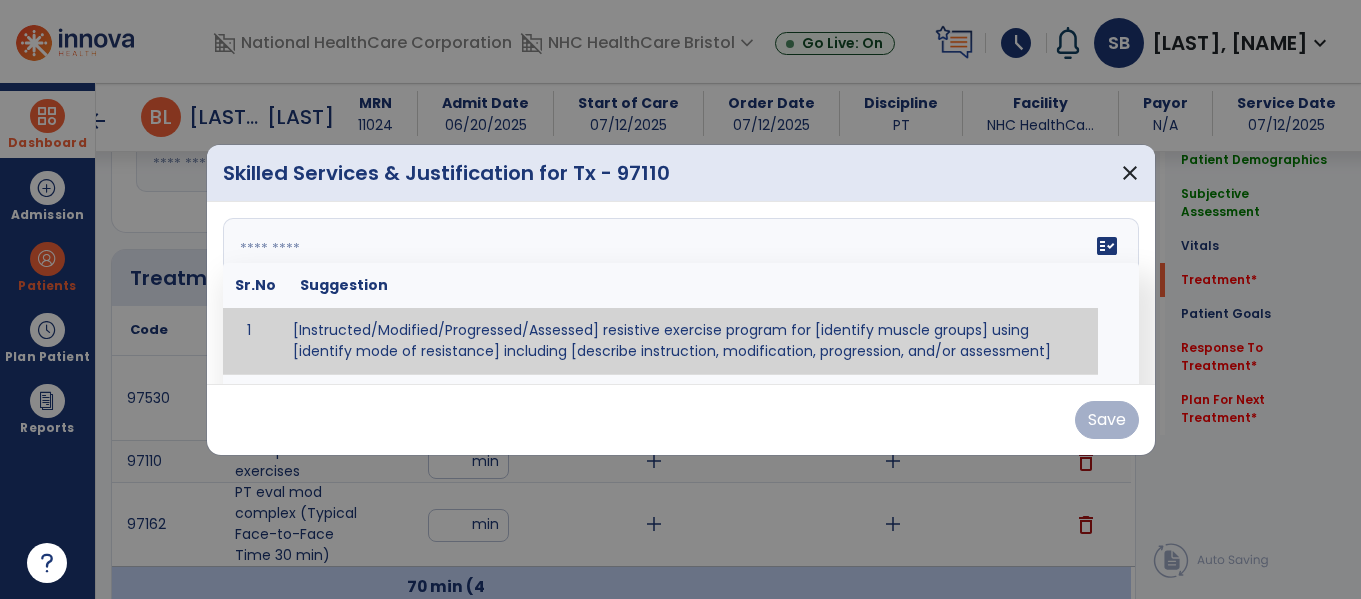 paste on "**********" 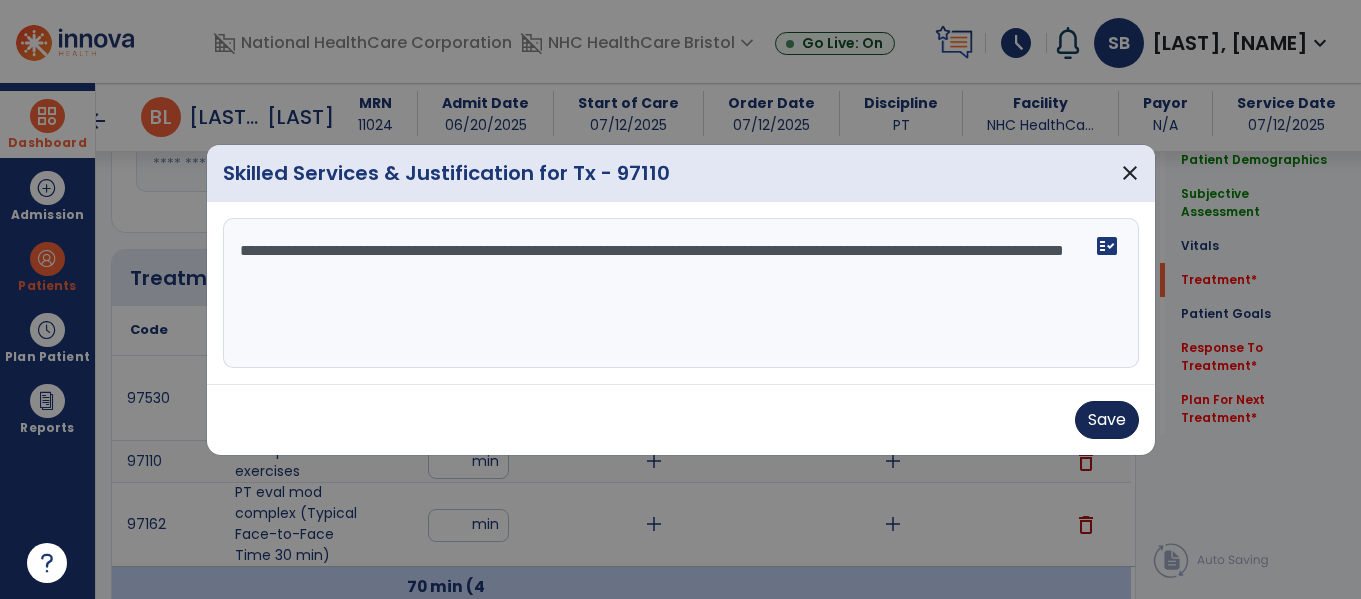 type on "**********" 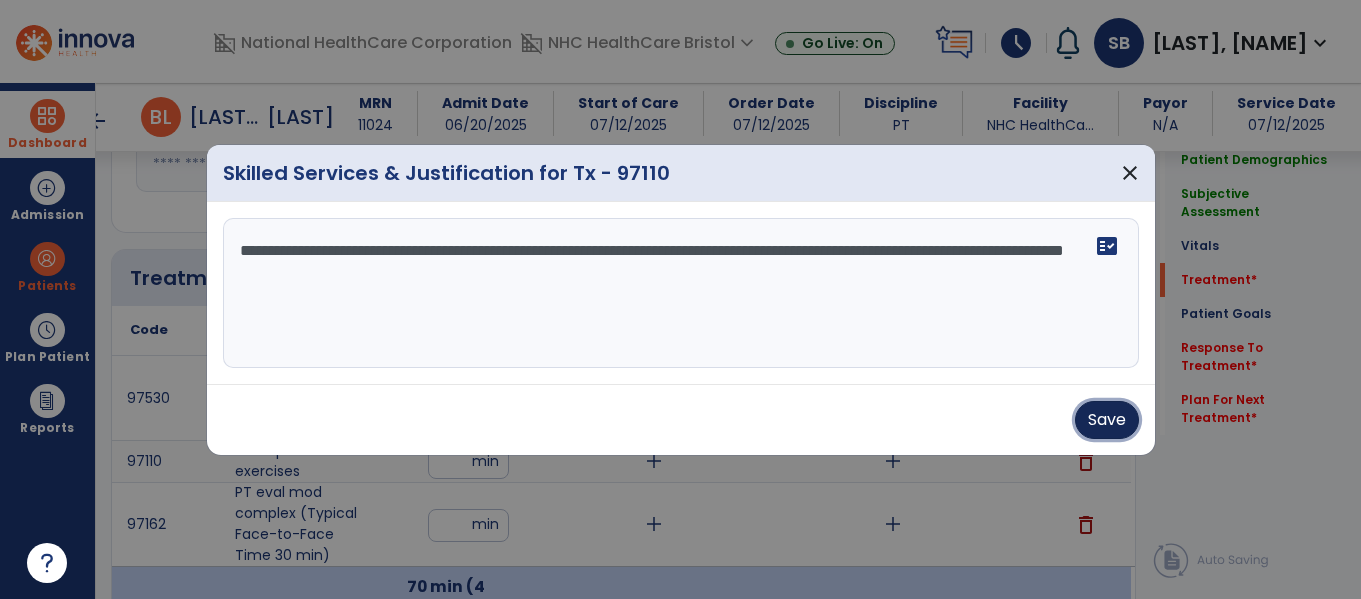 click on "Save" at bounding box center [1107, 420] 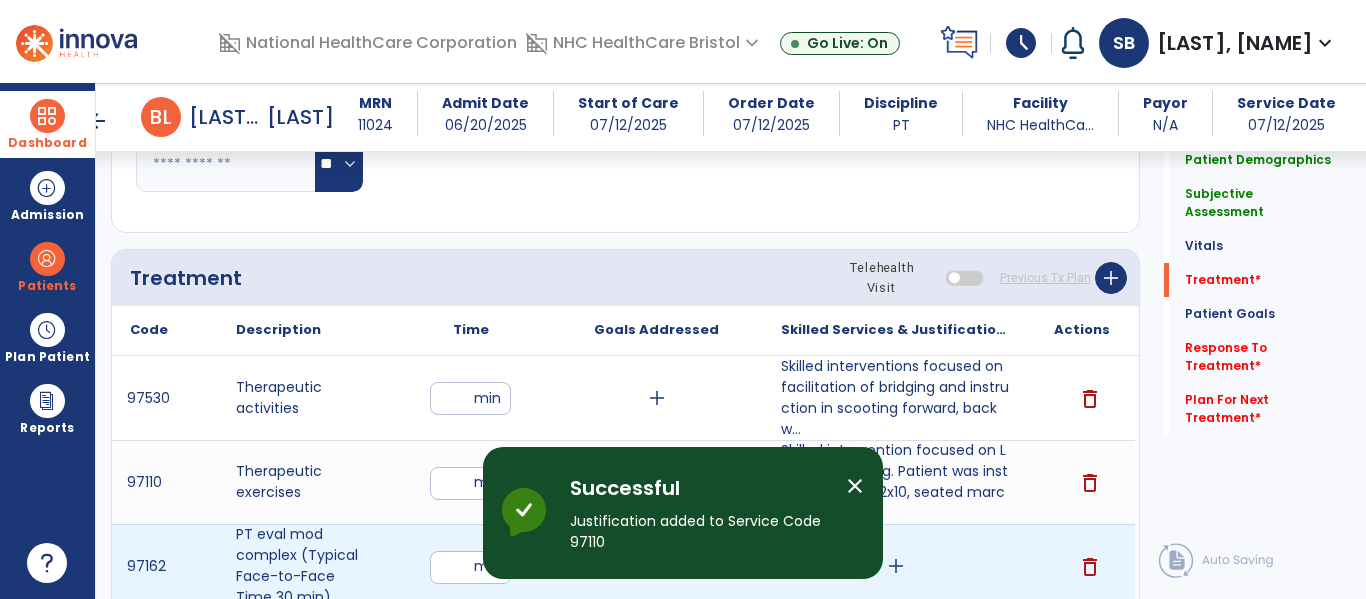 click on "add" at bounding box center (896, 566) 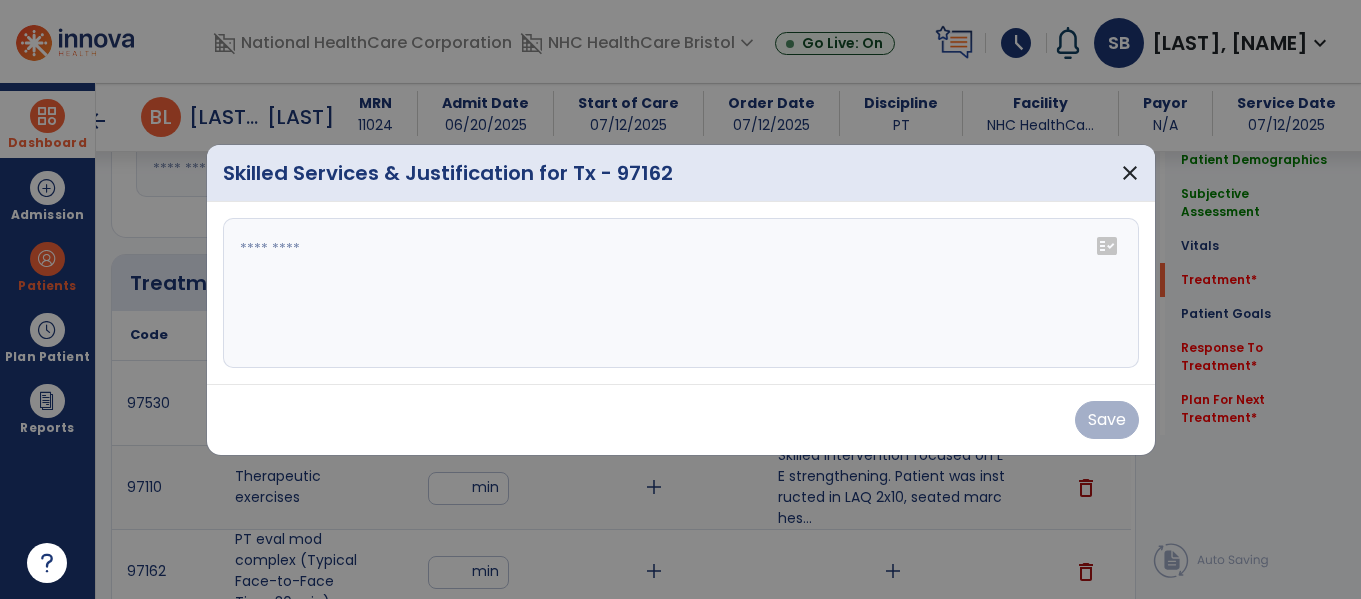scroll, scrollTop: 1000, scrollLeft: 0, axis: vertical 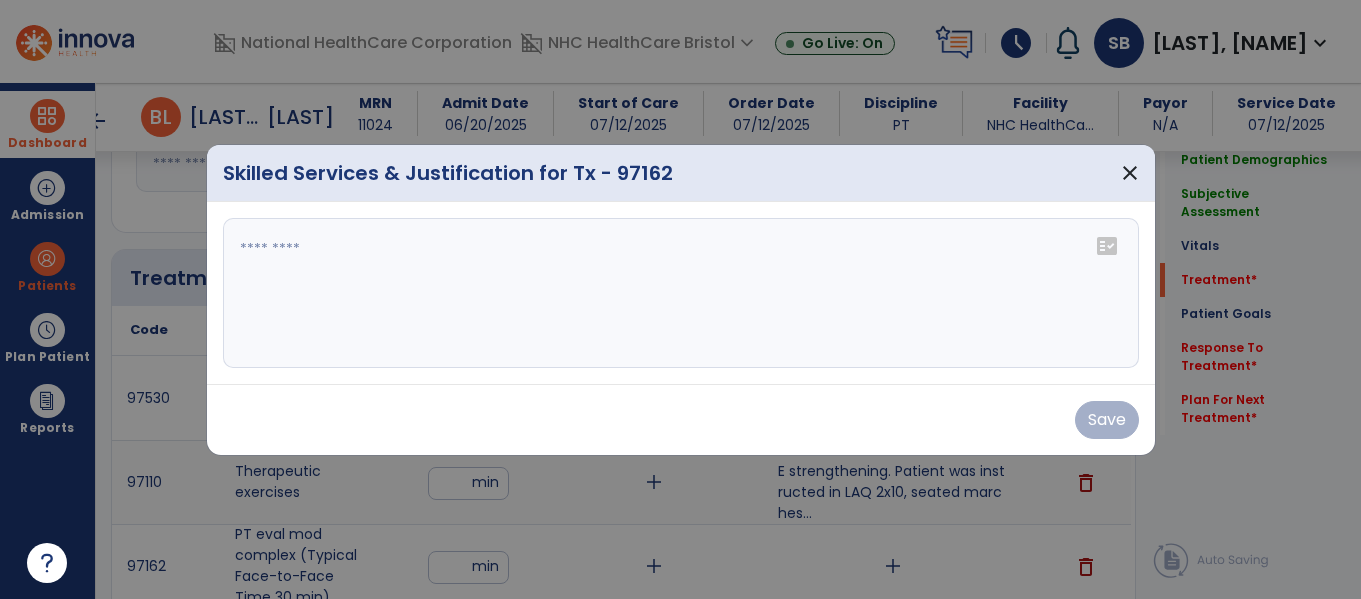 drag, startPoint x: 719, startPoint y: 371, endPoint x: 679, endPoint y: 114, distance: 260.0942 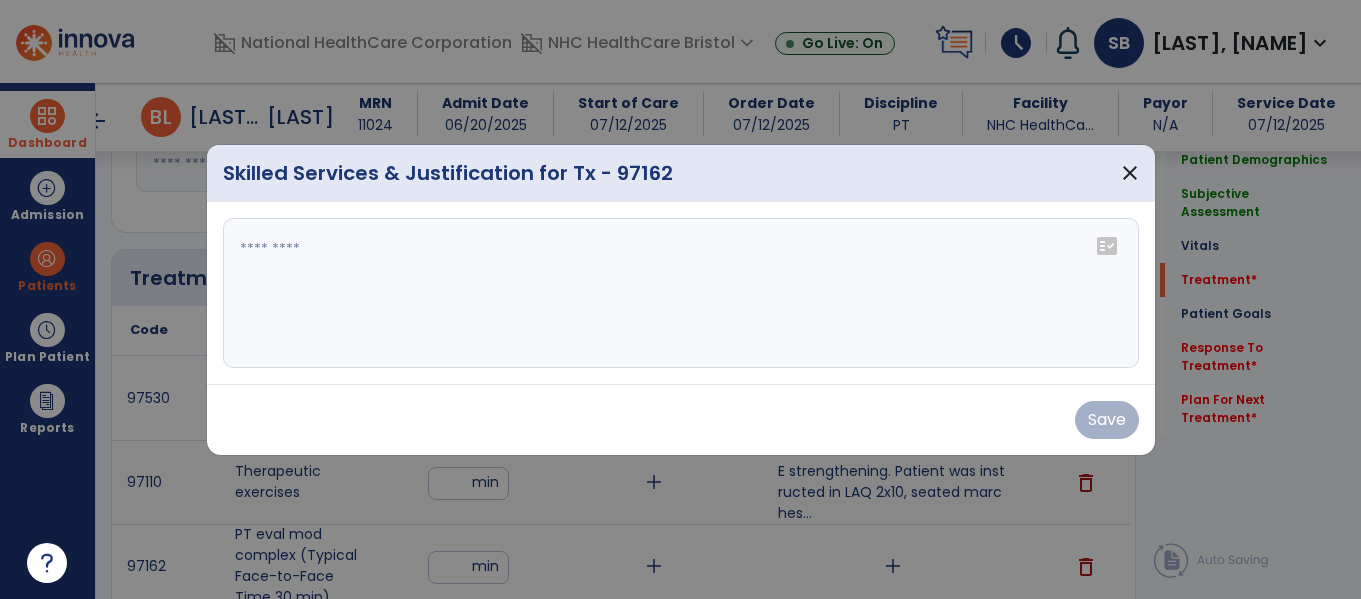 click on "fact_check" at bounding box center (681, 293) 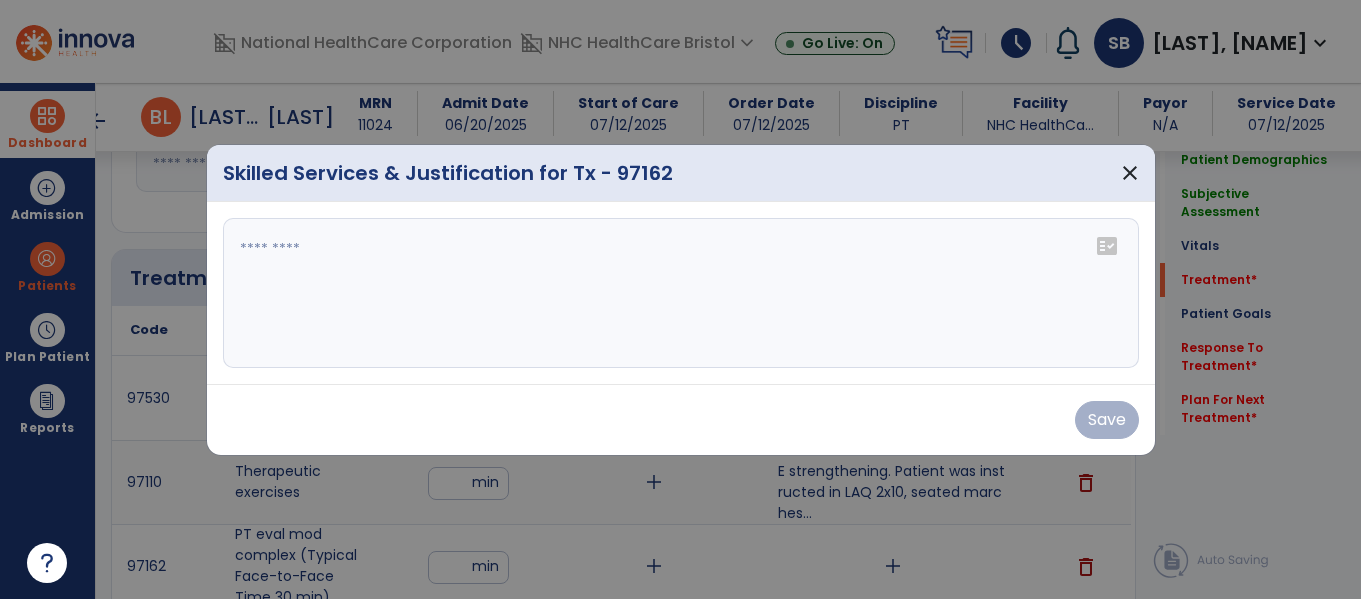 copy 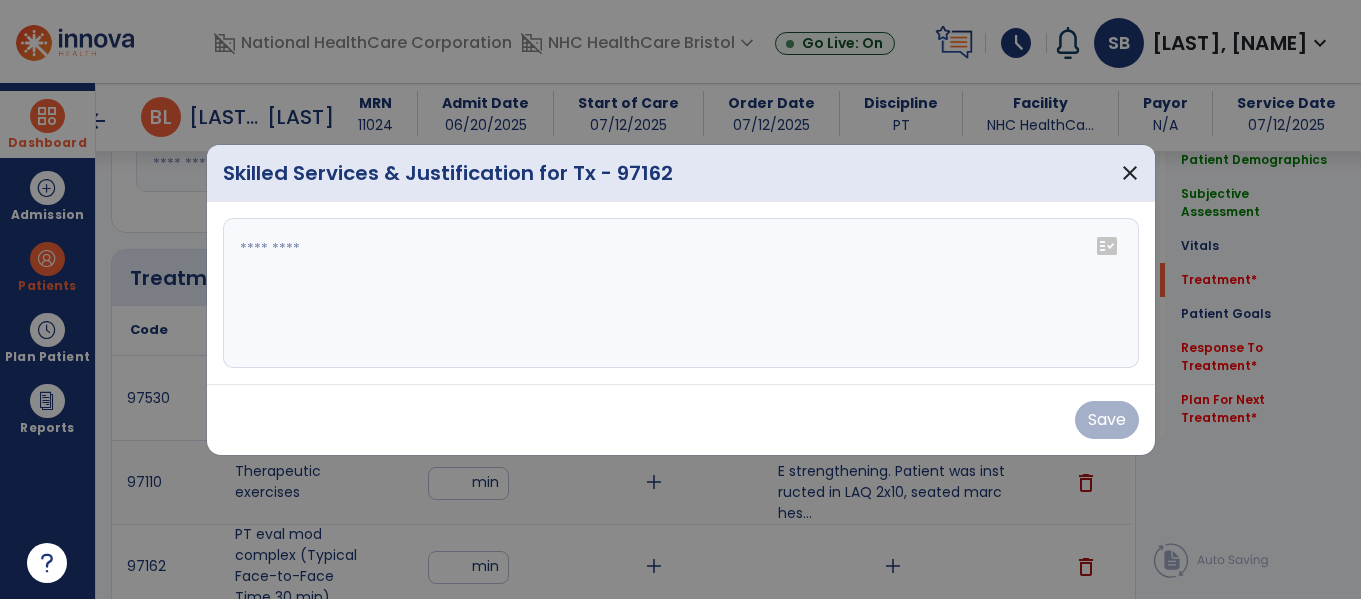 click at bounding box center (681, 293) 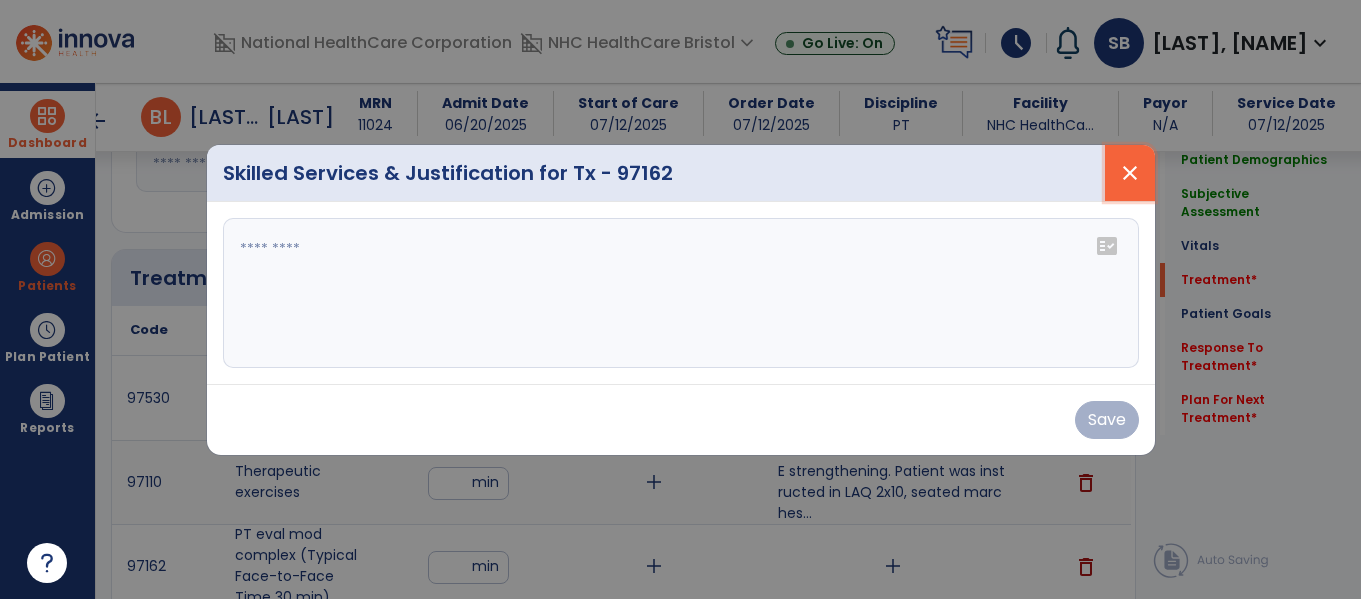 click on "close" at bounding box center (1130, 173) 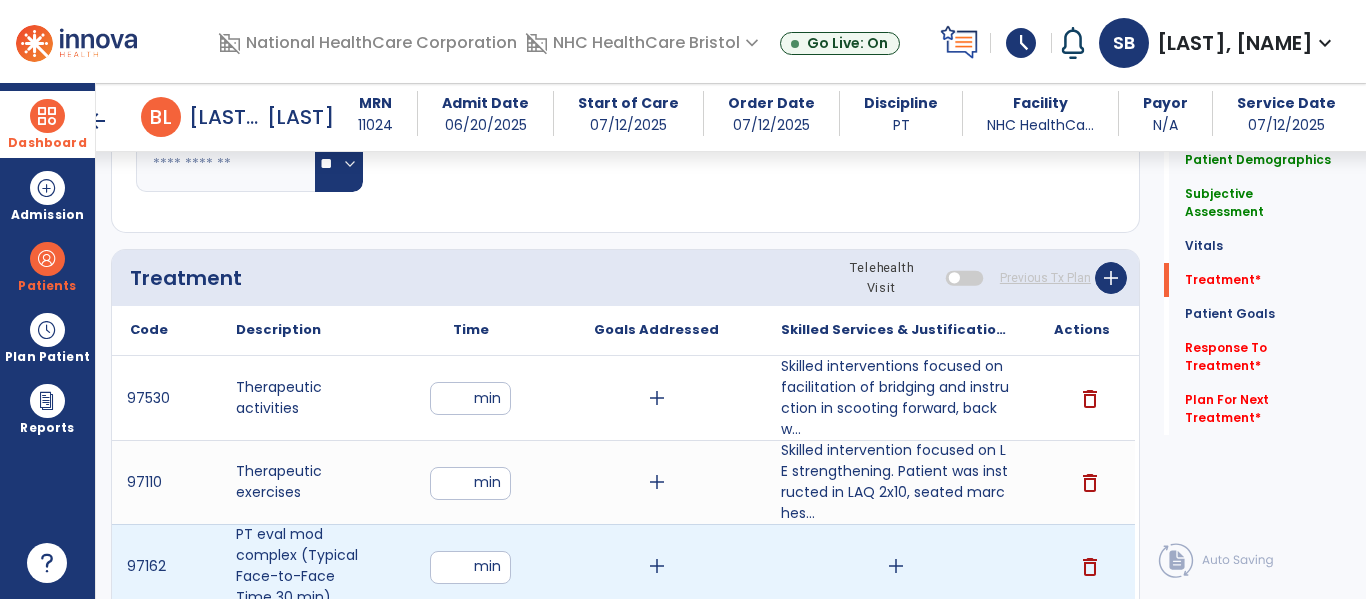 click on "add" at bounding box center (896, 566) 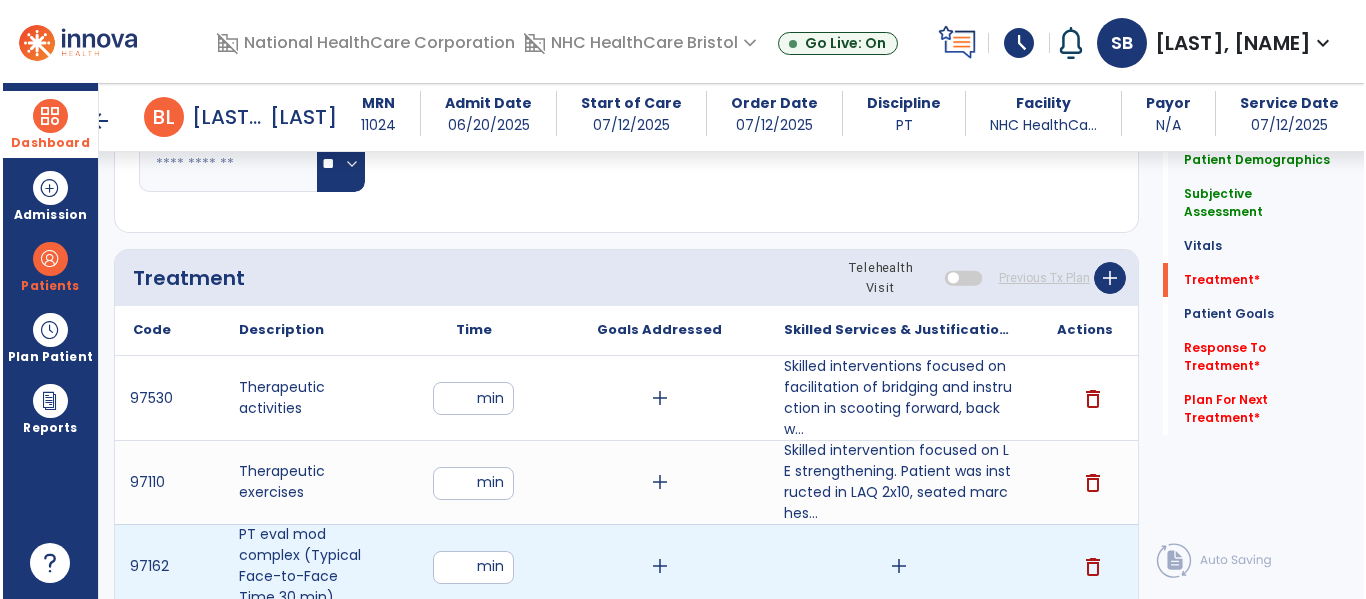 scroll, scrollTop: 1000, scrollLeft: 0, axis: vertical 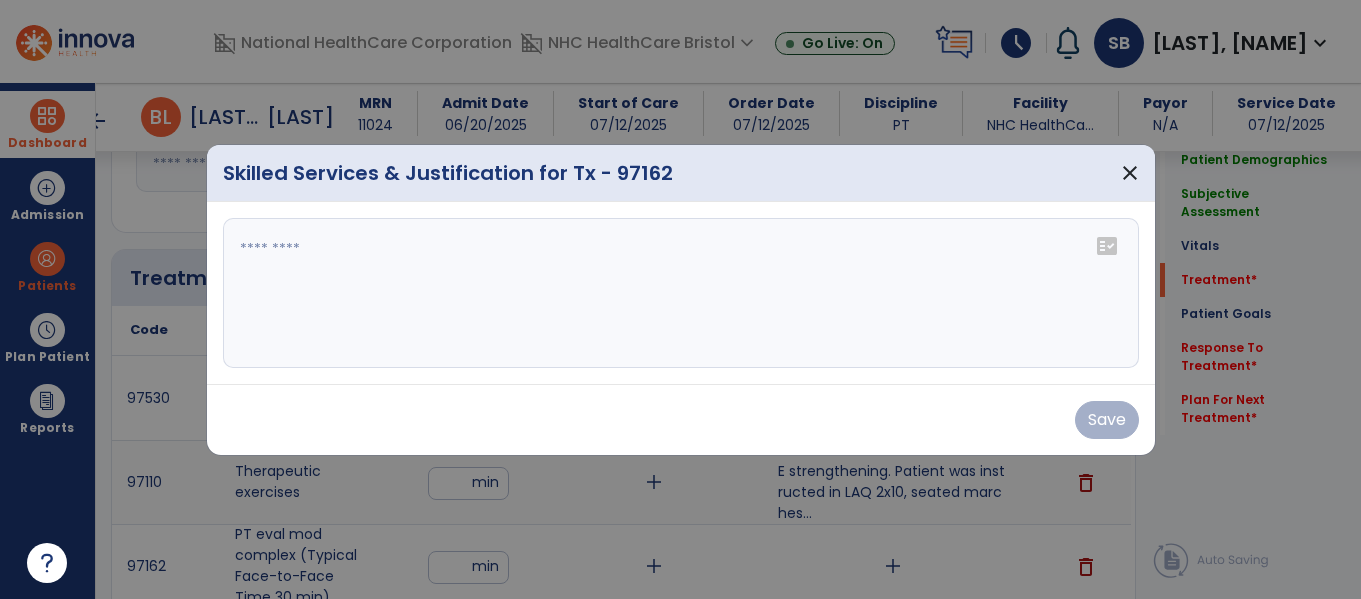 drag, startPoint x: 403, startPoint y: 315, endPoint x: 406, endPoint y: 298, distance: 17.262676 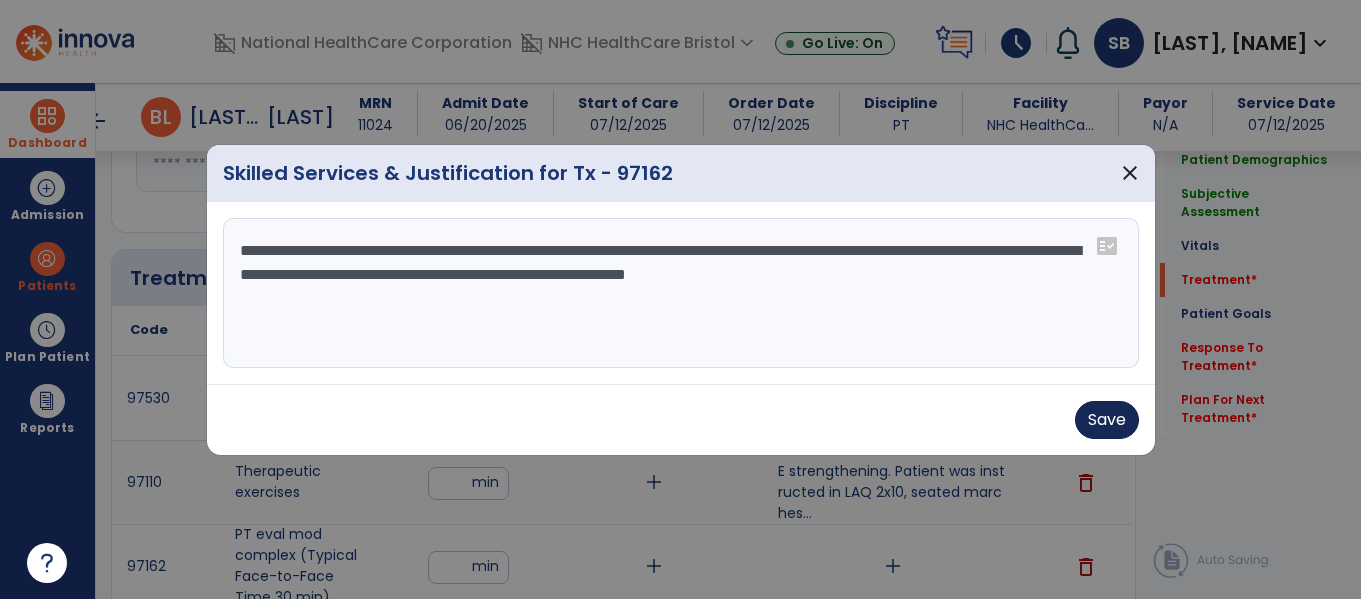 type on "**********" 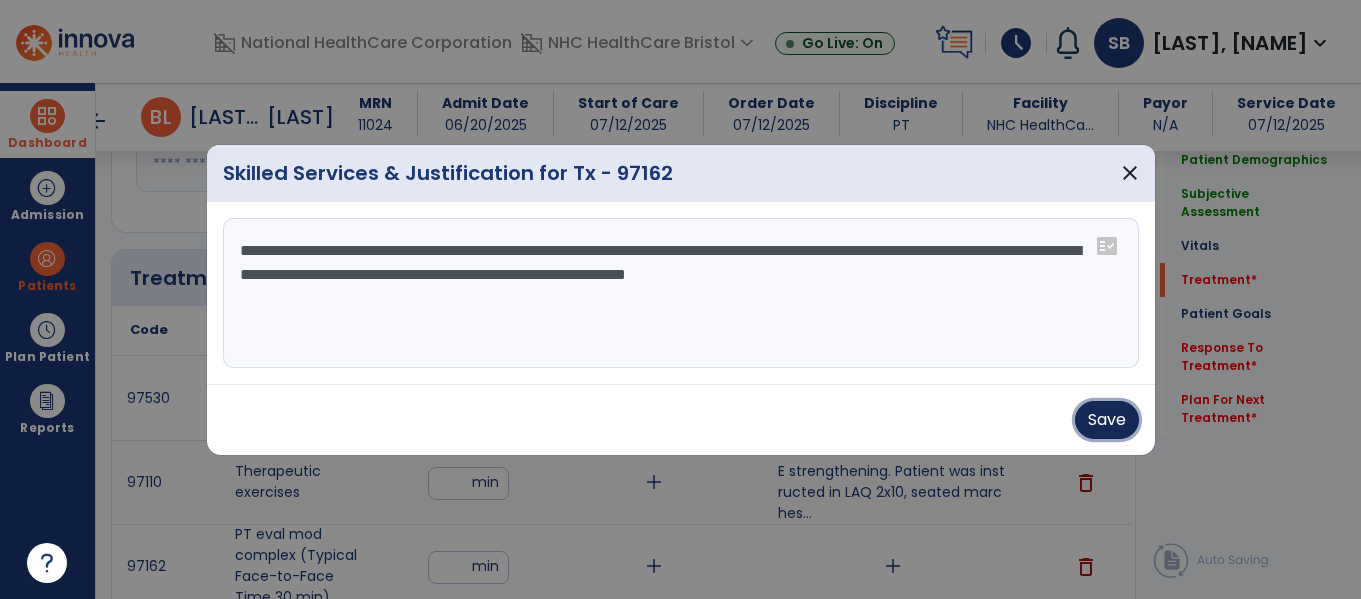 drag, startPoint x: 1132, startPoint y: 417, endPoint x: 1104, endPoint y: 439, distance: 35.608986 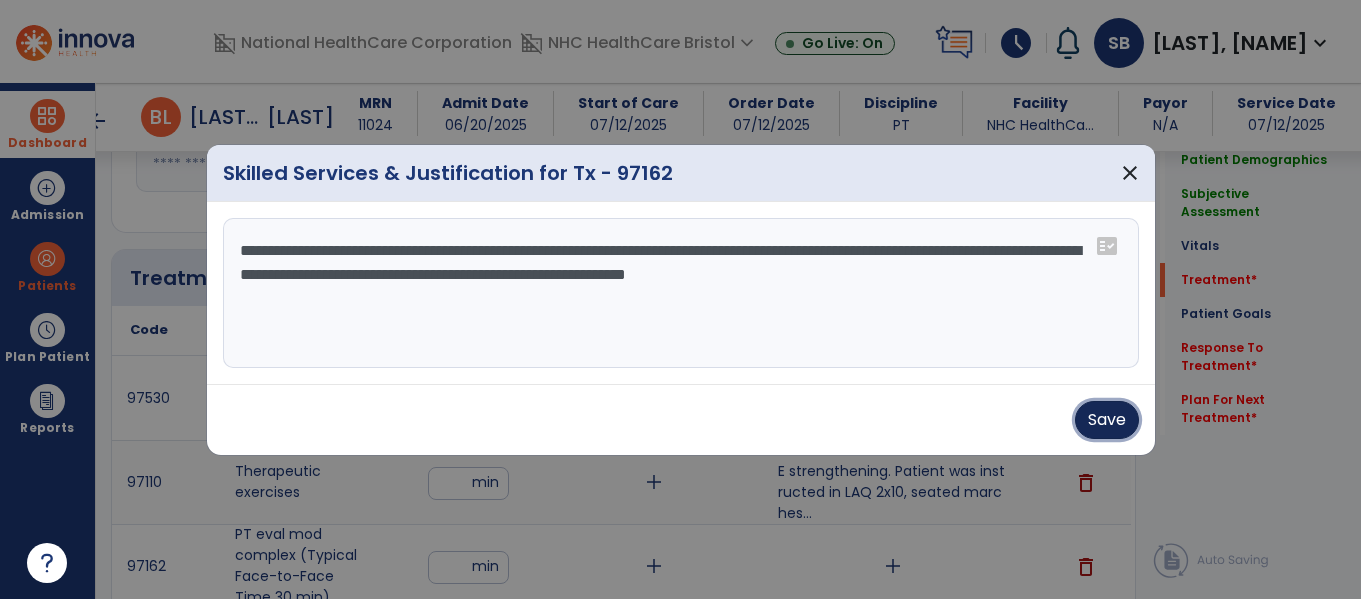 click on "Save" at bounding box center (1107, 420) 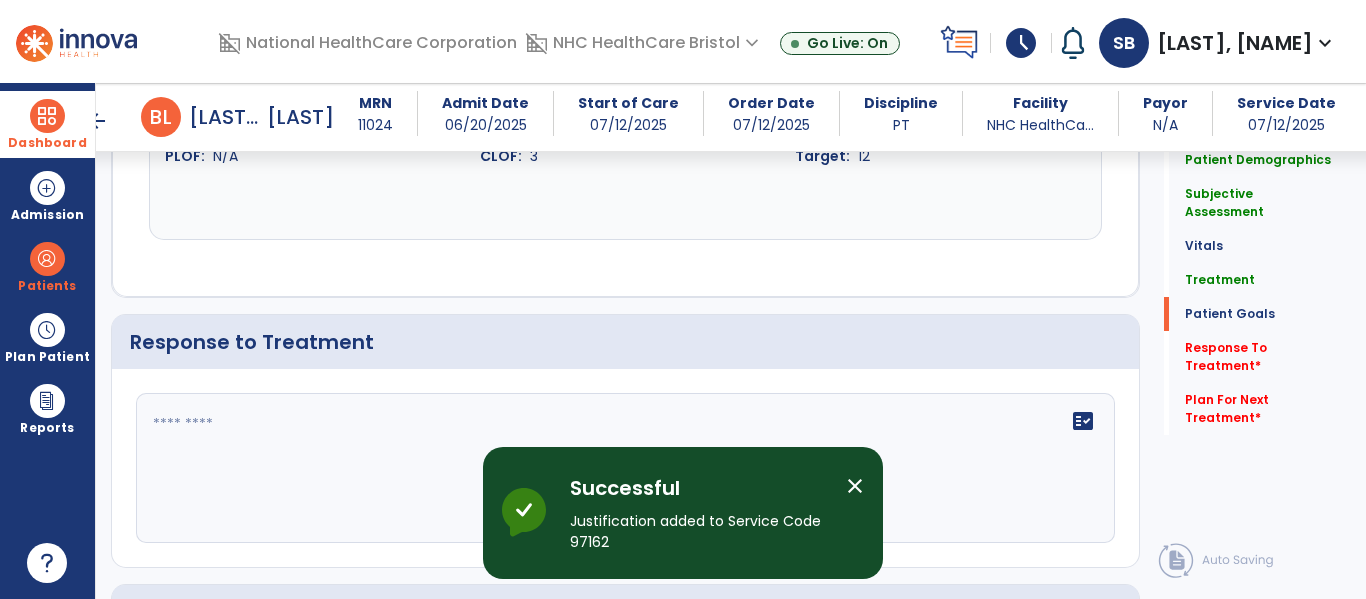 scroll, scrollTop: 3400, scrollLeft: 0, axis: vertical 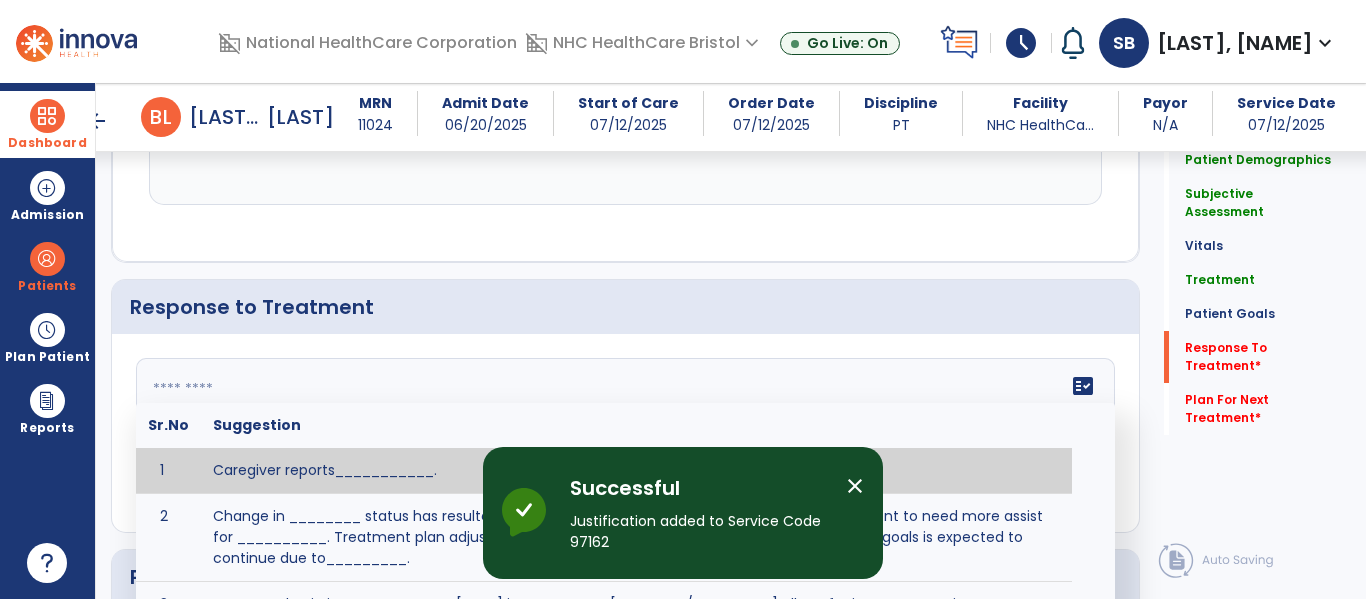 click 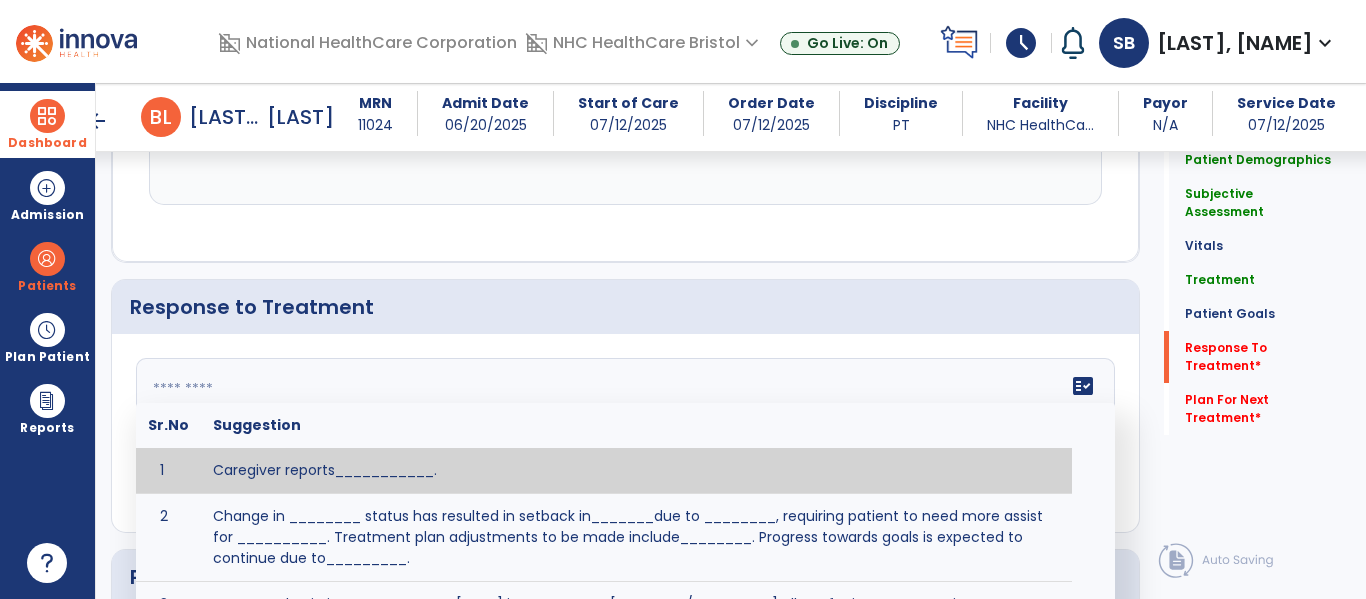 type on "*" 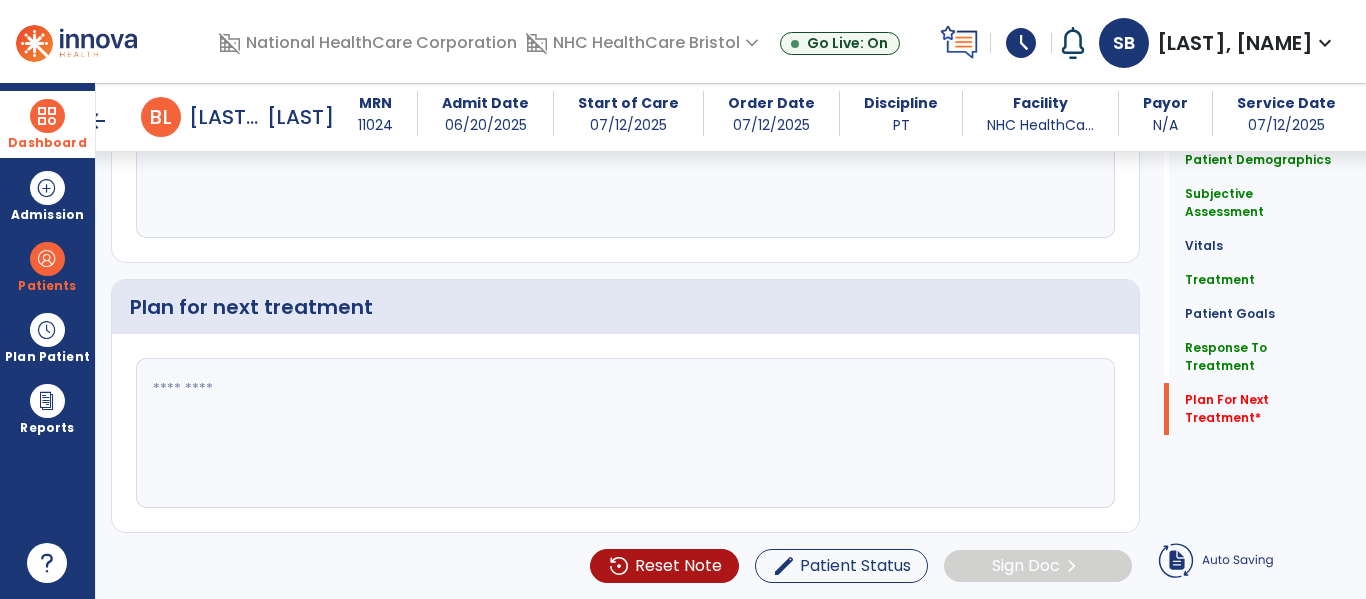 type on "**********" 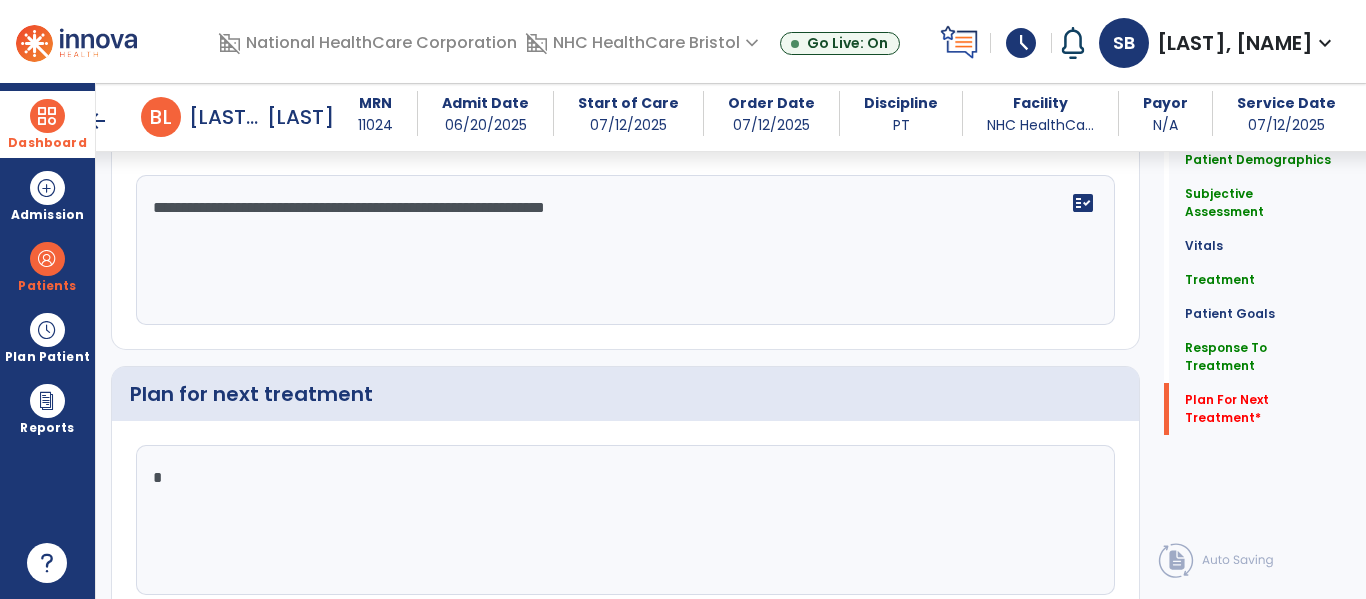 scroll, scrollTop: 3671, scrollLeft: 0, axis: vertical 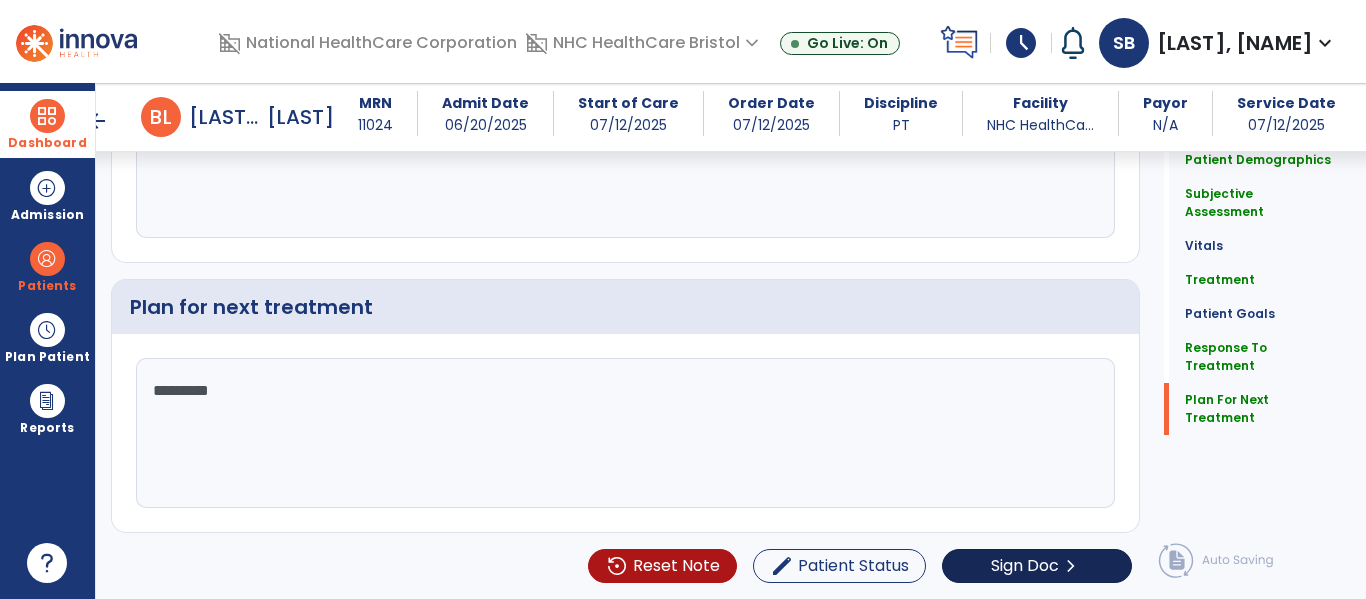 type on "********" 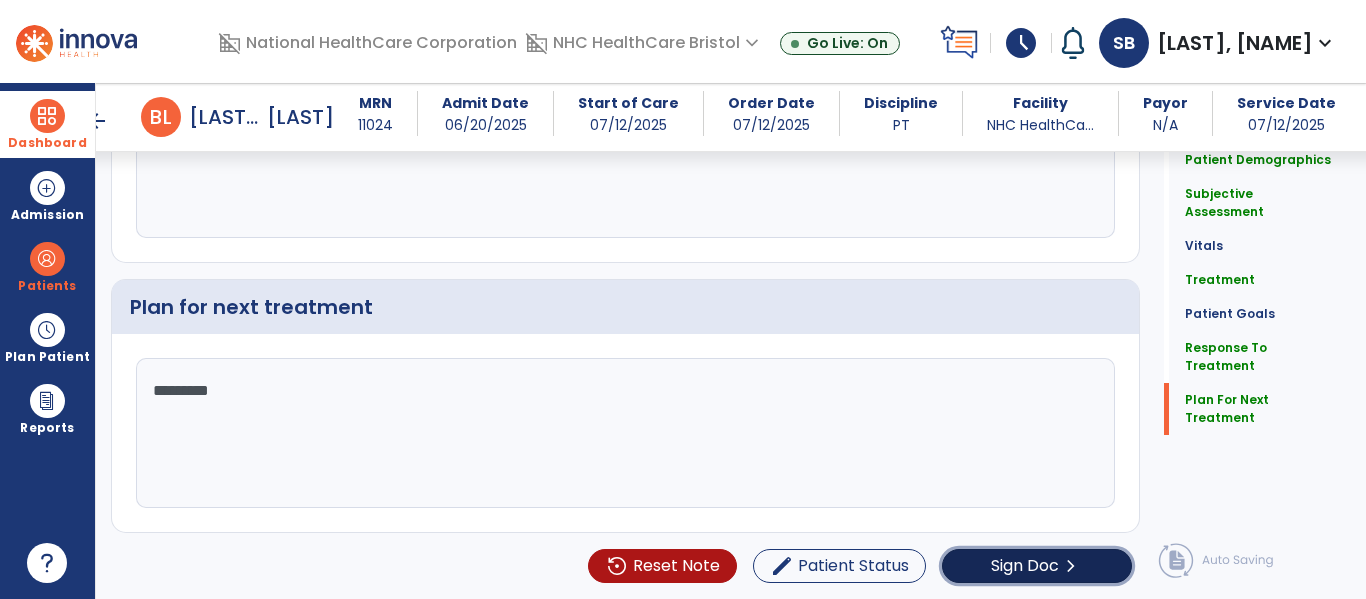 click on "Sign Doc" 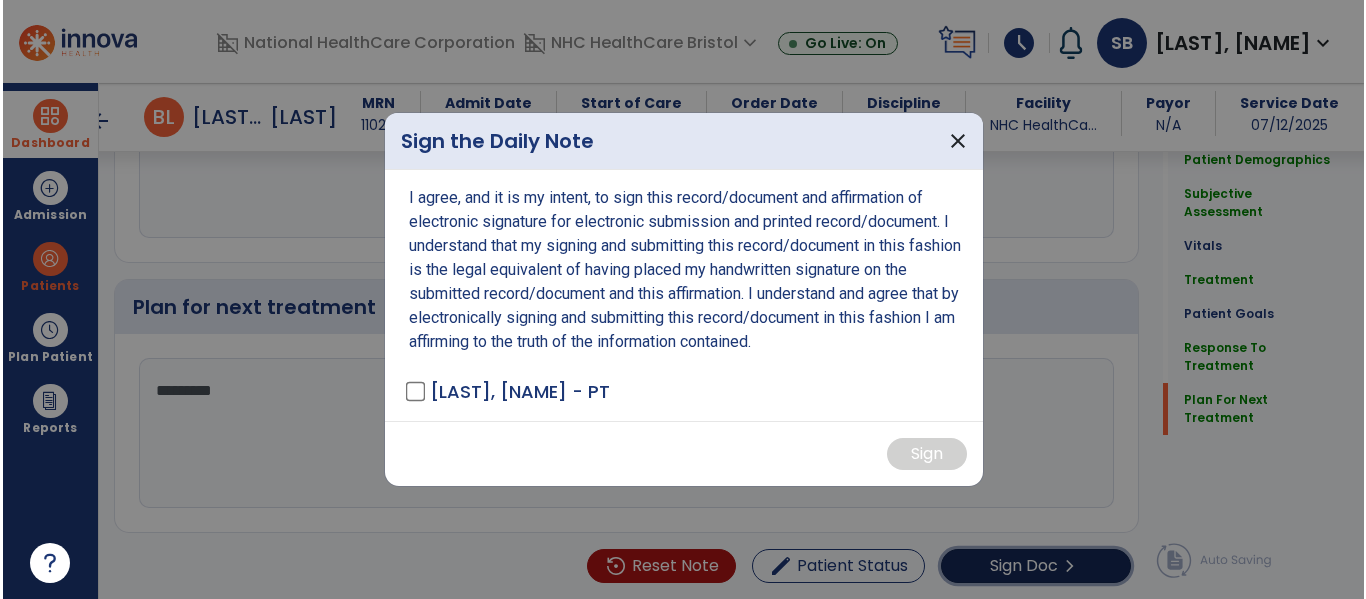 scroll, scrollTop: 3671, scrollLeft: 0, axis: vertical 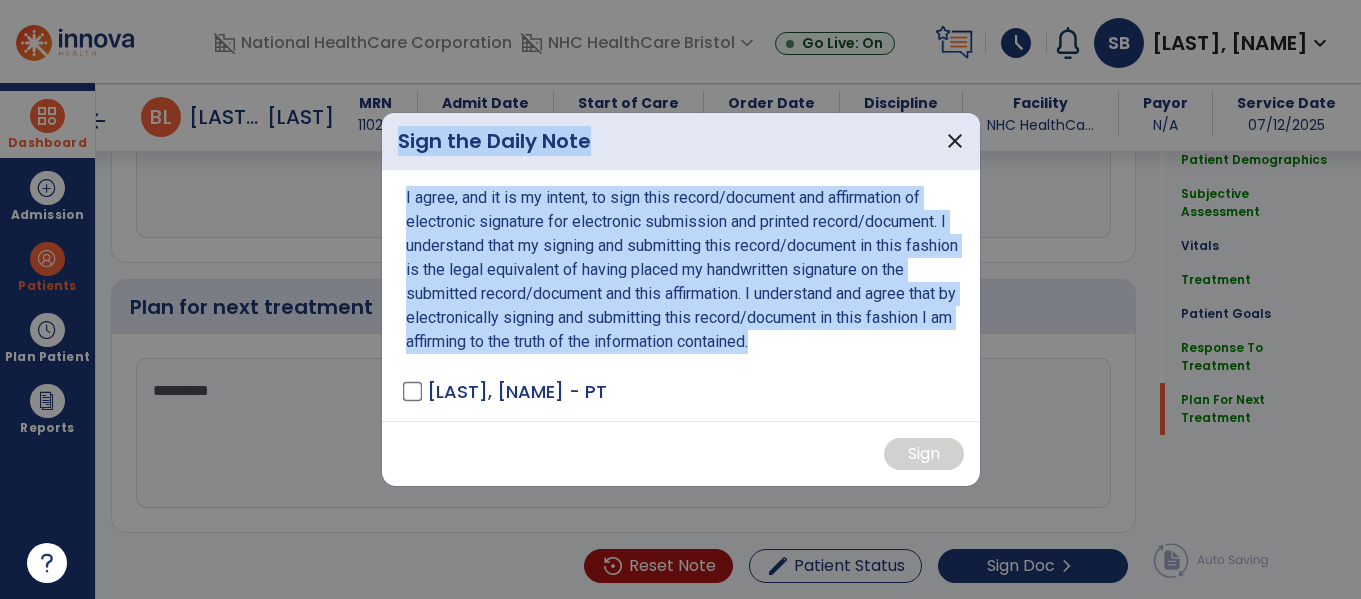 drag, startPoint x: 376, startPoint y: 392, endPoint x: 400, endPoint y: 389, distance: 24.186773 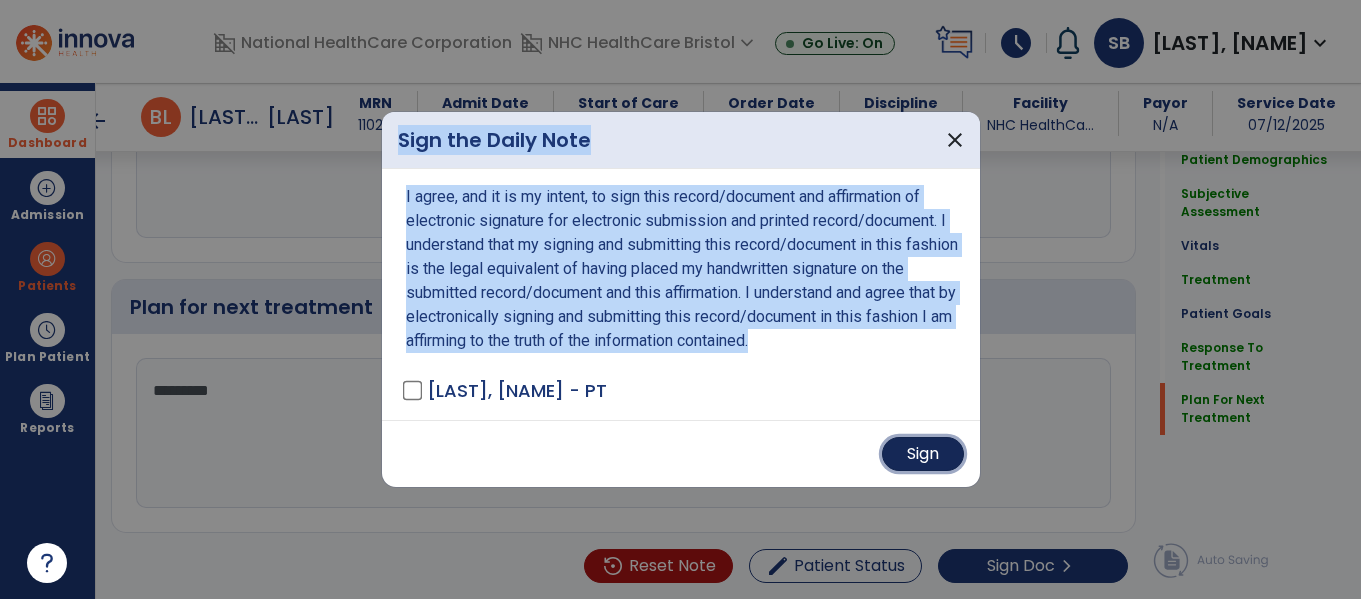 drag, startPoint x: 920, startPoint y: 448, endPoint x: 898, endPoint y: 453, distance: 22.561028 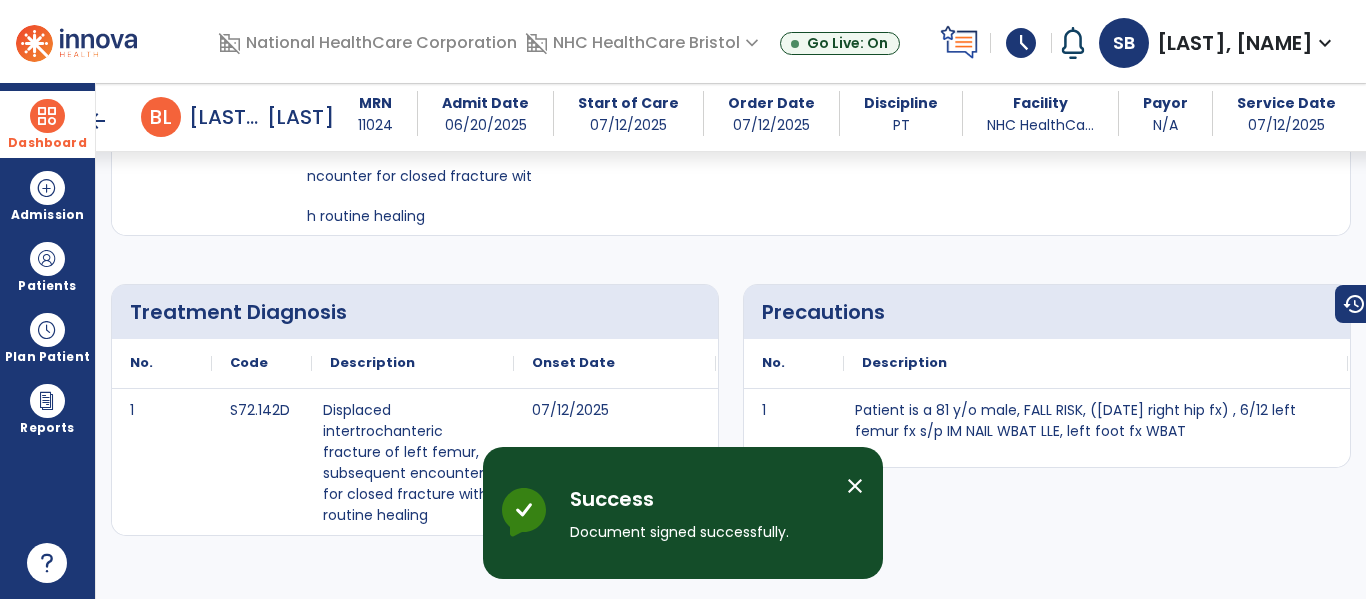 scroll, scrollTop: 0, scrollLeft: 0, axis: both 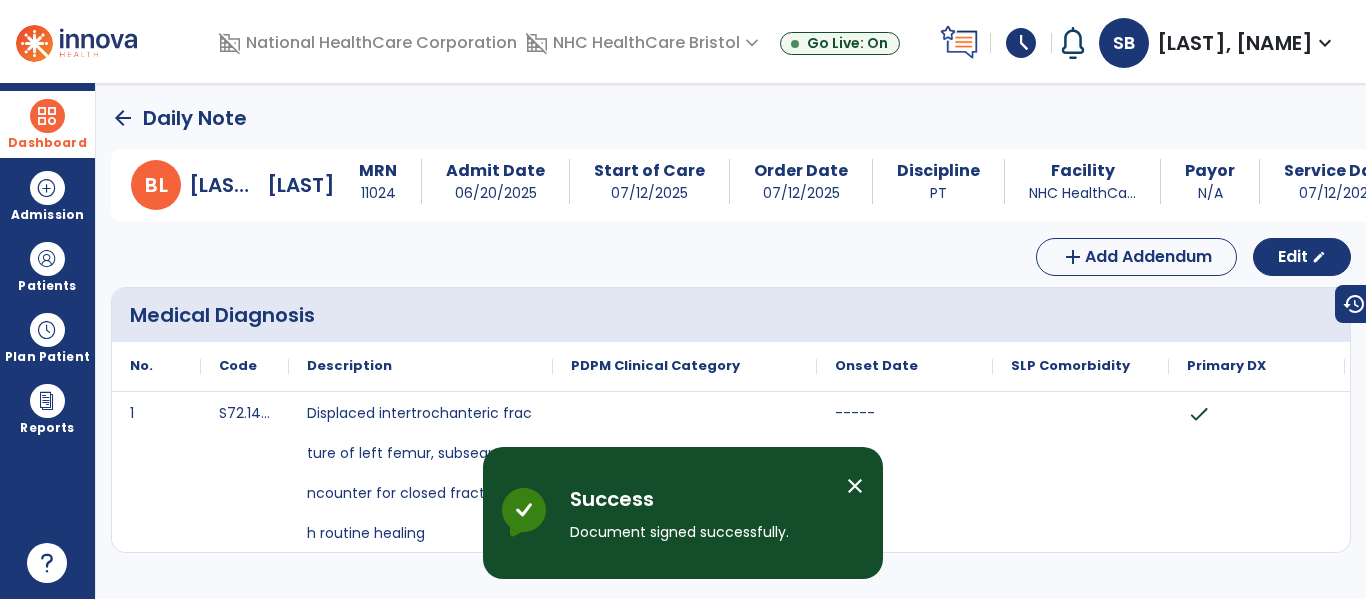 click on "arrow_back" 